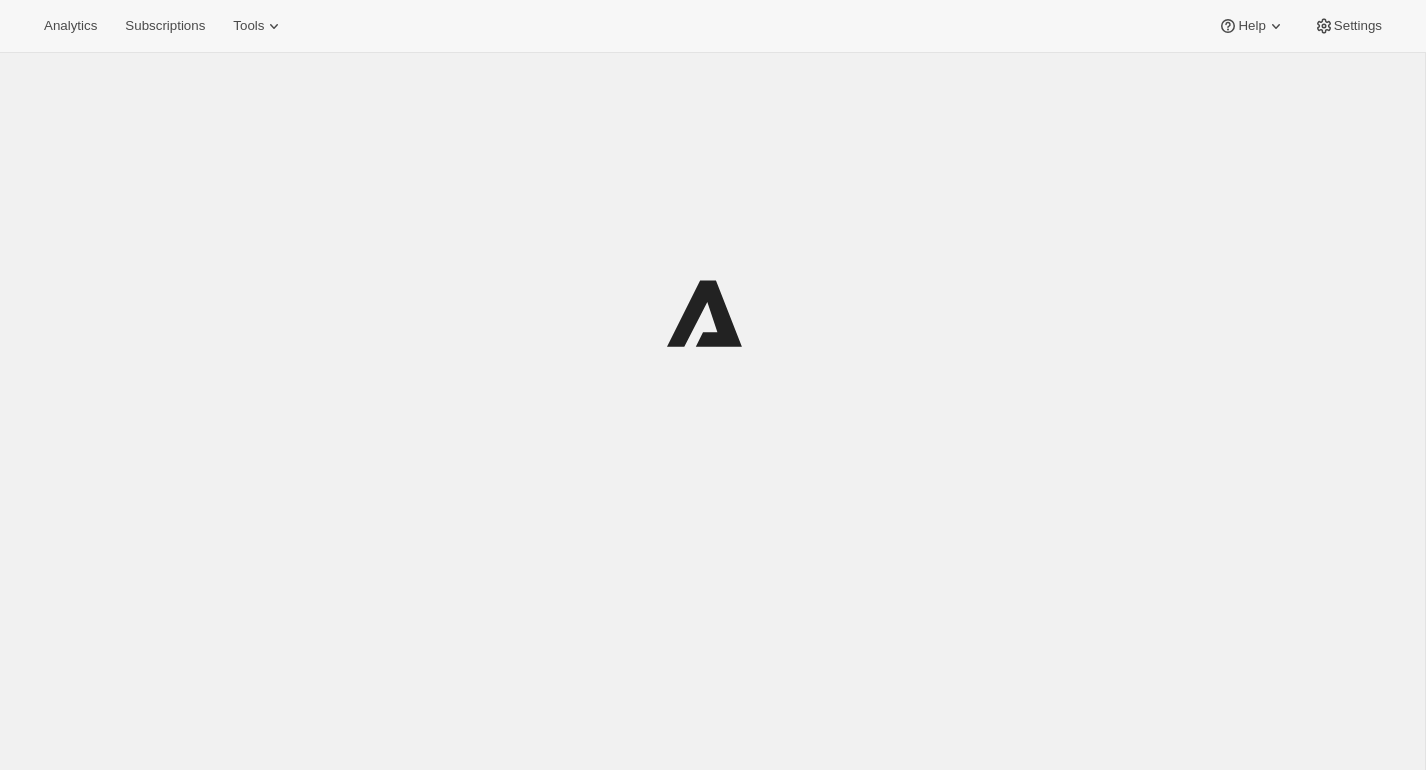 scroll, scrollTop: 0, scrollLeft: 0, axis: both 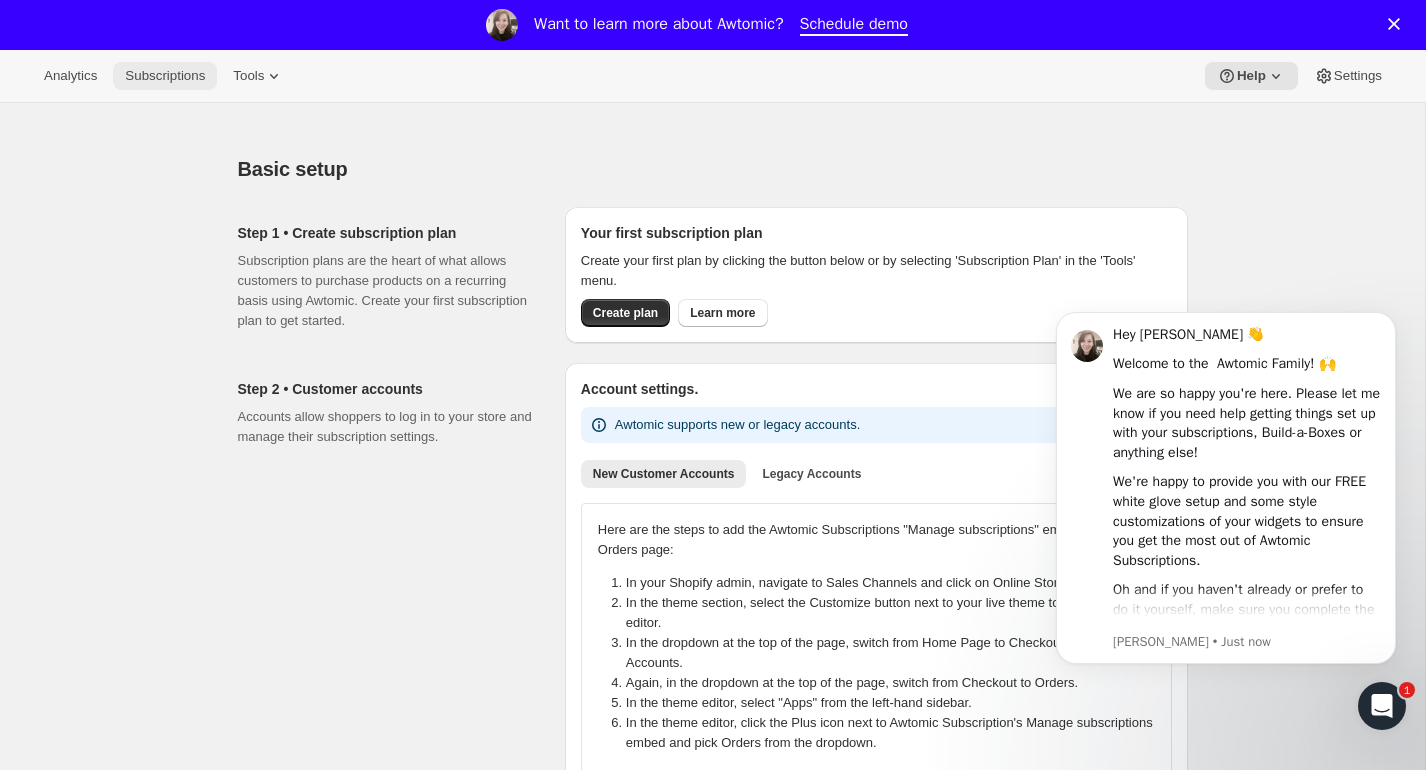 click on "Subscriptions" at bounding box center (165, 76) 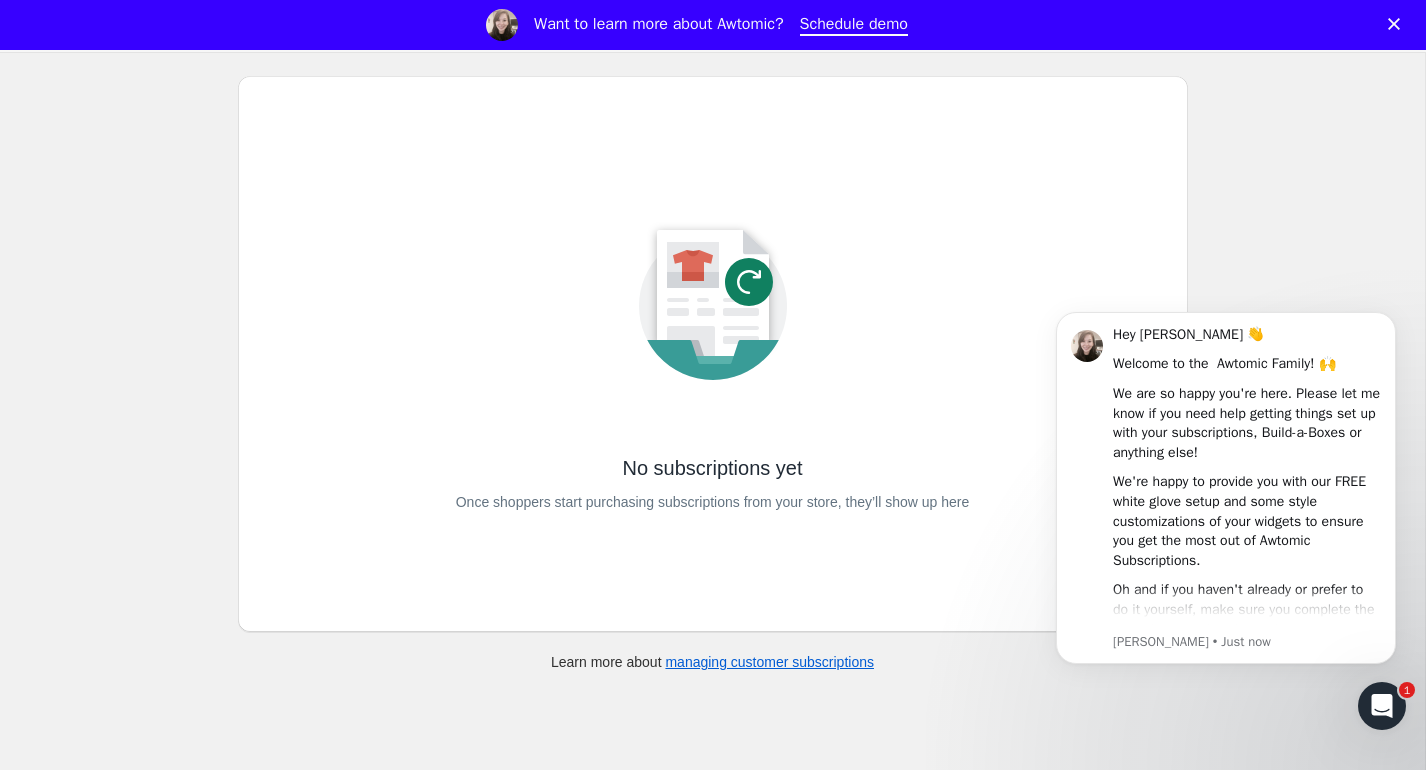 scroll, scrollTop: 0, scrollLeft: 0, axis: both 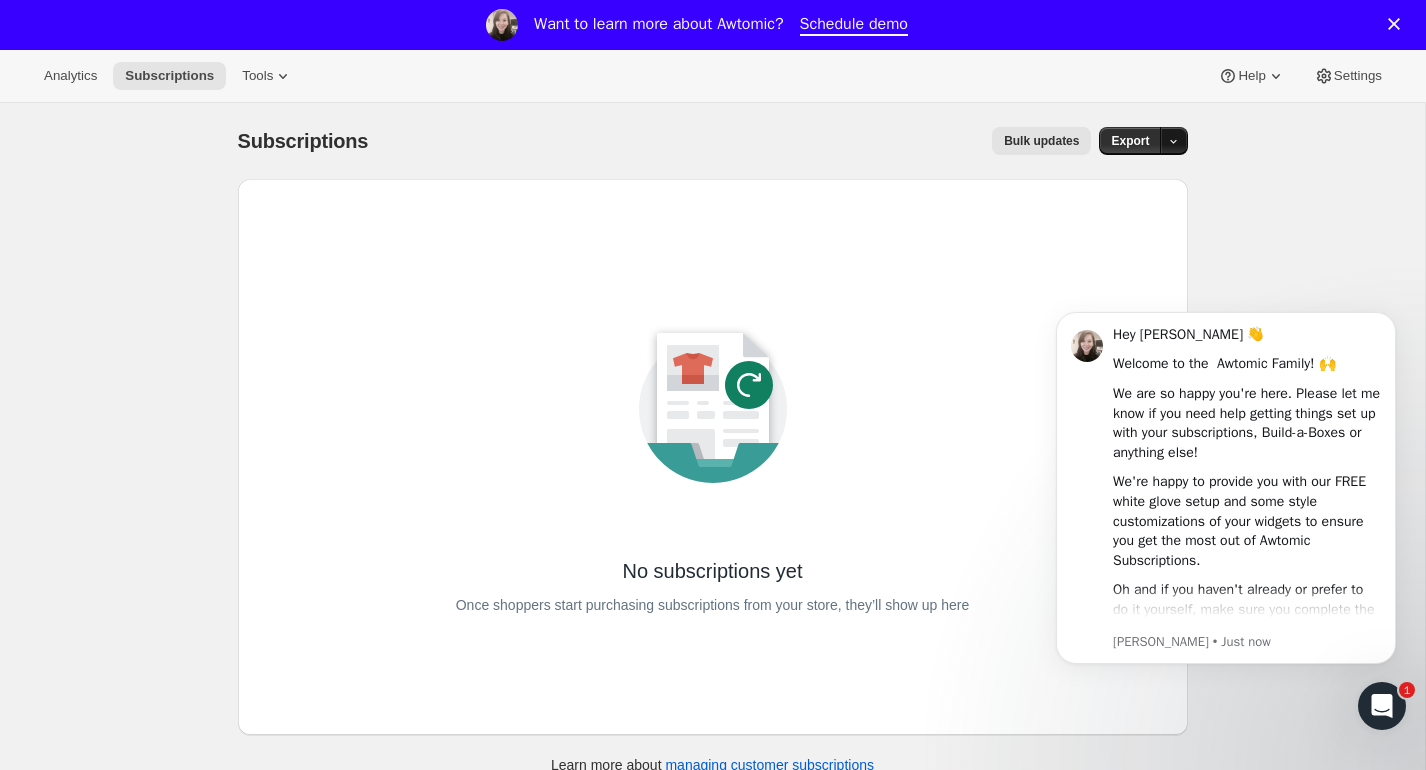 click at bounding box center (1174, 141) 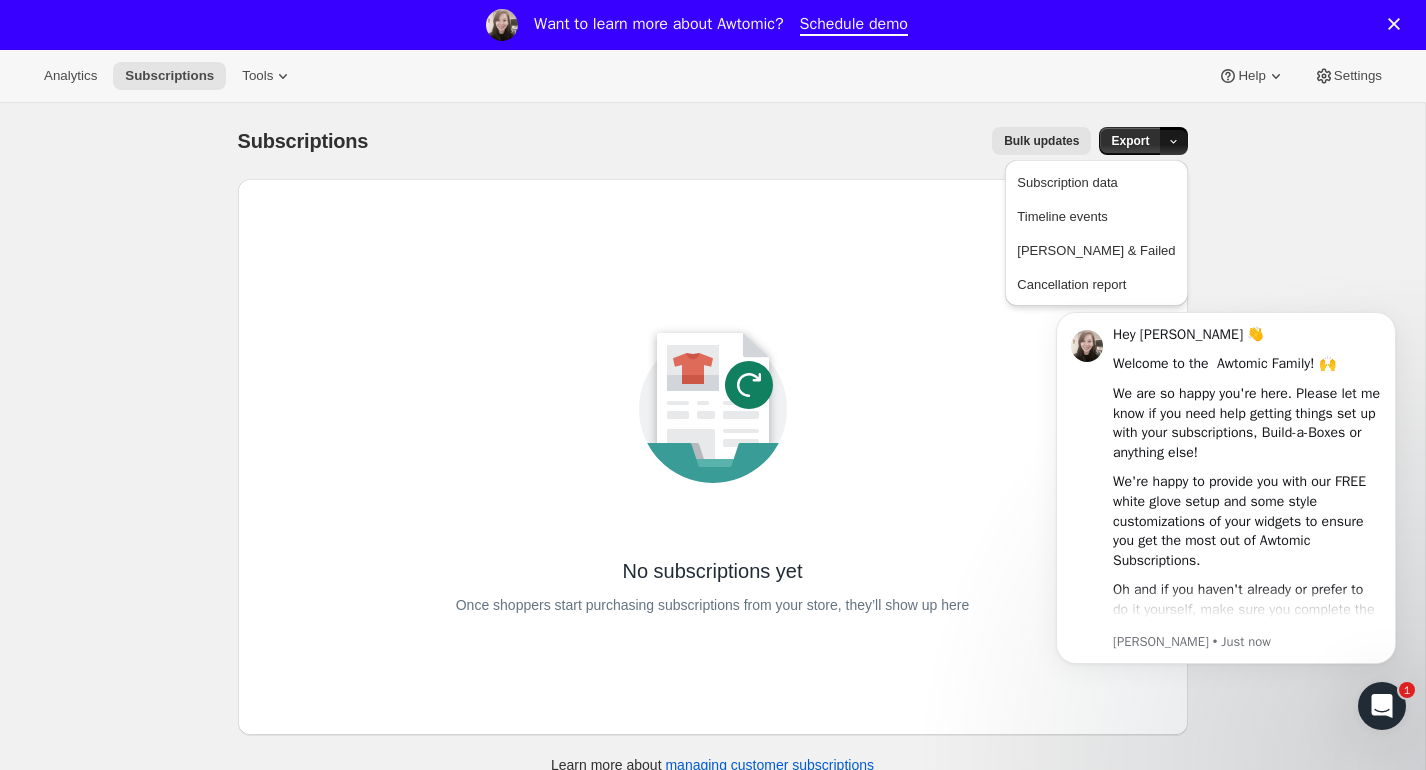 click on "Bulk updates" at bounding box center [741, 141] 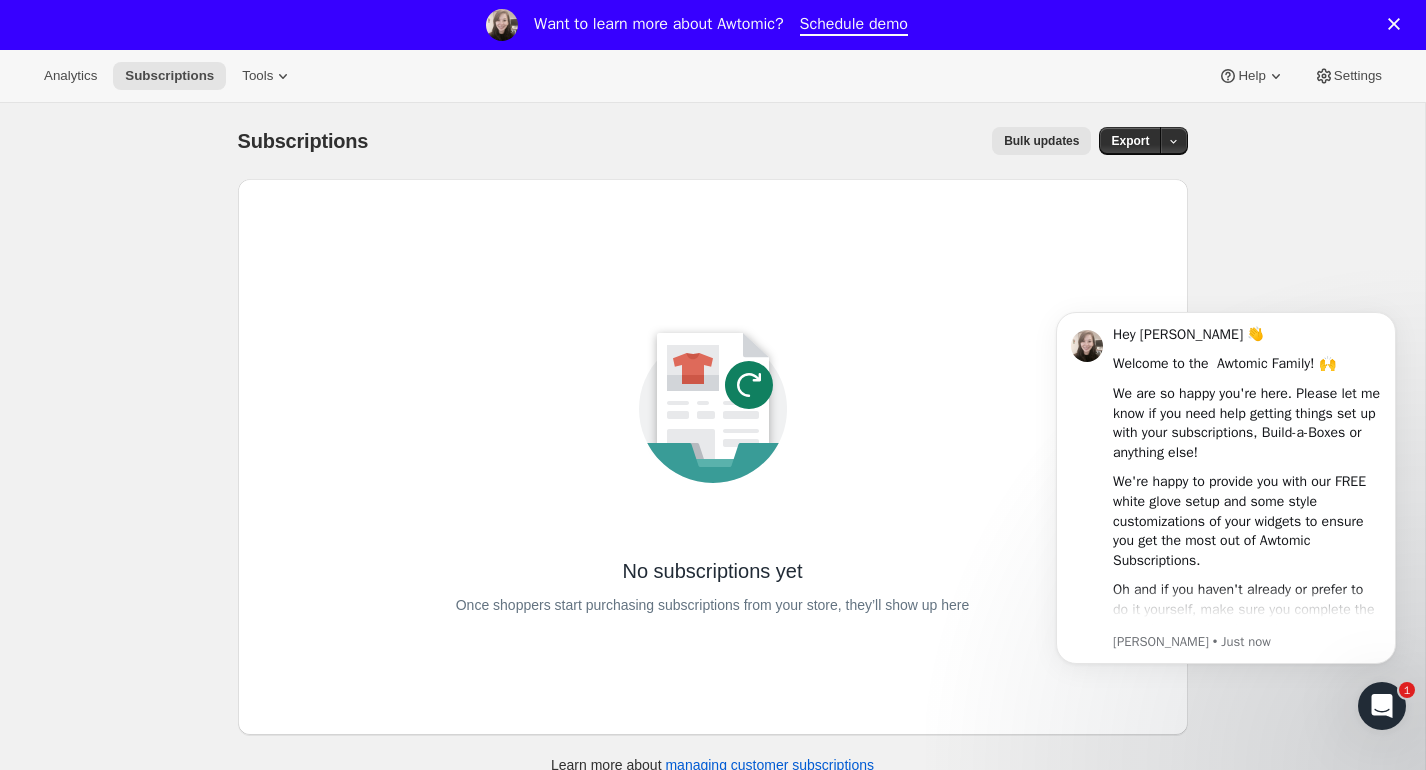 click on "Bulk updates" at bounding box center (741, 141) 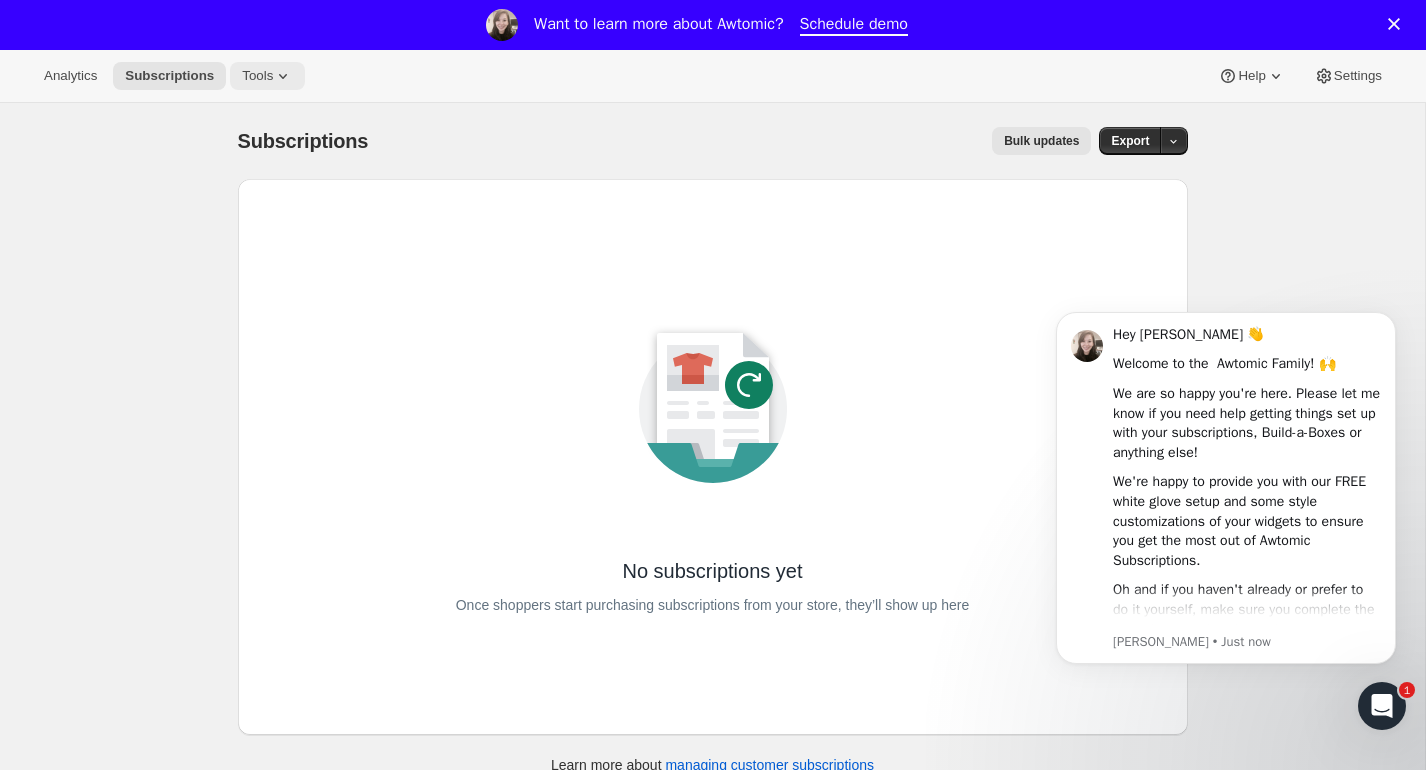 click on "Tools" at bounding box center [257, 76] 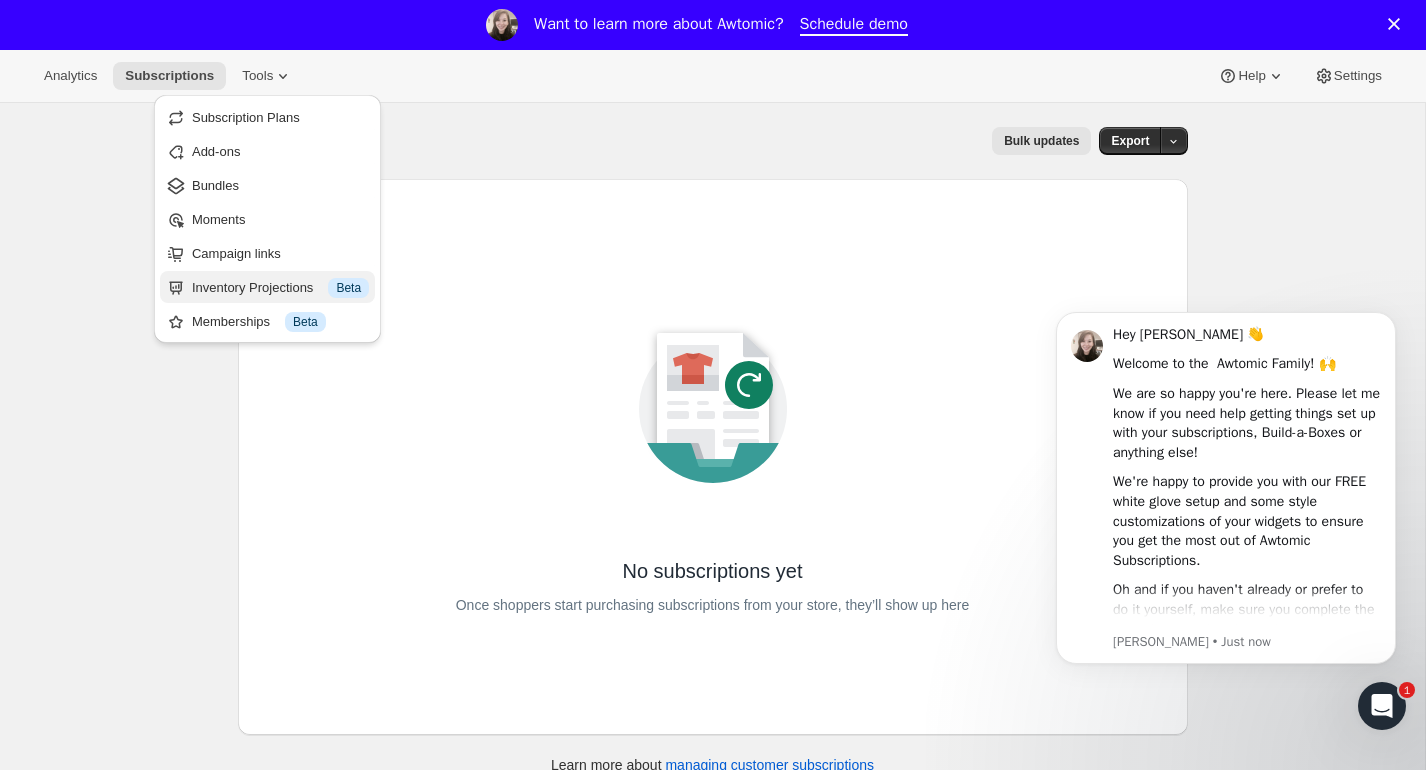 click on "Inventory Projections Info Beta" at bounding box center (280, 288) 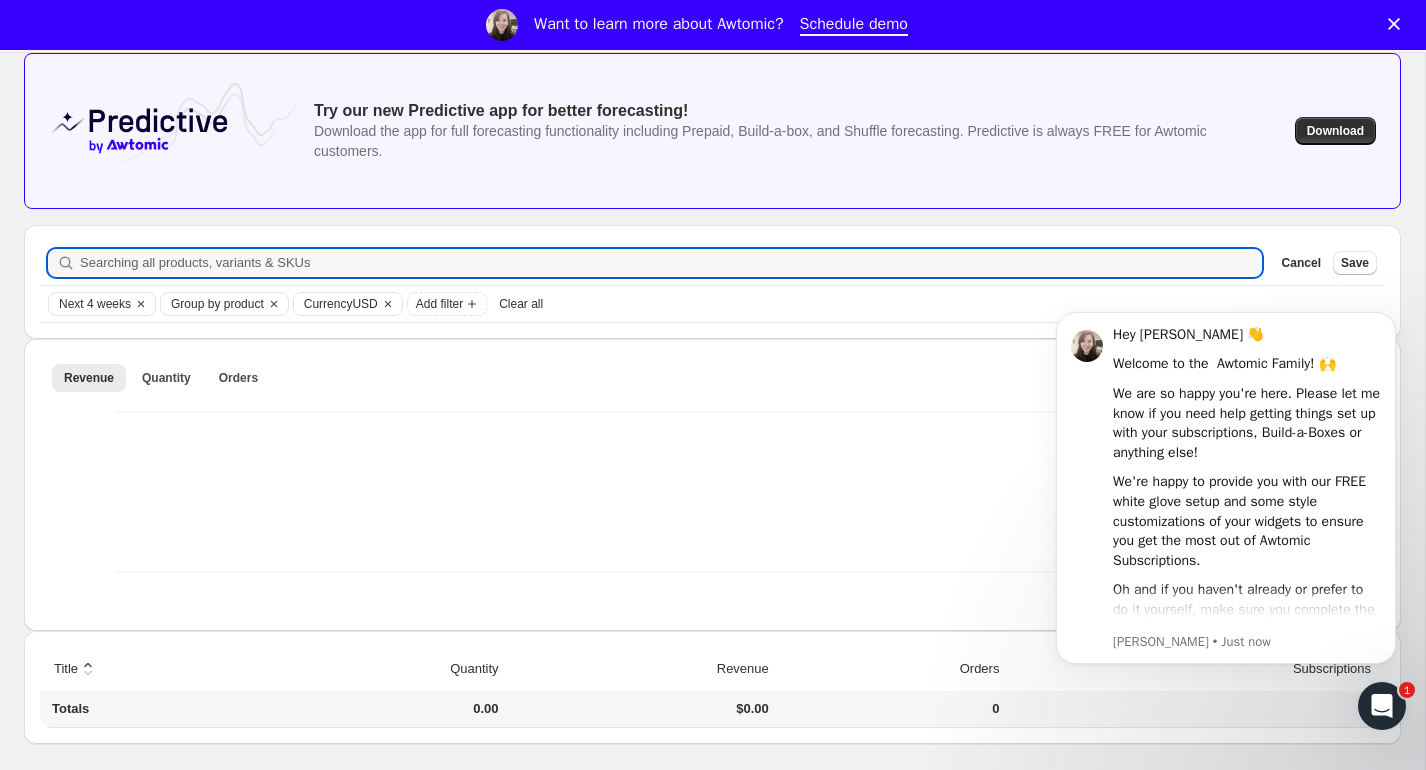 scroll, scrollTop: 131, scrollLeft: 0, axis: vertical 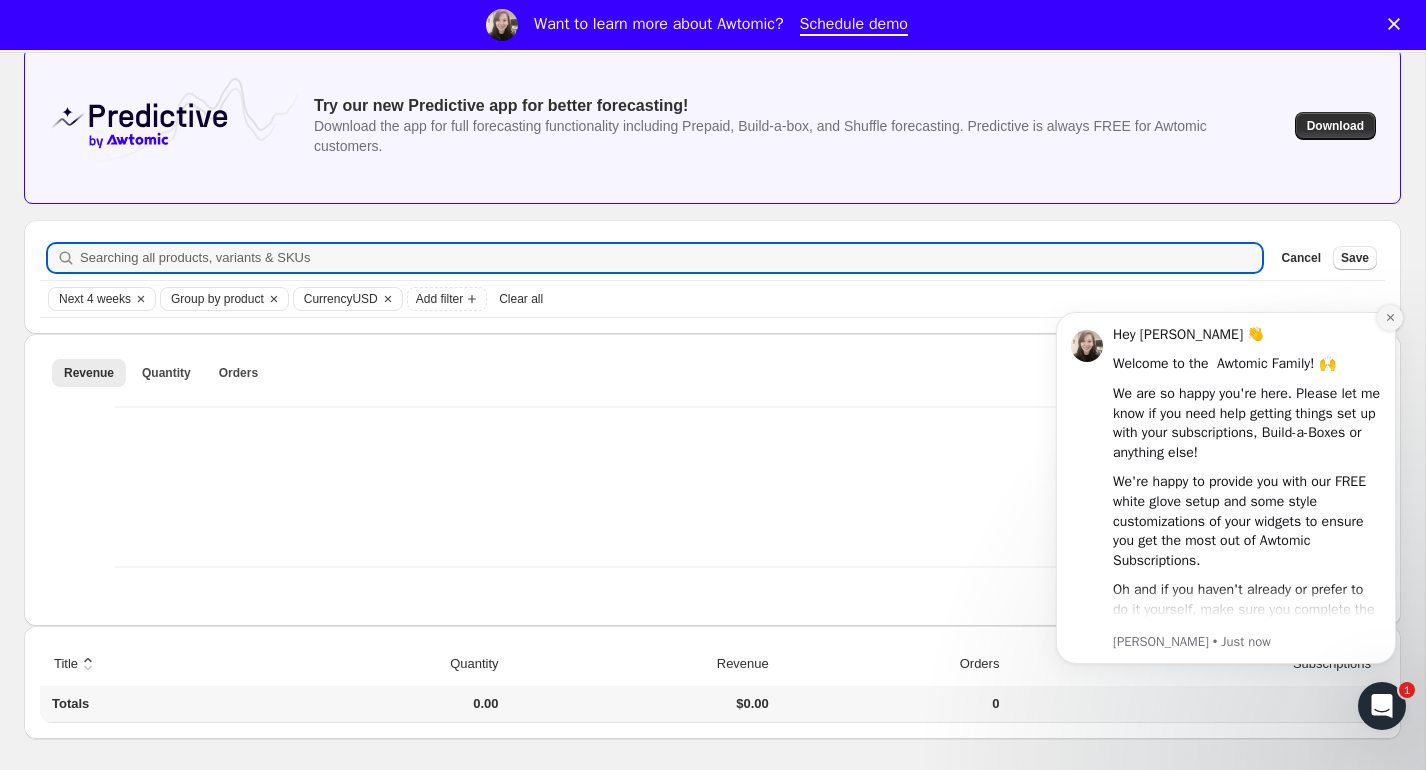 click 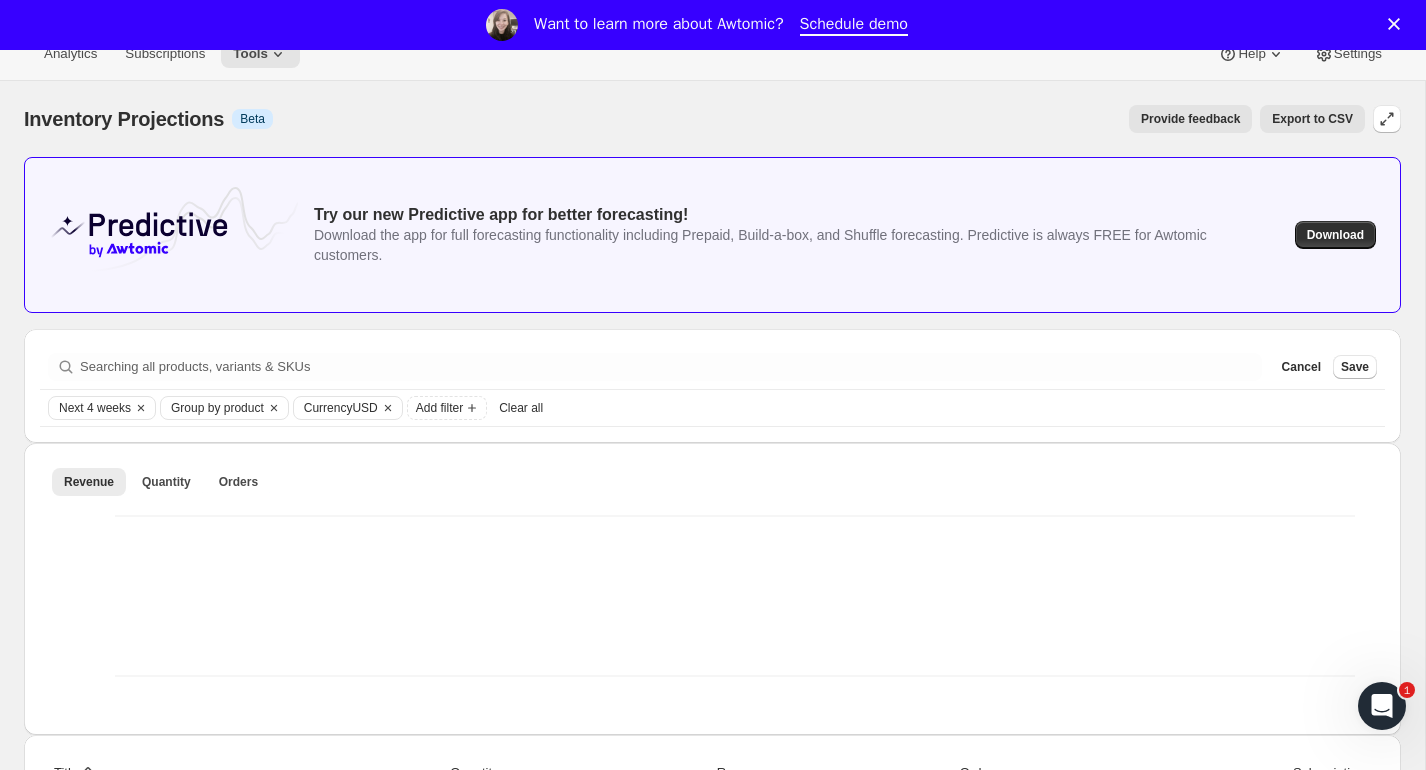 scroll, scrollTop: 0, scrollLeft: 0, axis: both 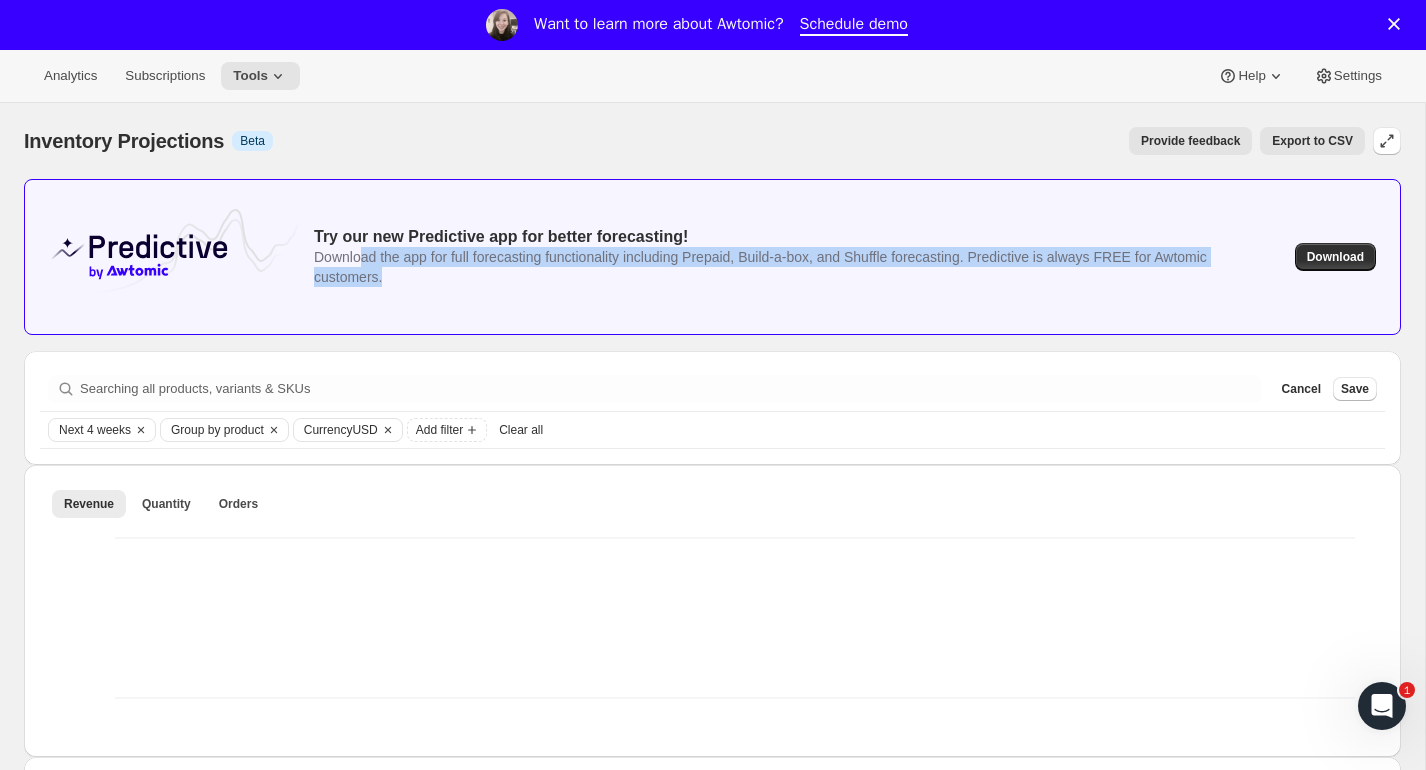 drag, startPoint x: 365, startPoint y: 260, endPoint x: 1005, endPoint y: 304, distance: 641.51074 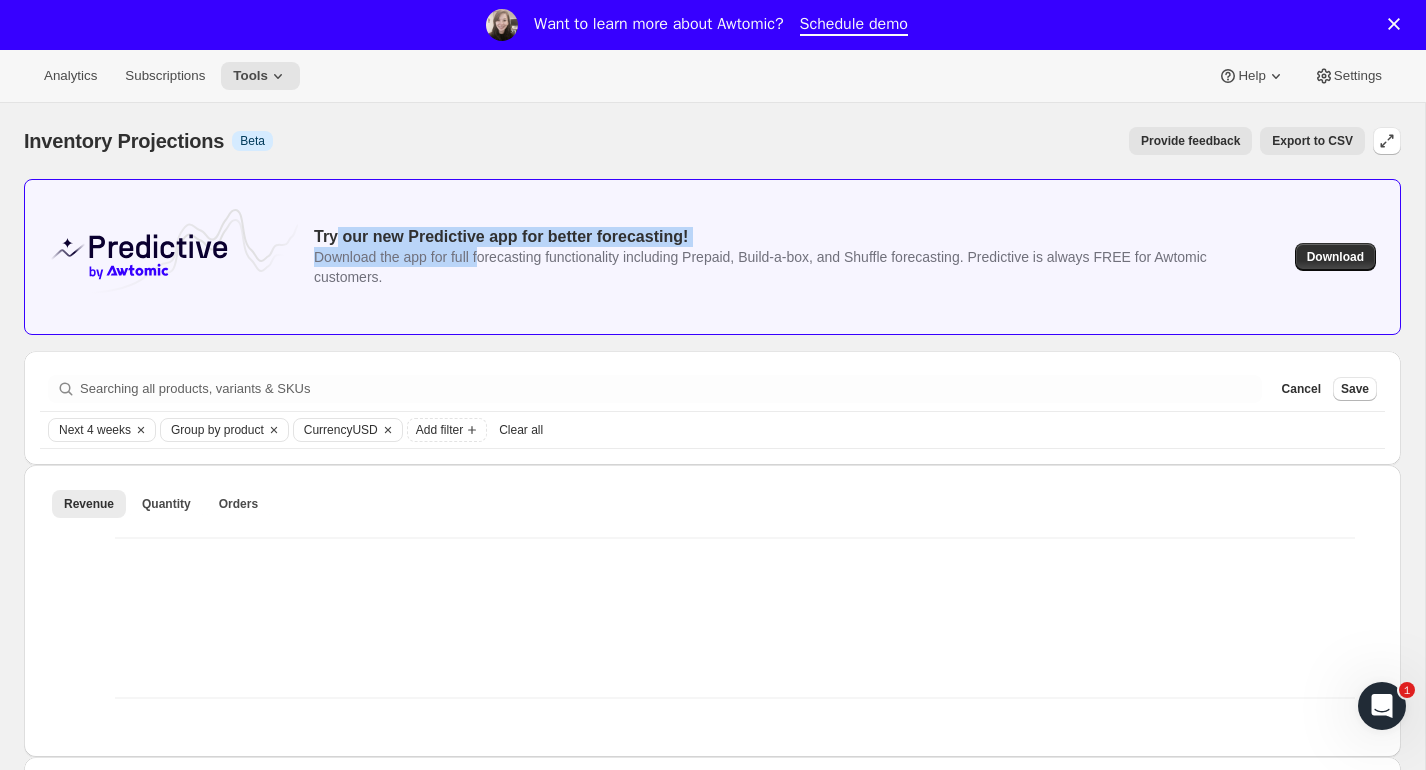 drag, startPoint x: 335, startPoint y: 230, endPoint x: 484, endPoint y: 263, distance: 152.61061 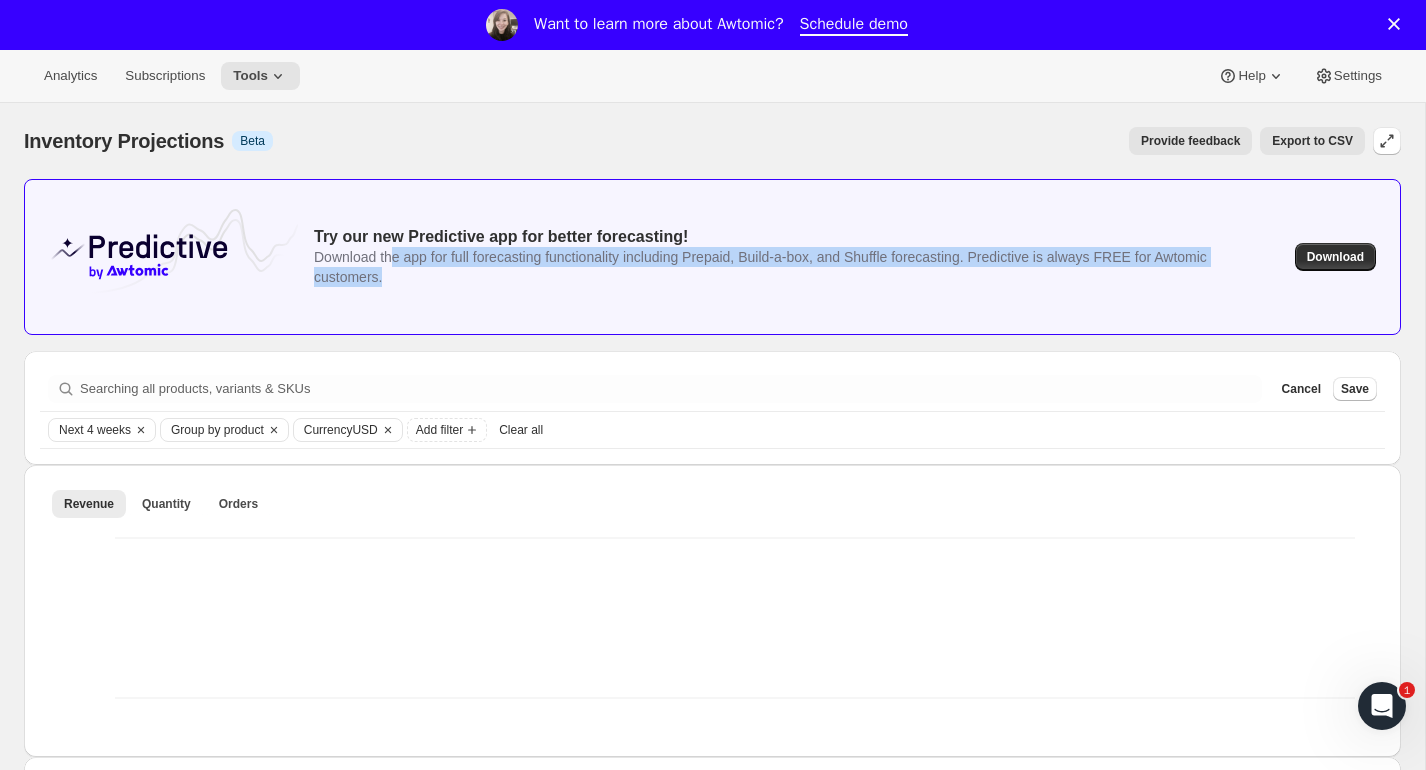 drag, startPoint x: 397, startPoint y: 250, endPoint x: 751, endPoint y: 280, distance: 355.26892 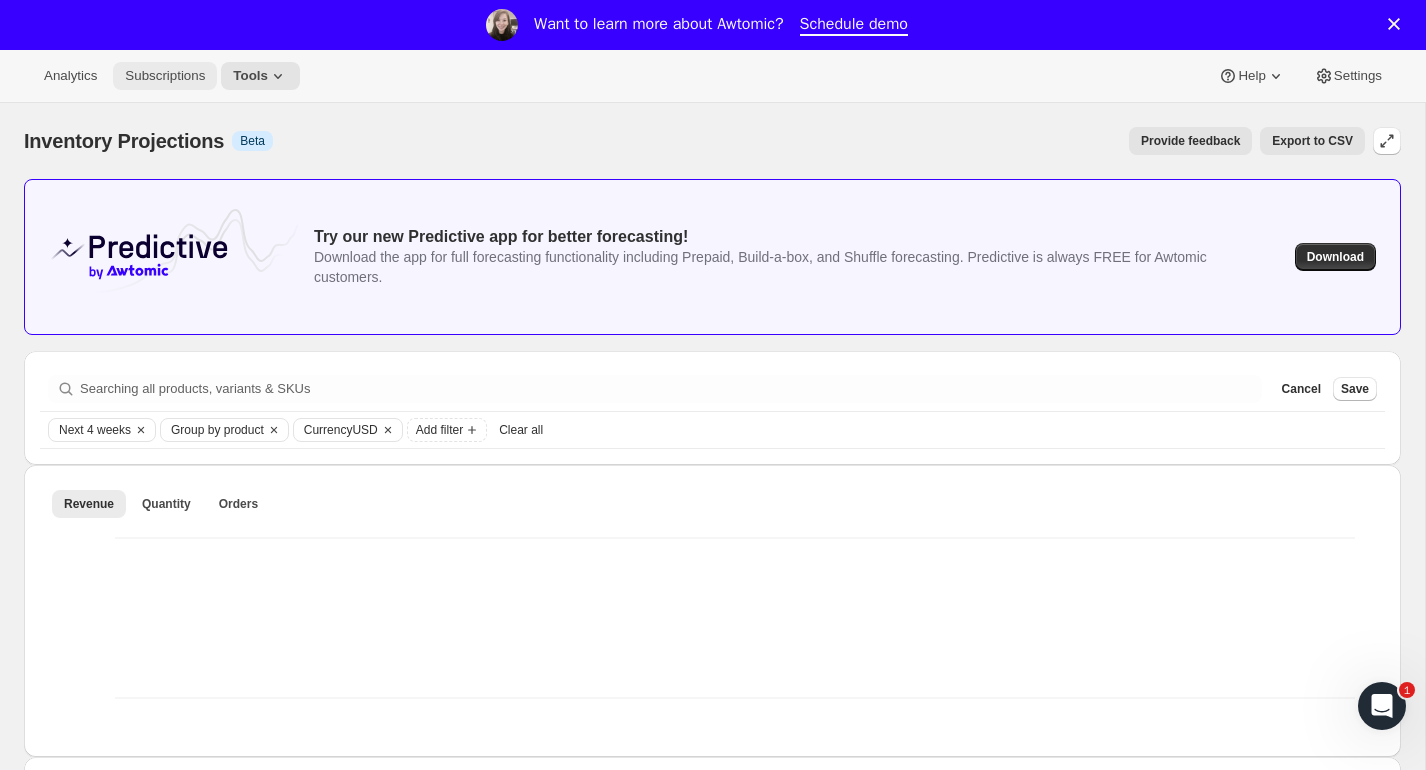 click on "Subscriptions" at bounding box center (165, 76) 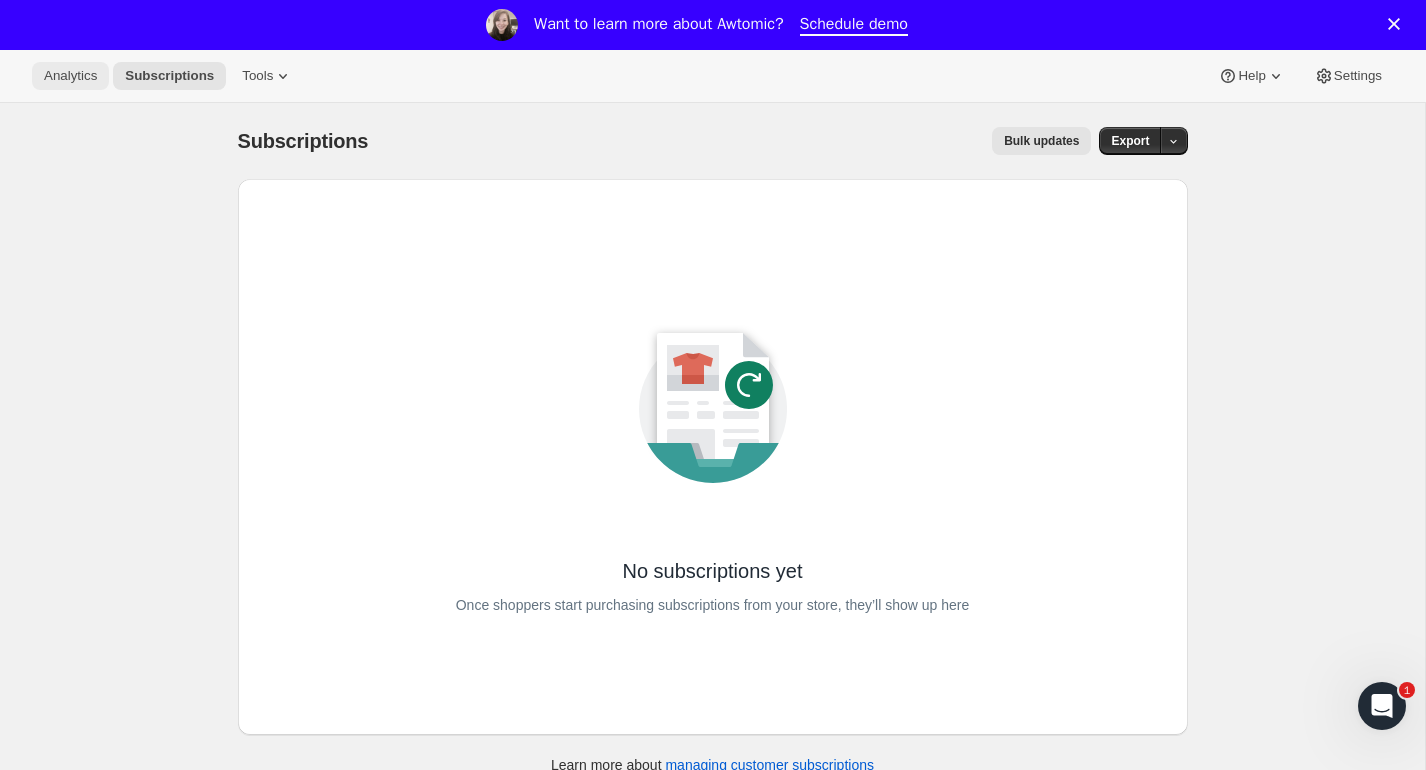 click on "Analytics" at bounding box center (70, 76) 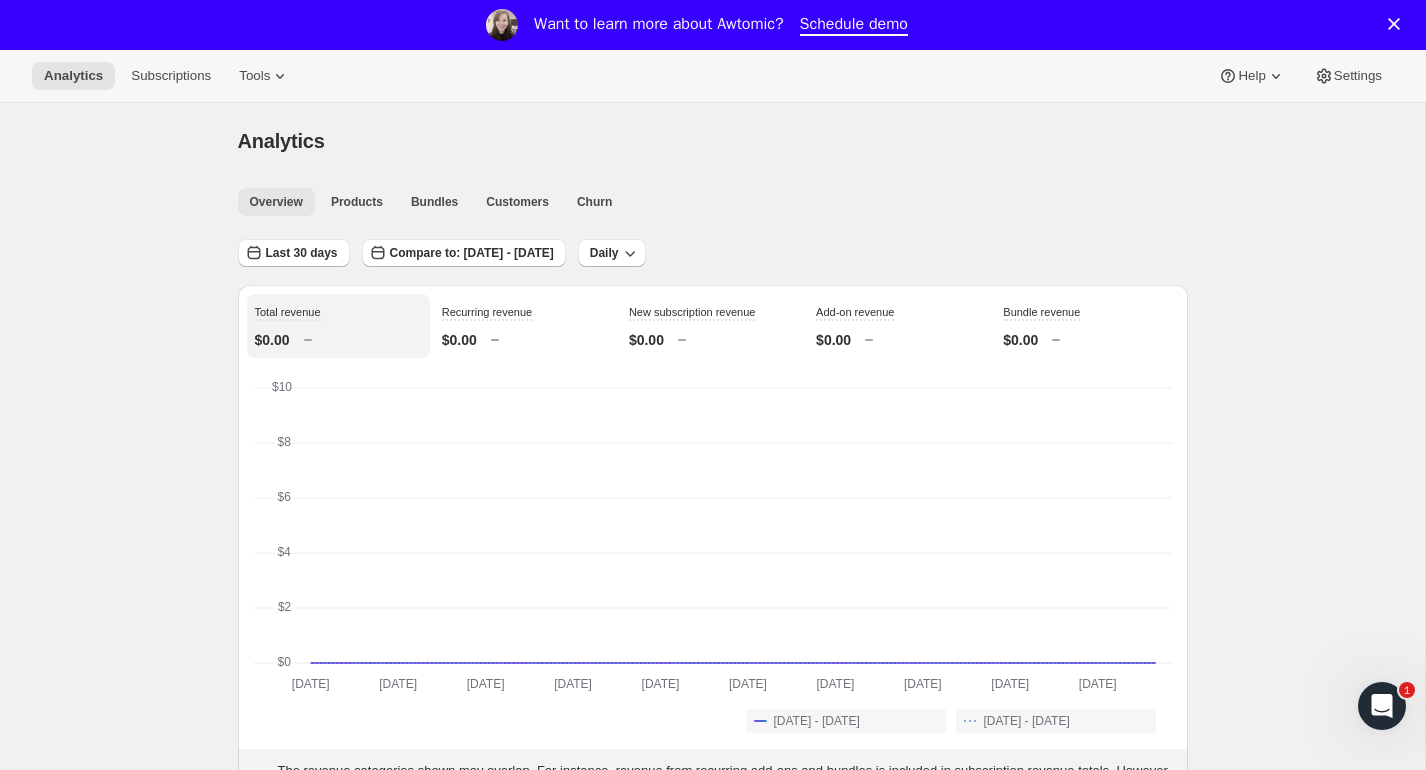 click on "Overview" at bounding box center (276, 202) 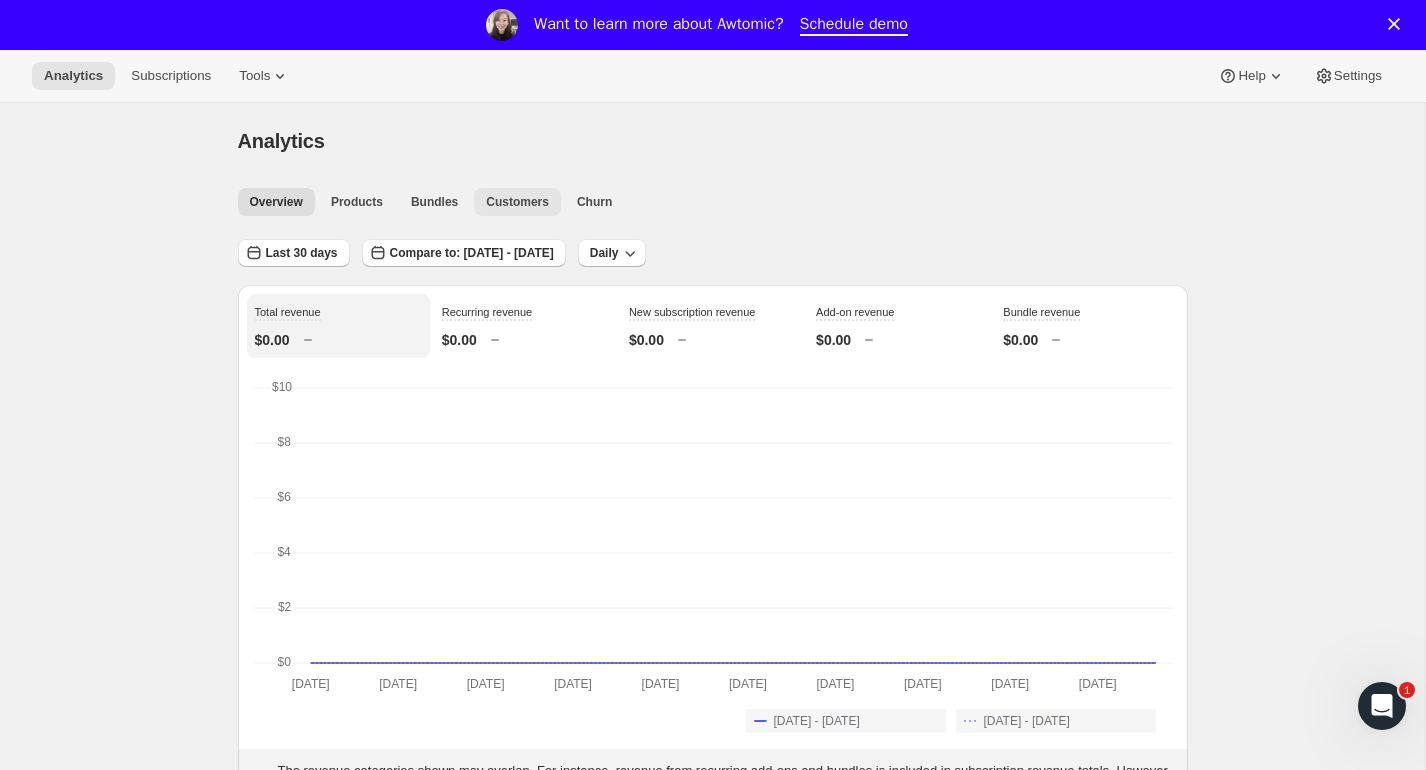 click on "Customers" at bounding box center (517, 202) 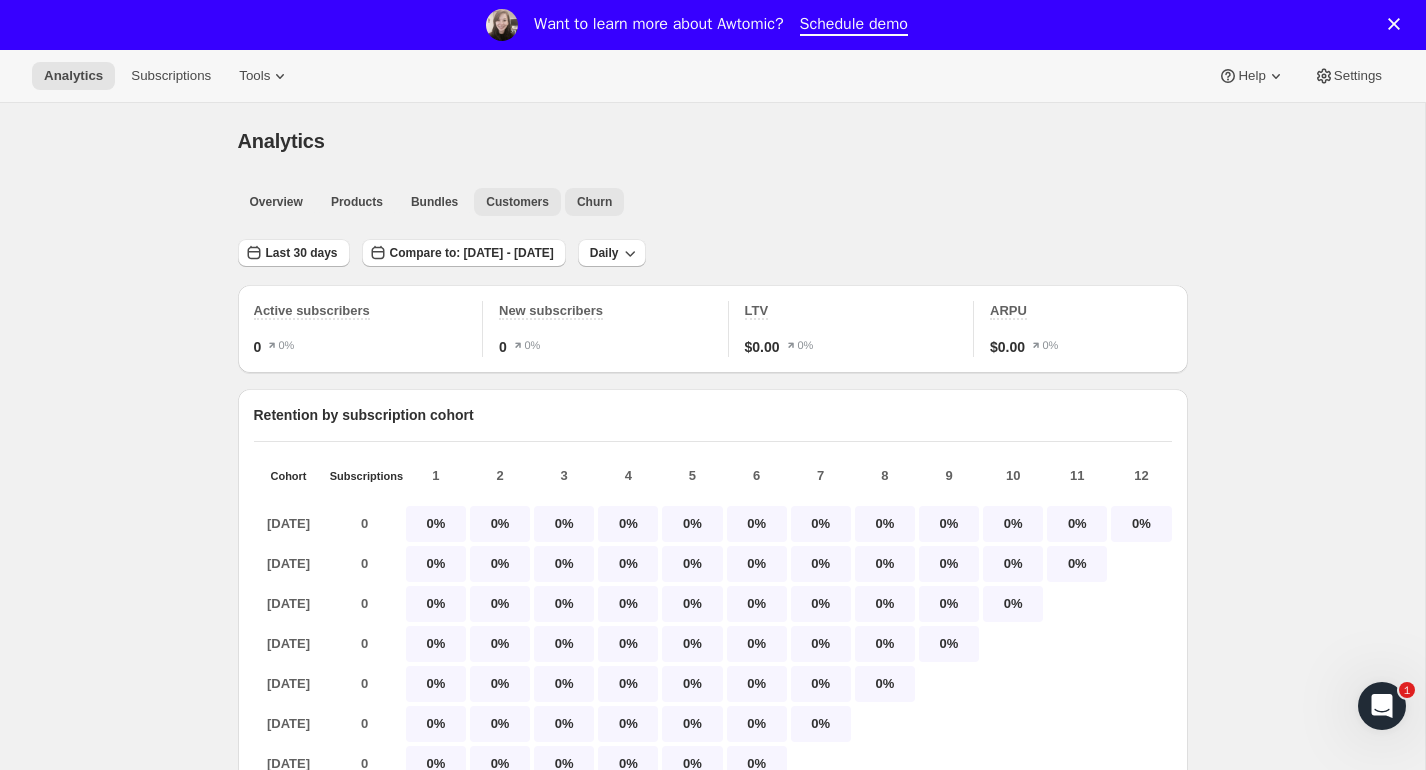 click on "Churn" at bounding box center (594, 202) 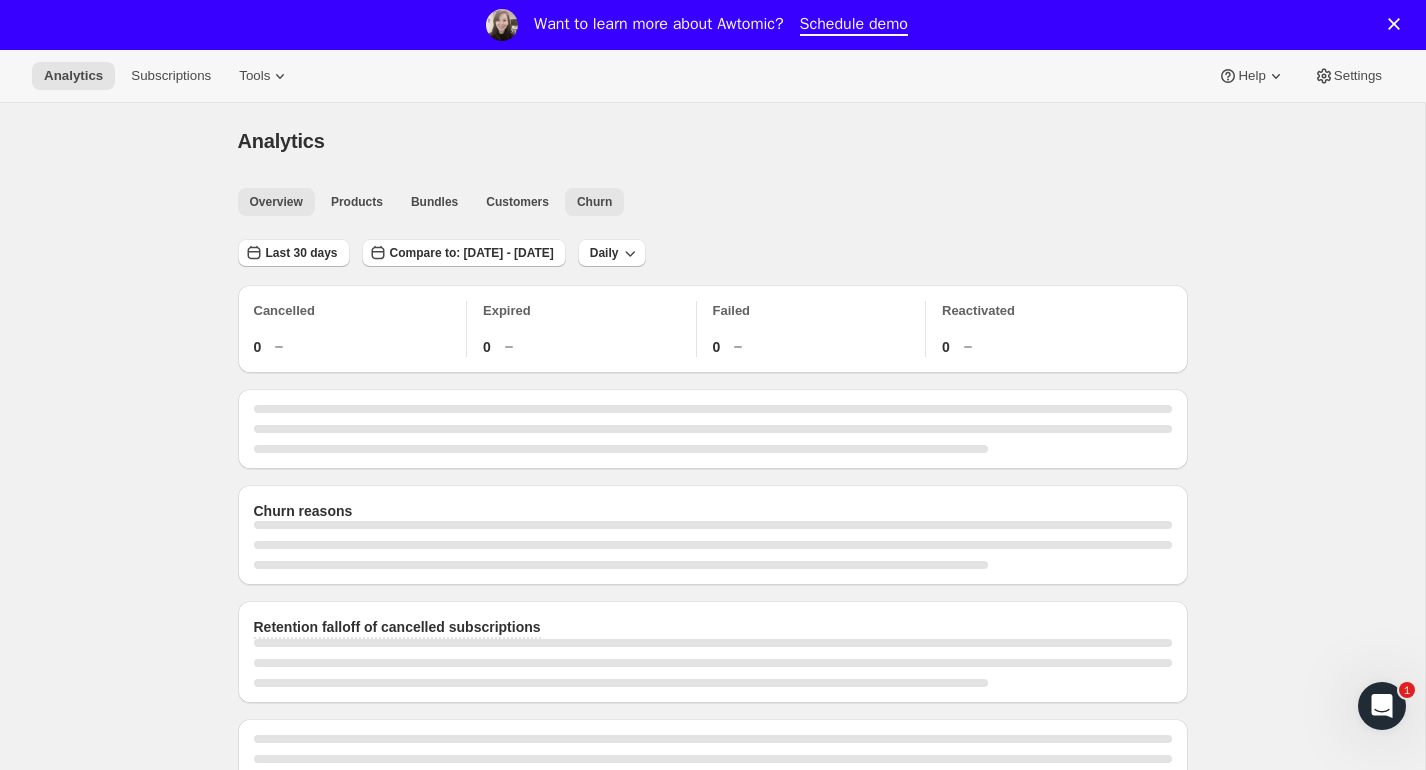 click on "Overview" at bounding box center [276, 202] 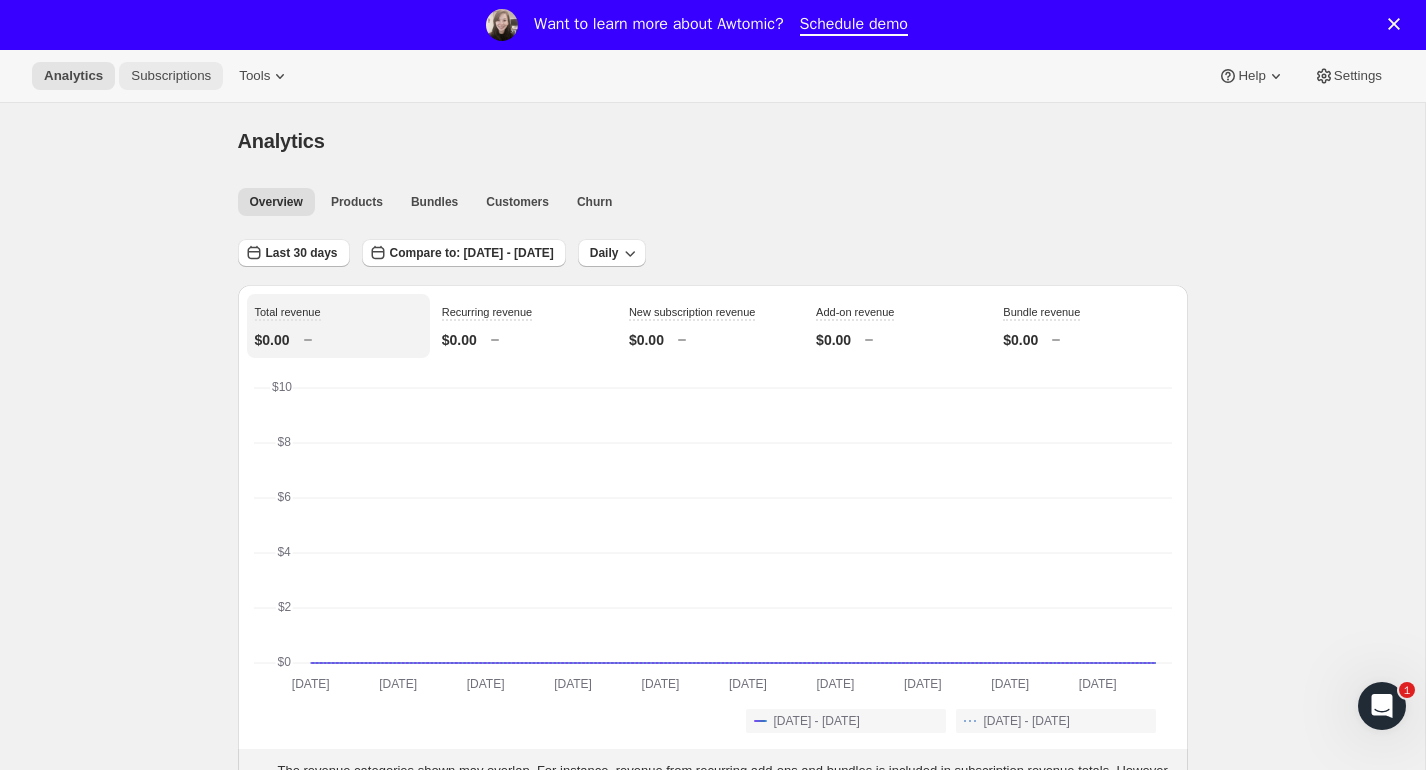 click on "Subscriptions" at bounding box center (171, 76) 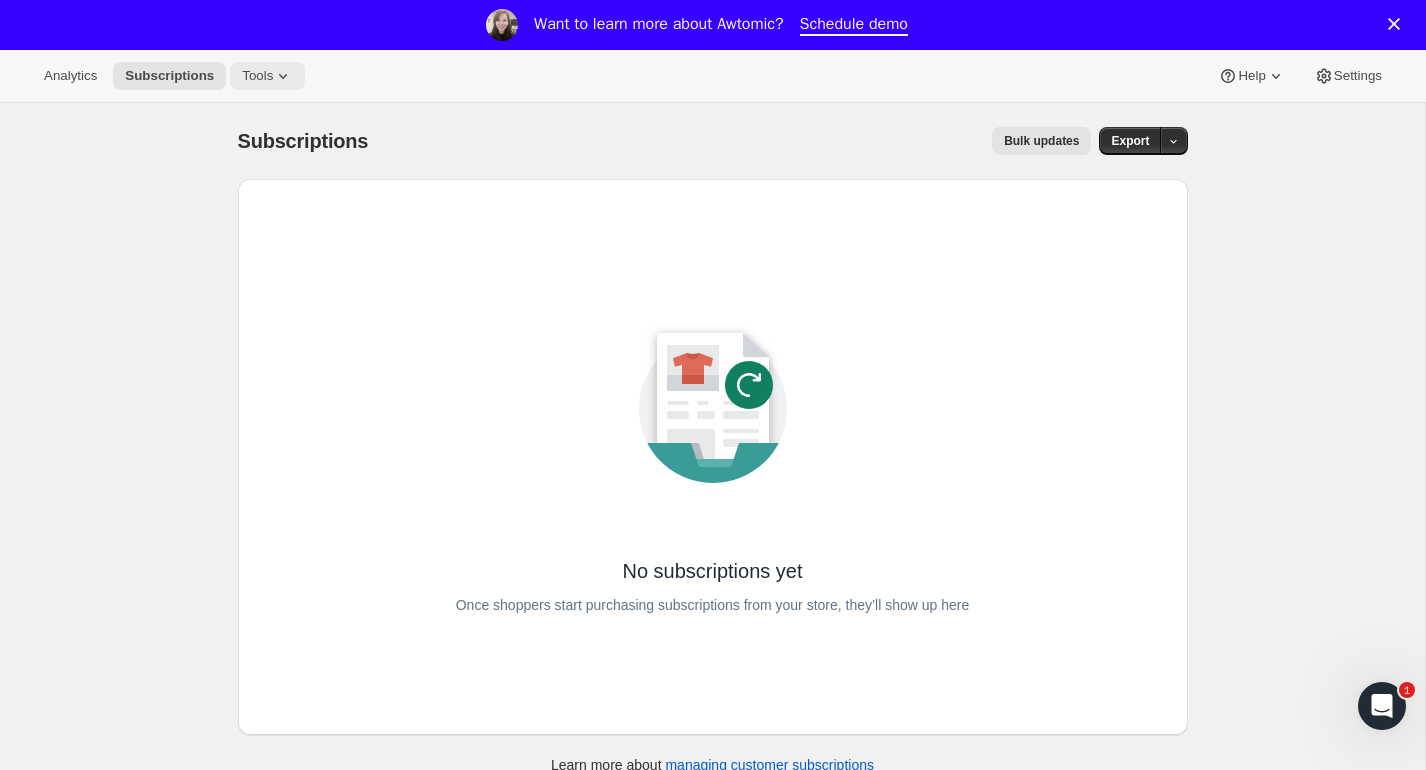 click on "Tools" at bounding box center (267, 76) 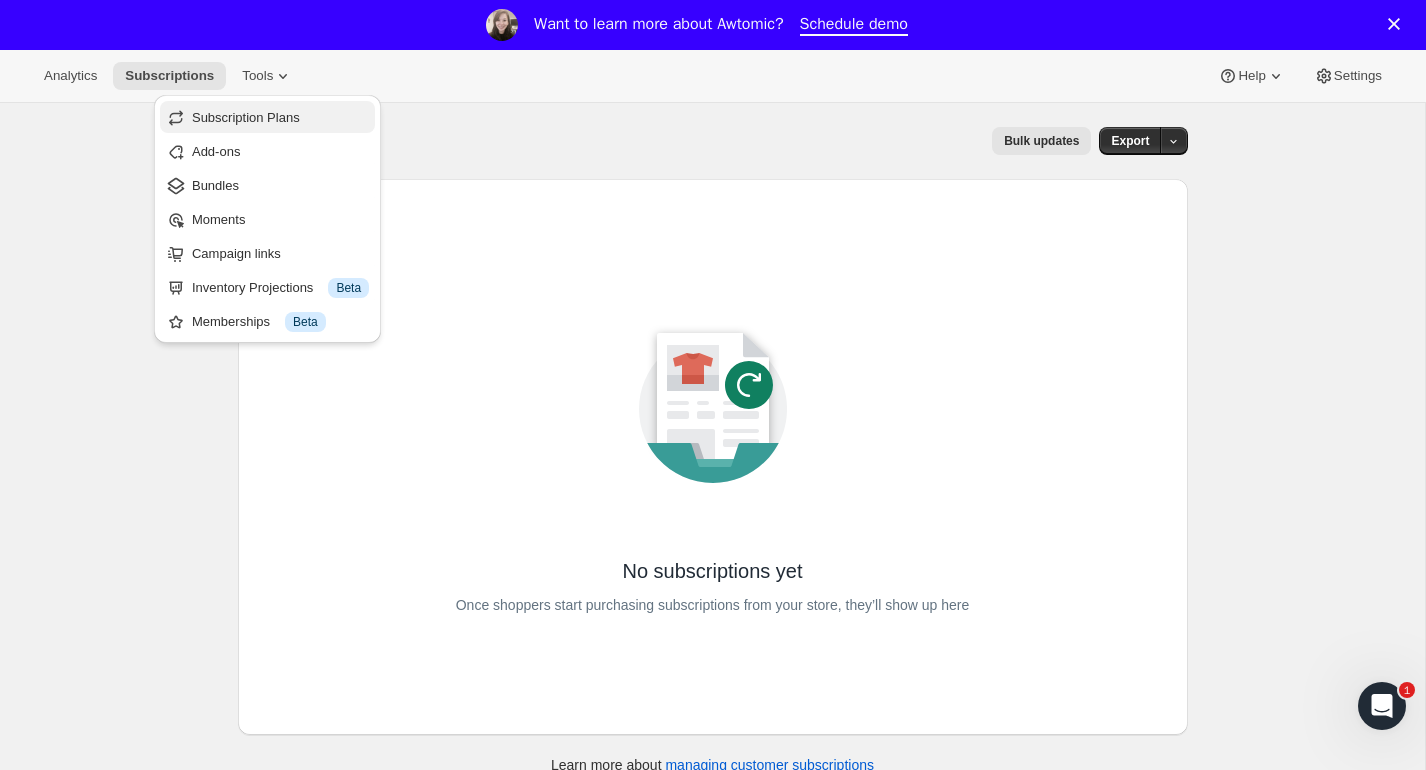 click on "Subscription Plans" at bounding box center (246, 117) 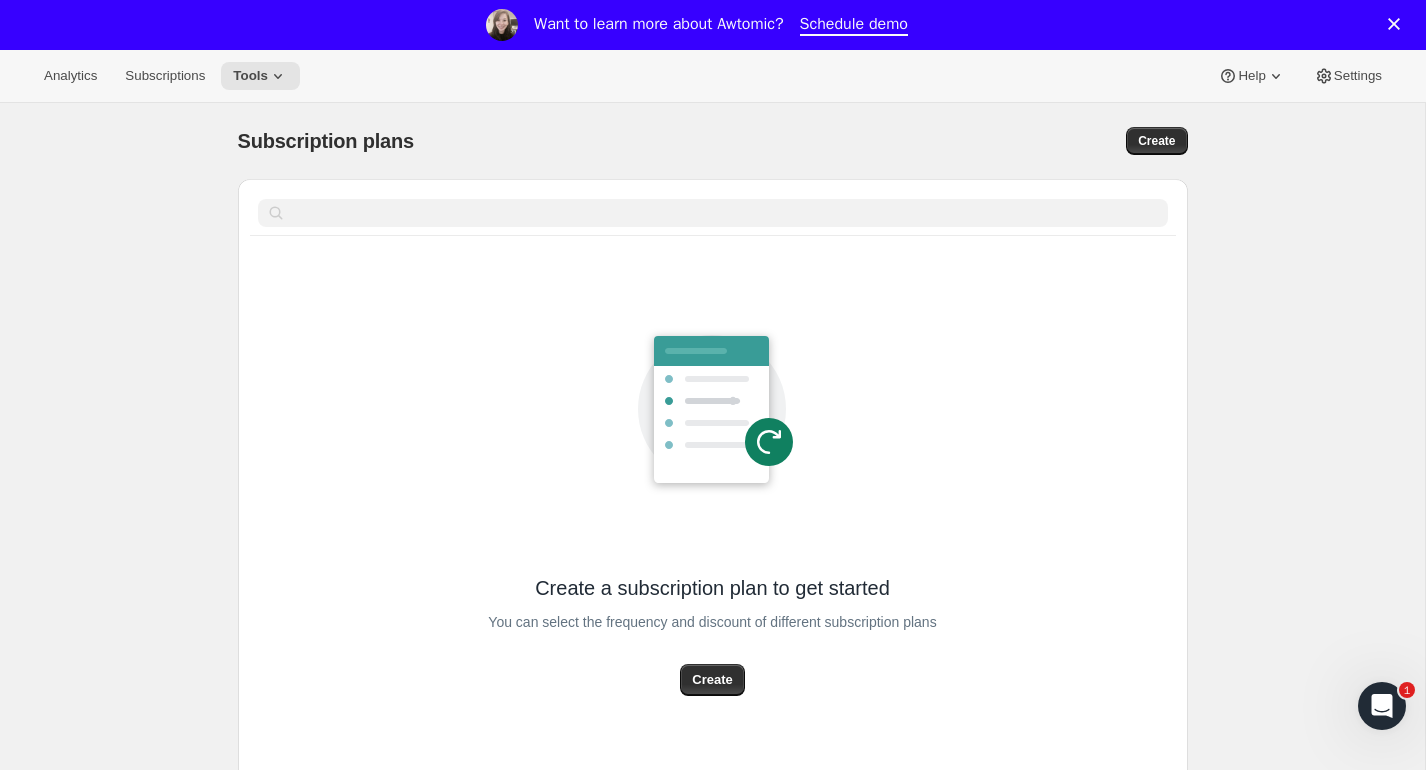 scroll, scrollTop: 103, scrollLeft: 0, axis: vertical 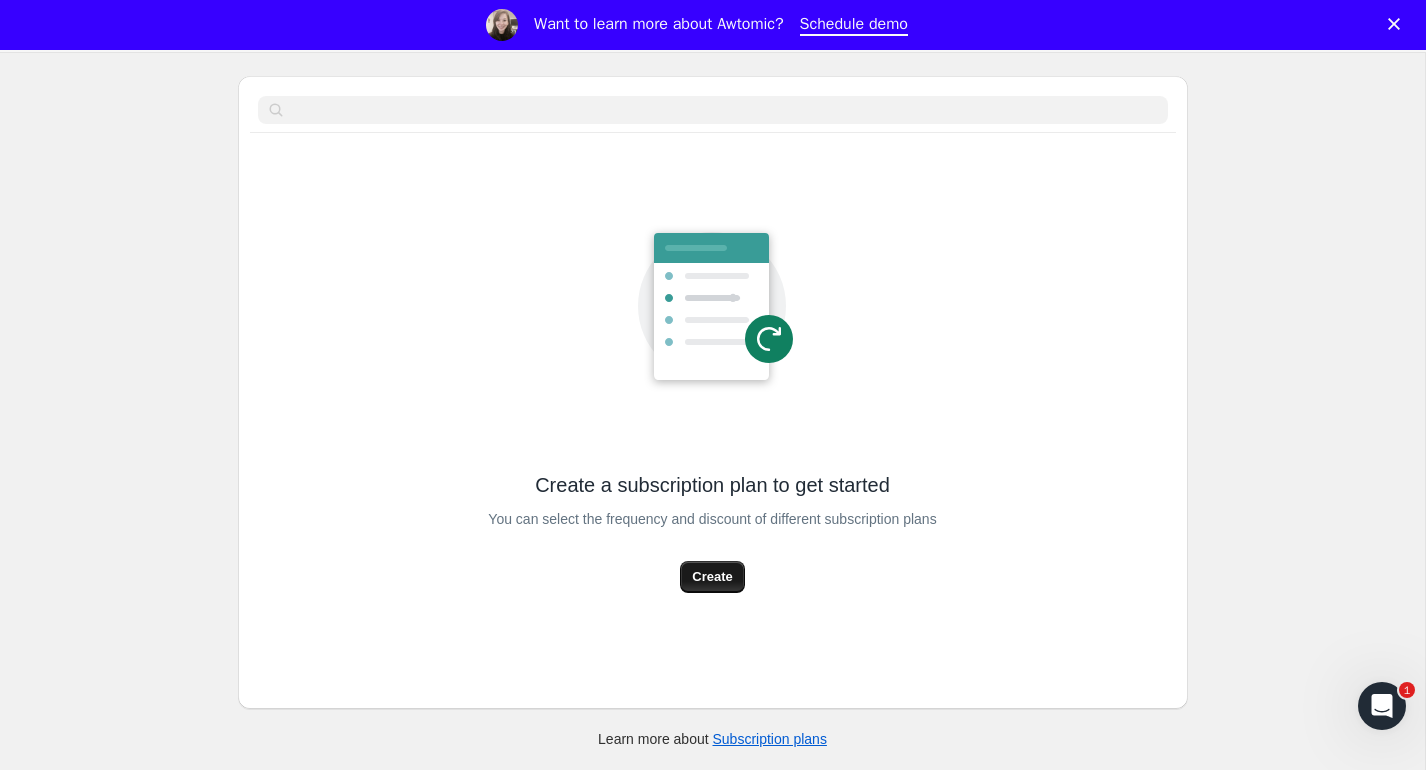 click on "Create" at bounding box center [712, 577] 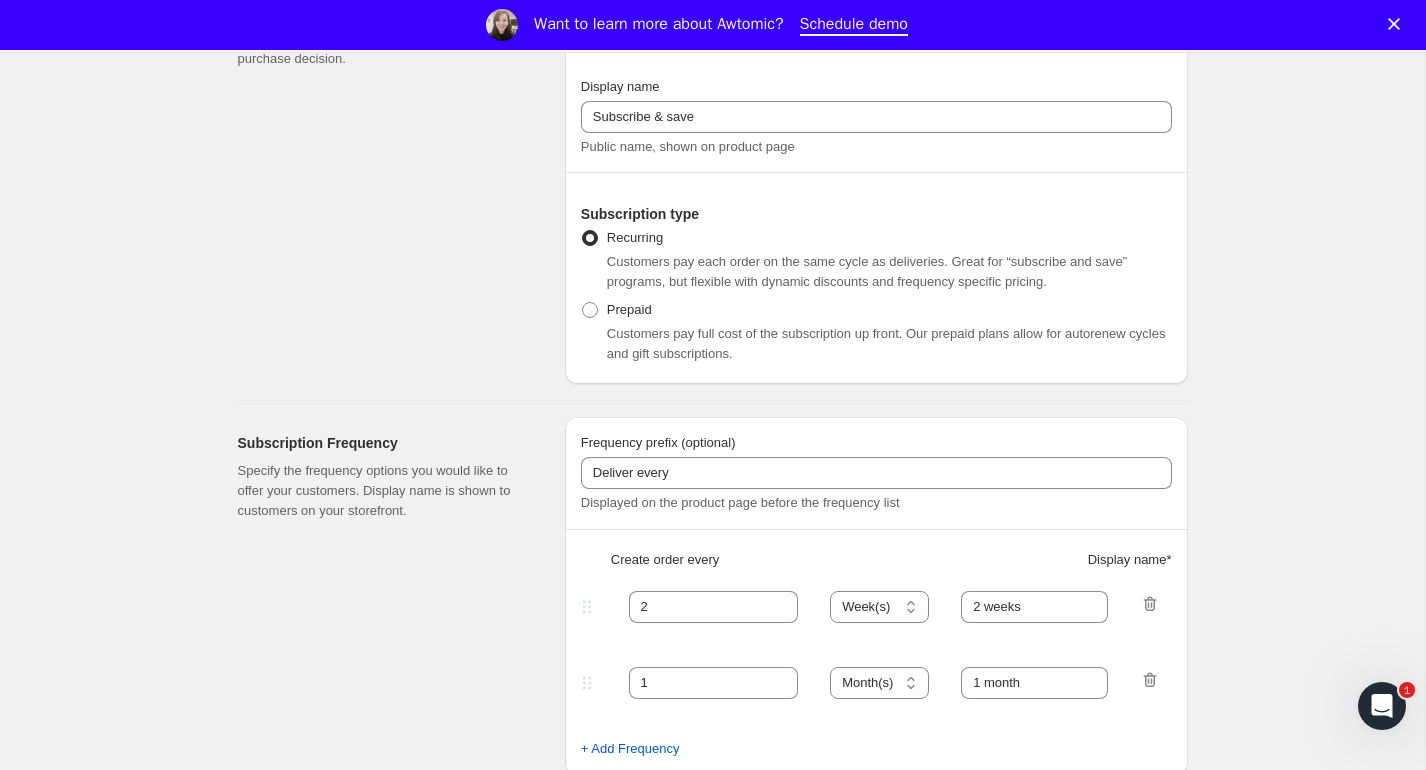 scroll, scrollTop: 259, scrollLeft: 0, axis: vertical 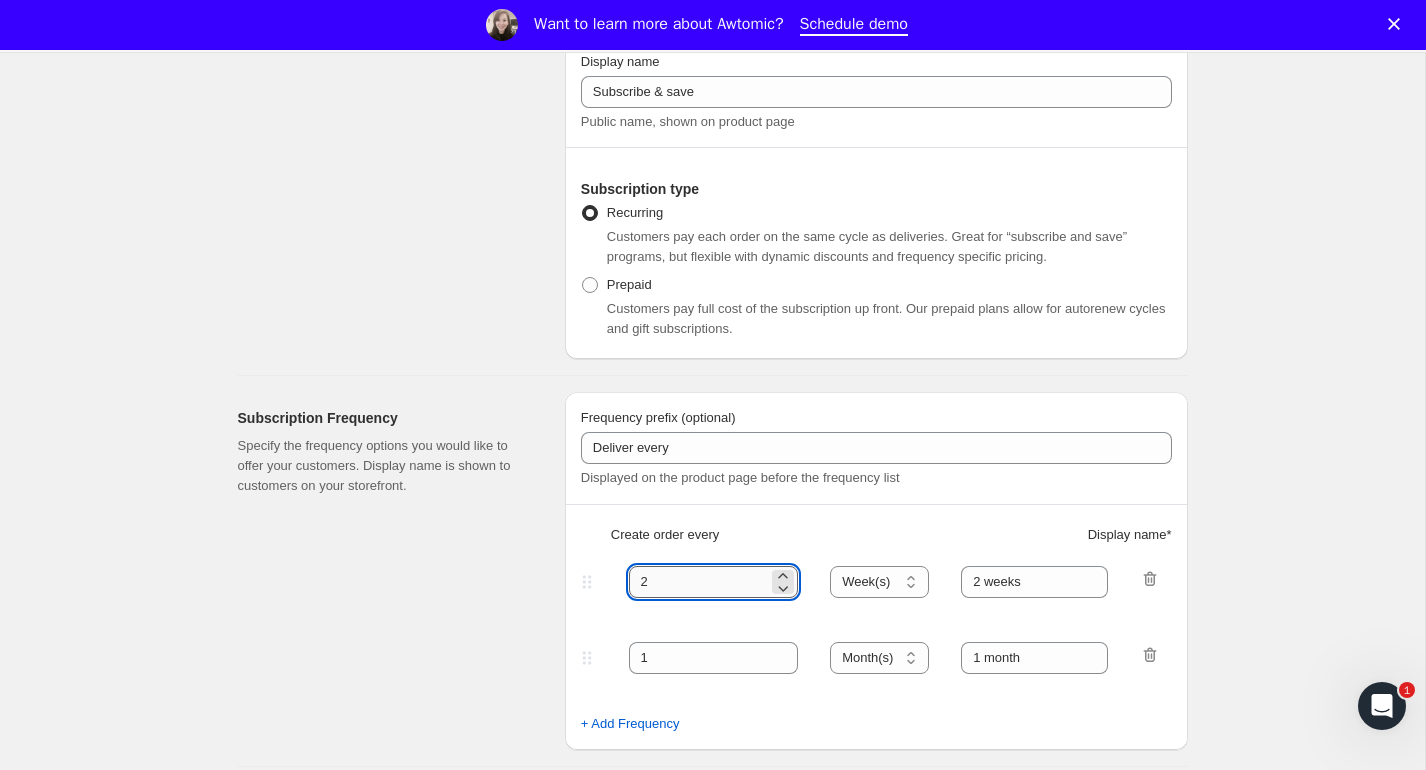 drag, startPoint x: 644, startPoint y: 585, endPoint x: 633, endPoint y: 585, distance: 11 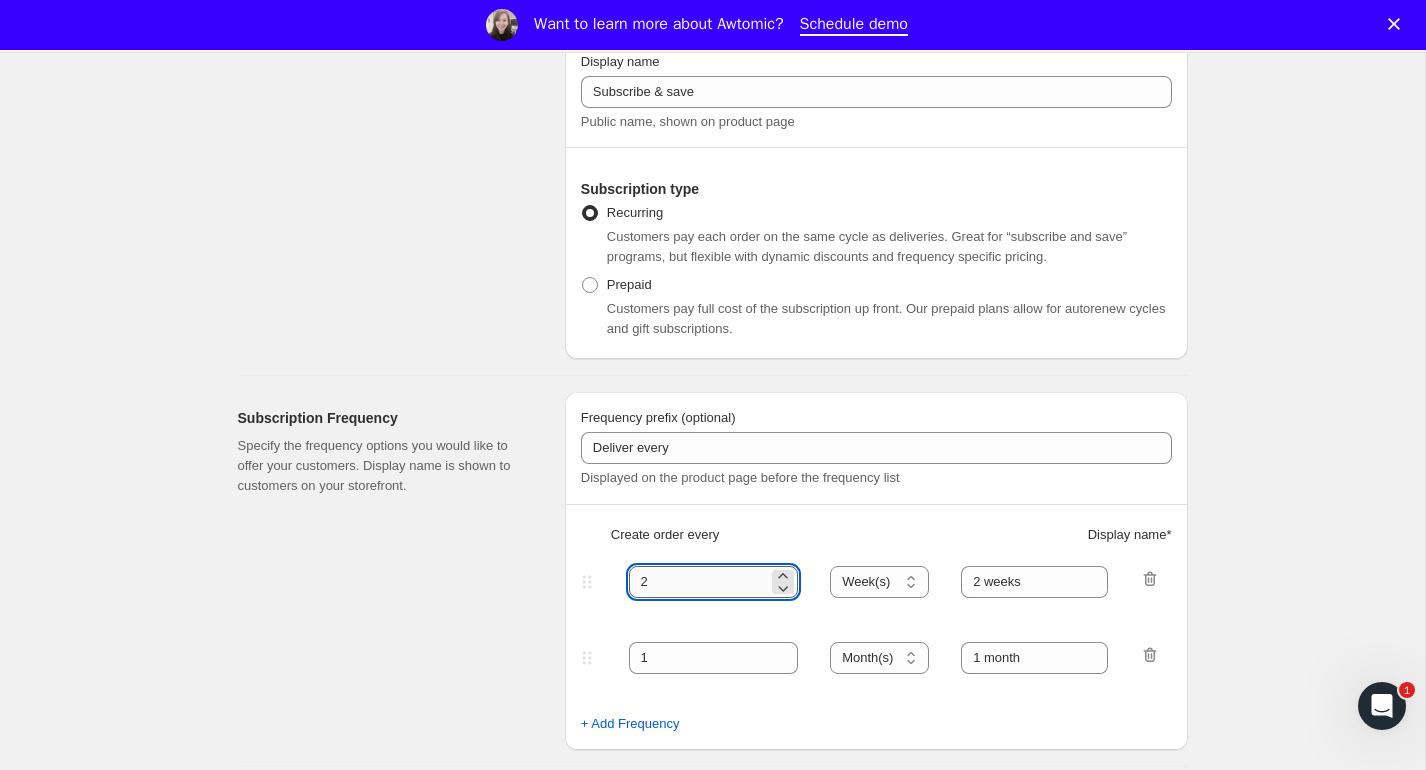 click on "2" at bounding box center (699, 582) 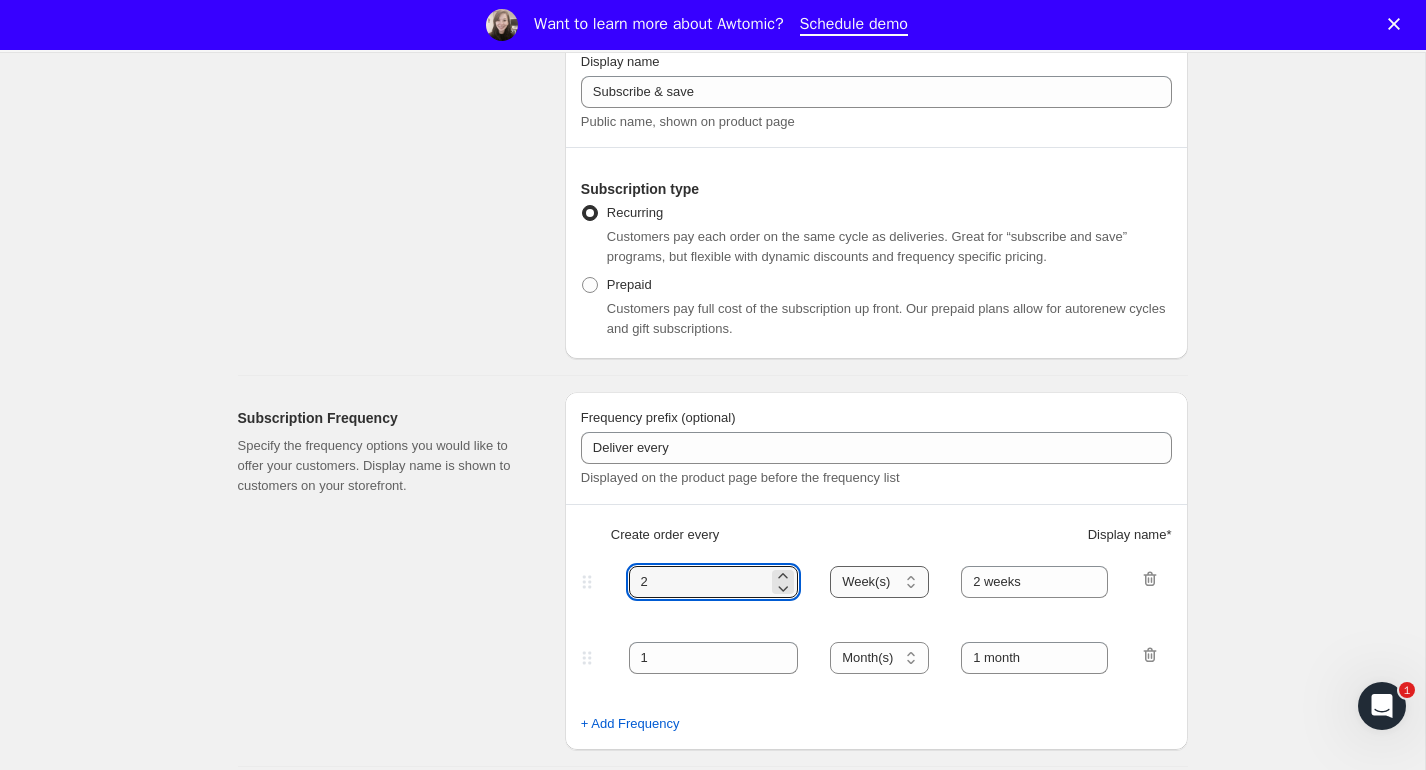 click on "Day(s) Week(s) Month(s) Year(s)" at bounding box center [879, 582] 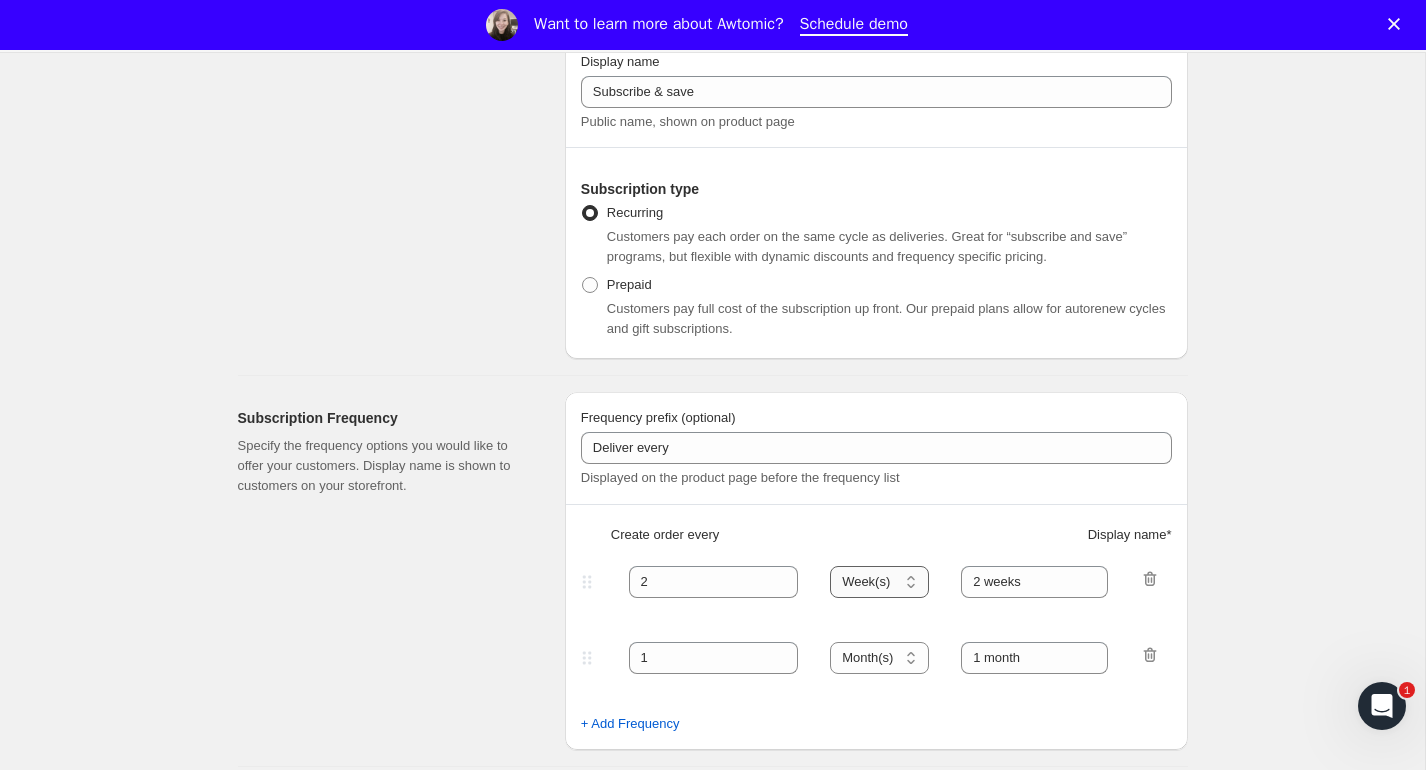 select on "MONTH" 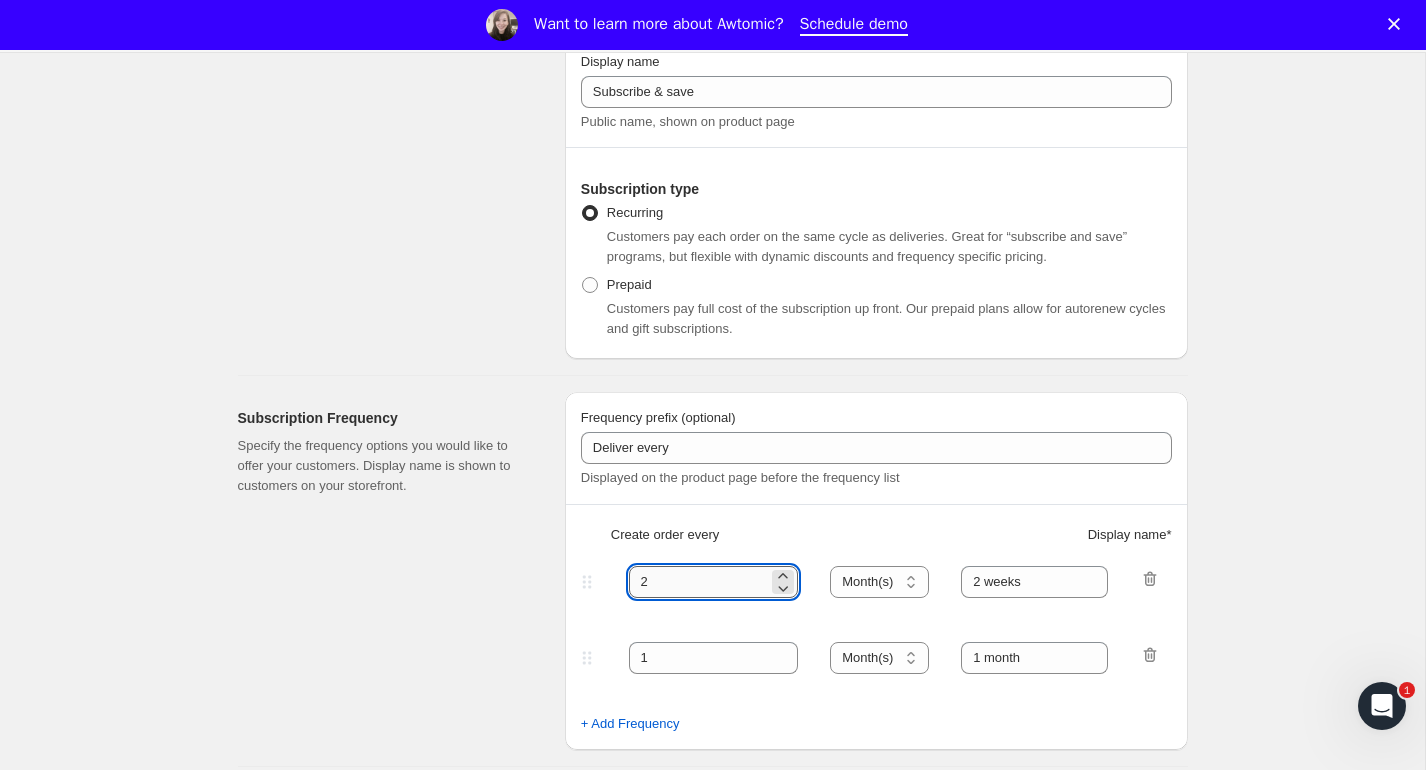click on "2" at bounding box center (699, 582) 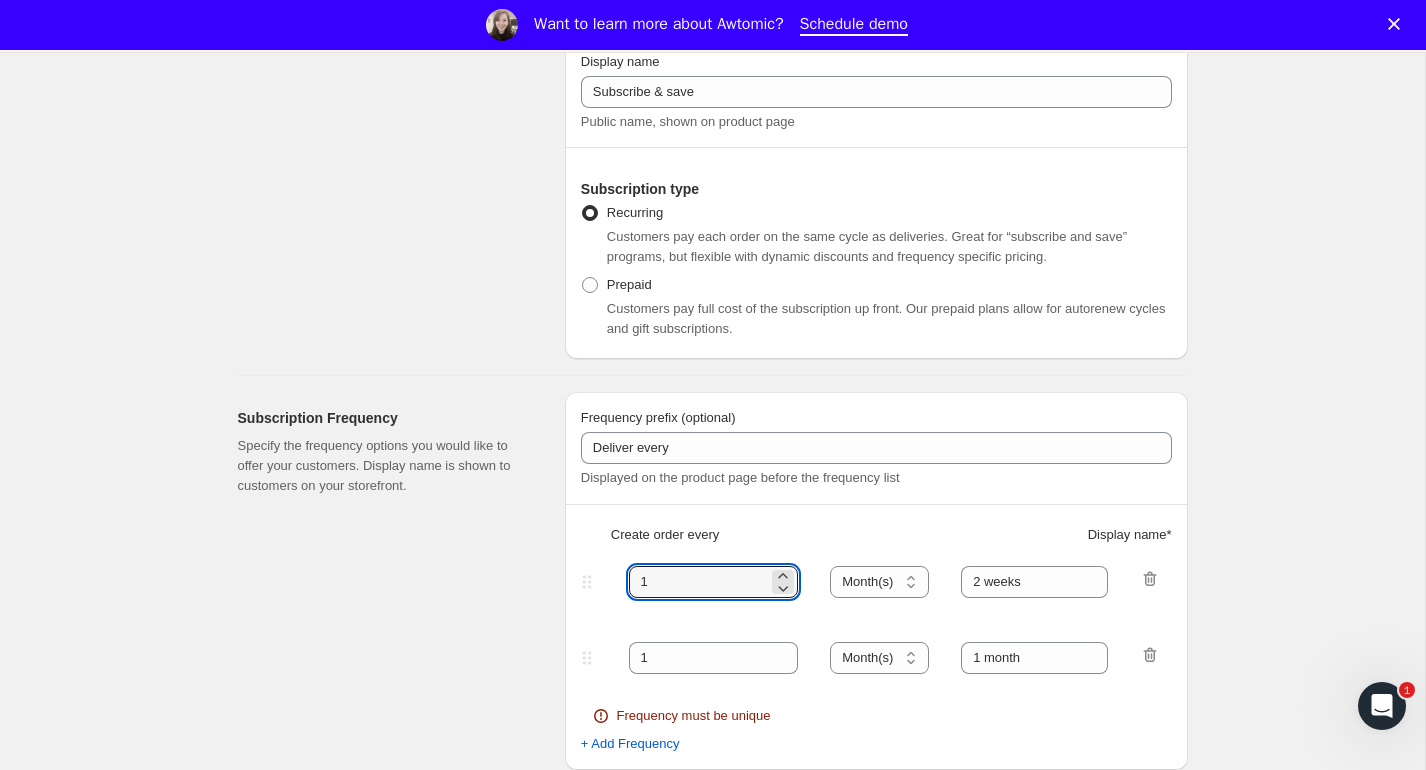 type on "1" 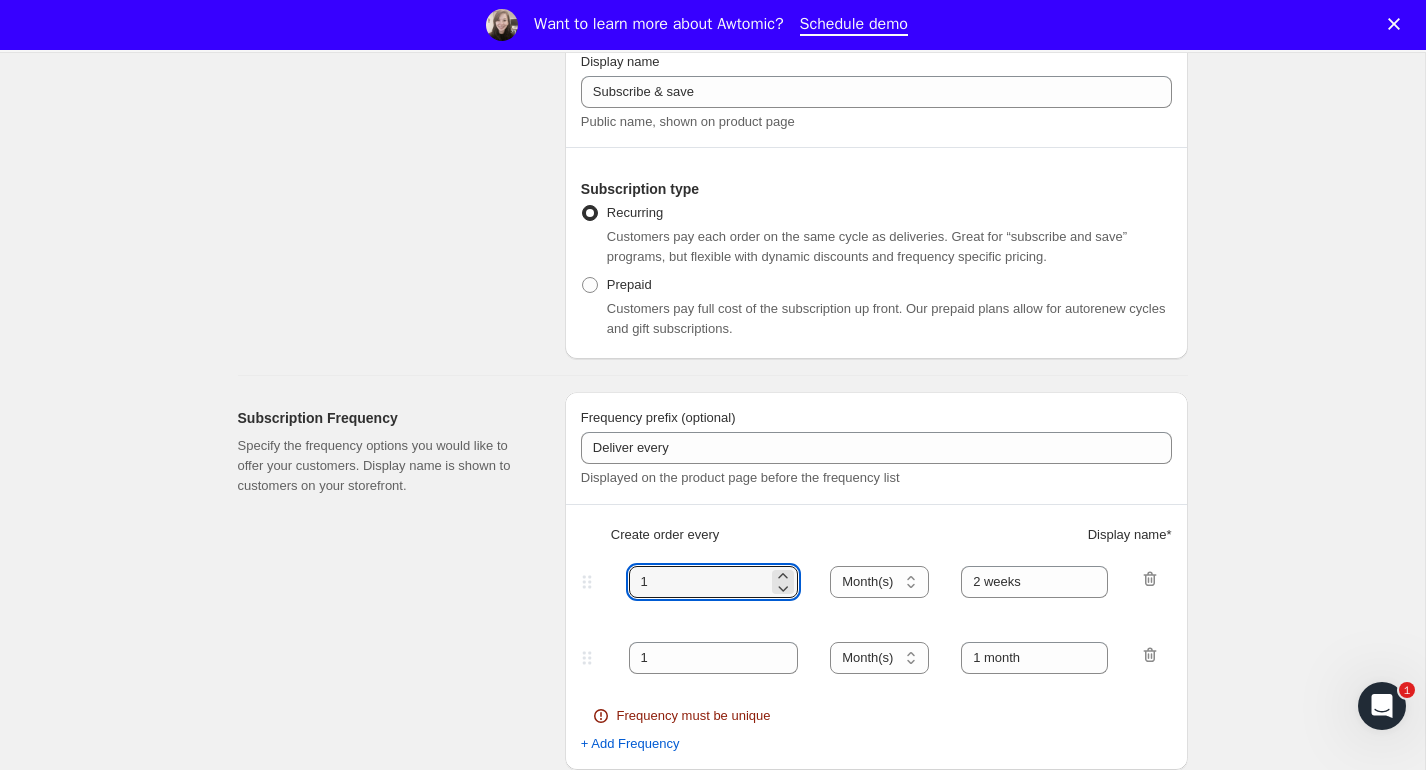 click on "Frequency prefix (optional) Deliver every Displayed on the product page before the frequency list Create order every Display name * 1 Day(s) Week(s) Month(s) Year(s) Month(s) 2 weeks 1 Day(s) Week(s) Month(s) Year(s) Month(s) 1 month Frequency must be unique + Add Frequency" at bounding box center (876, 581) 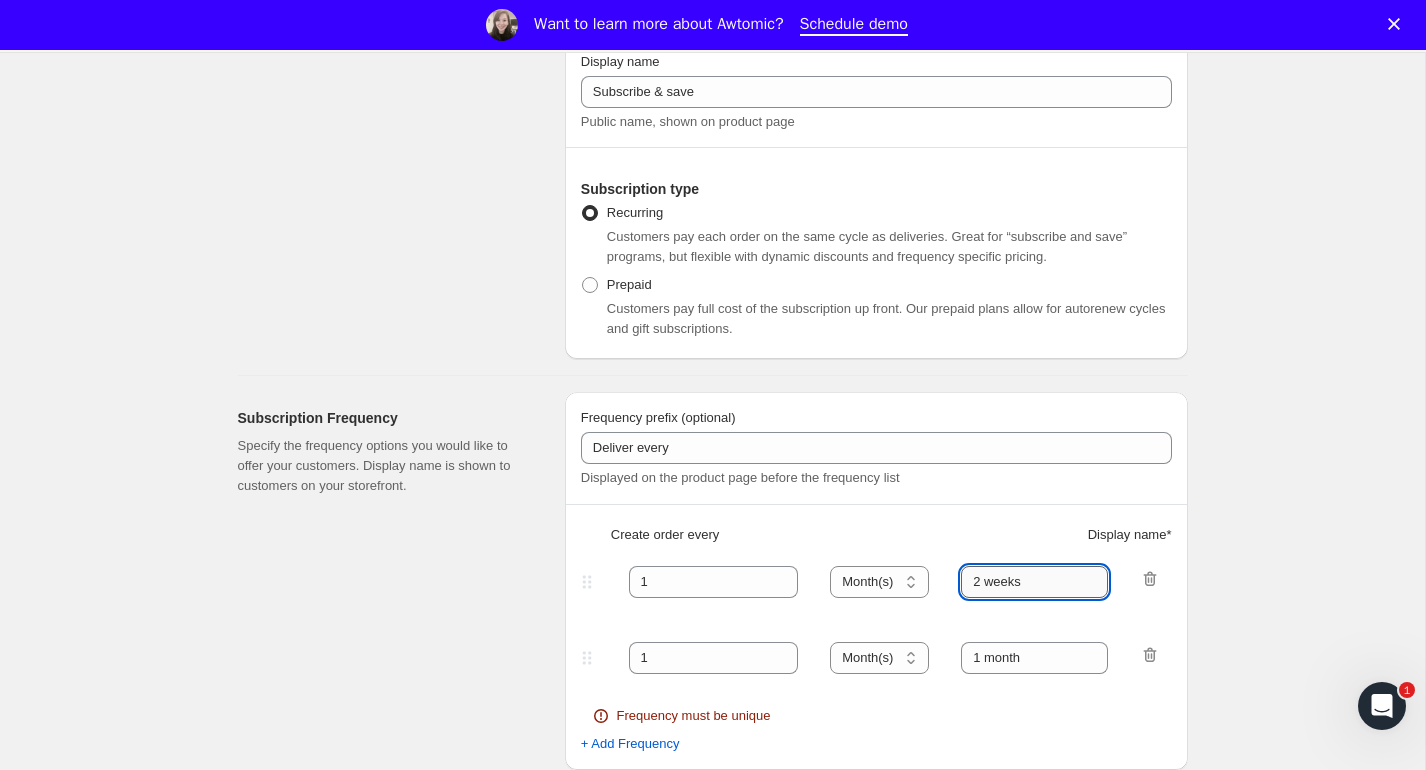 click on "2 weeks" at bounding box center (1034, 582) 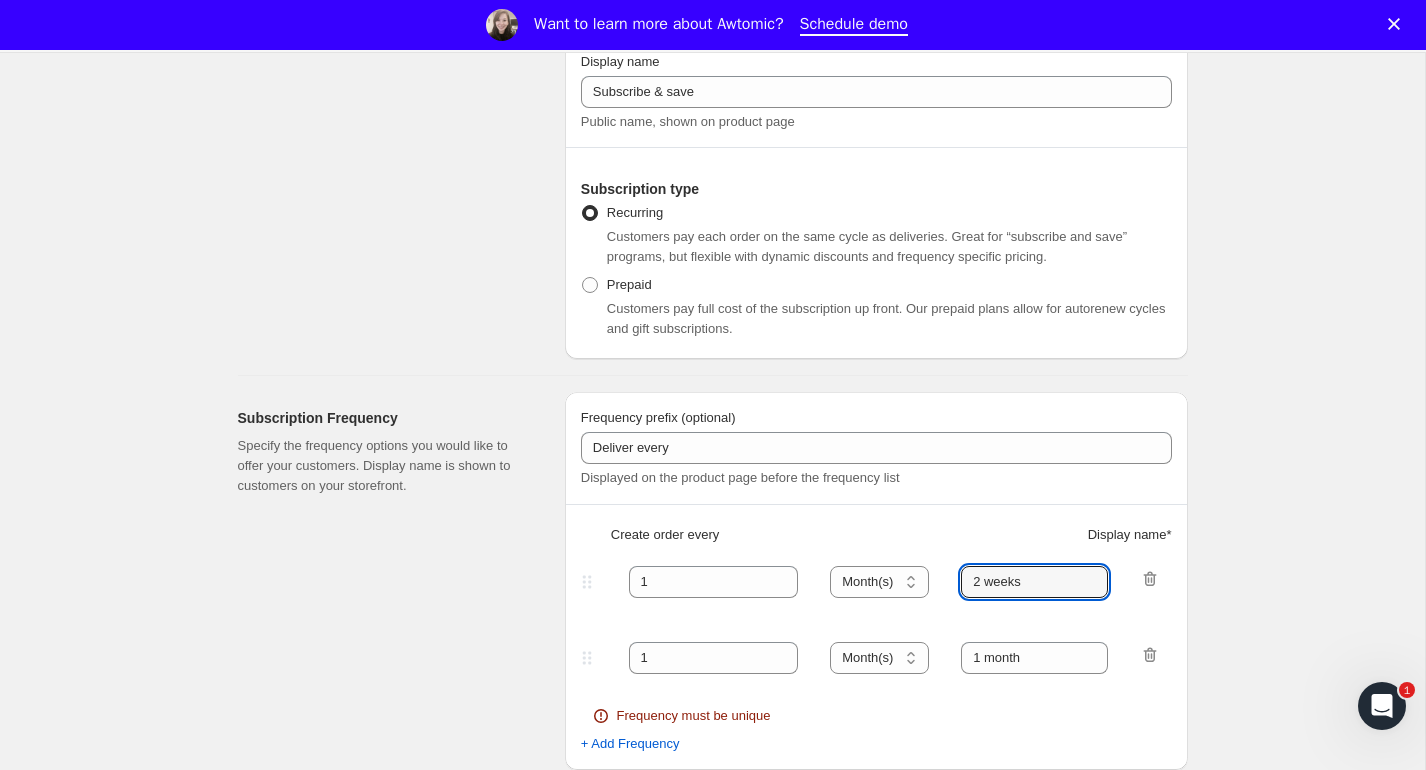 drag, startPoint x: 1051, startPoint y: 573, endPoint x: 957, endPoint y: 583, distance: 94.53042 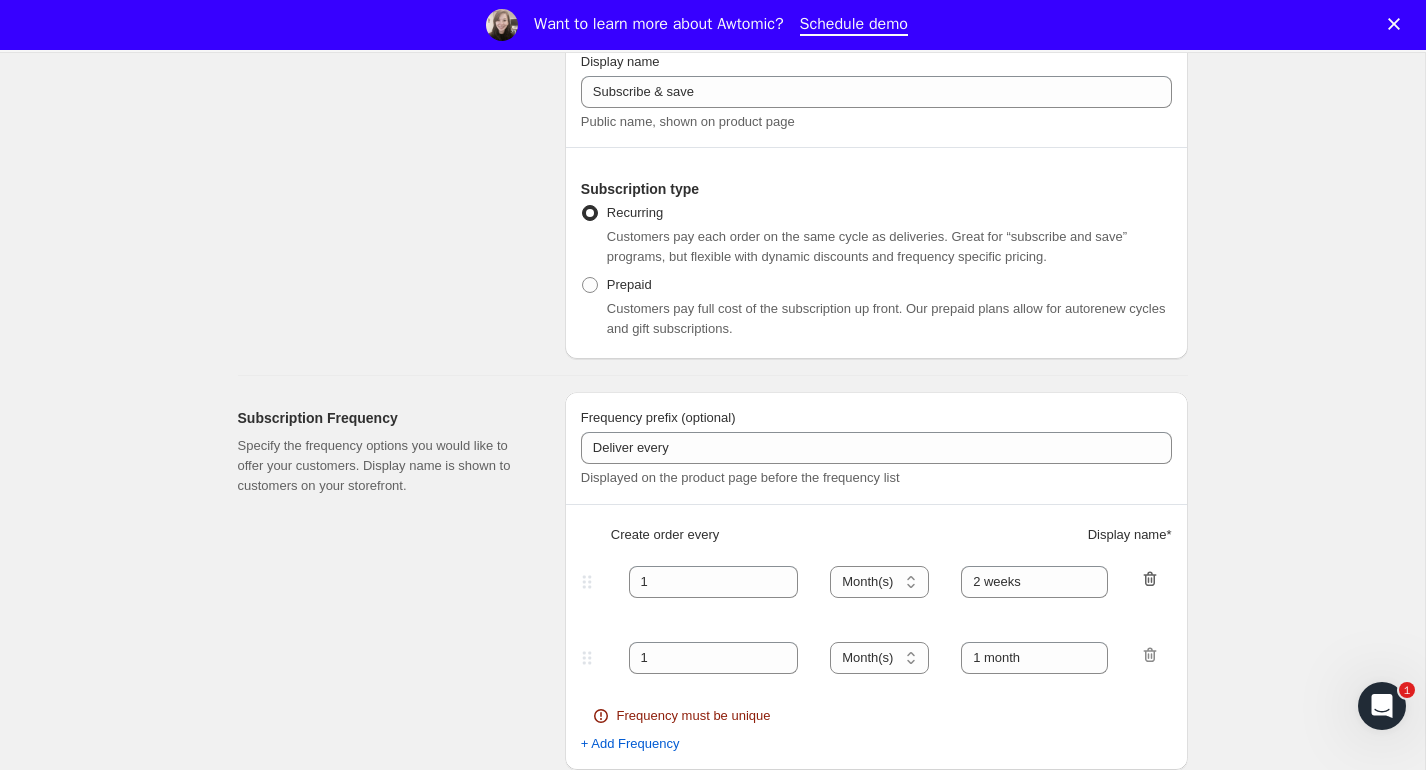 click 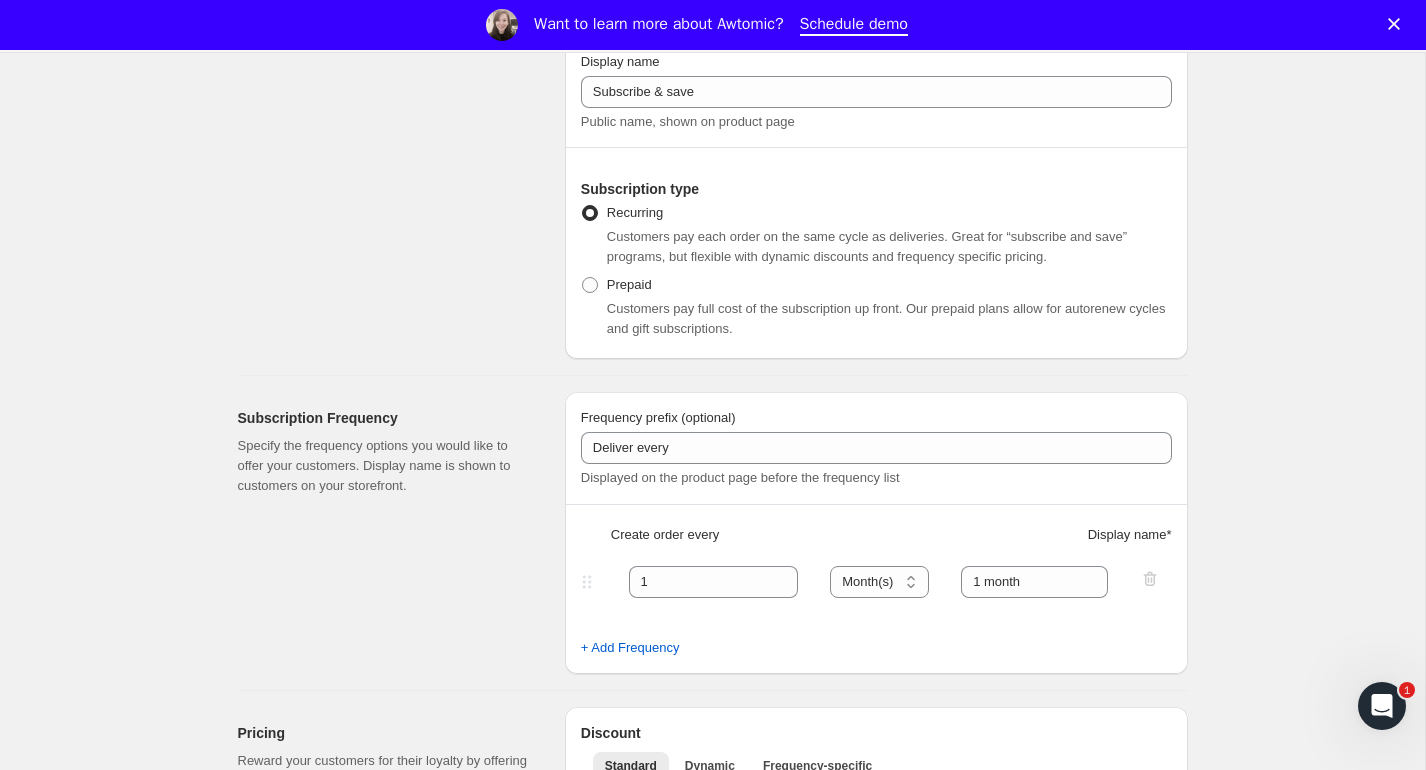 click on "Frequency prefix (optional) Deliver every Displayed on the product page before the frequency list Create order every Display name * 1 Day(s) Week(s) Month(s) Year(s) Month(s) 1 month + Add Frequency" at bounding box center [876, 533] 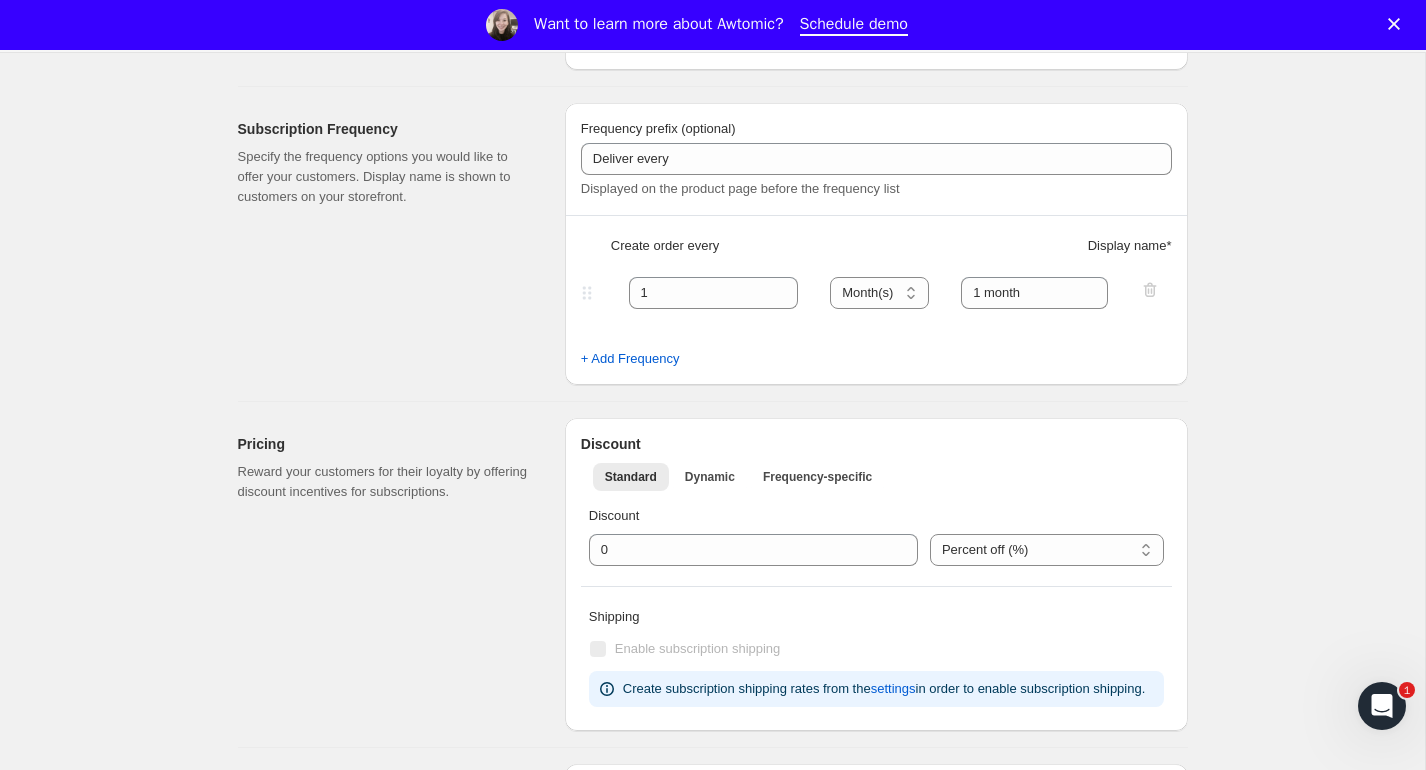 scroll, scrollTop: 555, scrollLeft: 0, axis: vertical 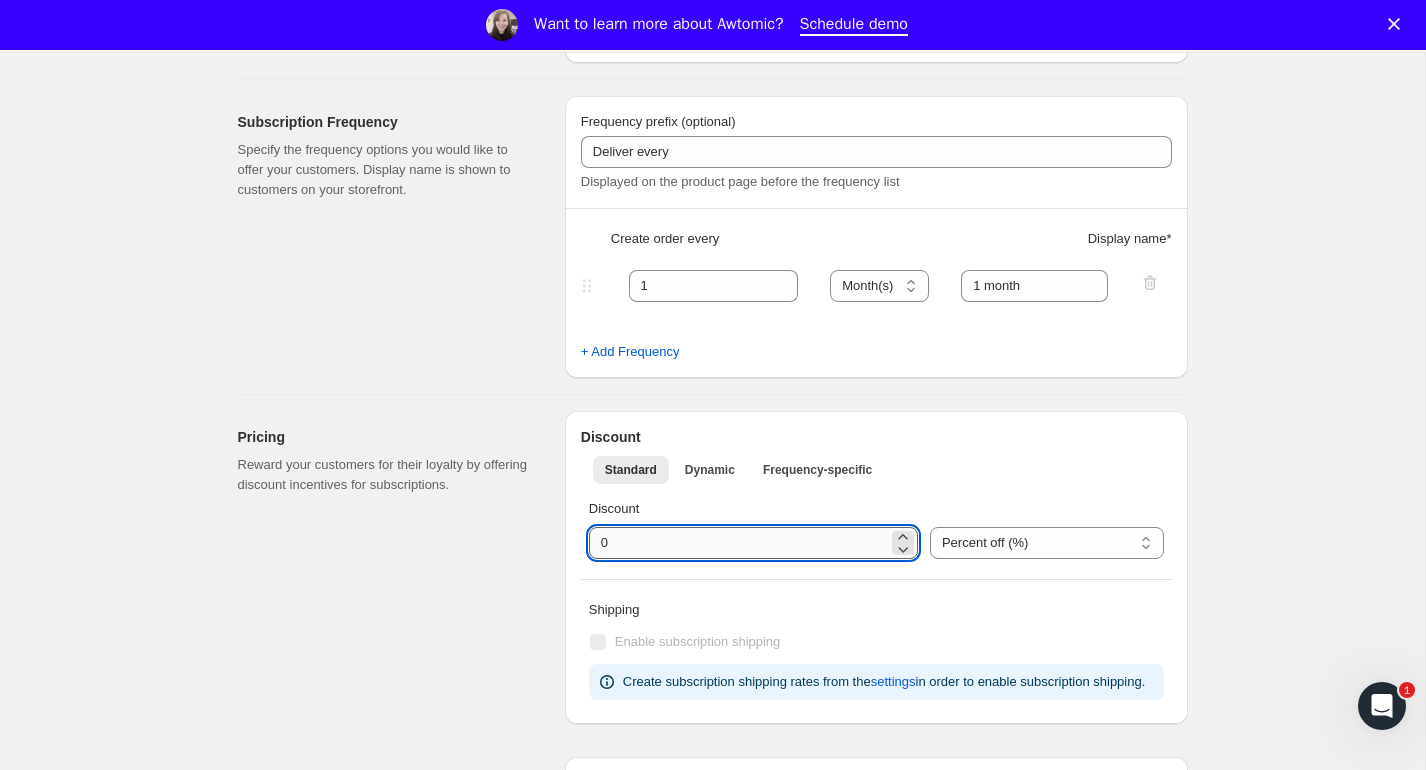 click at bounding box center (738, 543) 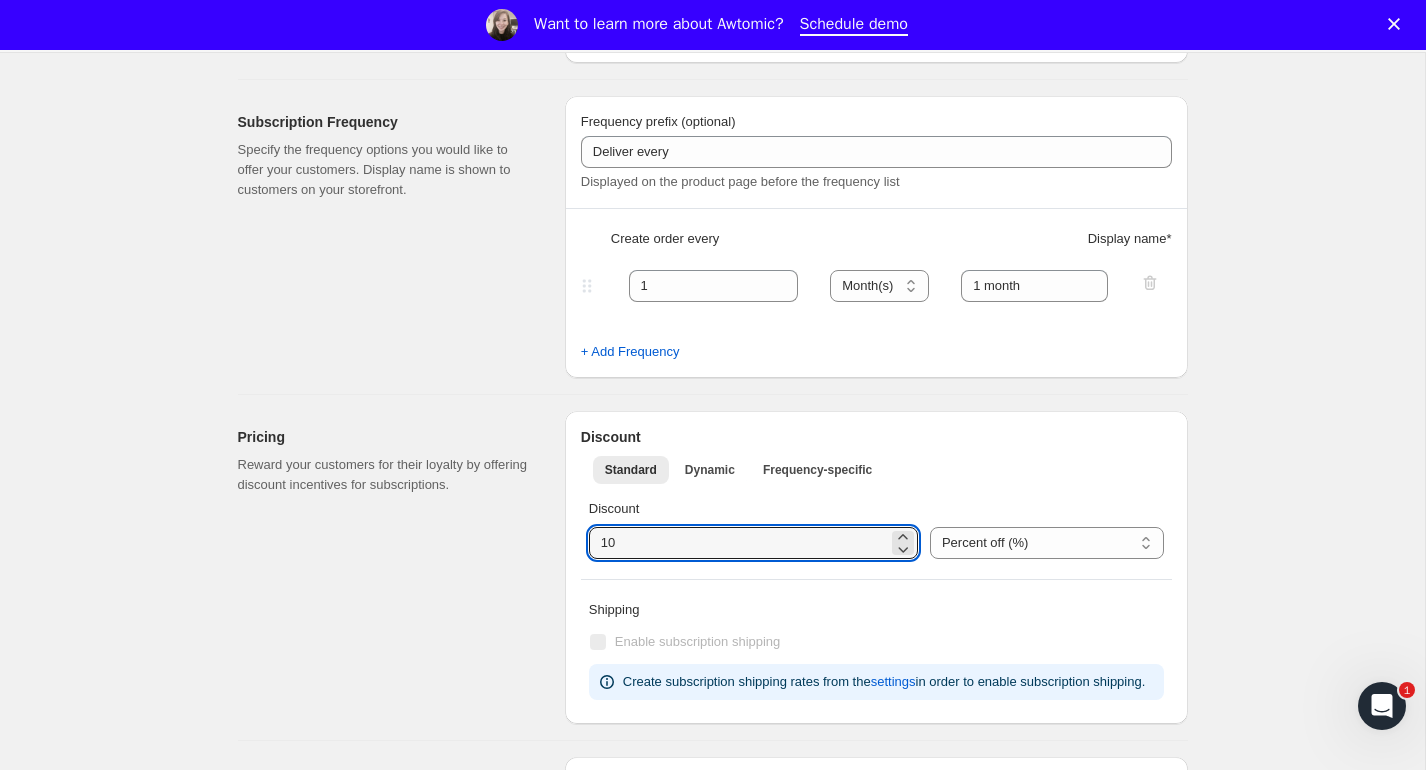 type on "10" 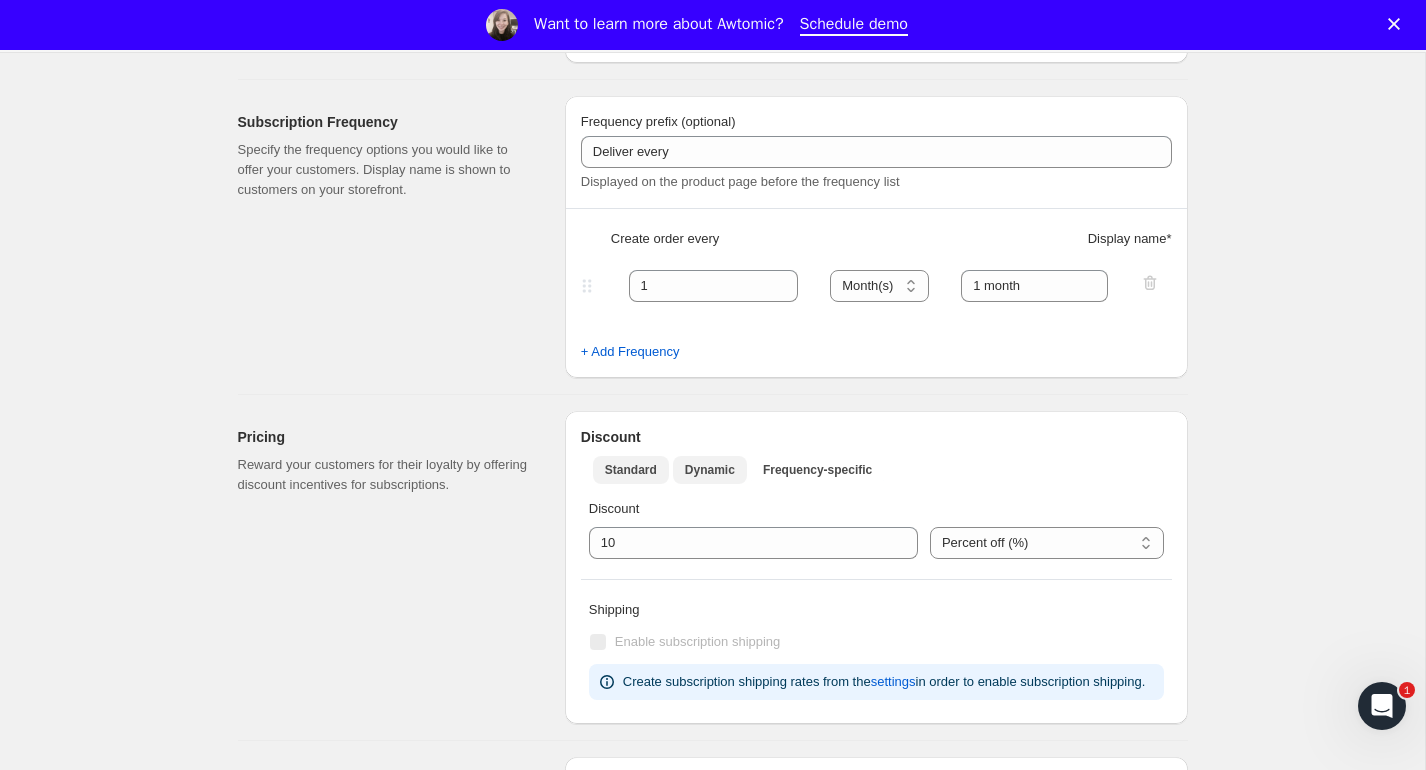 click on "Dynamic" at bounding box center (710, 470) 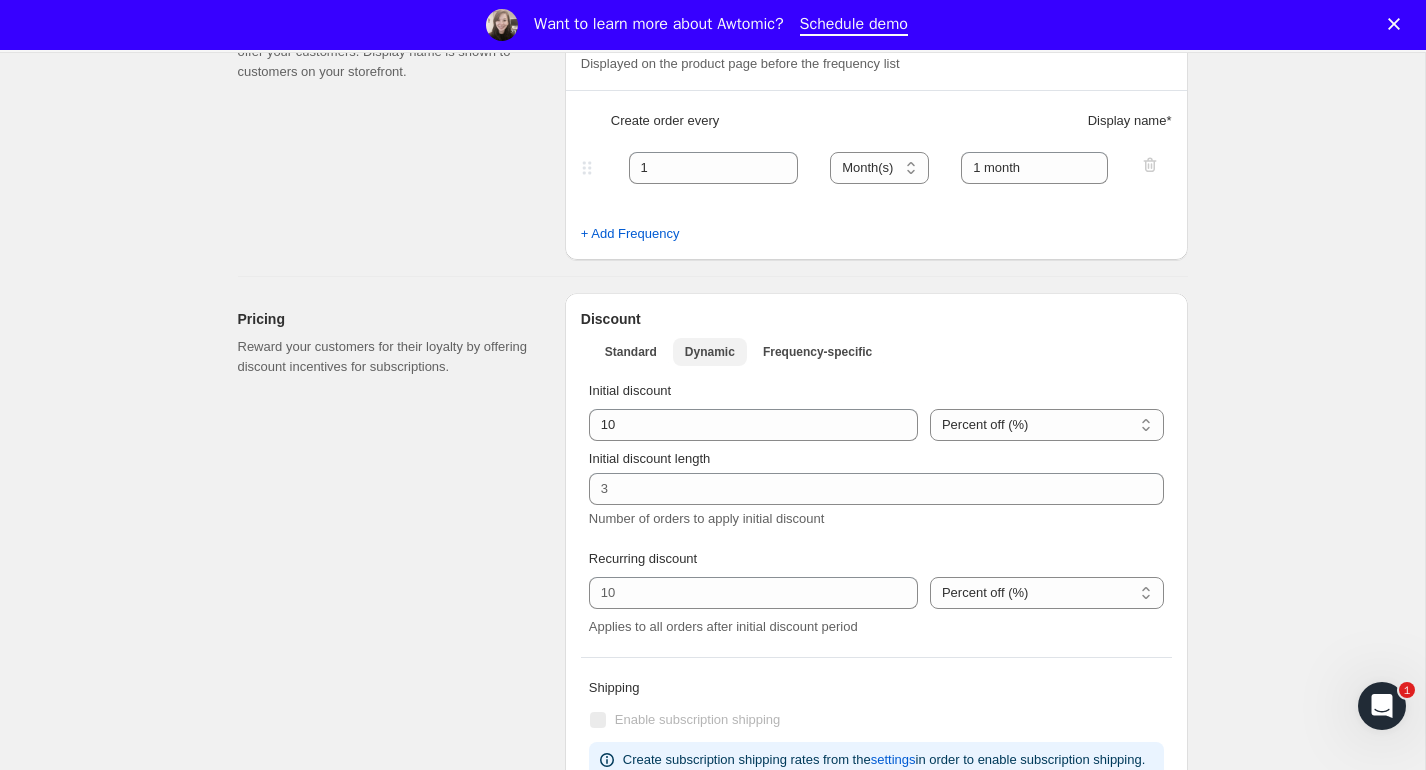 scroll, scrollTop: 656, scrollLeft: 0, axis: vertical 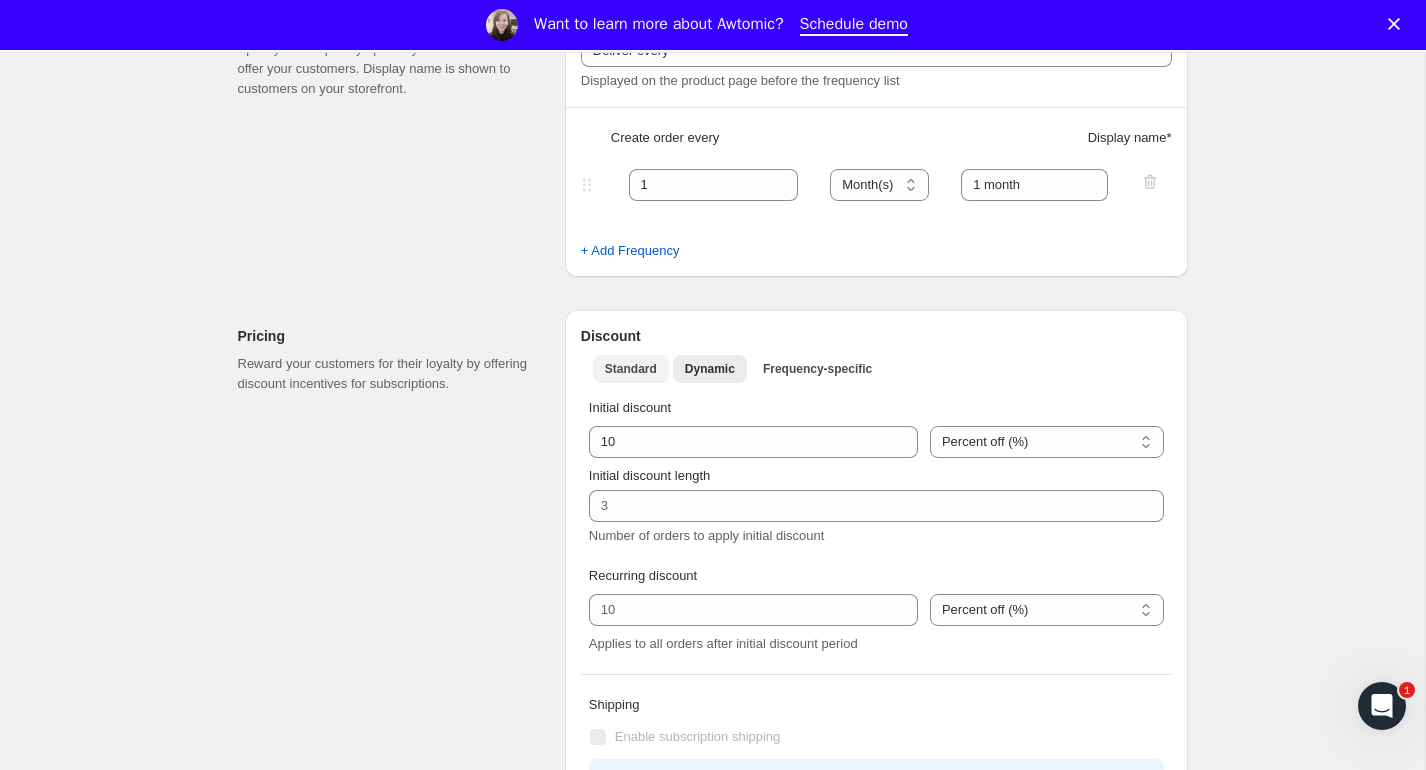 click on "Standard" at bounding box center [631, 369] 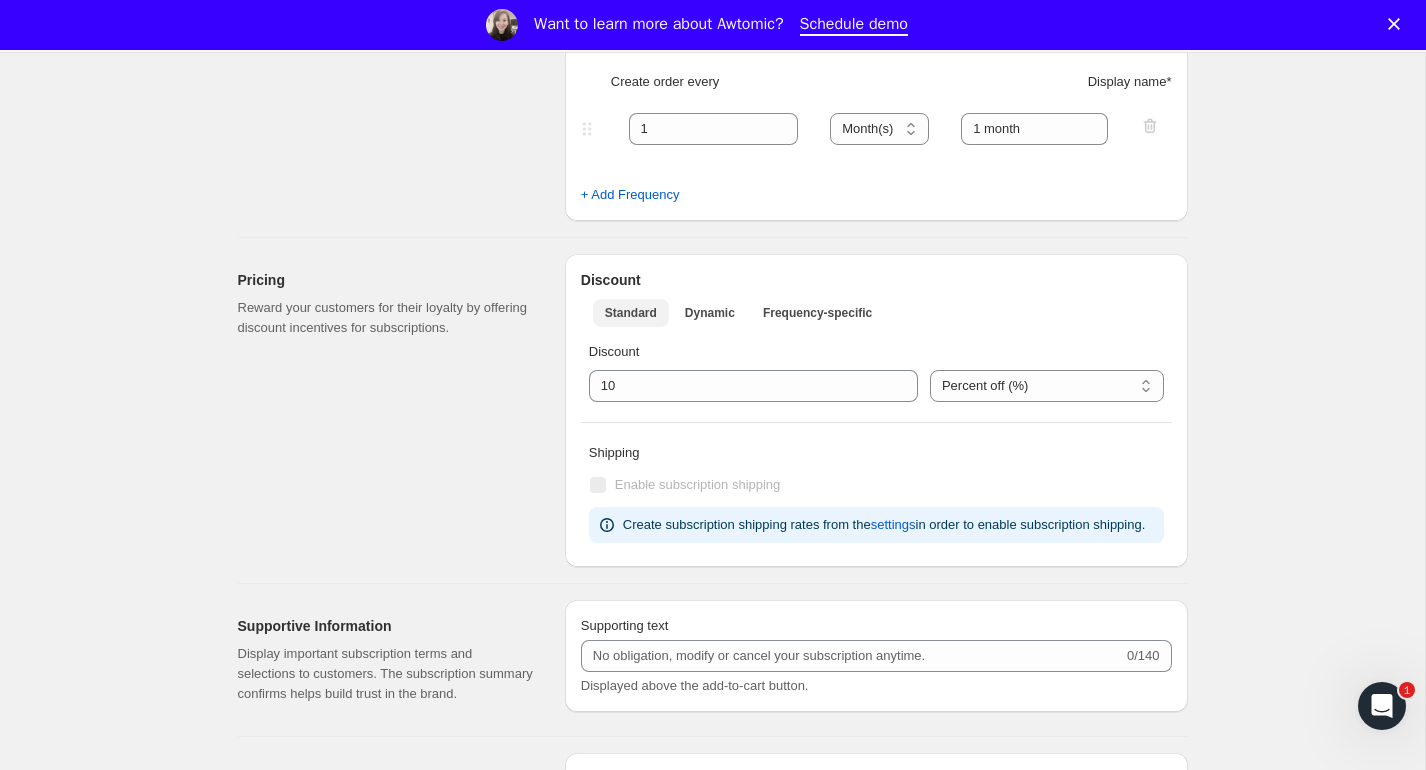 scroll, scrollTop: 717, scrollLeft: 0, axis: vertical 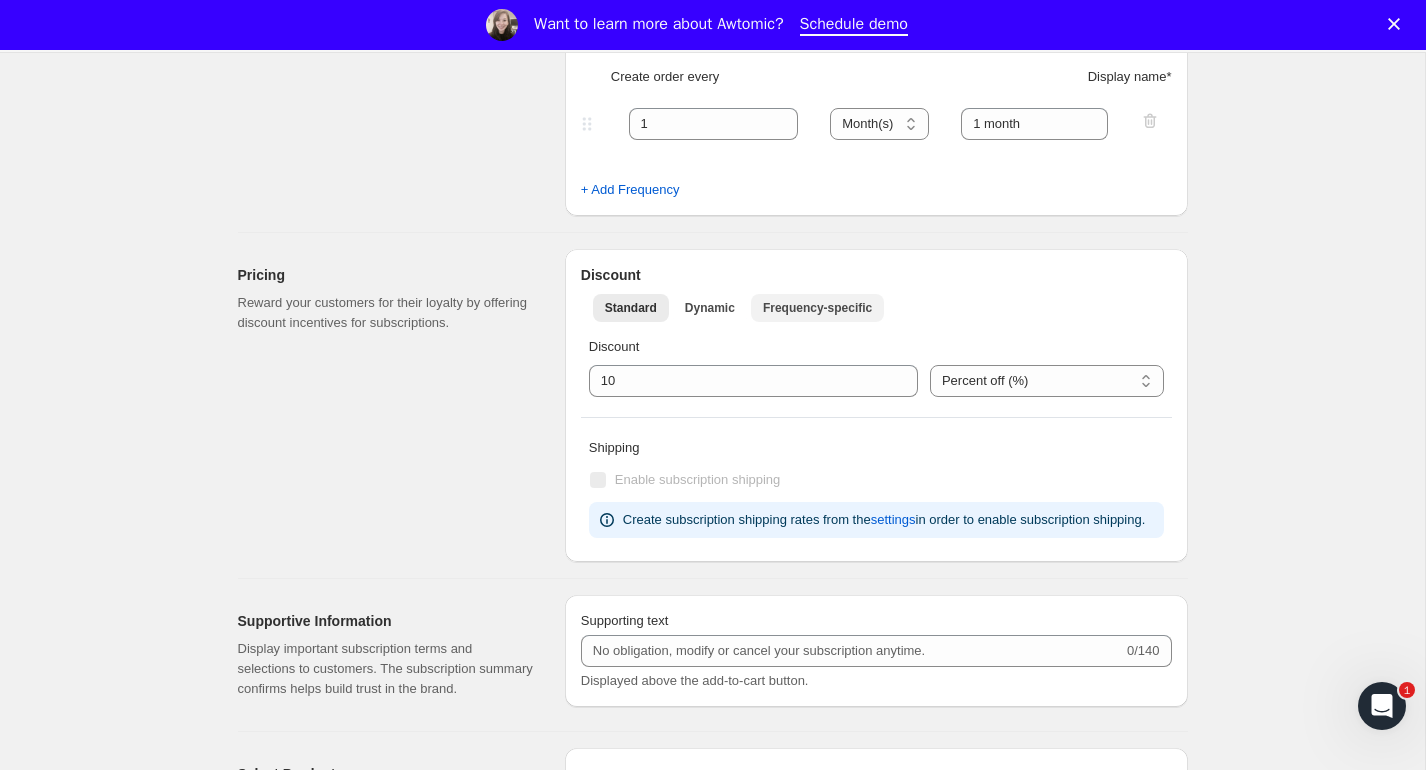 click on "Frequency-specific" at bounding box center [817, 308] 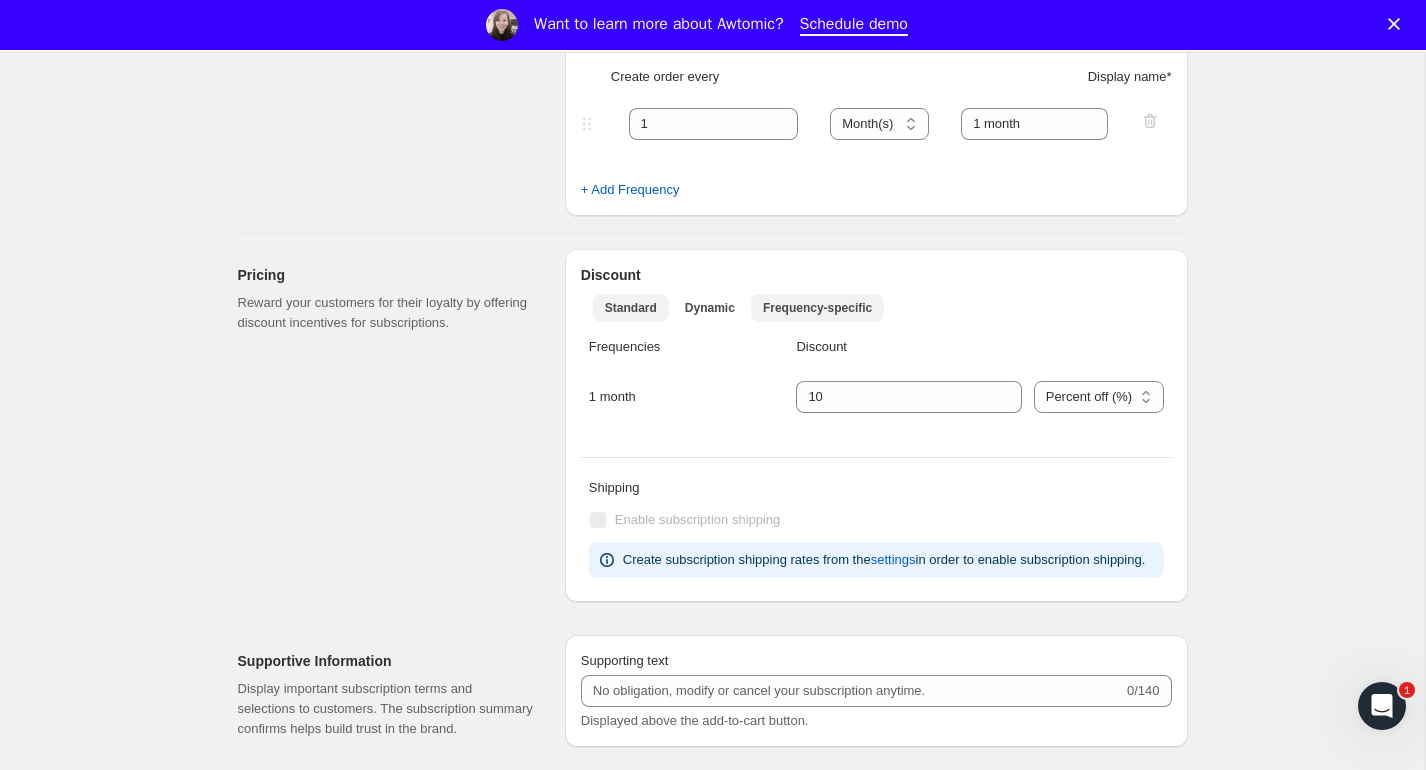click on "Standard" at bounding box center (631, 308) 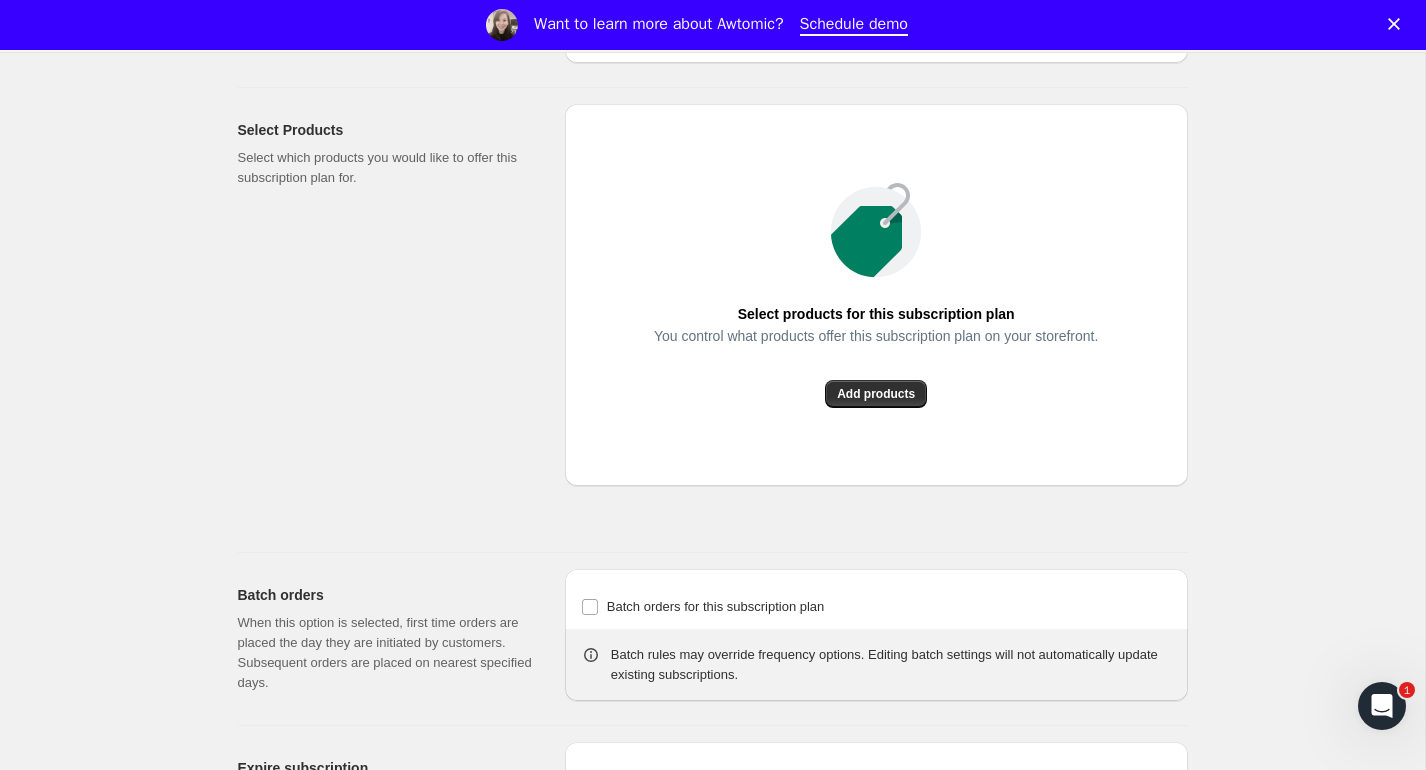 scroll, scrollTop: 1665, scrollLeft: 0, axis: vertical 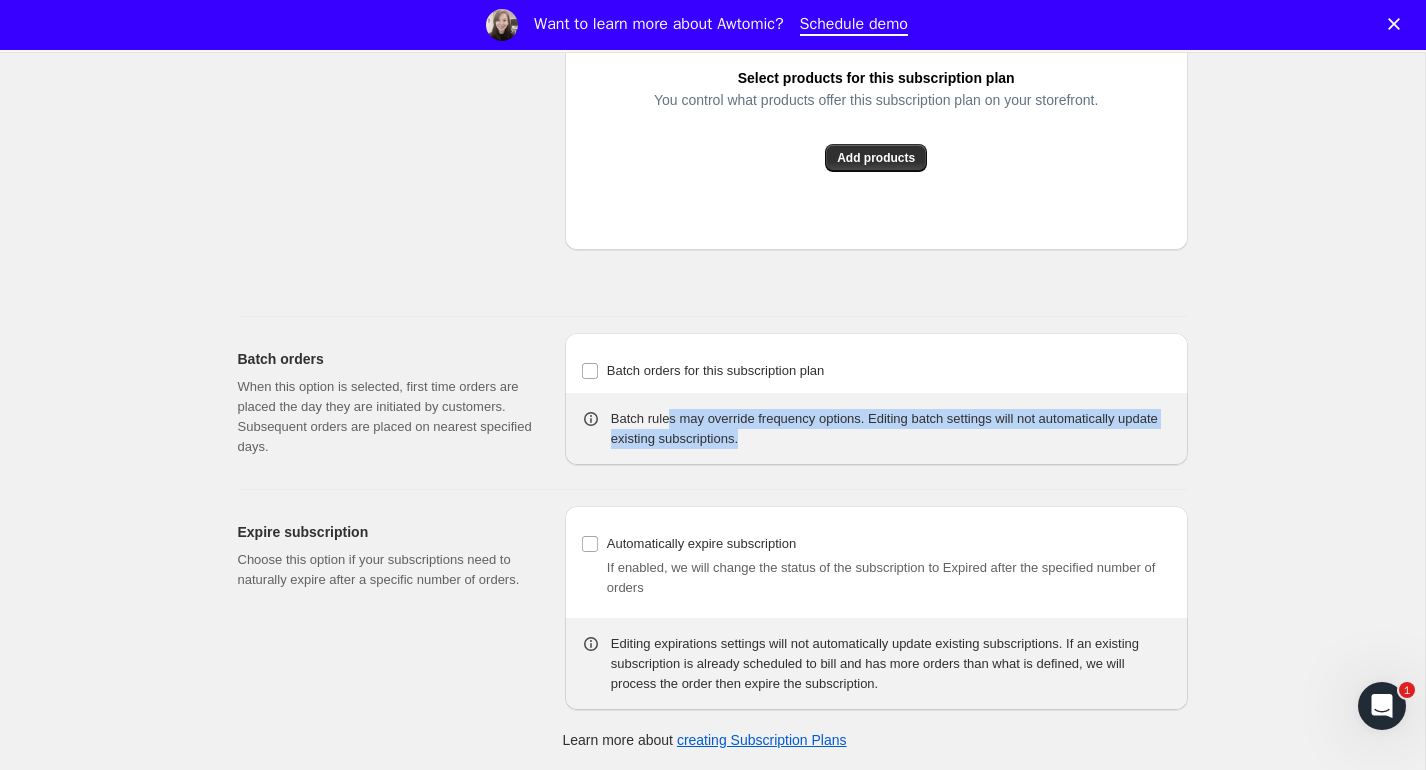 drag, startPoint x: 671, startPoint y: 419, endPoint x: 1059, endPoint y: 430, distance: 388.15588 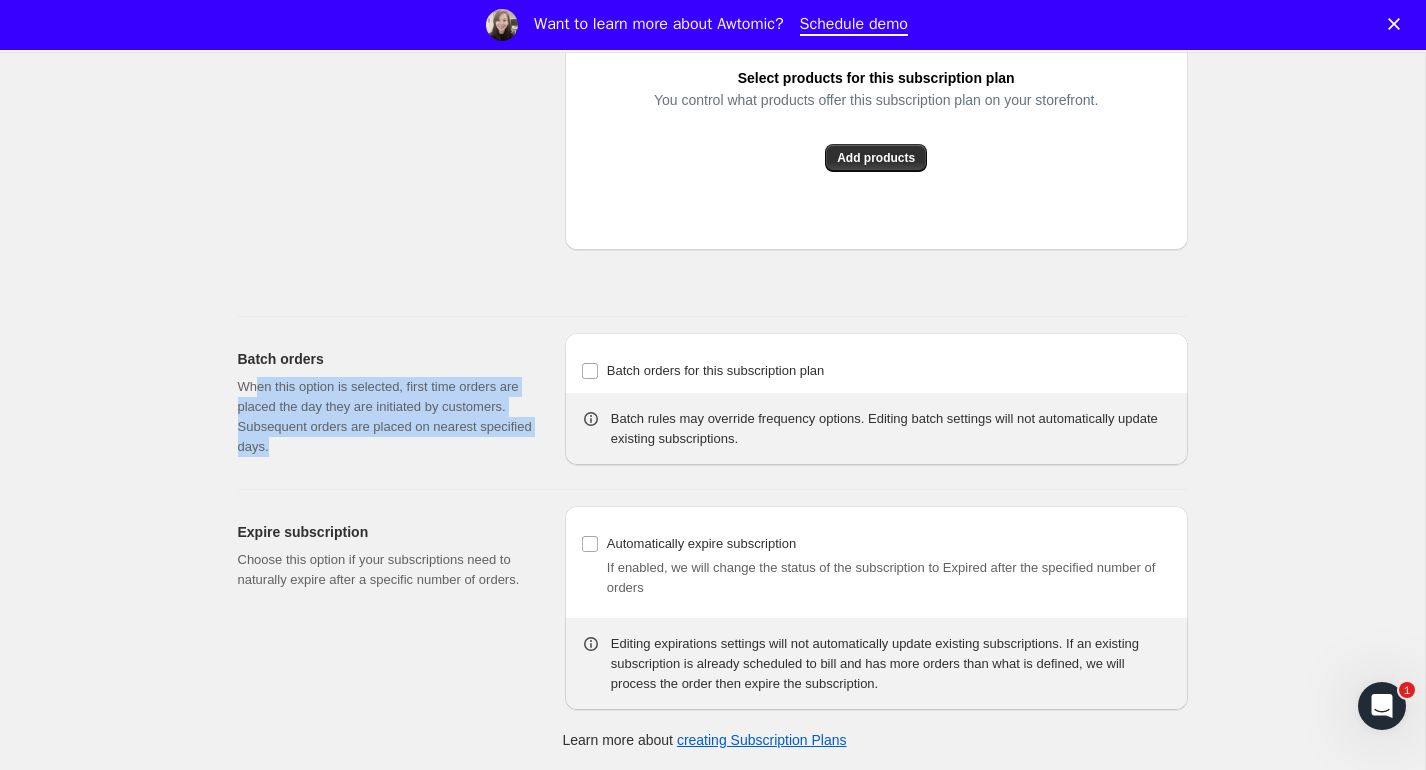 drag, startPoint x: 255, startPoint y: 392, endPoint x: 414, endPoint y: 453, distance: 170.29973 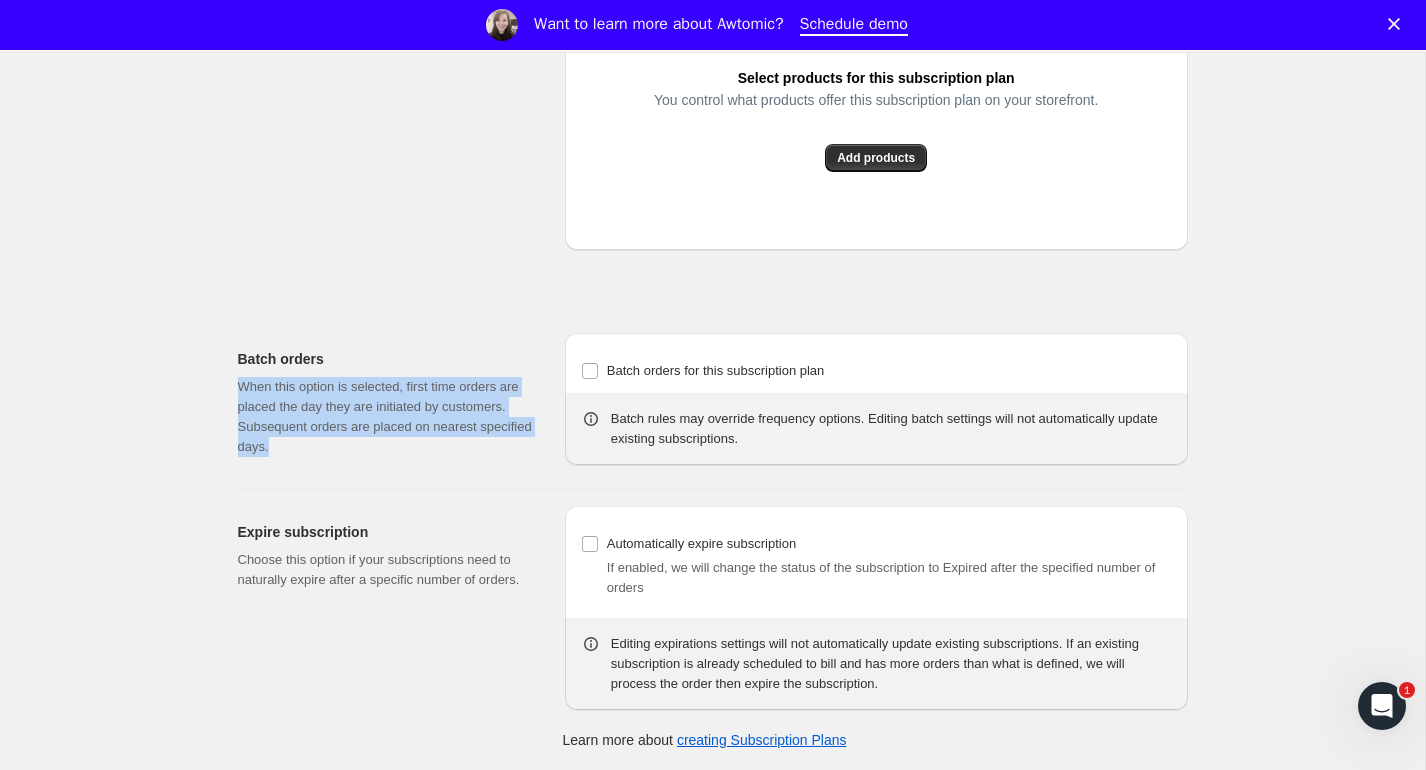 drag, startPoint x: 242, startPoint y: 387, endPoint x: 511, endPoint y: 467, distance: 280.6439 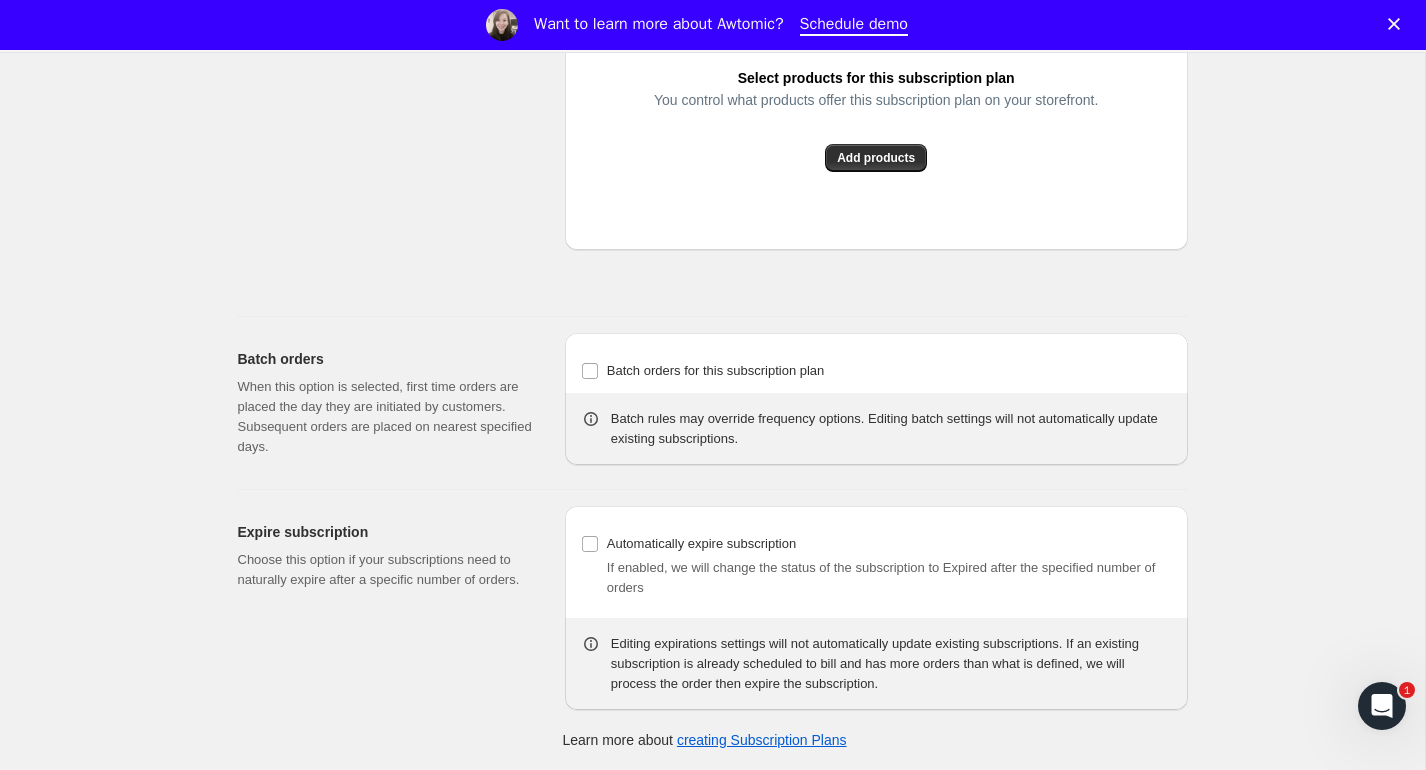 drag, startPoint x: 242, startPoint y: 554, endPoint x: 523, endPoint y: 566, distance: 281.2561 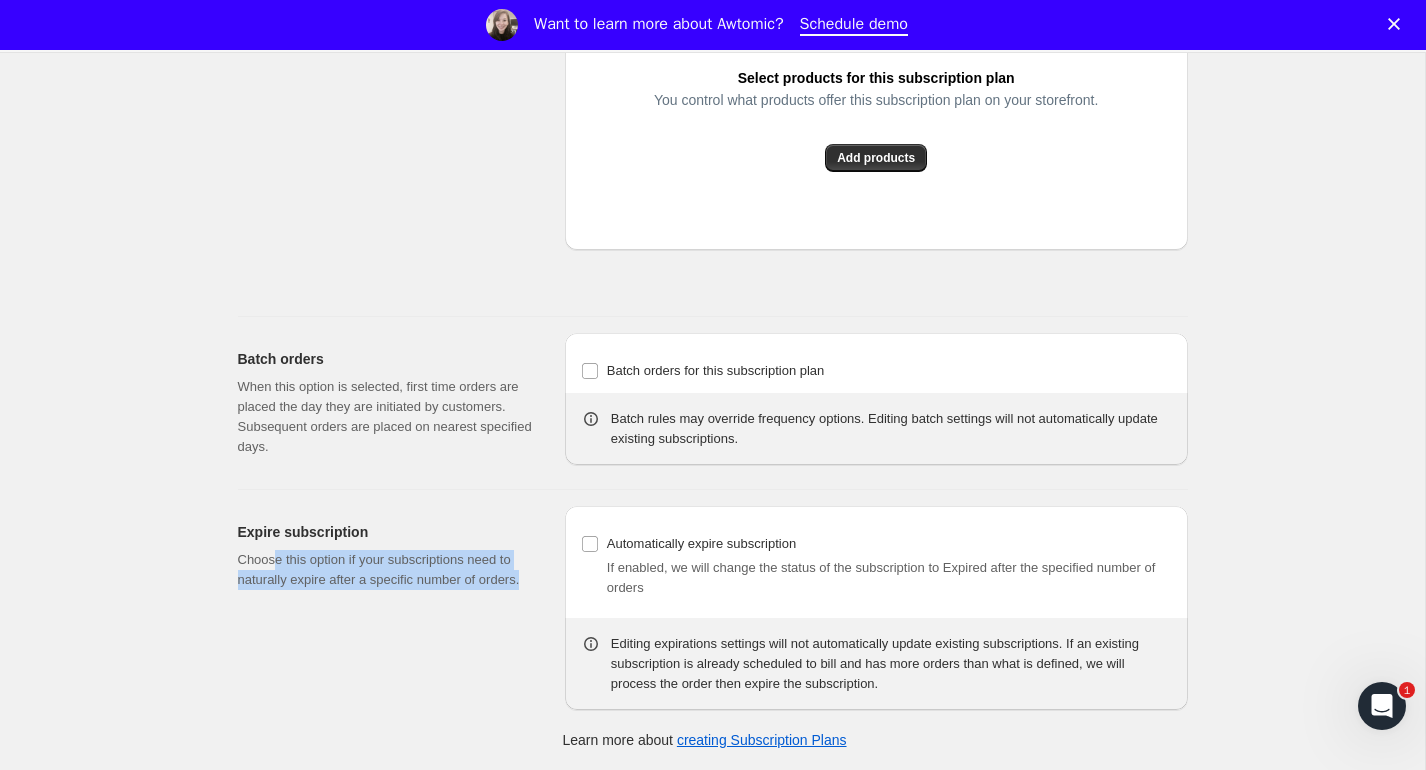 drag, startPoint x: 278, startPoint y: 563, endPoint x: 487, endPoint y: 625, distance: 218.00229 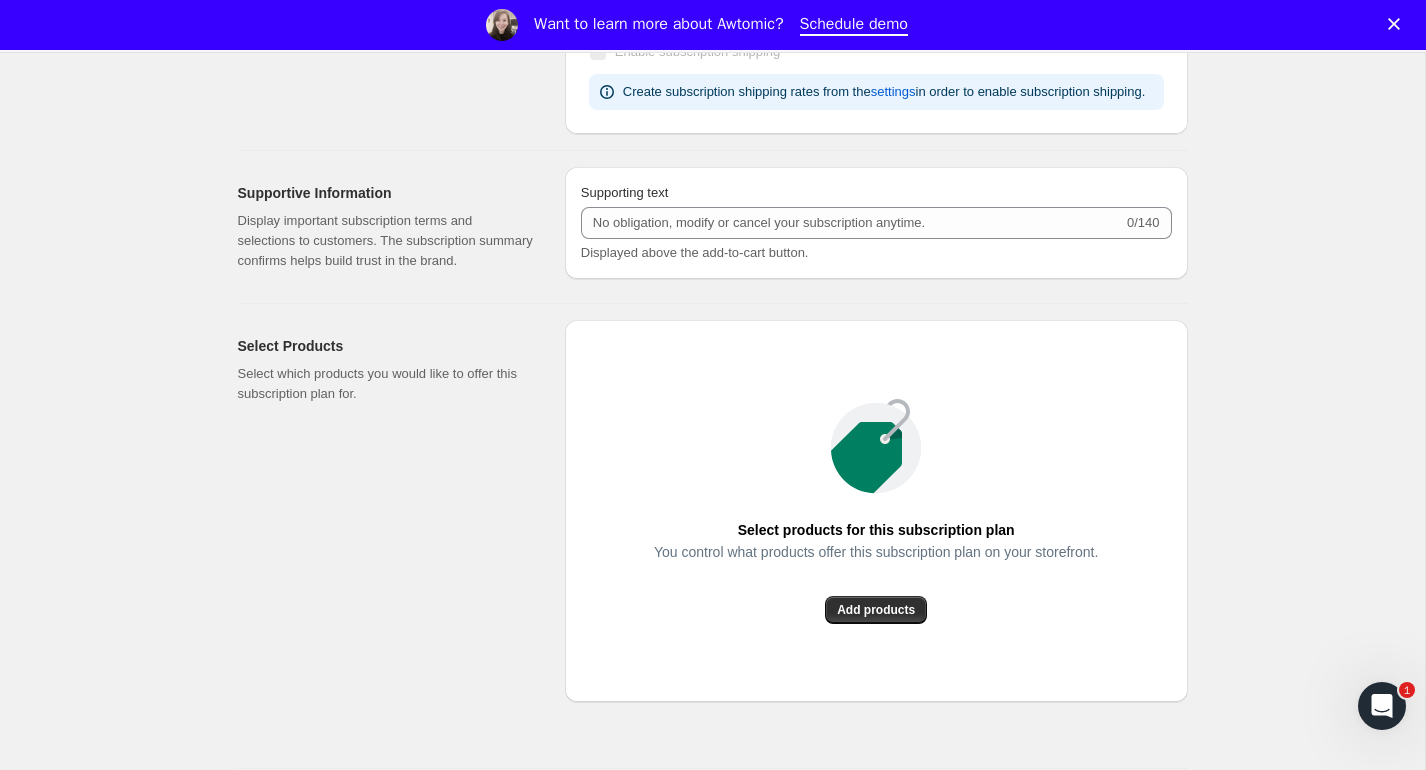 scroll, scrollTop: 1129, scrollLeft: 0, axis: vertical 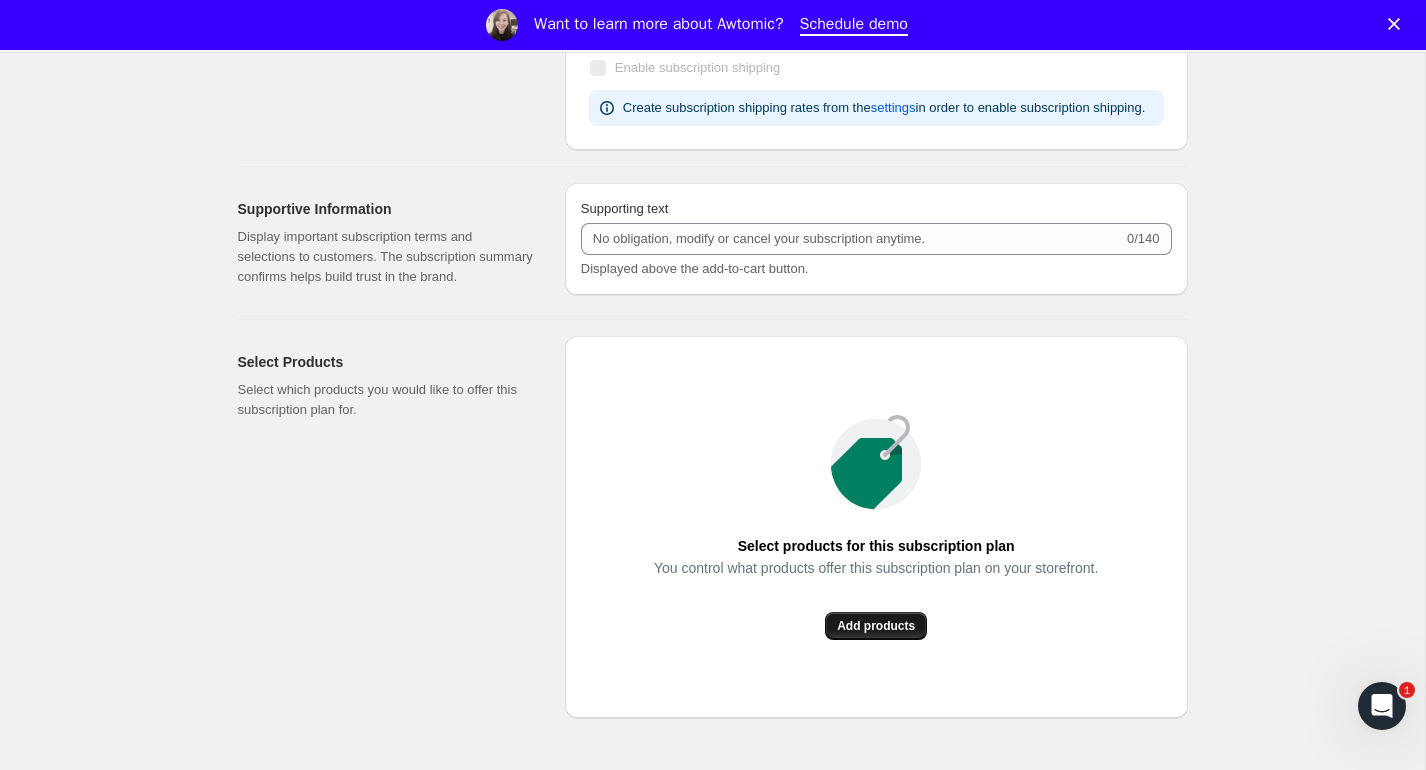 click on "Add products" at bounding box center (876, 626) 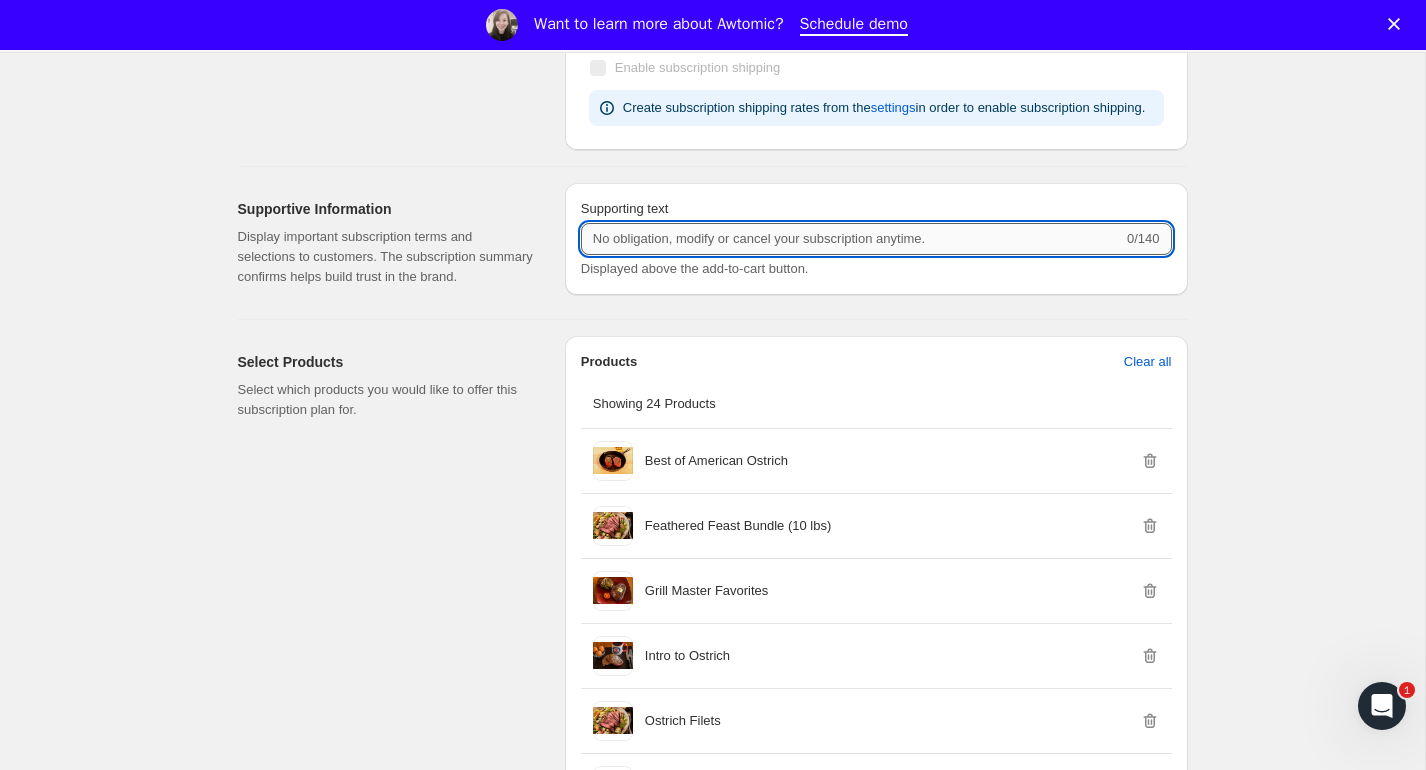 click on "Supporting text" at bounding box center [852, 239] 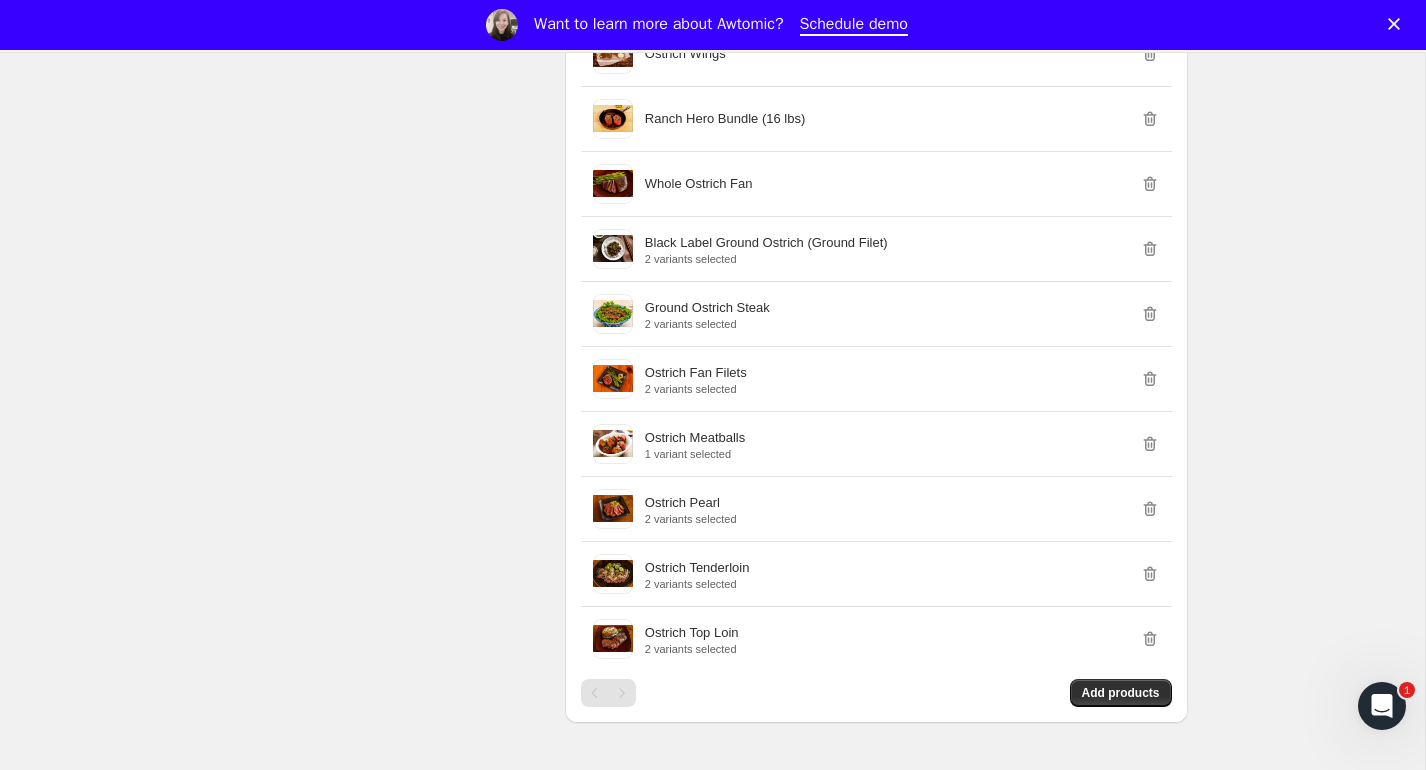 scroll, scrollTop: 2959, scrollLeft: 0, axis: vertical 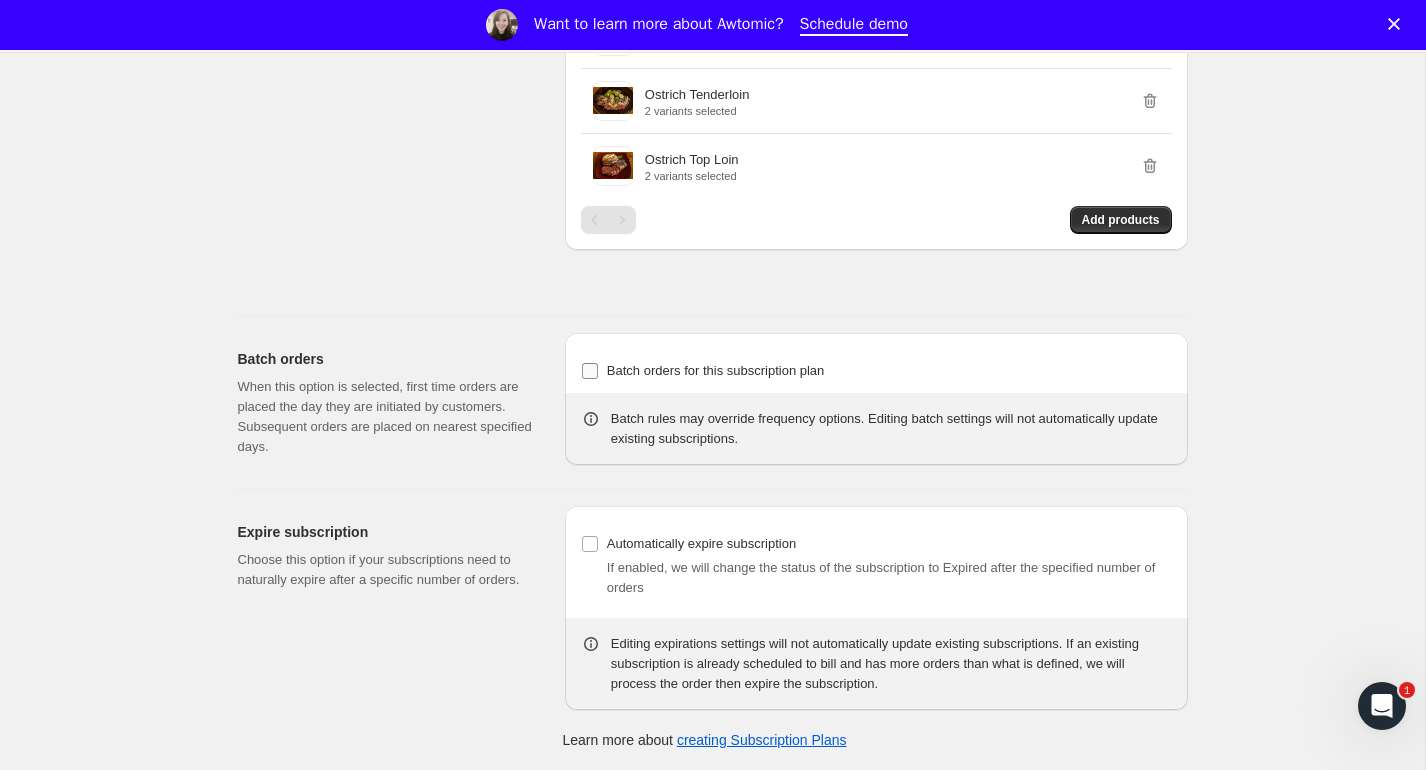 click on "Batch orders for this subscription plan" at bounding box center [590, 371] 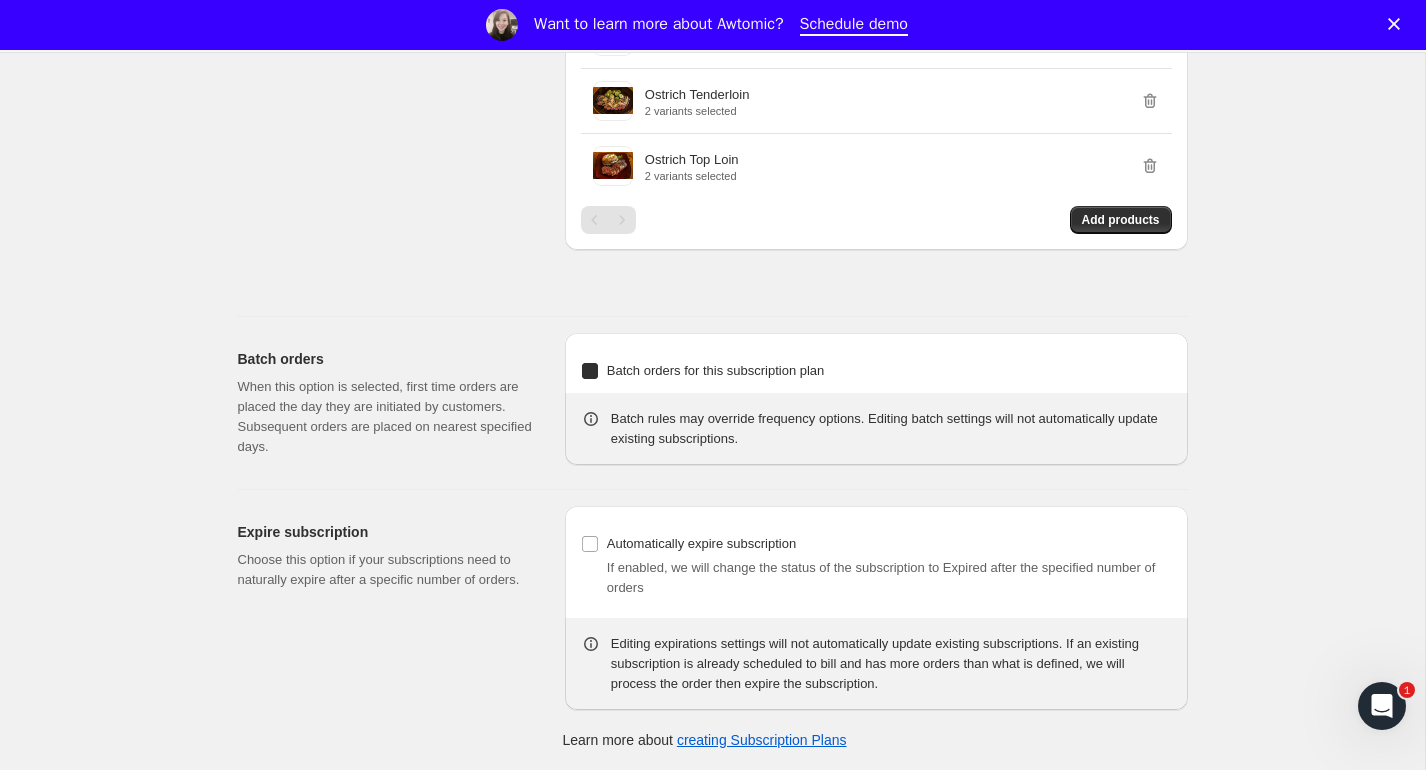 checkbox on "true" 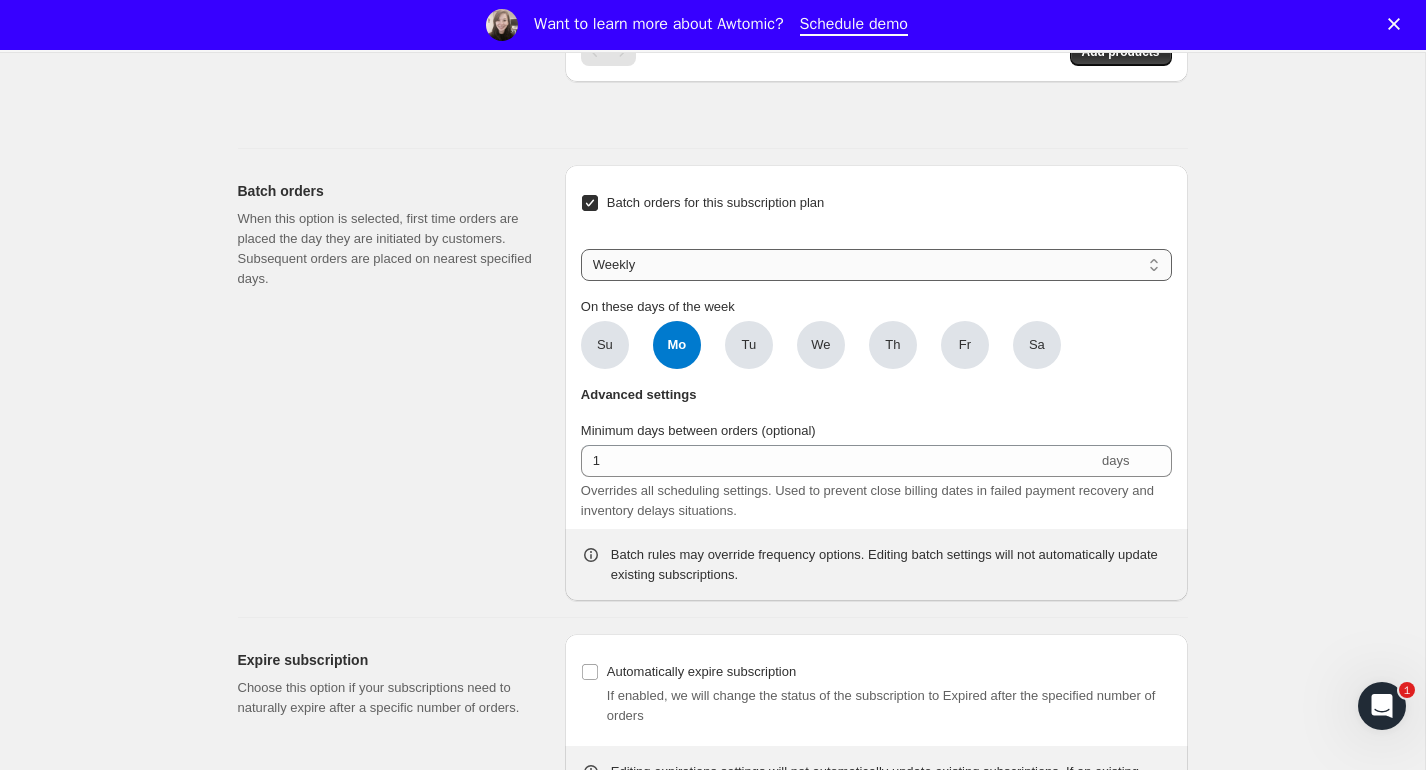 scroll, scrollTop: 3088, scrollLeft: 0, axis: vertical 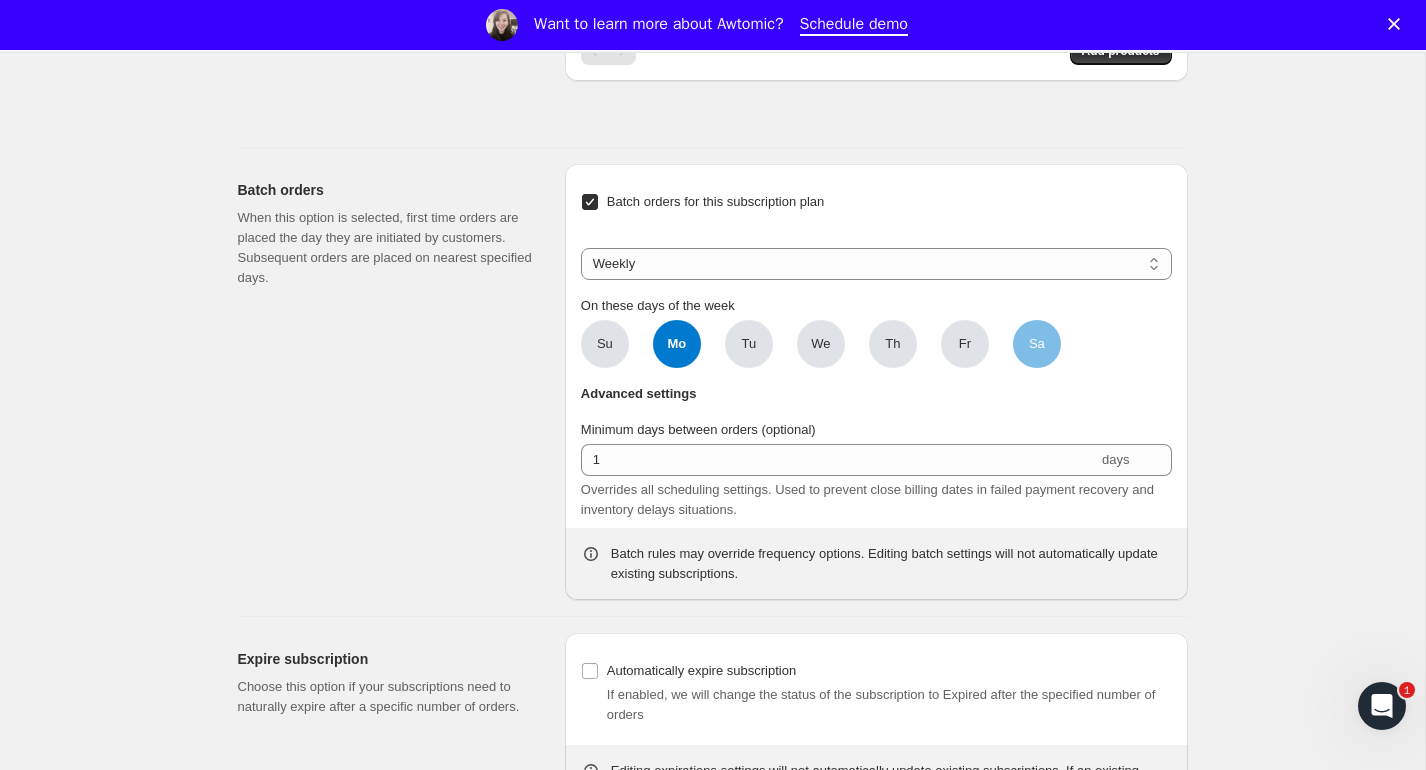 click on "Sa" at bounding box center [1037, 344] 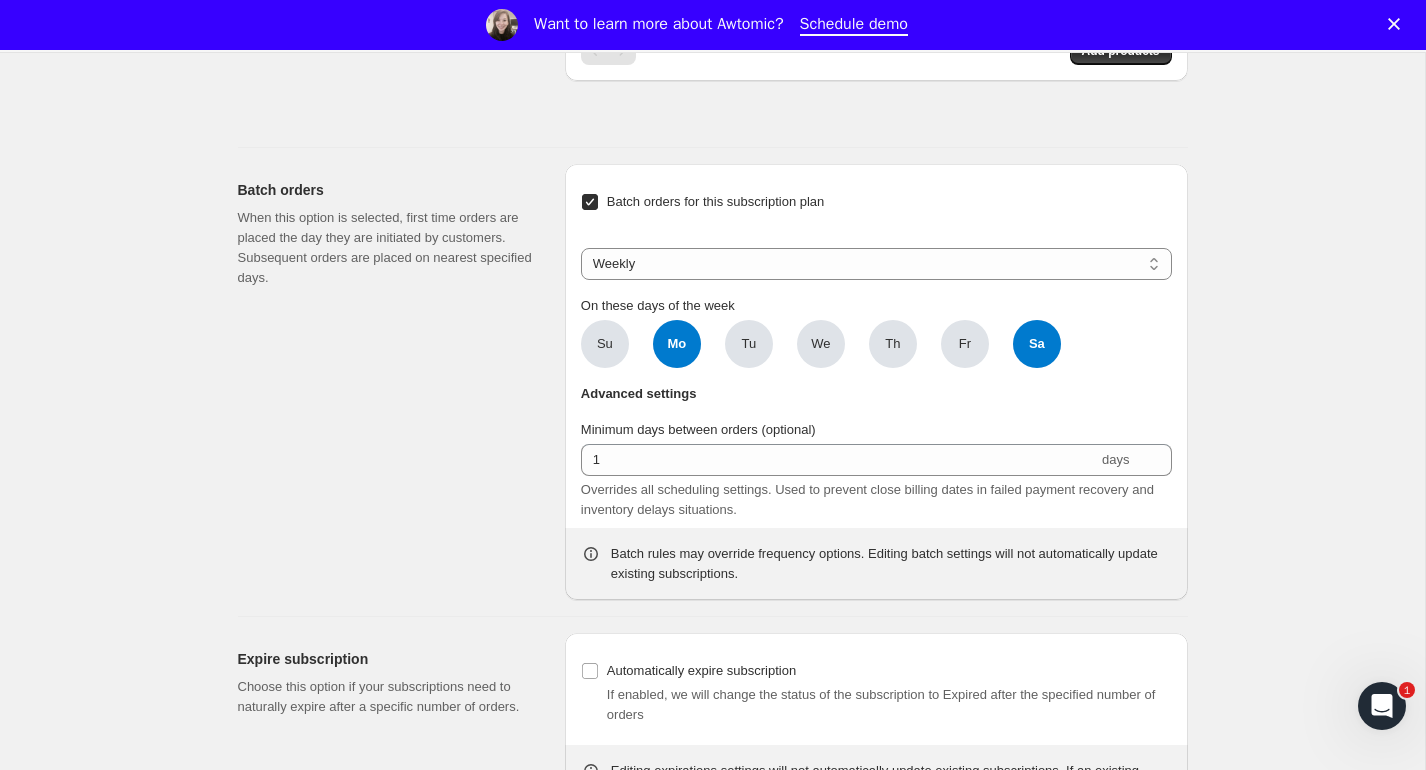 click on "Mo" at bounding box center (677, 344) 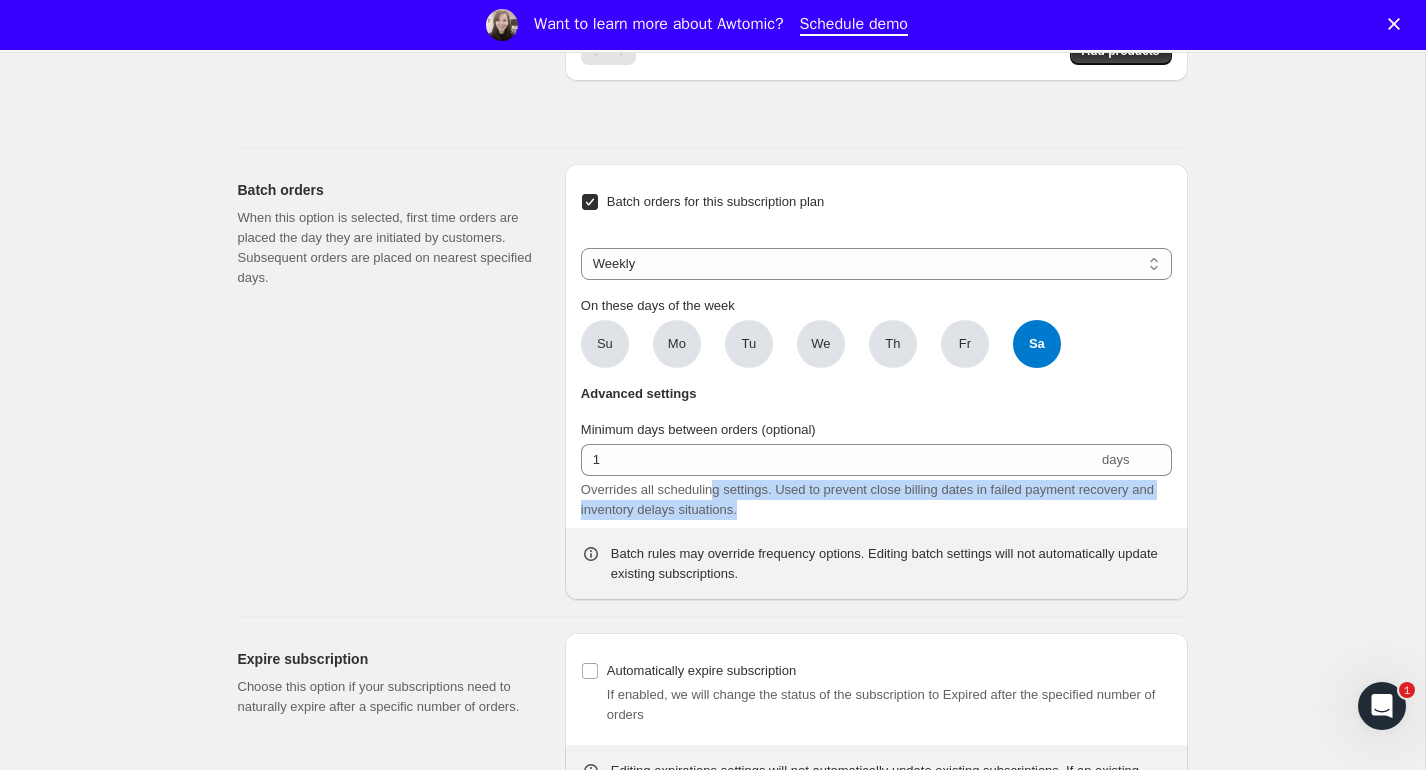 drag, startPoint x: 719, startPoint y: 535, endPoint x: 1005, endPoint y: 544, distance: 286.14157 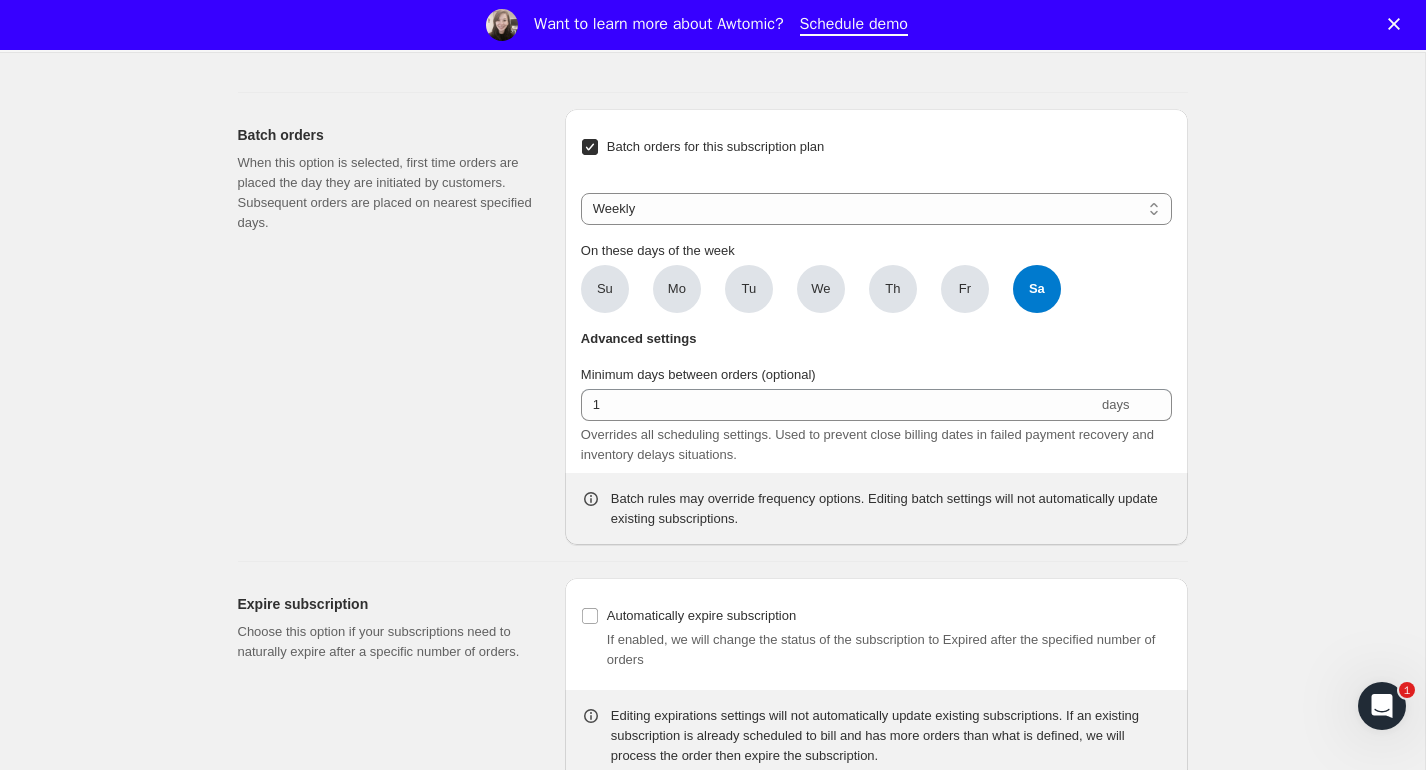 scroll, scrollTop: 3147, scrollLeft: 0, axis: vertical 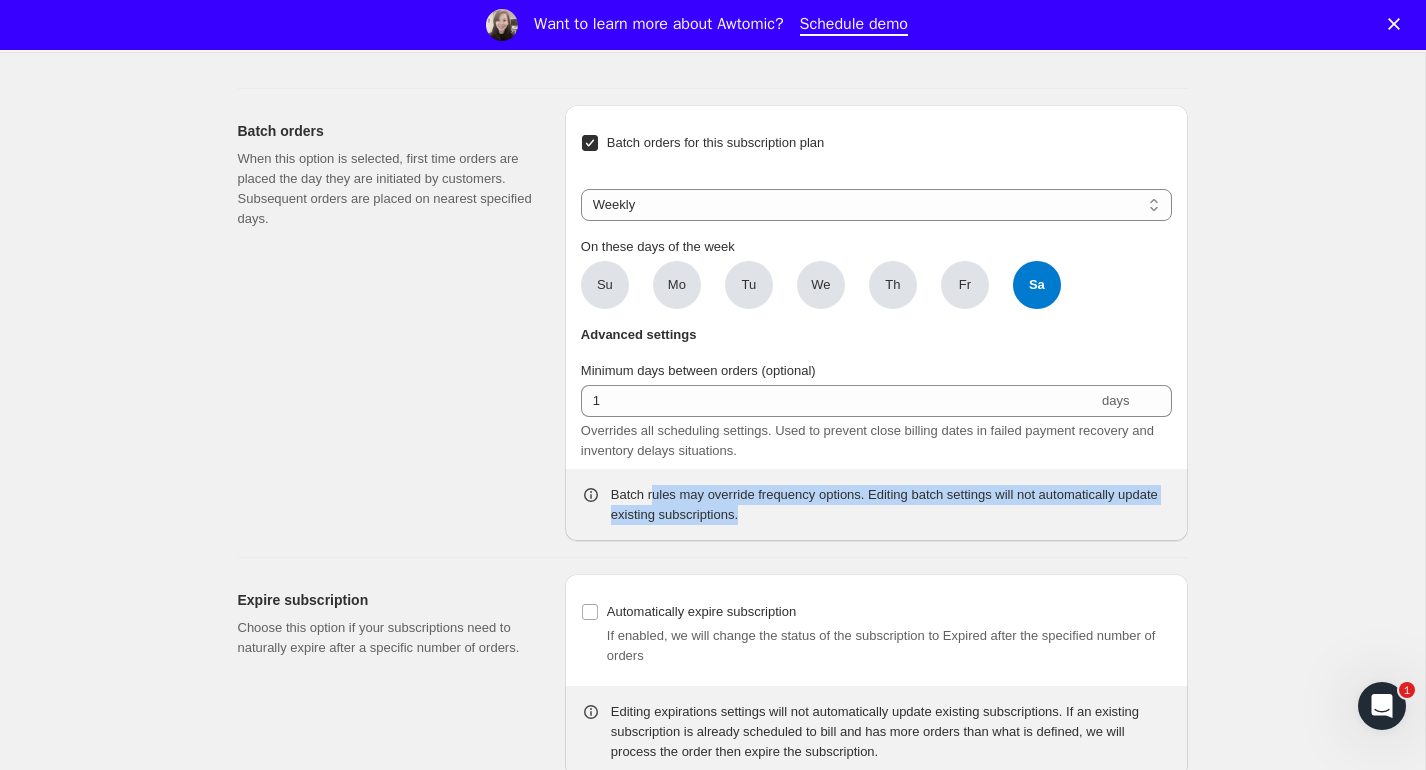 drag, startPoint x: 654, startPoint y: 533, endPoint x: 922, endPoint y: 563, distance: 269.6739 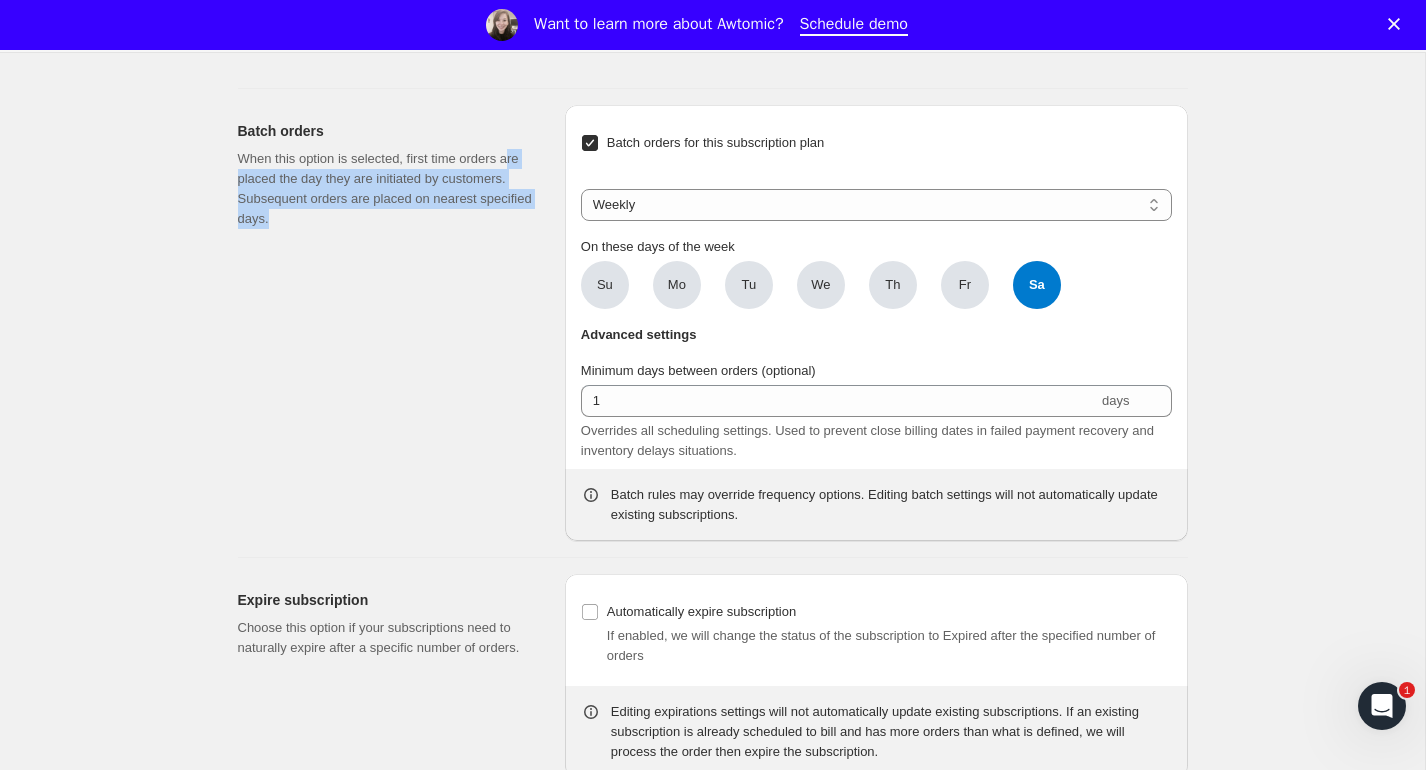 drag, startPoint x: 245, startPoint y: 212, endPoint x: 418, endPoint y: 290, distance: 189.77092 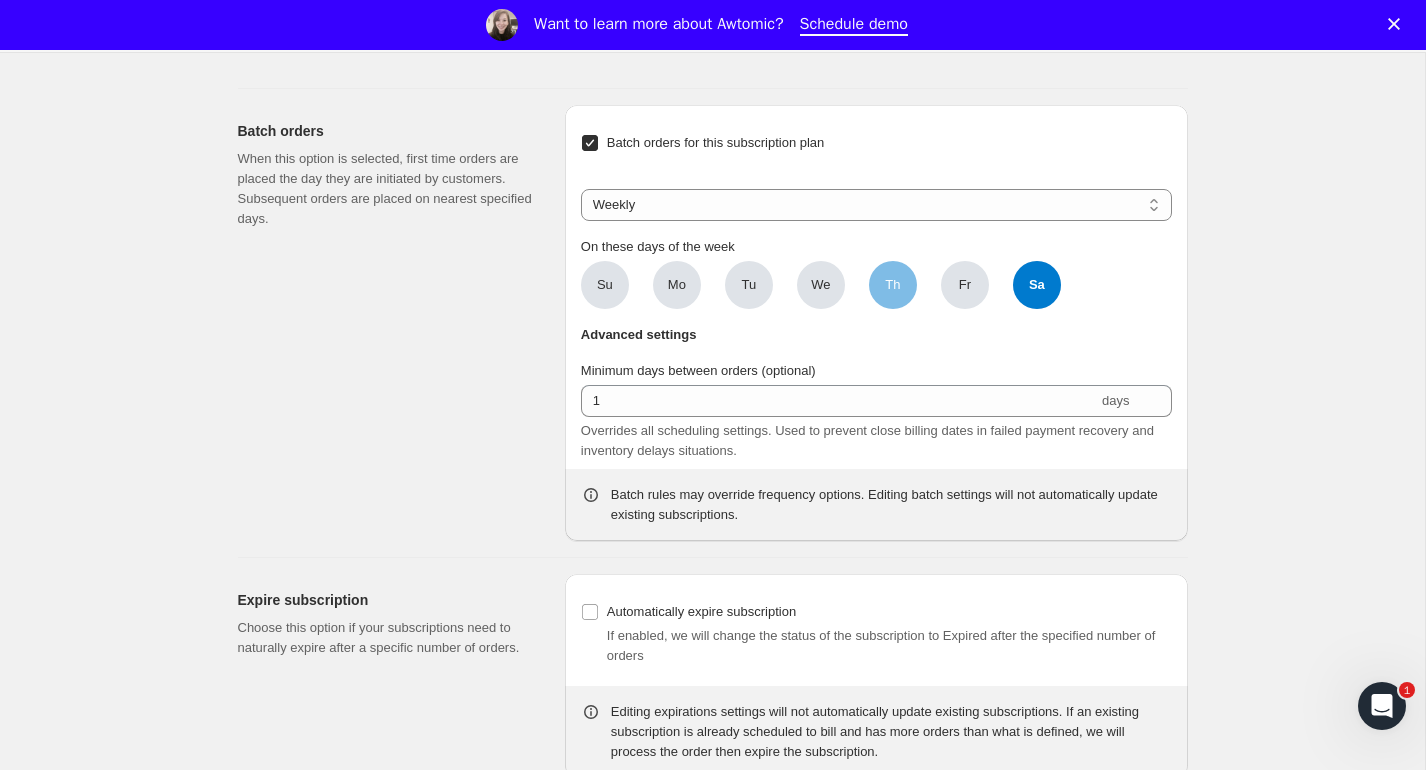 click on "Th" at bounding box center (892, 285) 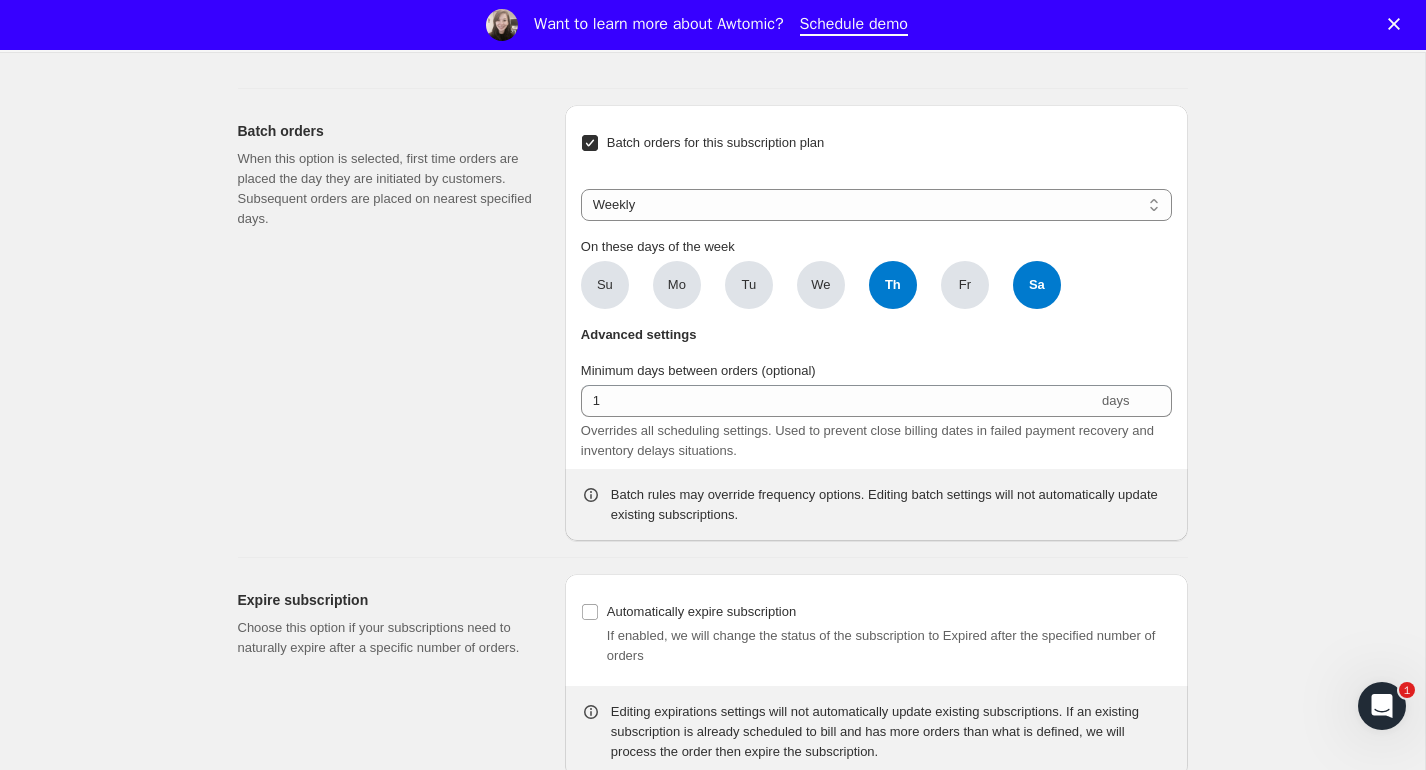 click on "Sa" at bounding box center [1037, 285] 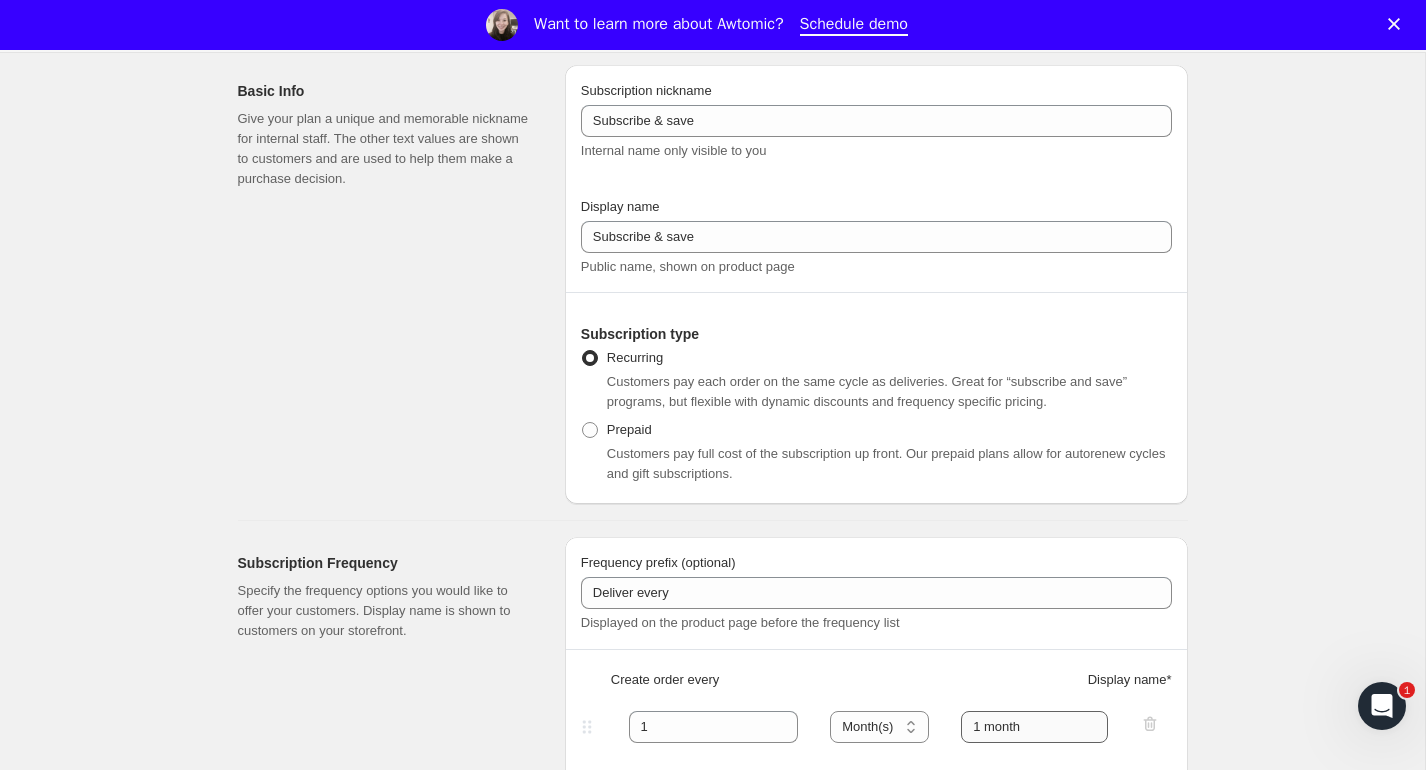 scroll, scrollTop: 0, scrollLeft: 0, axis: both 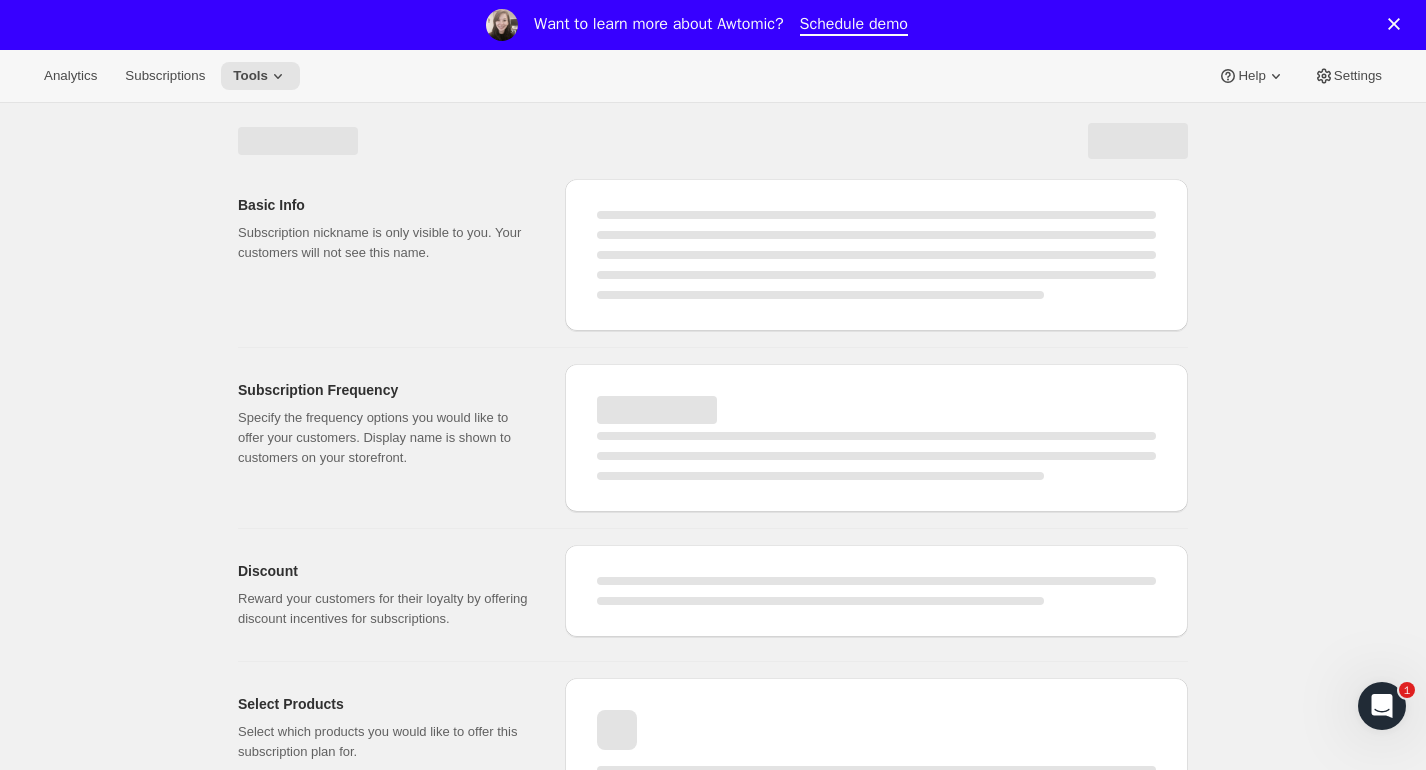 select on "WEEK" 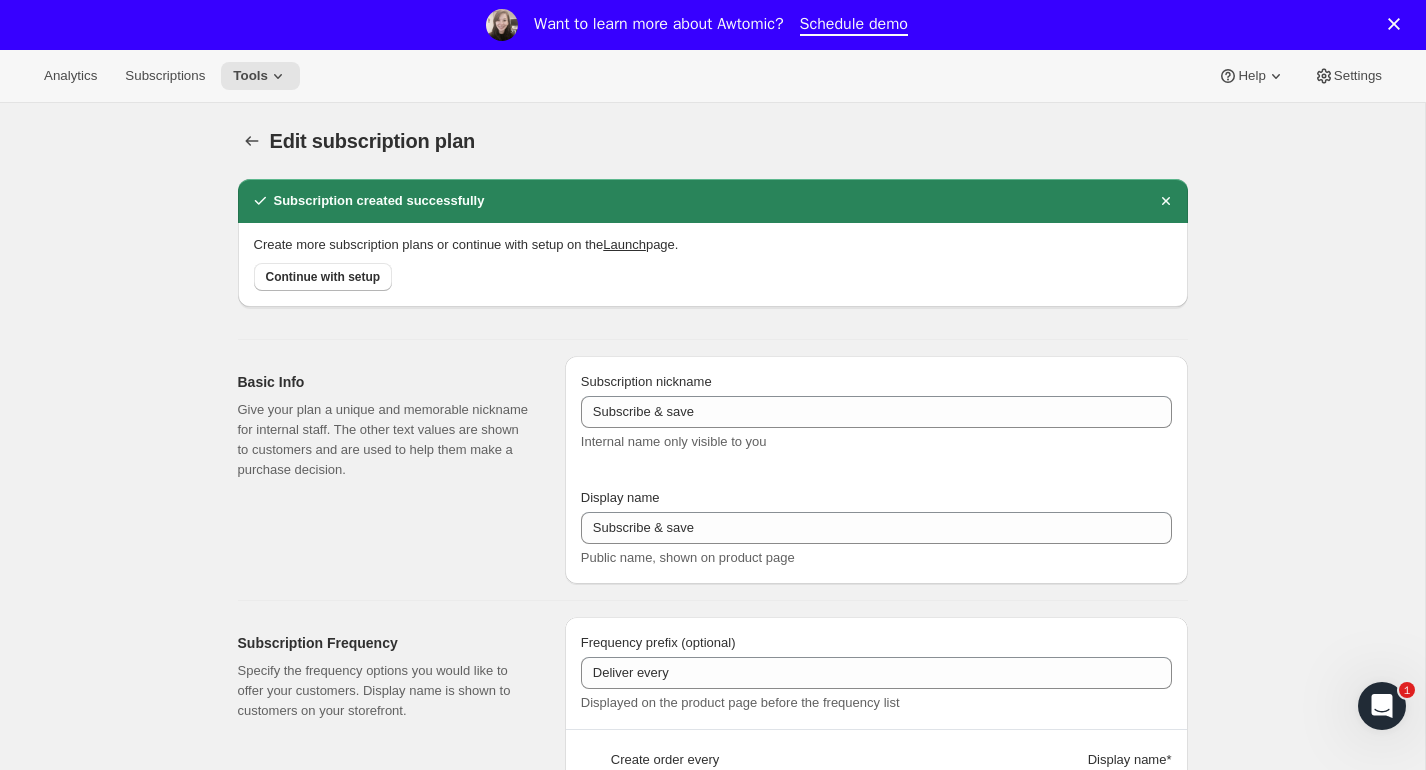 type on "1" 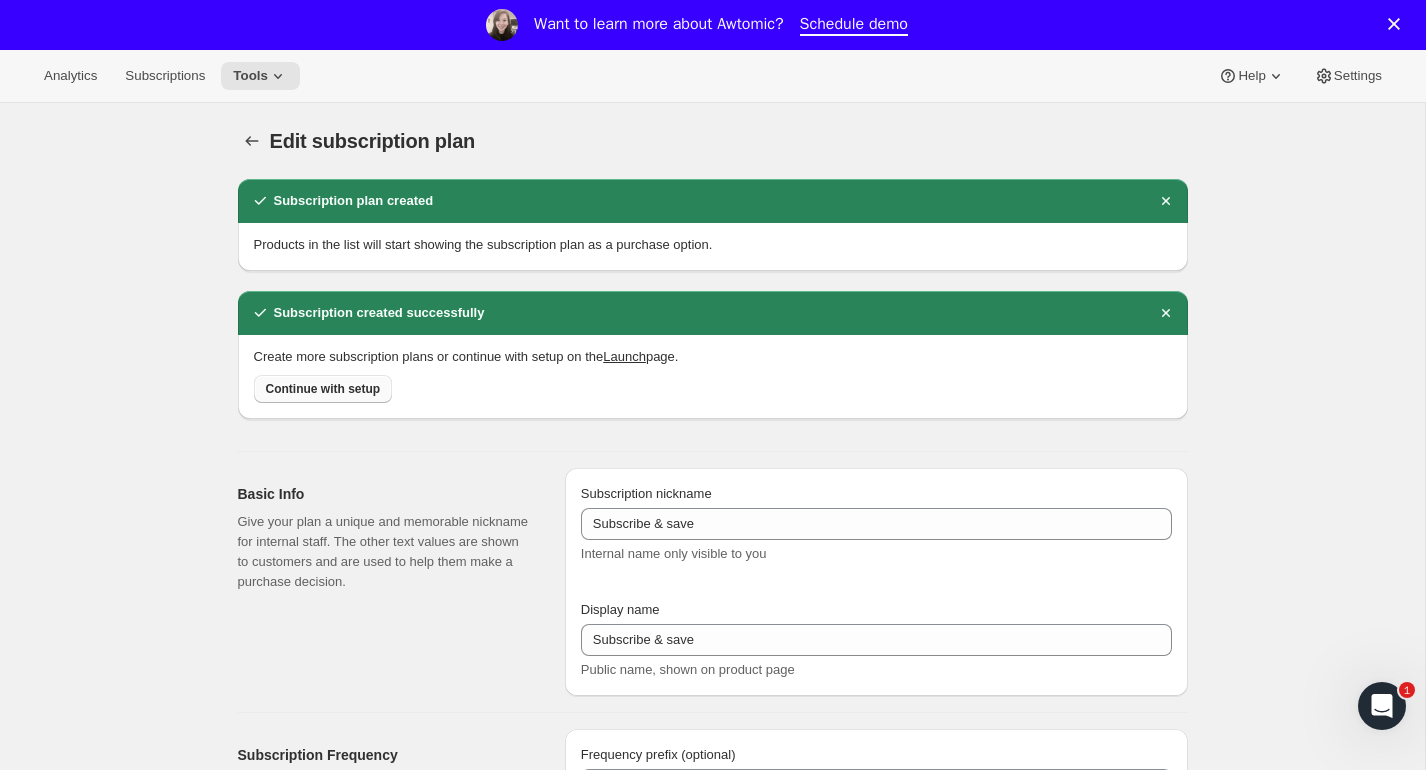 click on "Continue with setup" at bounding box center (323, 389) 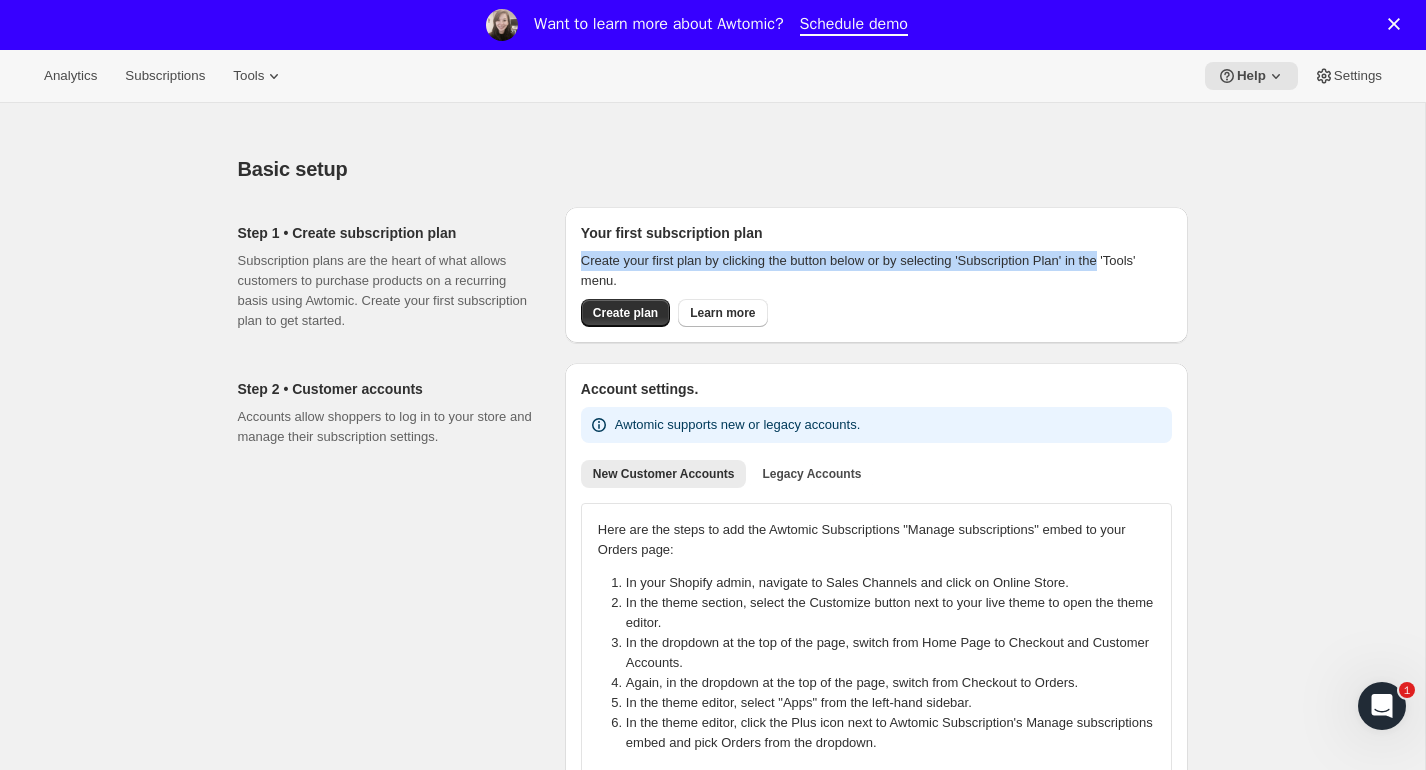 drag, startPoint x: 585, startPoint y: 268, endPoint x: 1160, endPoint y: 269, distance: 575.00085 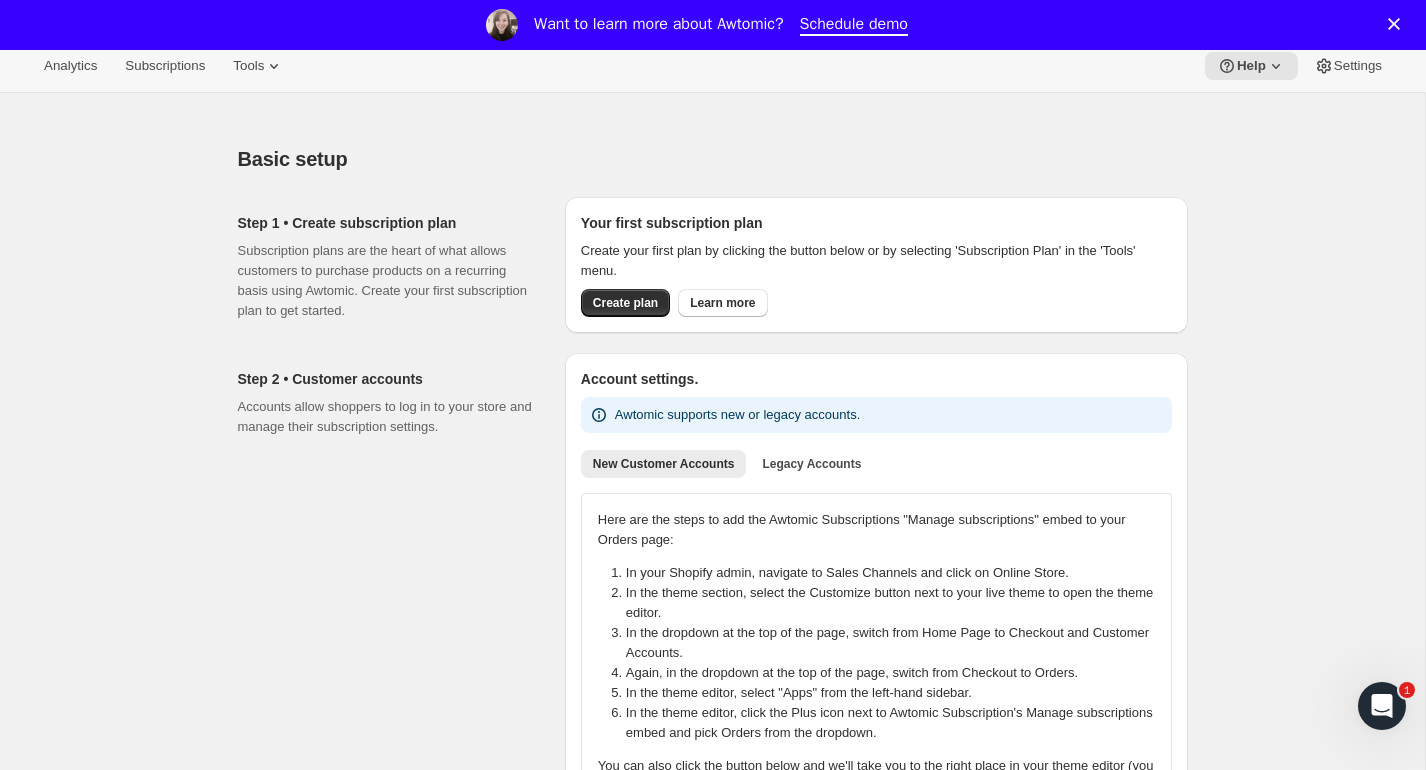 scroll, scrollTop: 12, scrollLeft: 0, axis: vertical 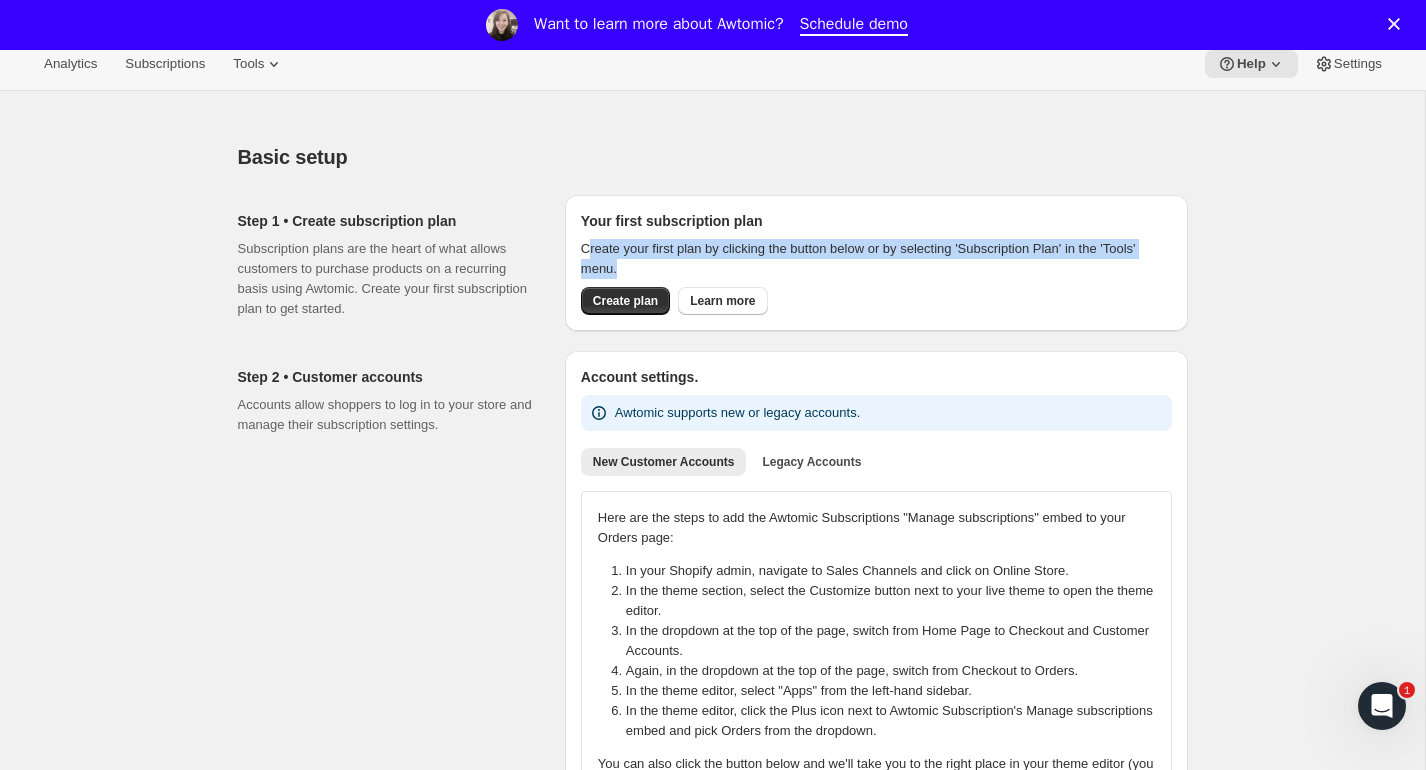 drag, startPoint x: 589, startPoint y: 251, endPoint x: 1171, endPoint y: 260, distance: 582.0696 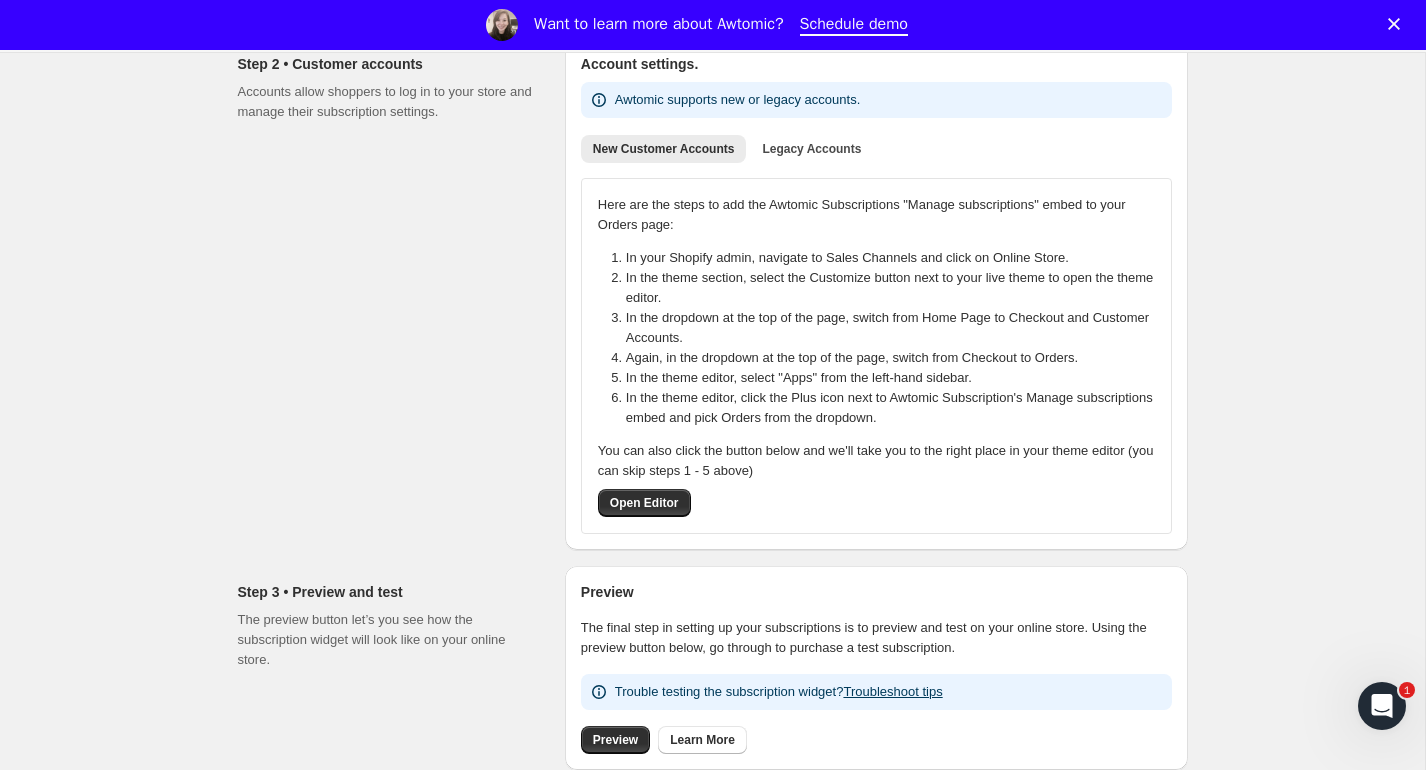 scroll, scrollTop: 327, scrollLeft: 0, axis: vertical 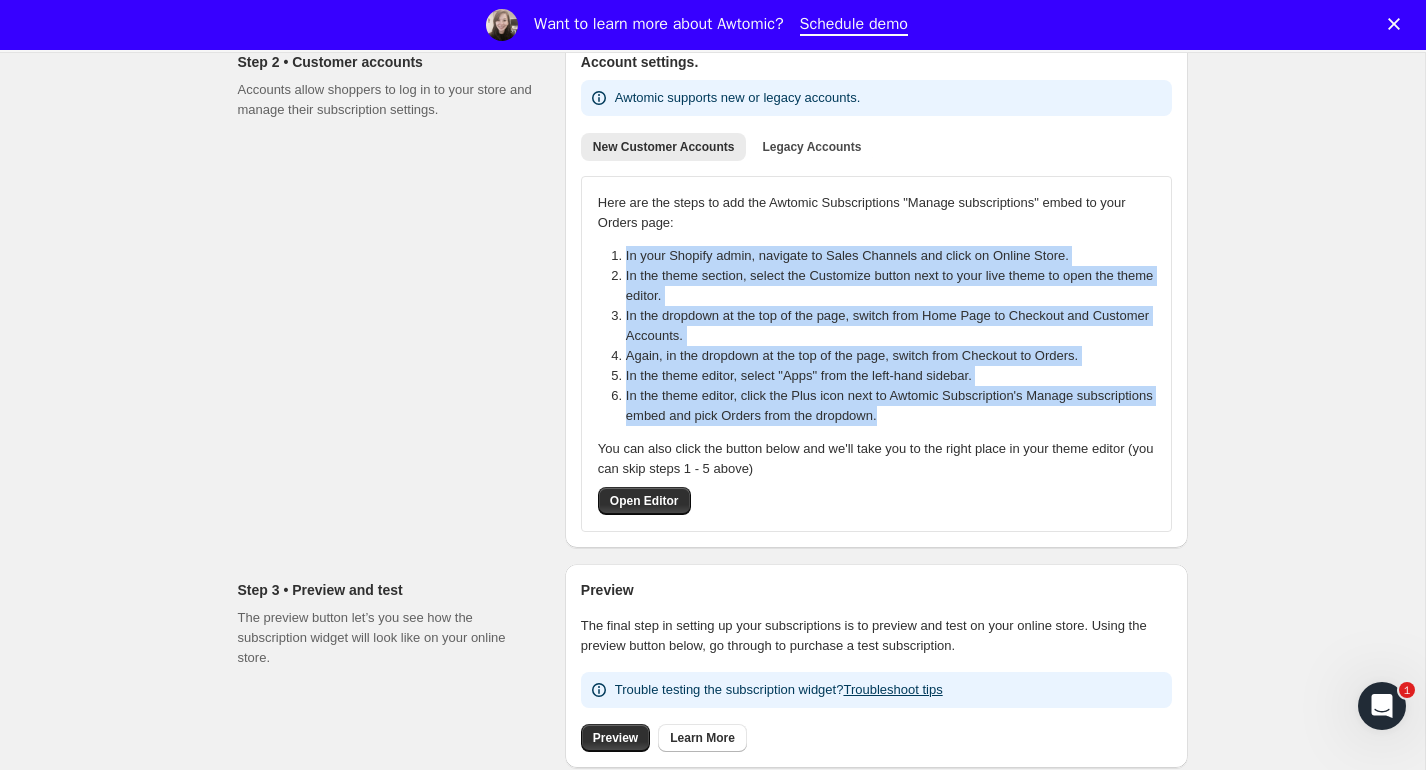 drag, startPoint x: 625, startPoint y: 253, endPoint x: 1146, endPoint y: 423, distance: 548.03375 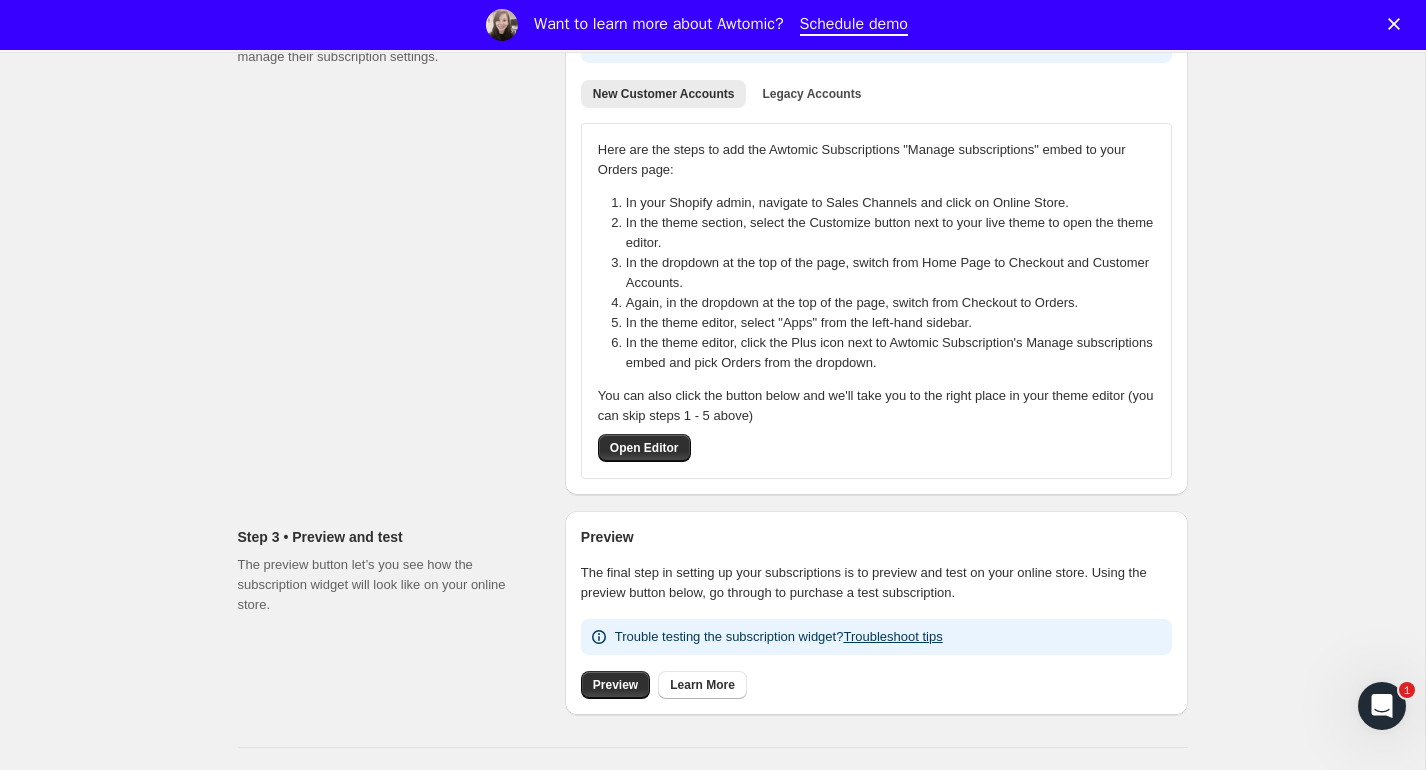 scroll, scrollTop: 0, scrollLeft: 0, axis: both 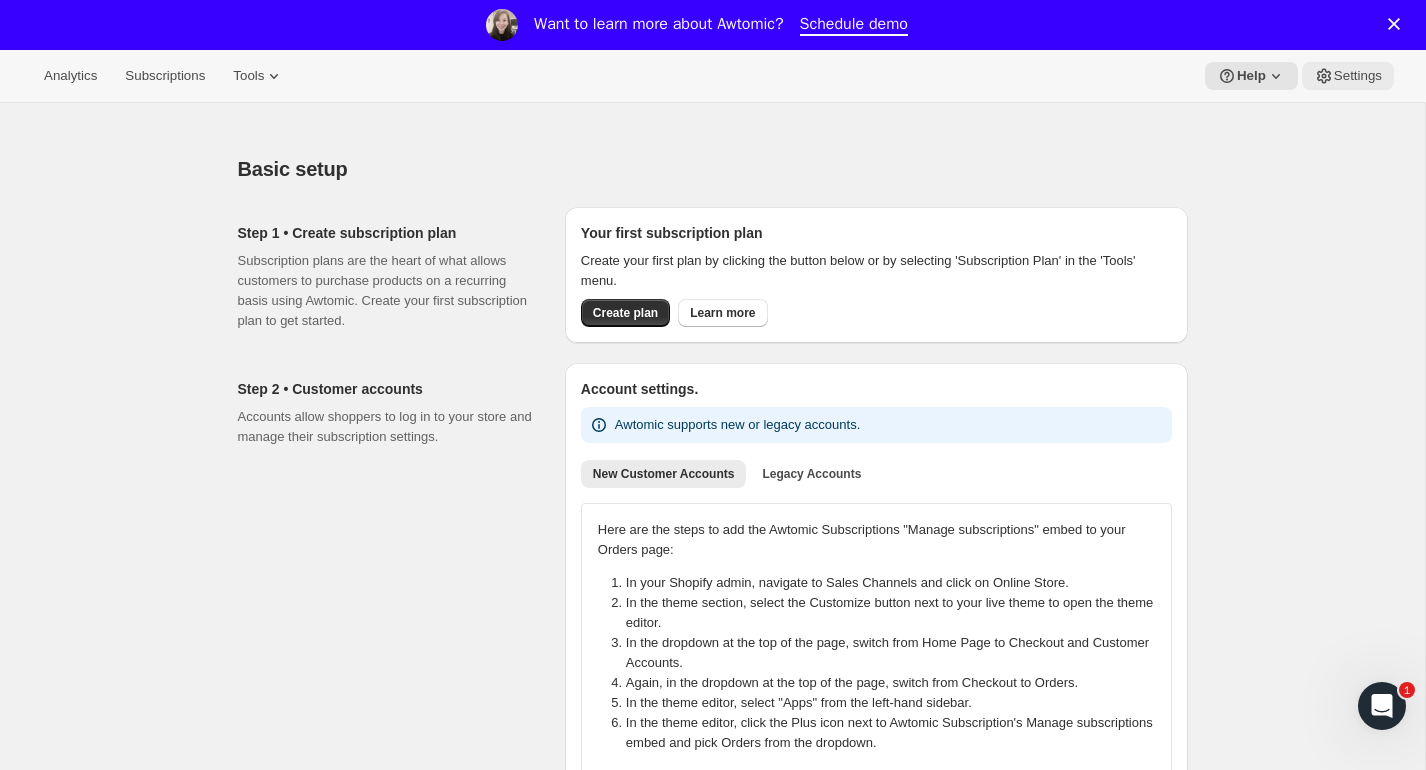 click on "Settings" at bounding box center (1358, 76) 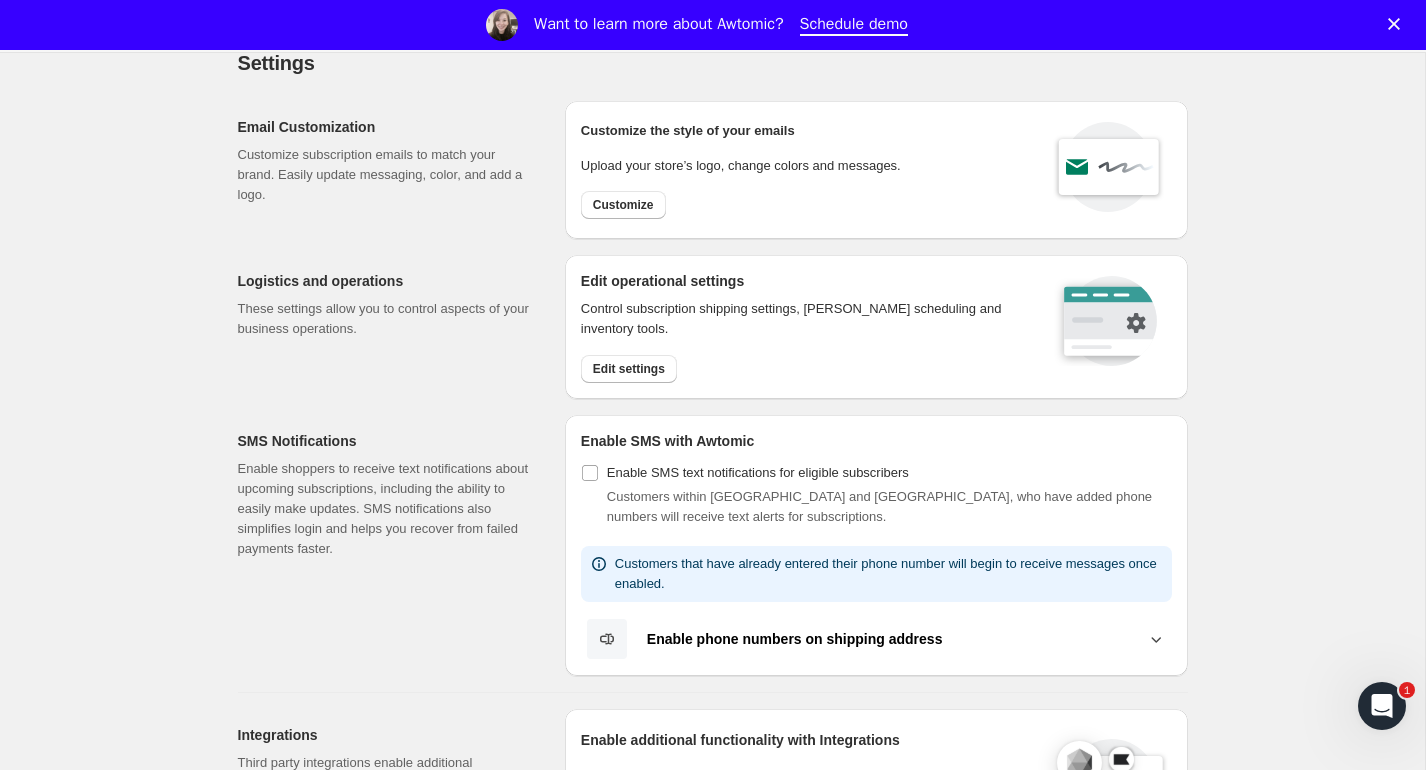 scroll, scrollTop: 0, scrollLeft: 0, axis: both 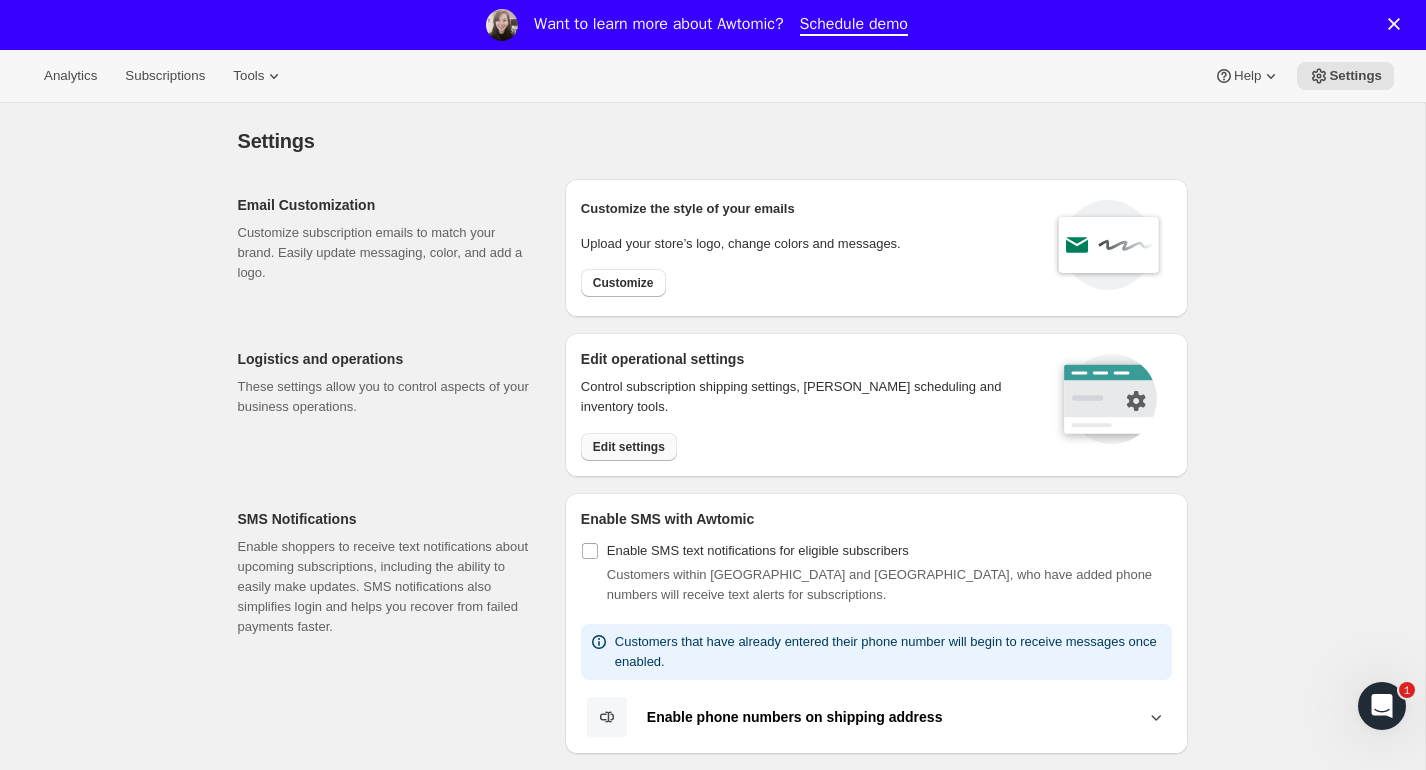 click on "Edit settings" at bounding box center (629, 447) 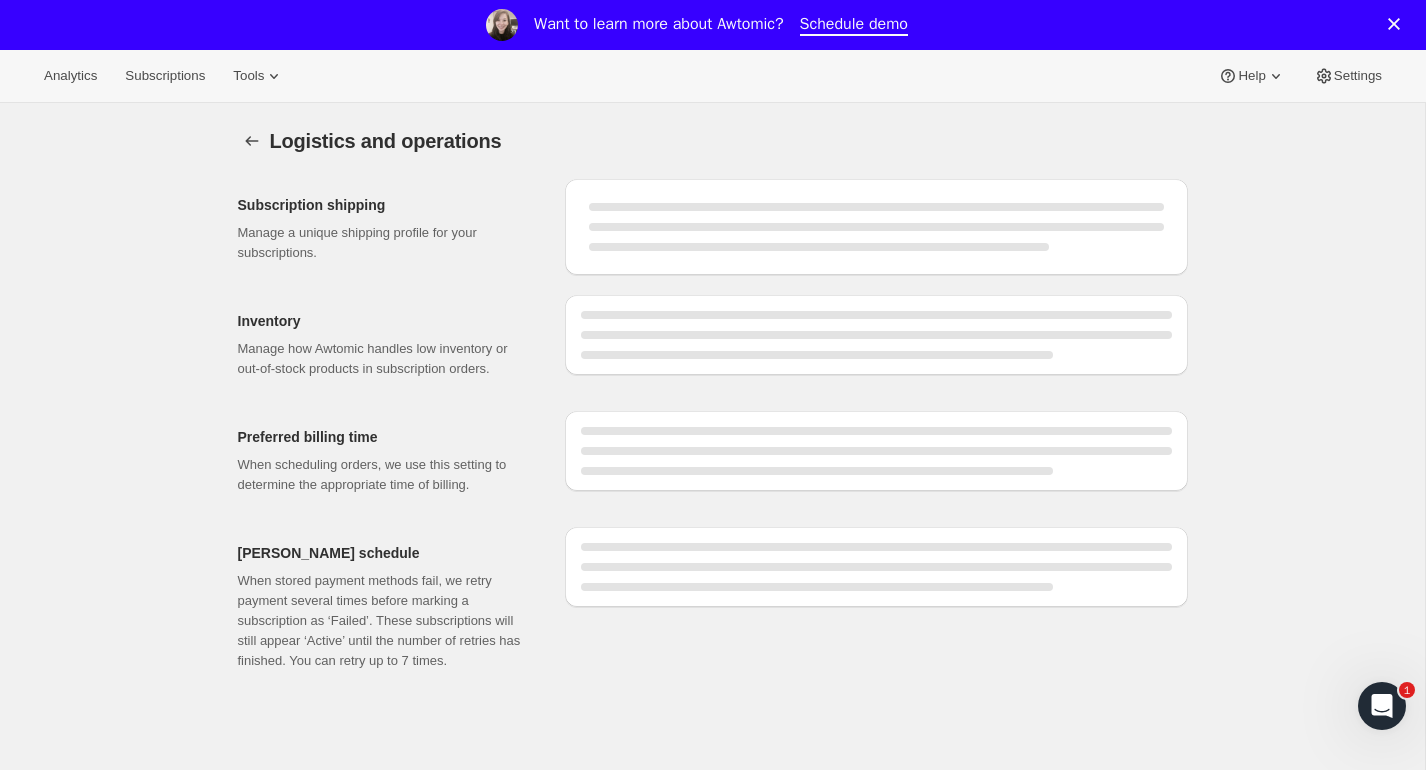 select on "DAY" 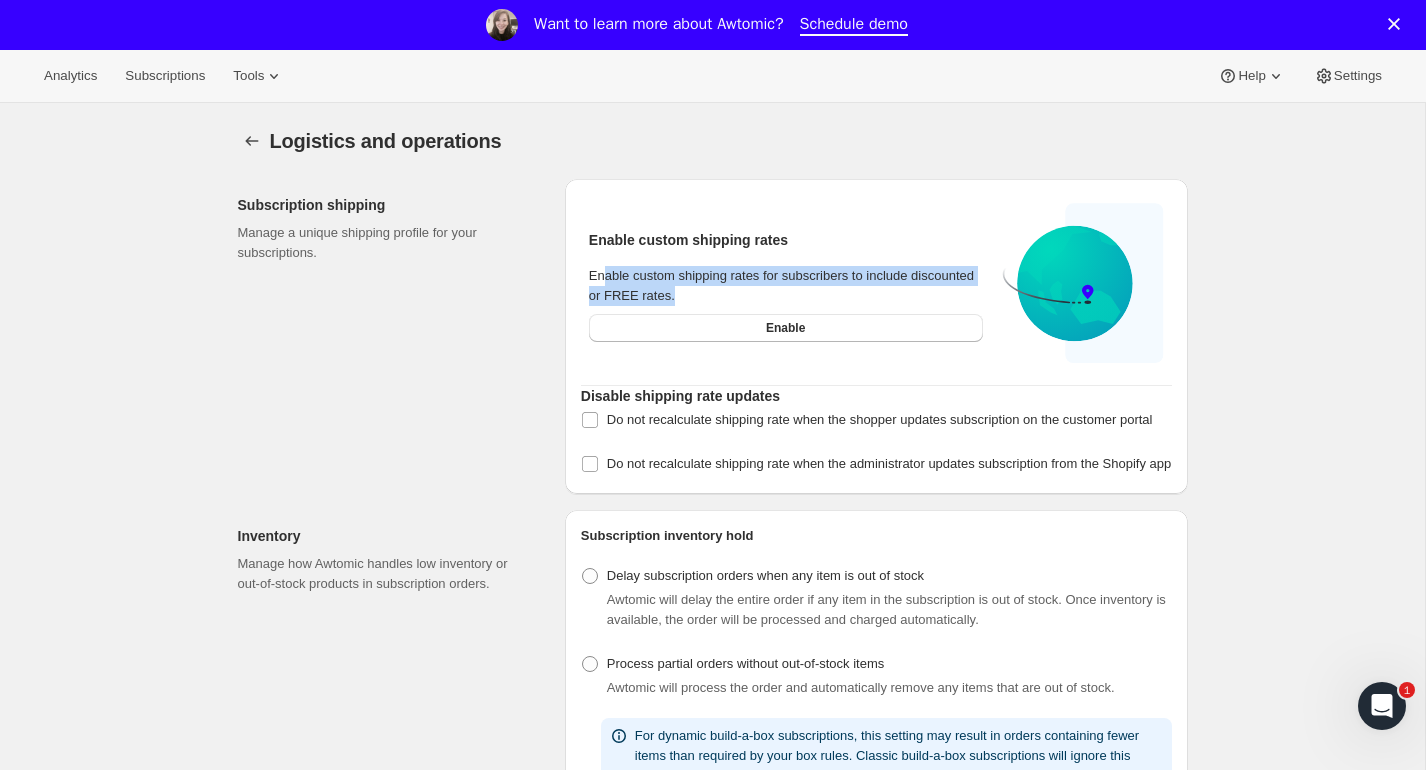 drag, startPoint x: 601, startPoint y: 273, endPoint x: 817, endPoint y: 290, distance: 216.66795 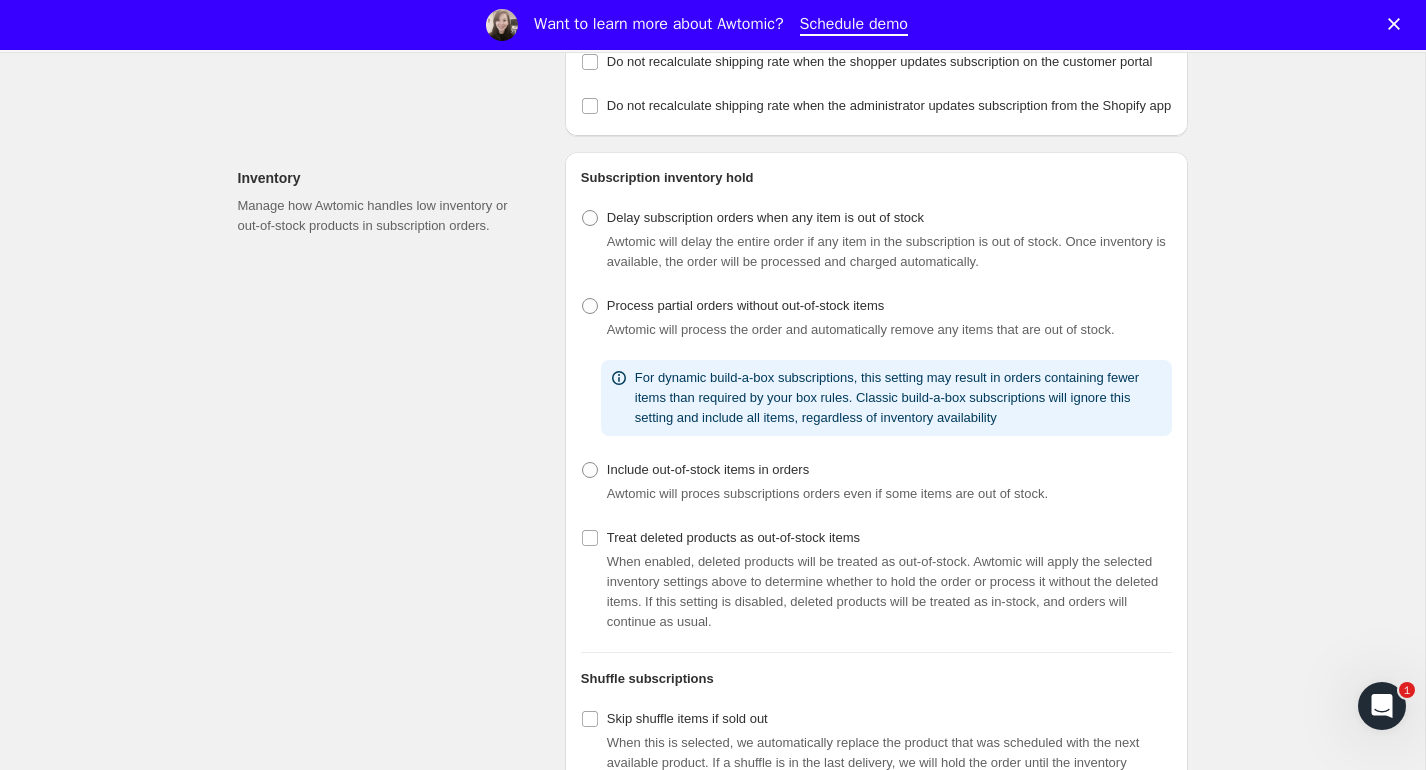 scroll, scrollTop: 388, scrollLeft: 0, axis: vertical 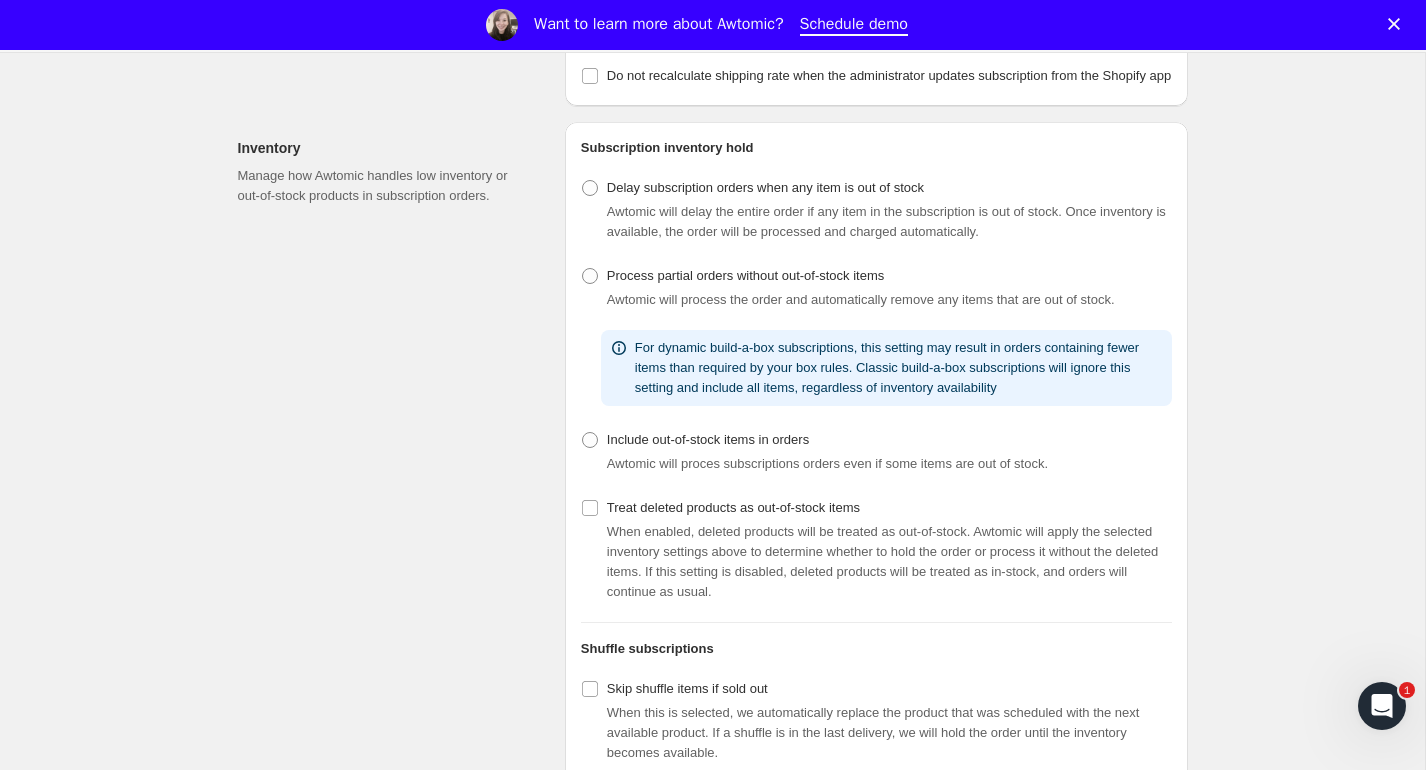 click on "Subscription inventory hold" at bounding box center (876, 148) 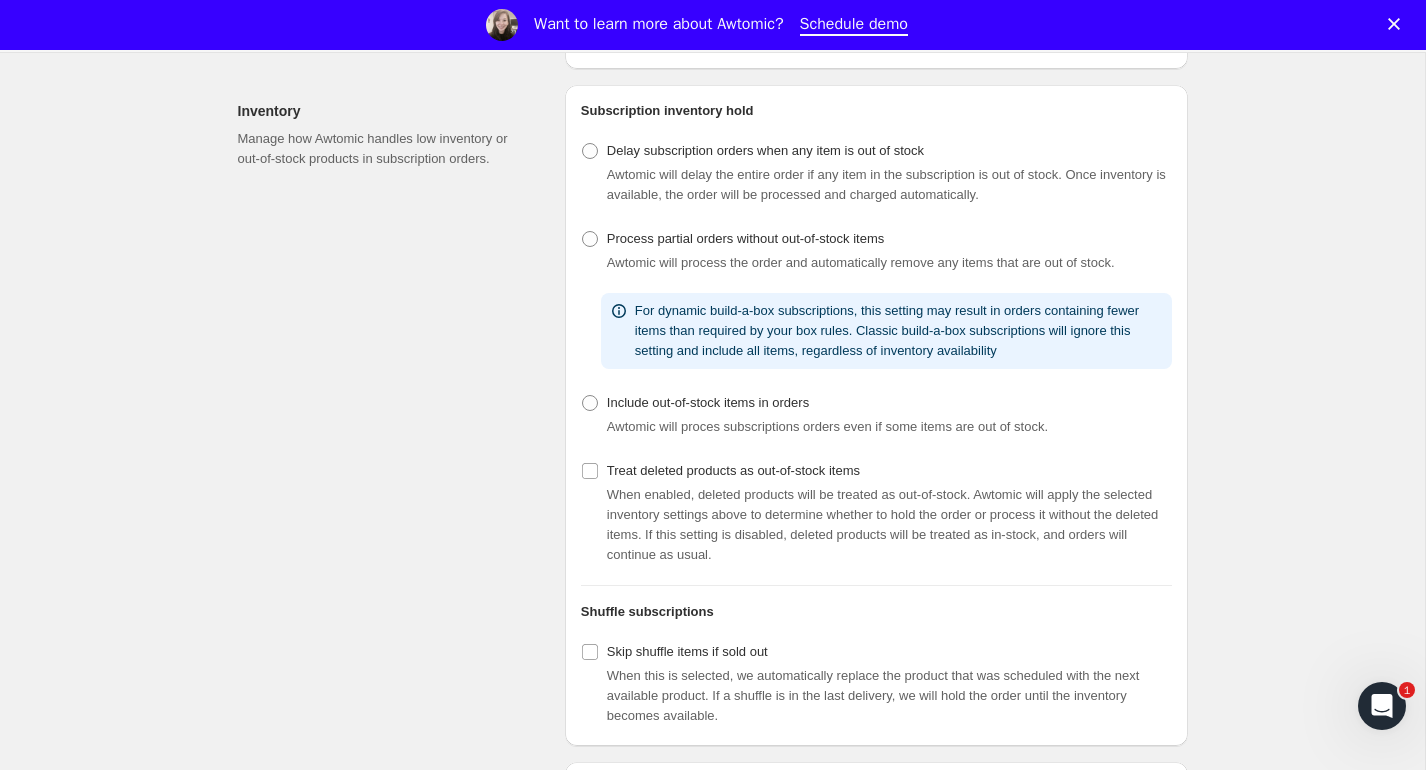 scroll, scrollTop: 429, scrollLeft: 0, axis: vertical 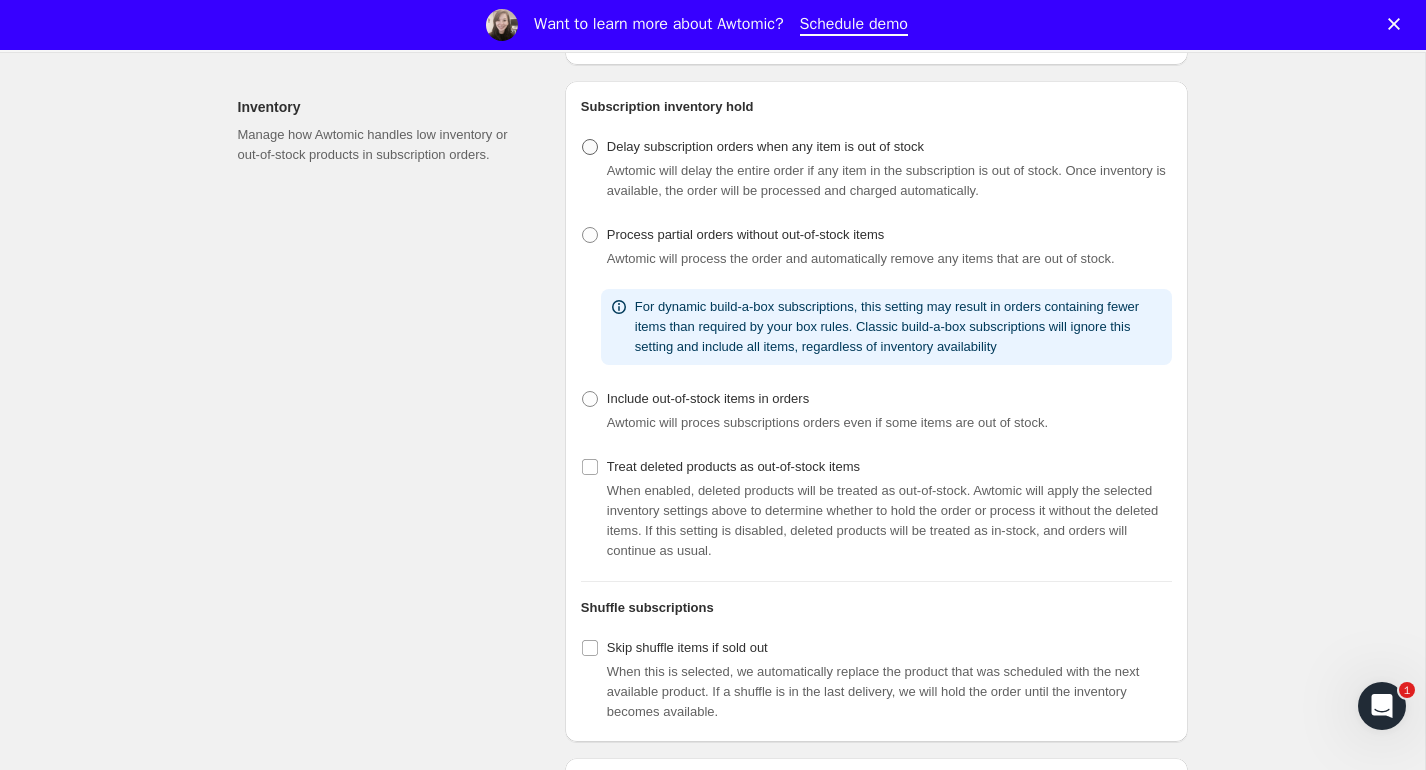 click on "Delay subscription orders when any item is out of stock" at bounding box center [765, 146] 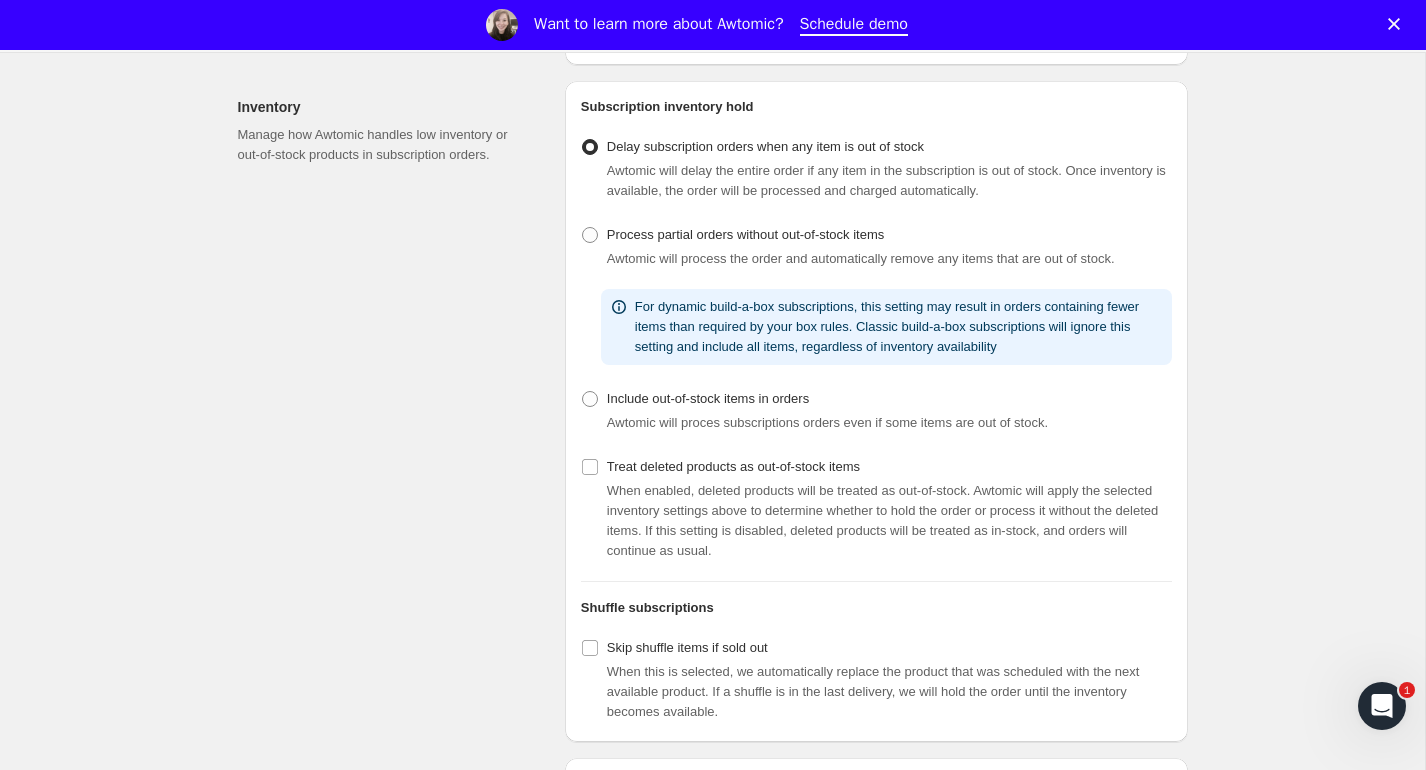 radio on "true" 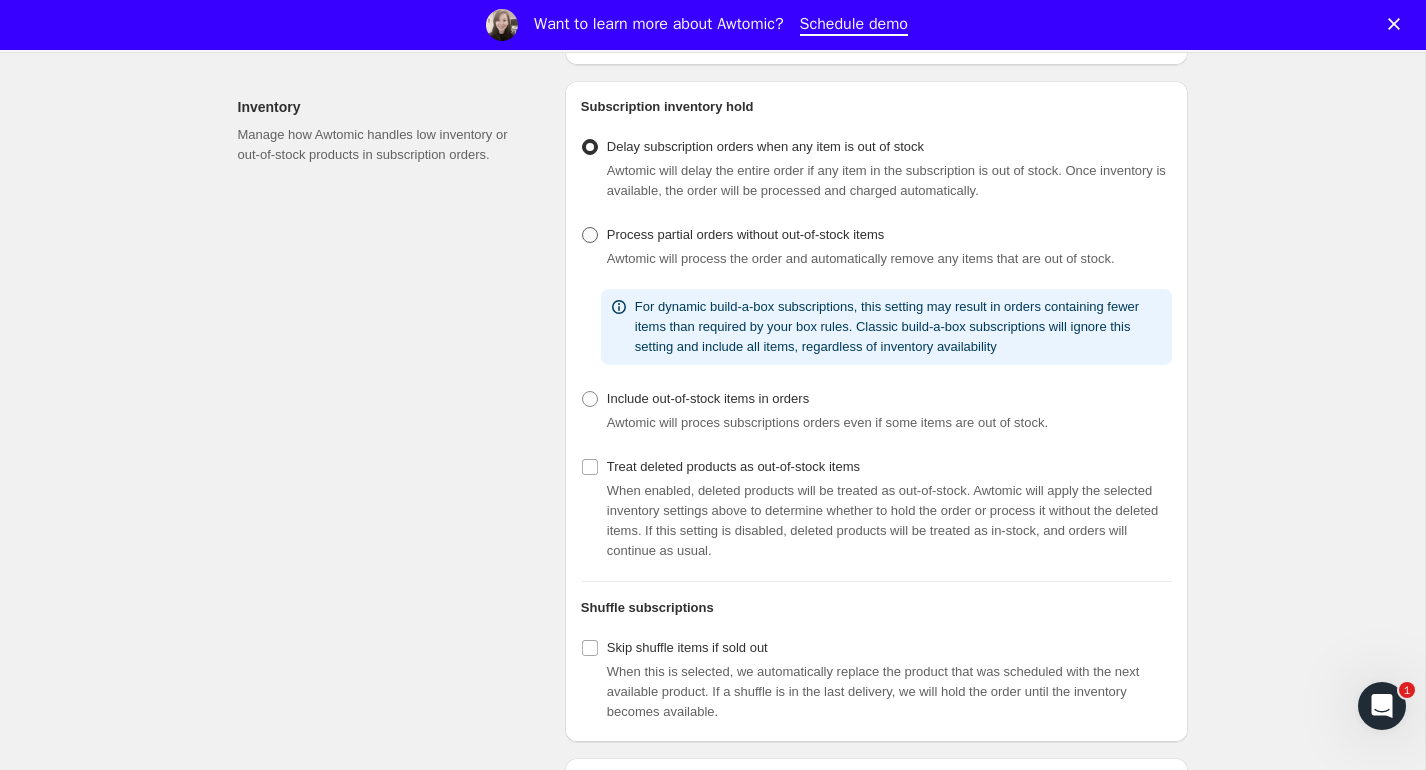 click on "Process partial orders without out-of-stock items" at bounding box center (745, 234) 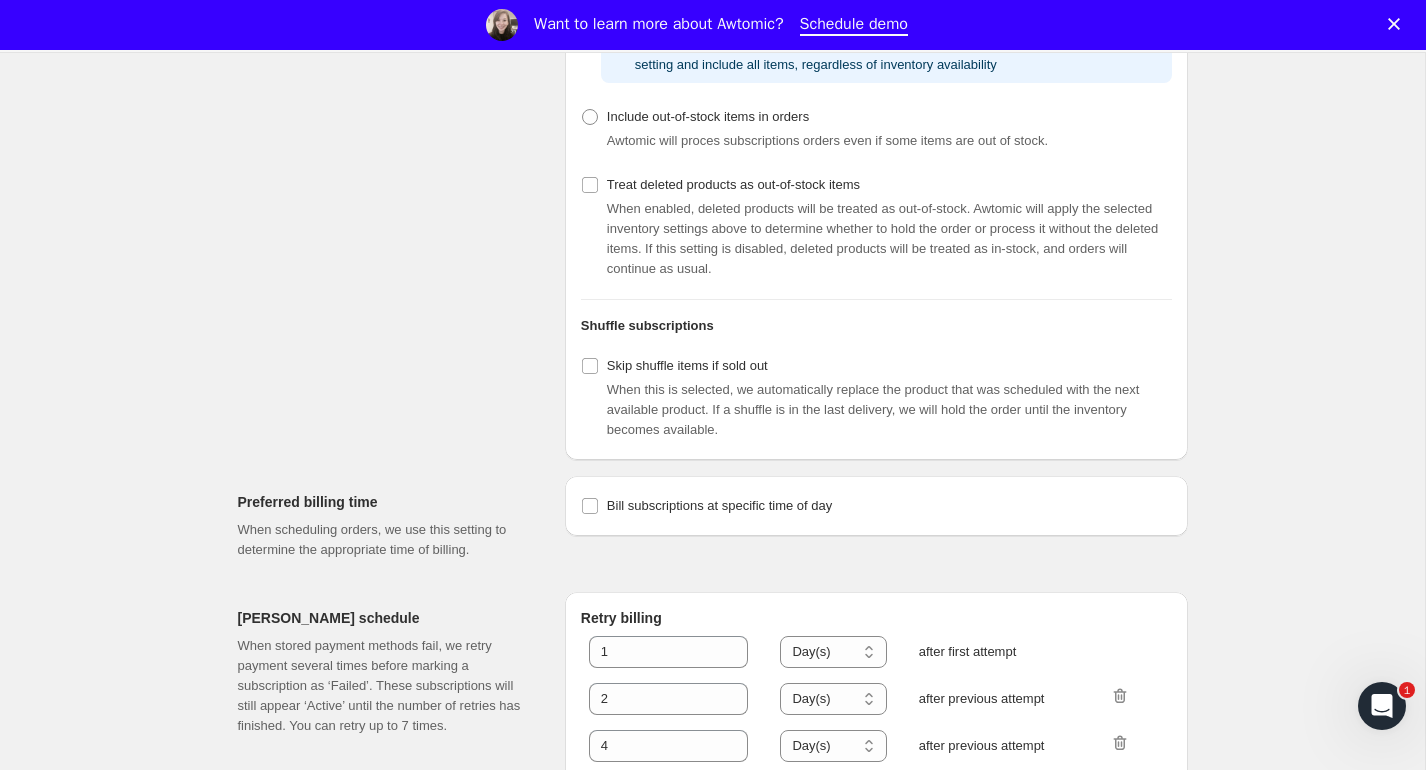 scroll, scrollTop: 714, scrollLeft: 0, axis: vertical 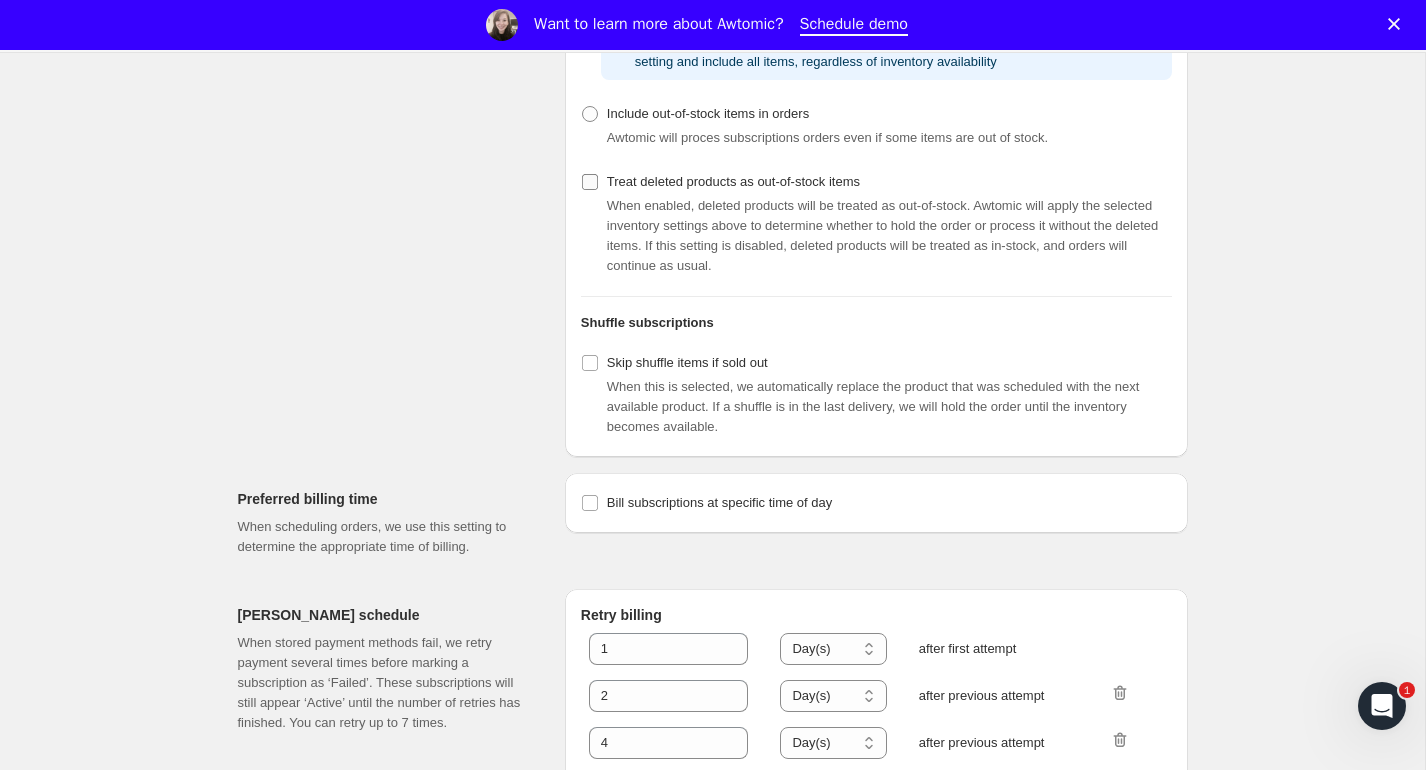 click on "Treat deleted products as out-of-stock items" at bounding box center (590, 182) 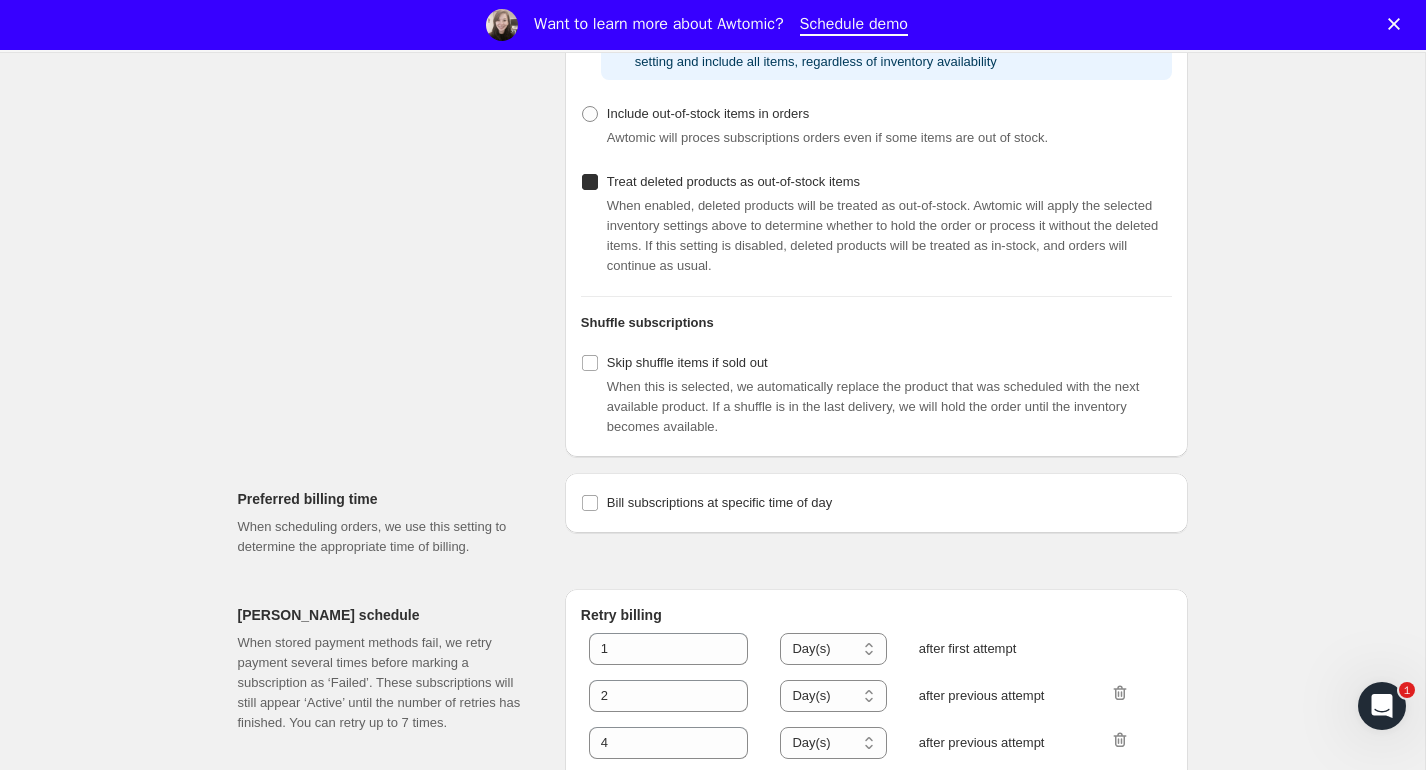 checkbox on "true" 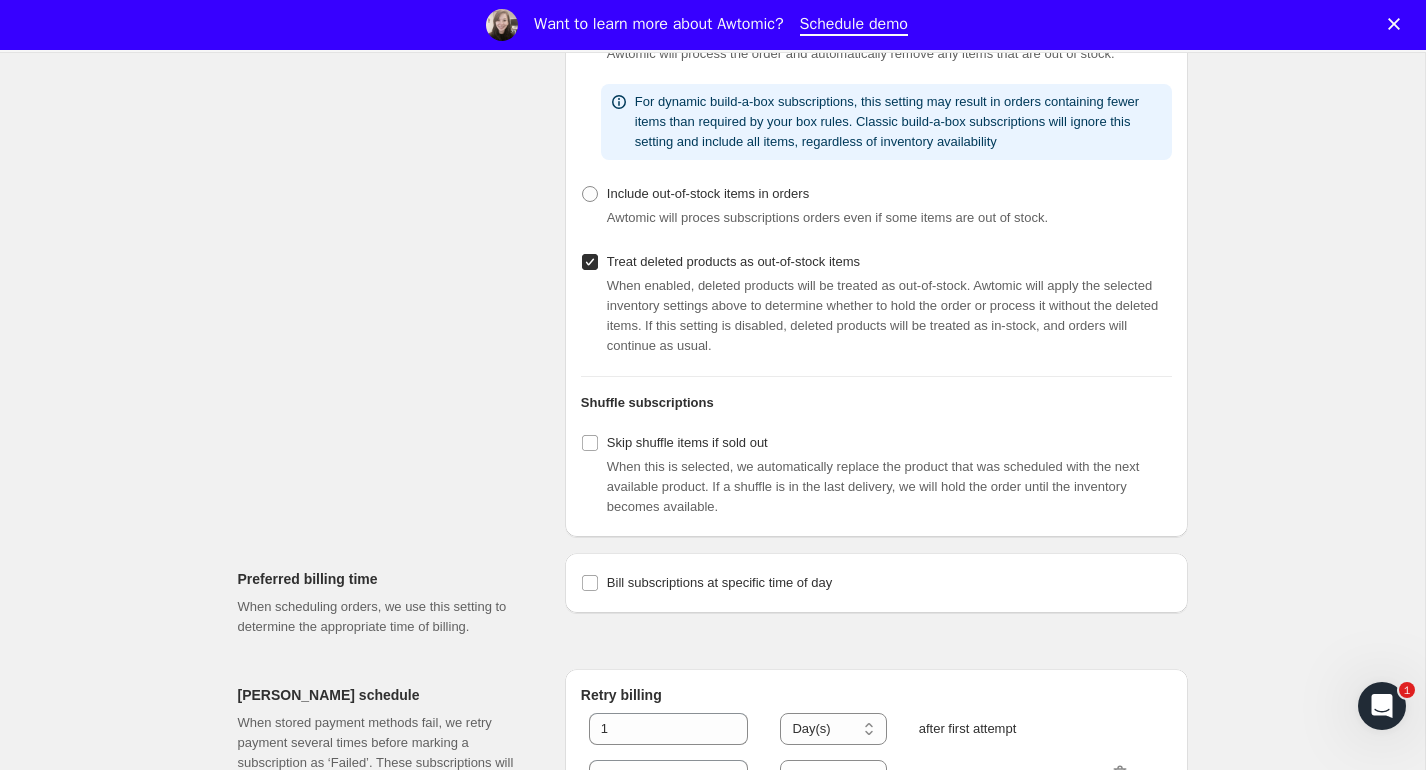 scroll, scrollTop: 0, scrollLeft: 0, axis: both 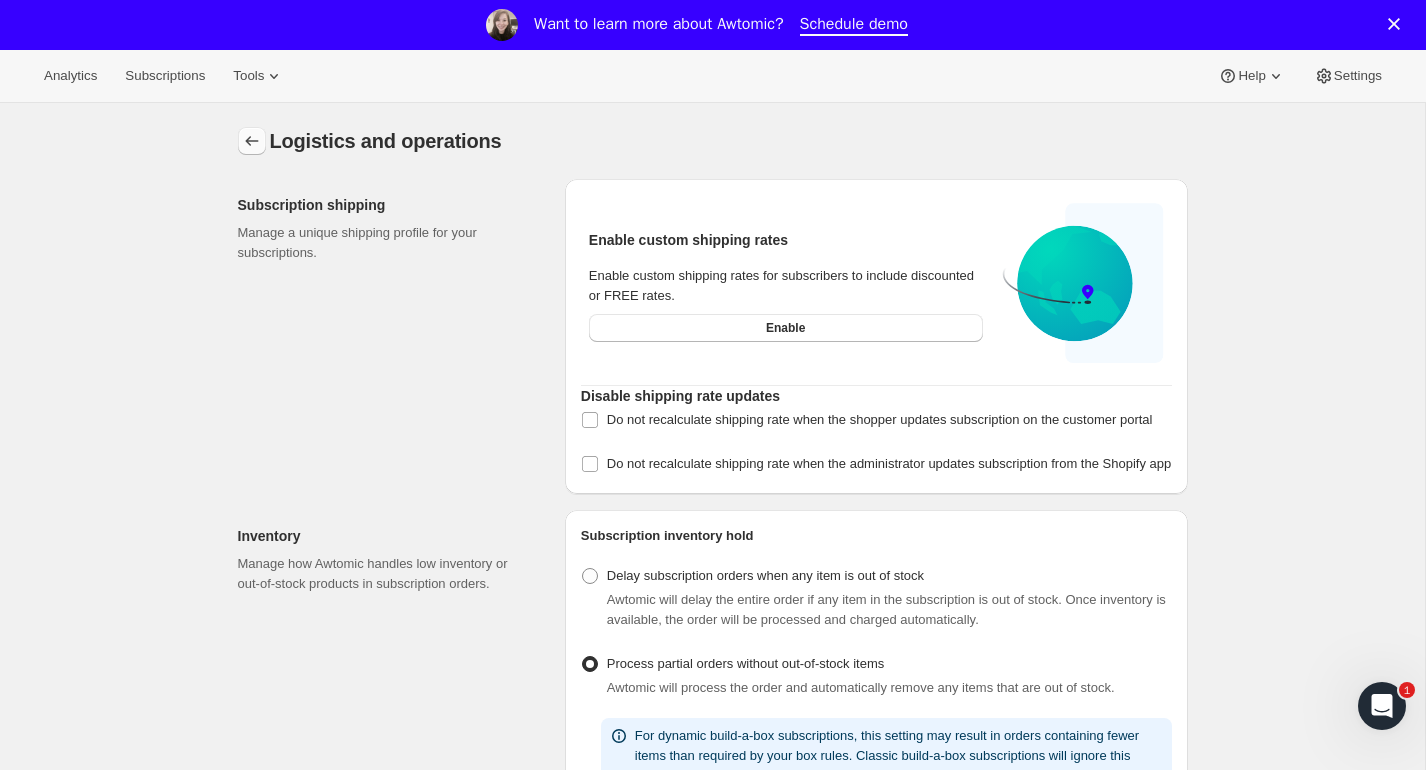 click 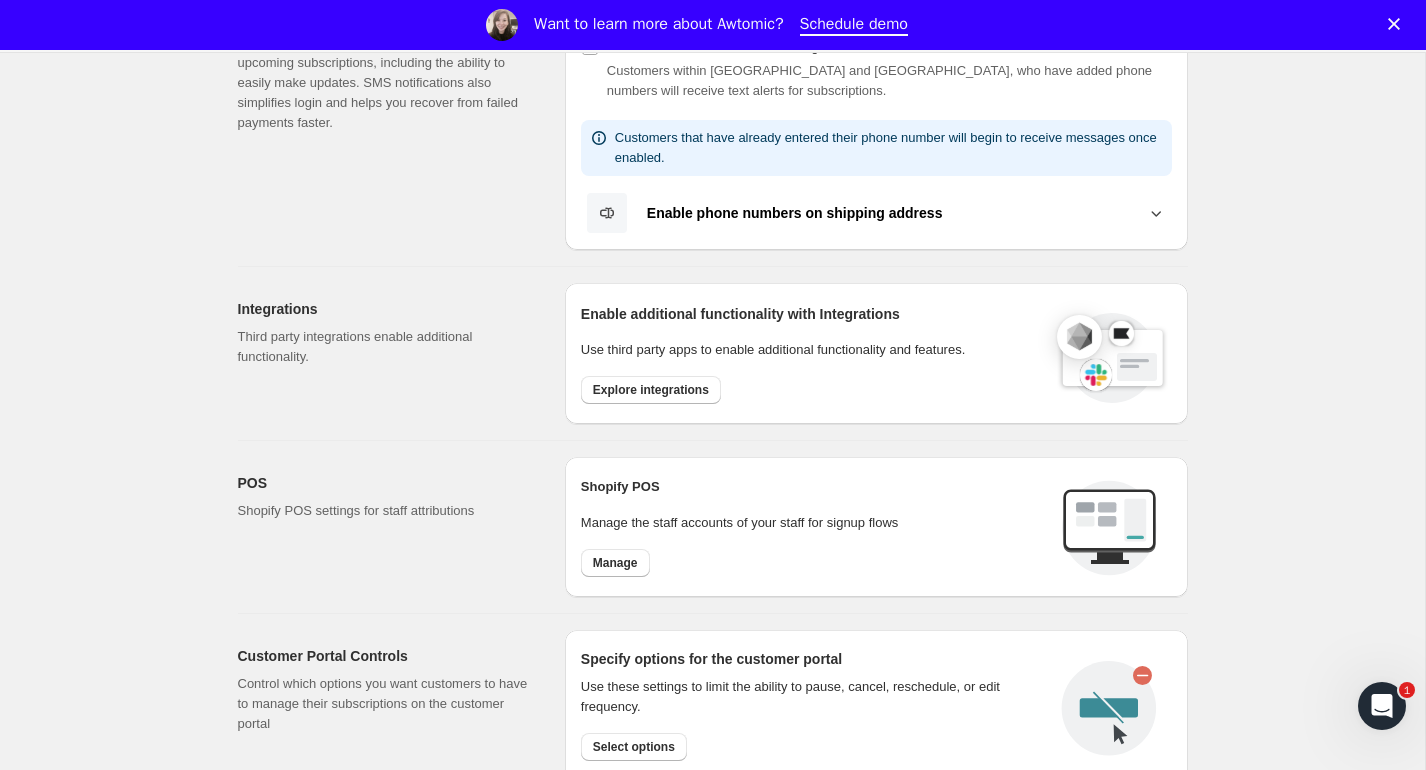 scroll, scrollTop: 509, scrollLeft: 0, axis: vertical 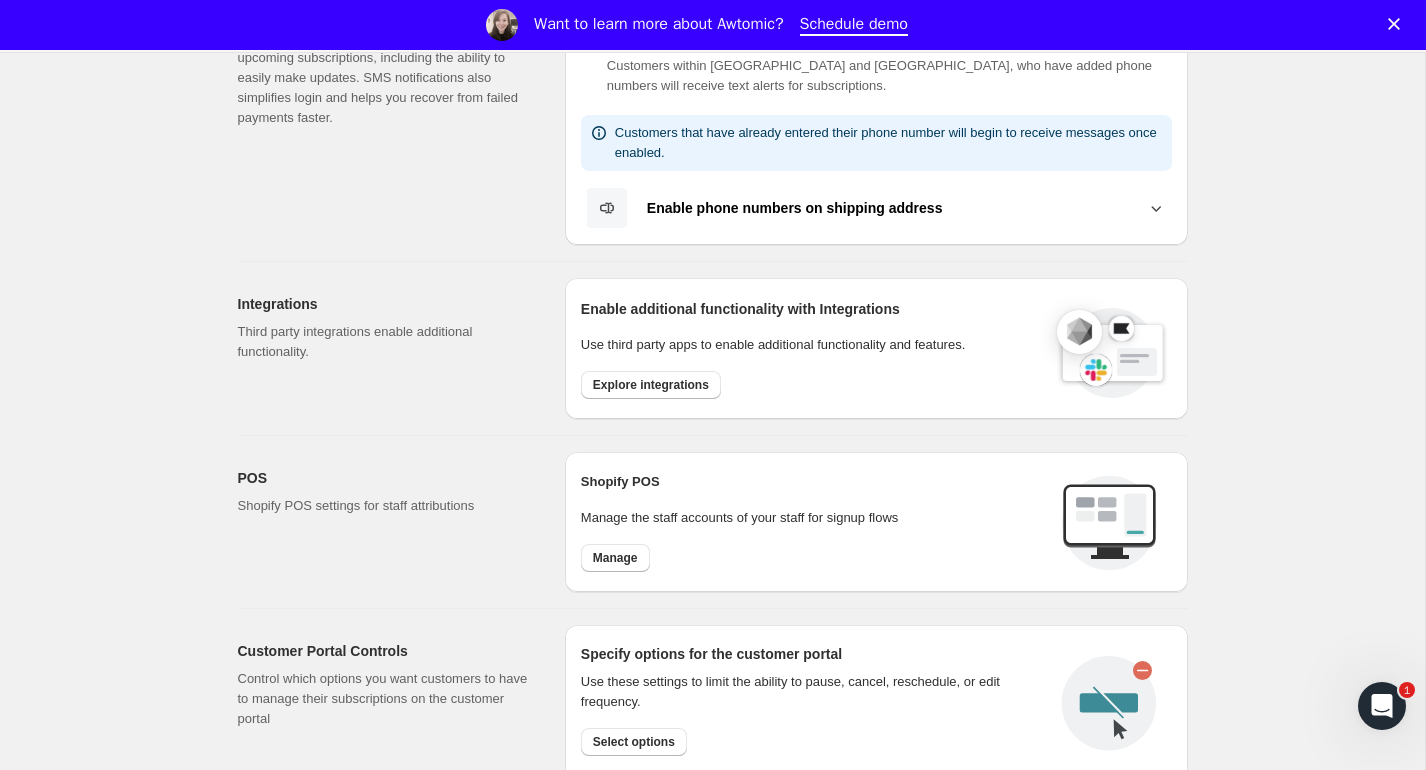 click 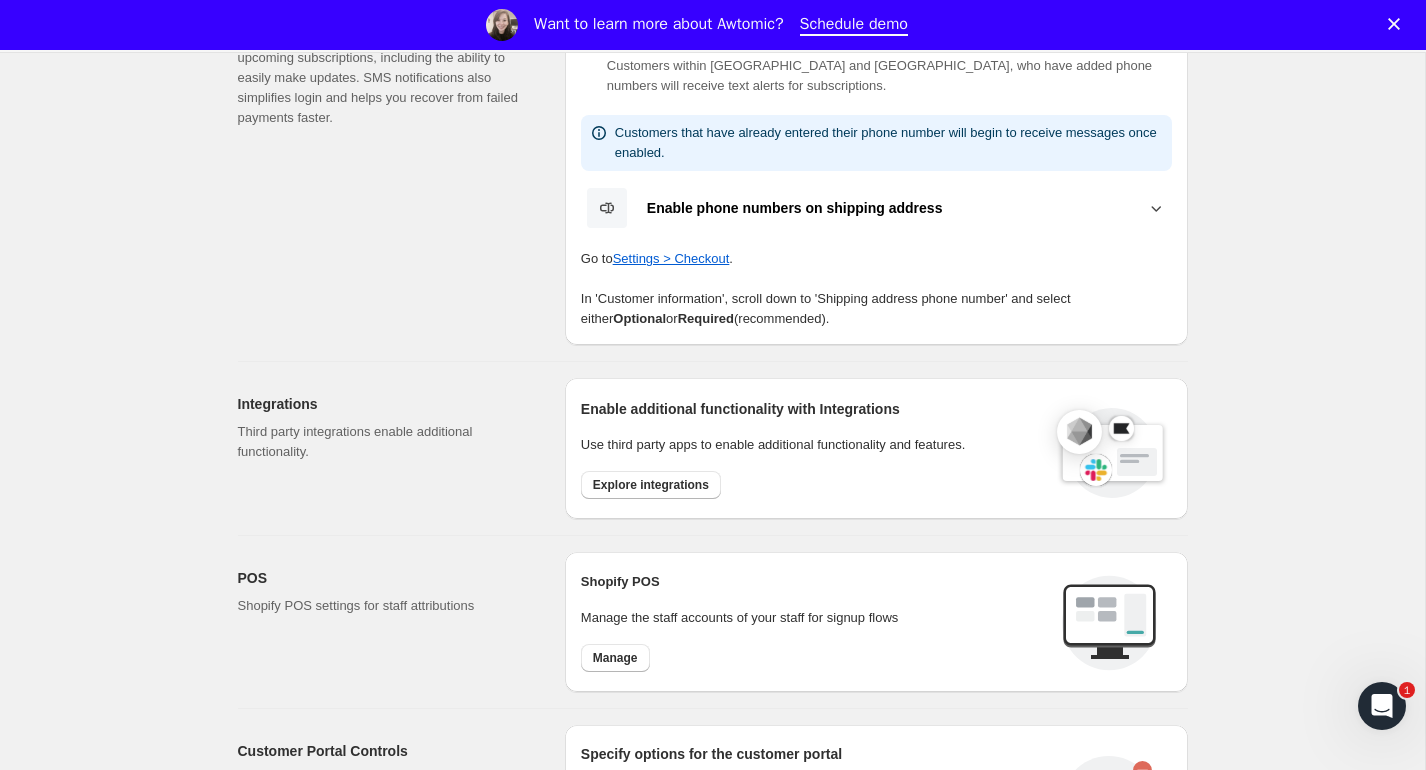 click 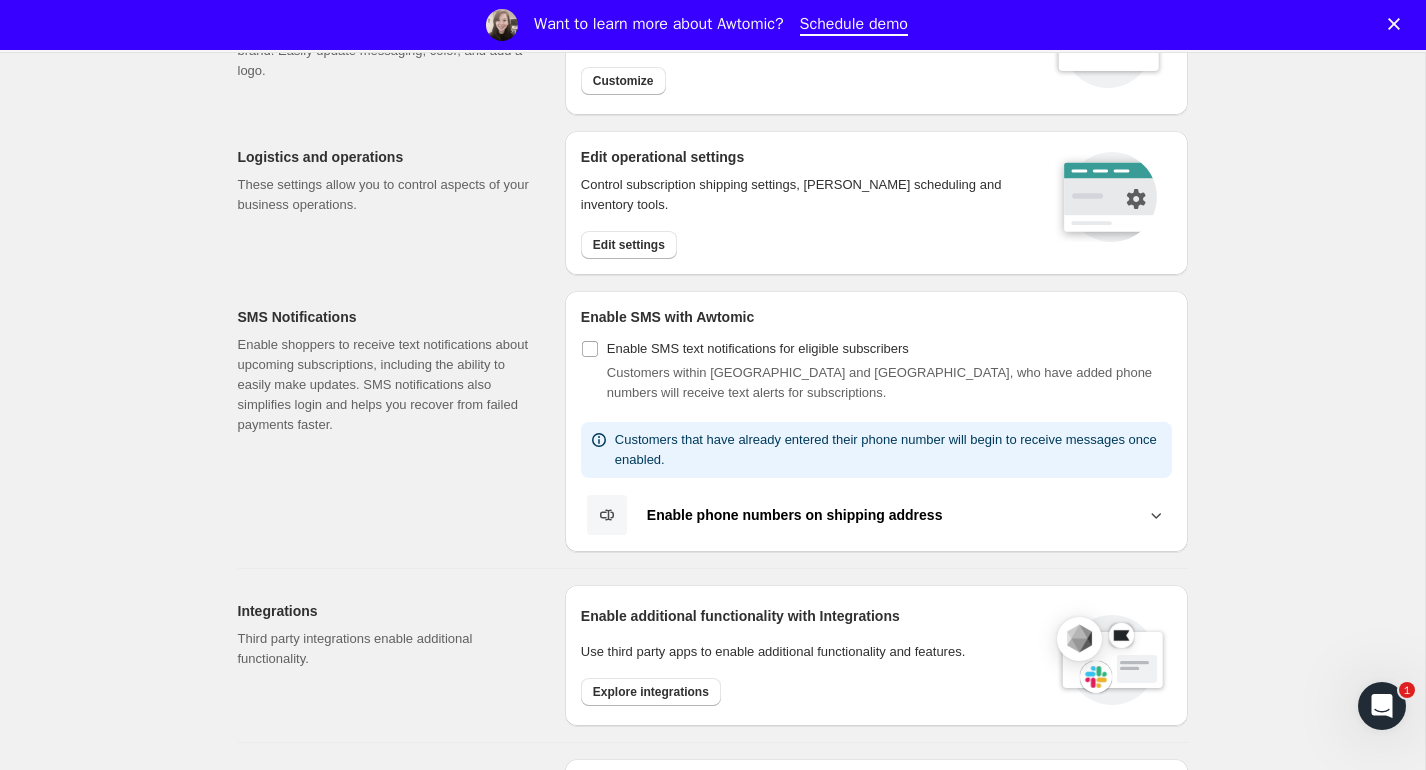 scroll, scrollTop: 0, scrollLeft: 0, axis: both 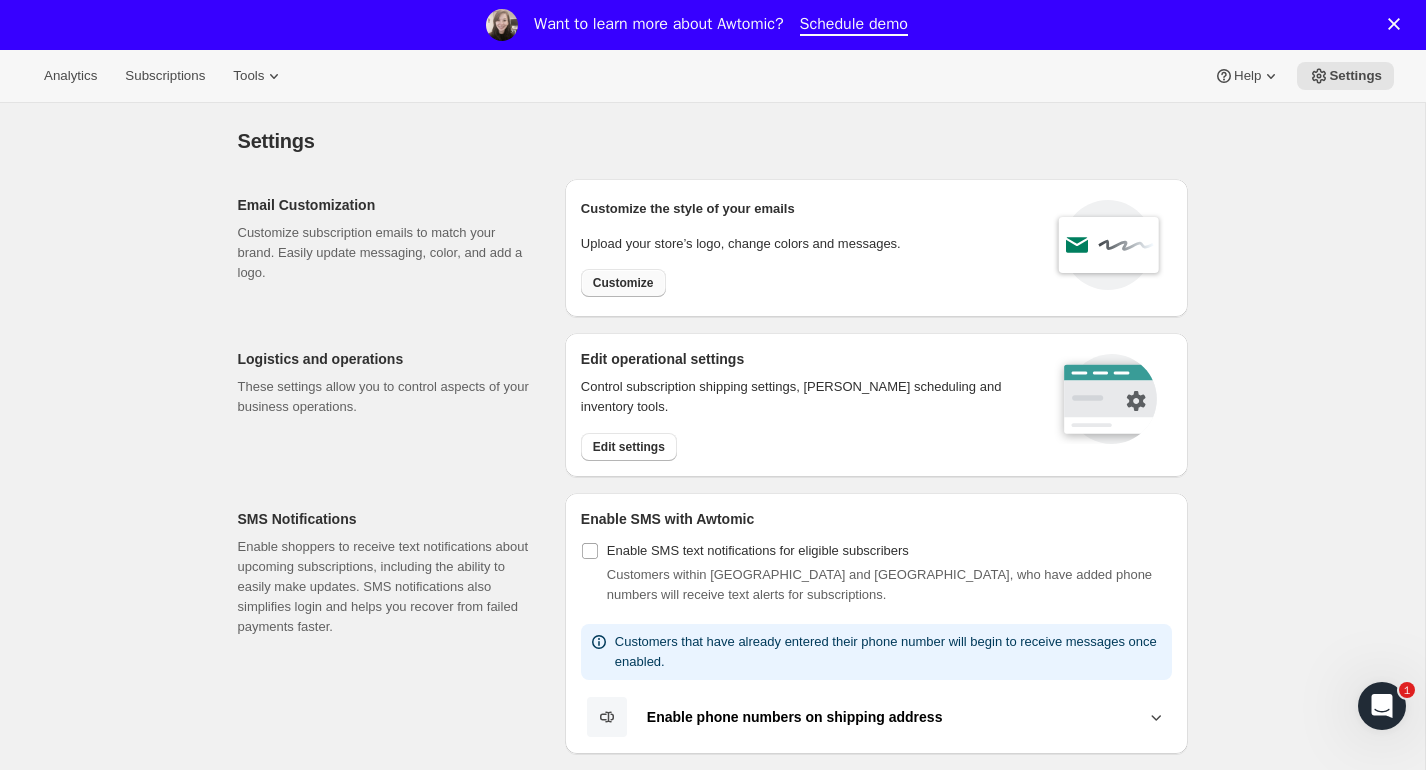 click on "Customize" at bounding box center (623, 283) 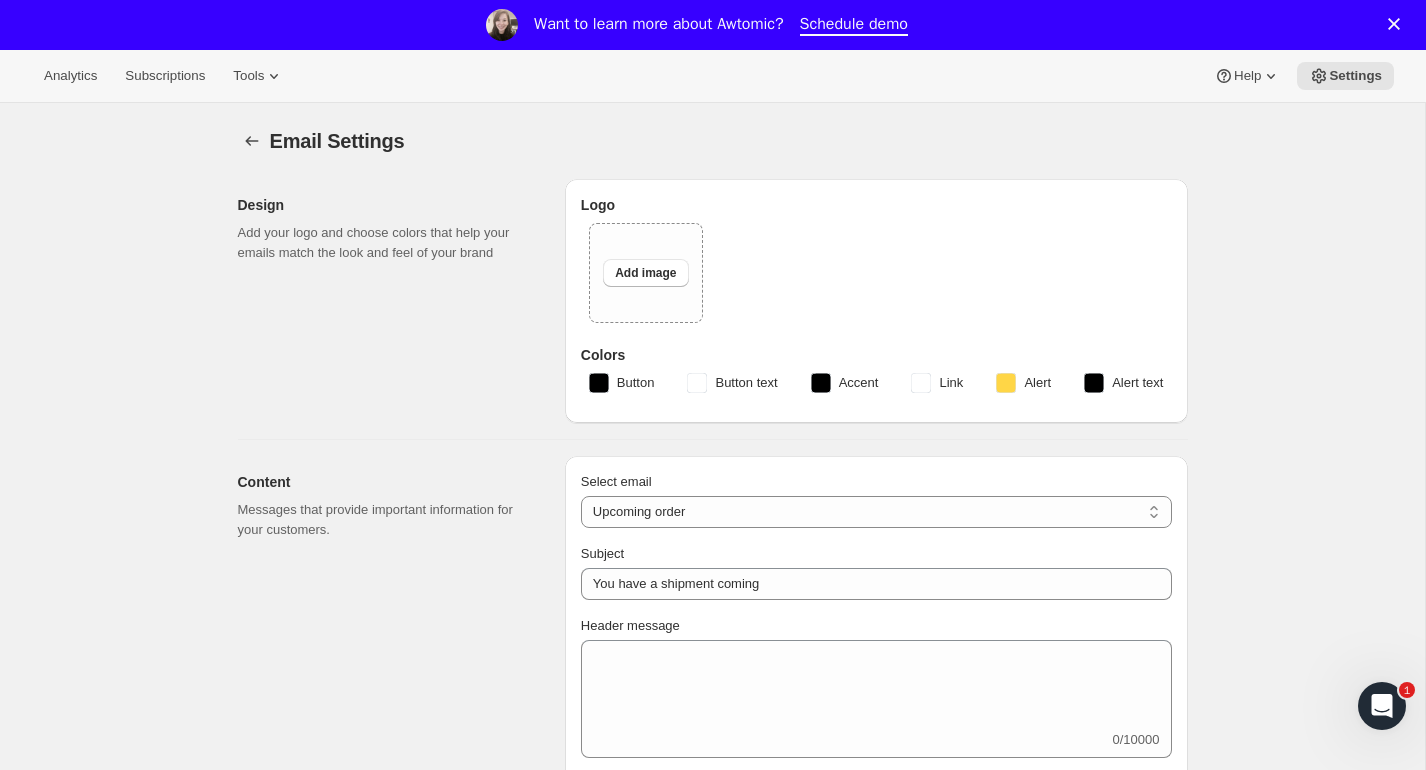 type on "American Ostrich Farms" 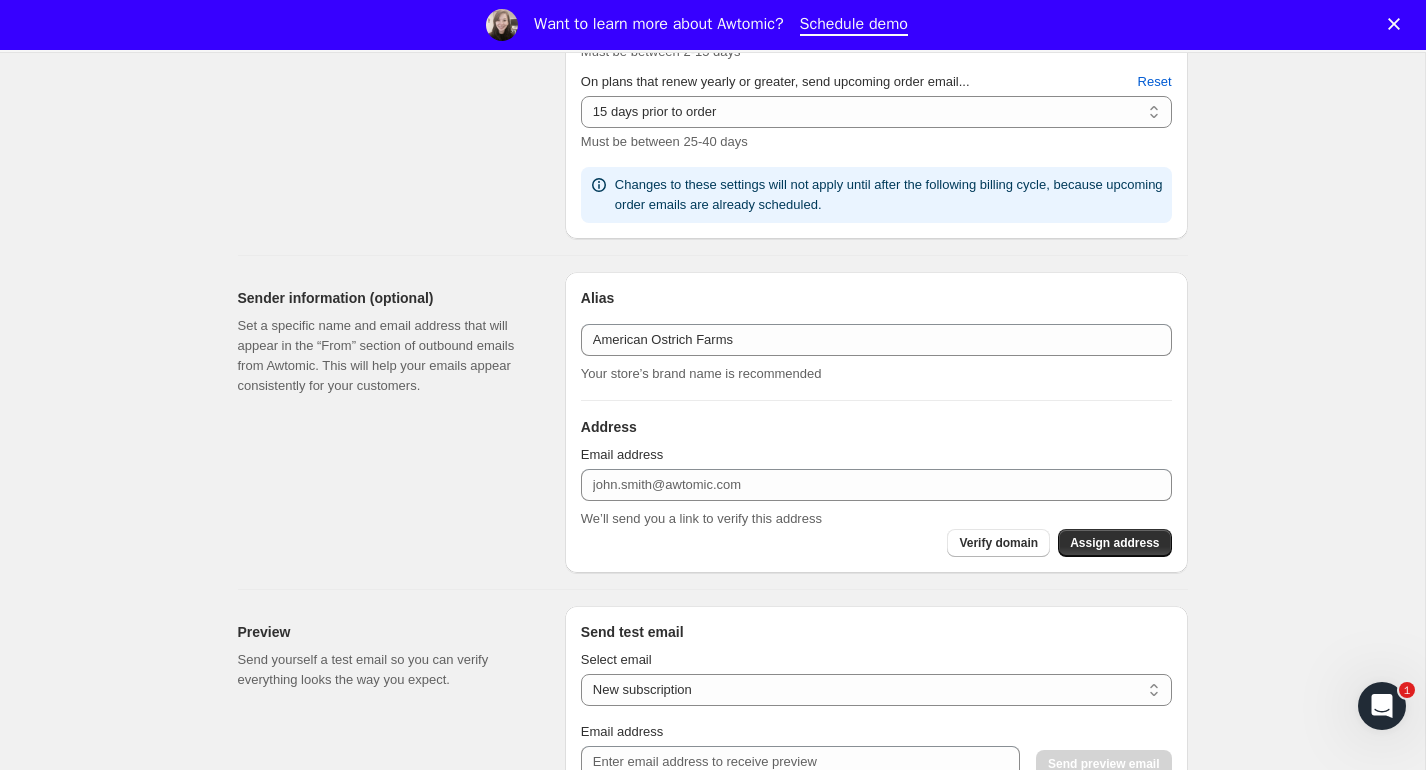 scroll, scrollTop: 0, scrollLeft: 0, axis: both 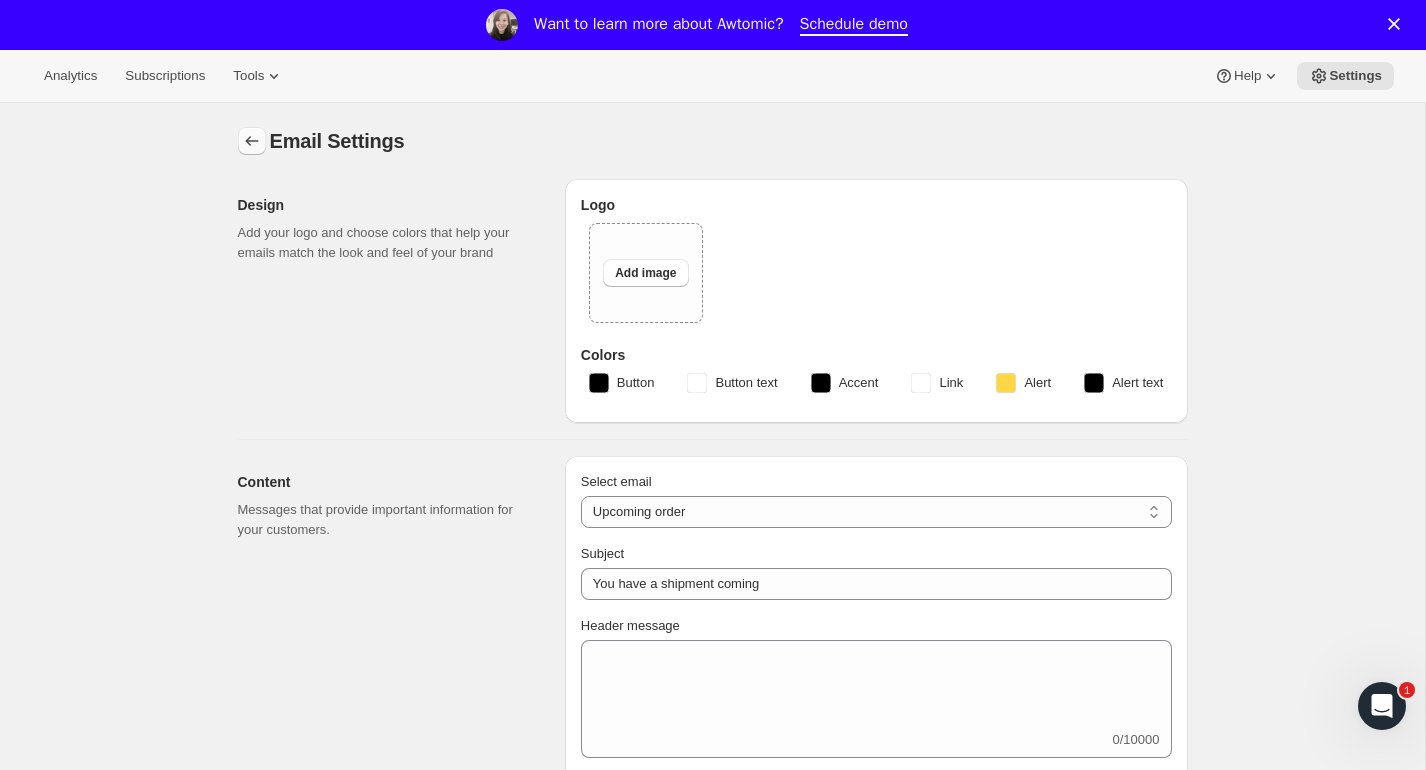 click 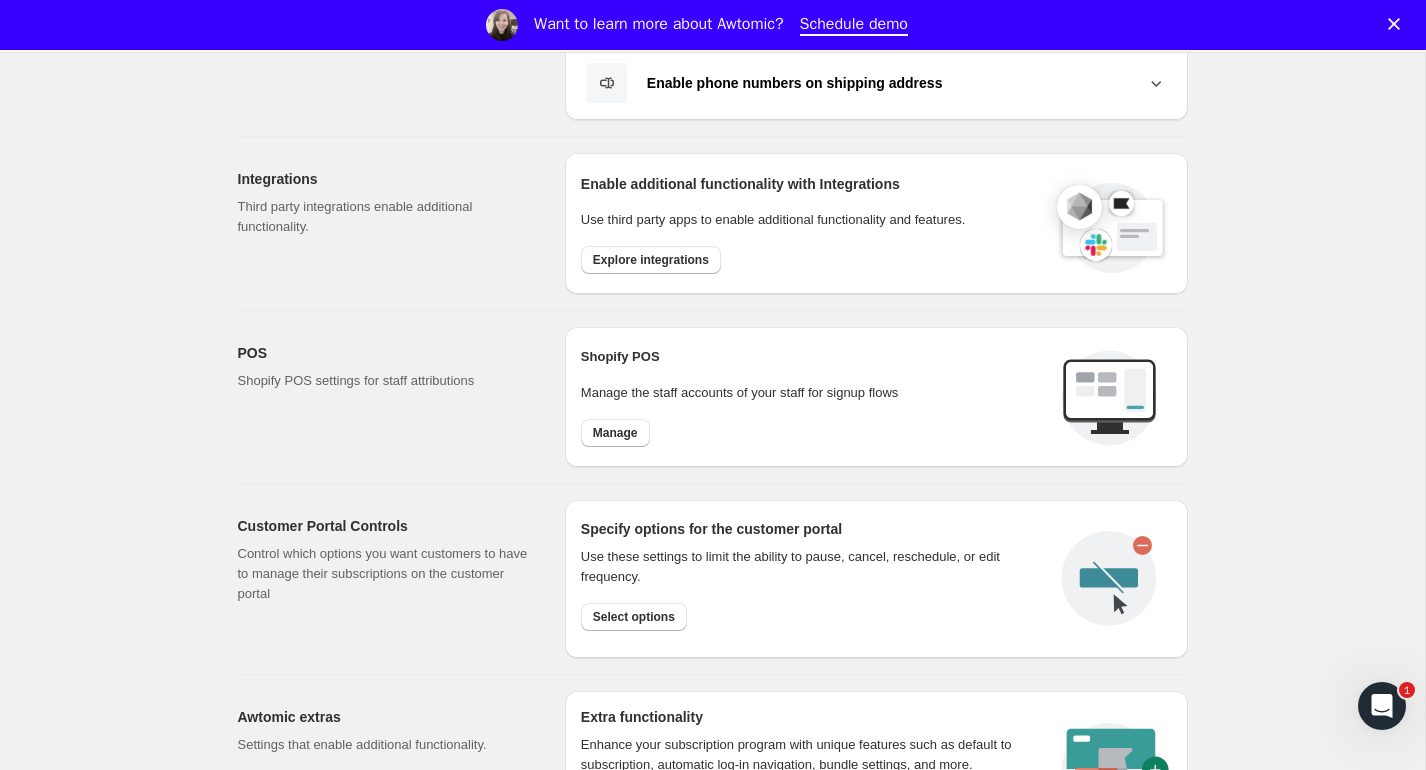 scroll, scrollTop: 635, scrollLeft: 0, axis: vertical 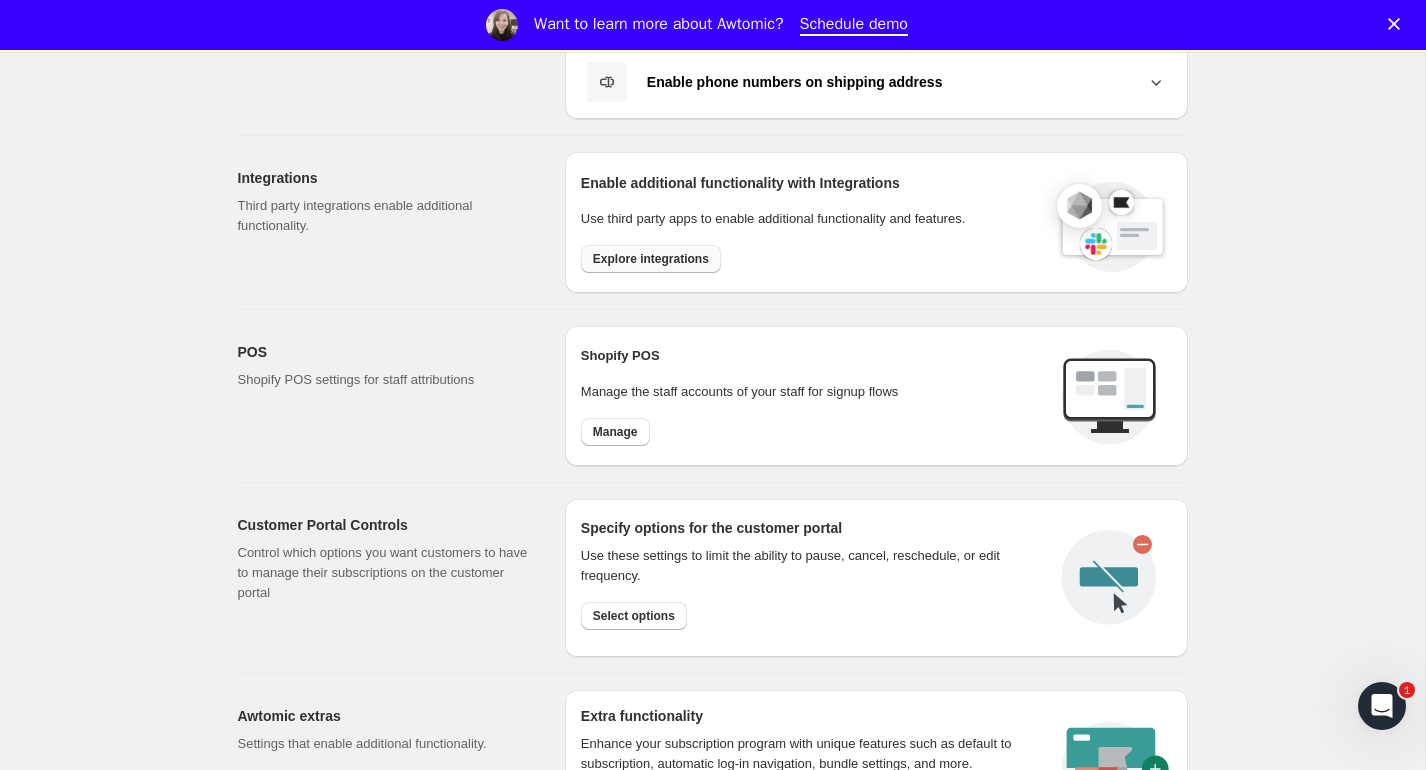 click on "Explore integrations" at bounding box center (651, 259) 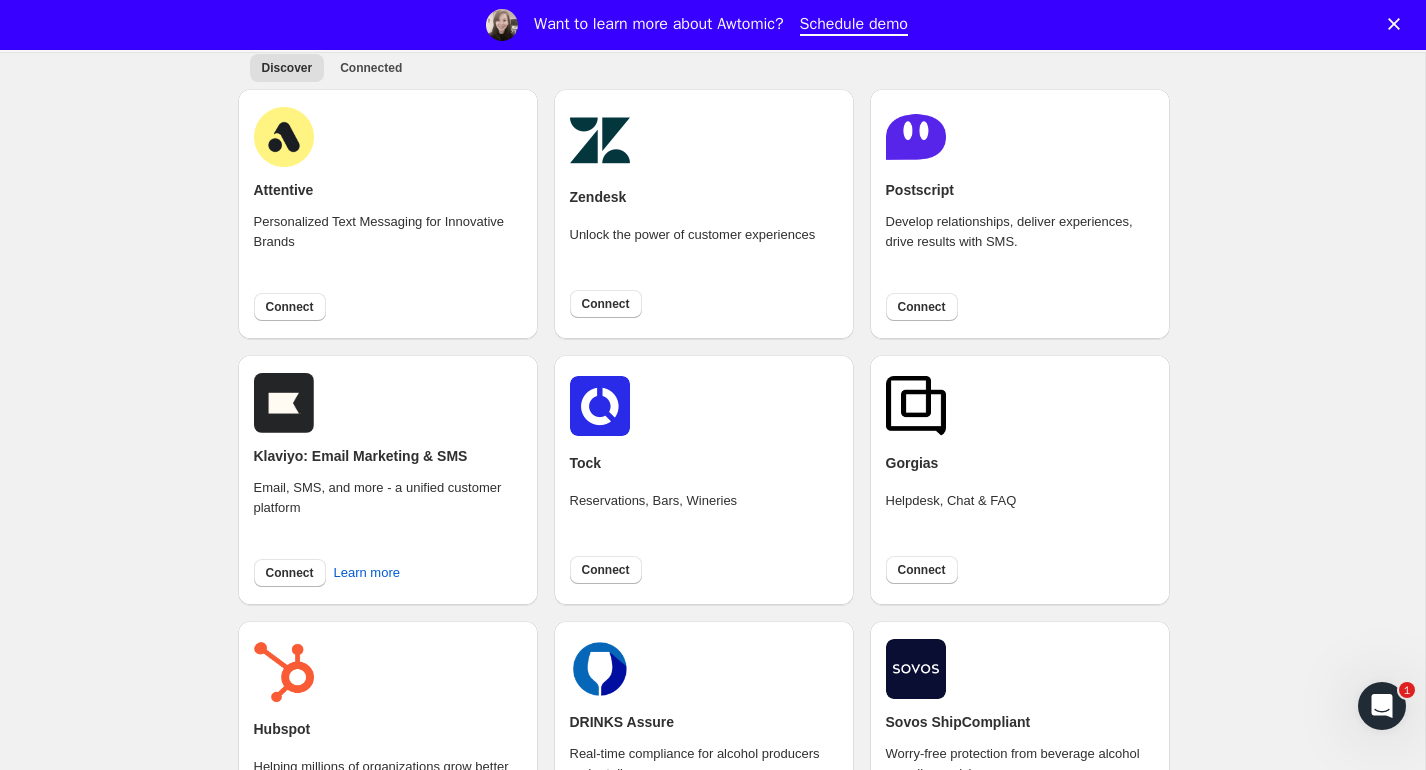 scroll, scrollTop: 173, scrollLeft: 0, axis: vertical 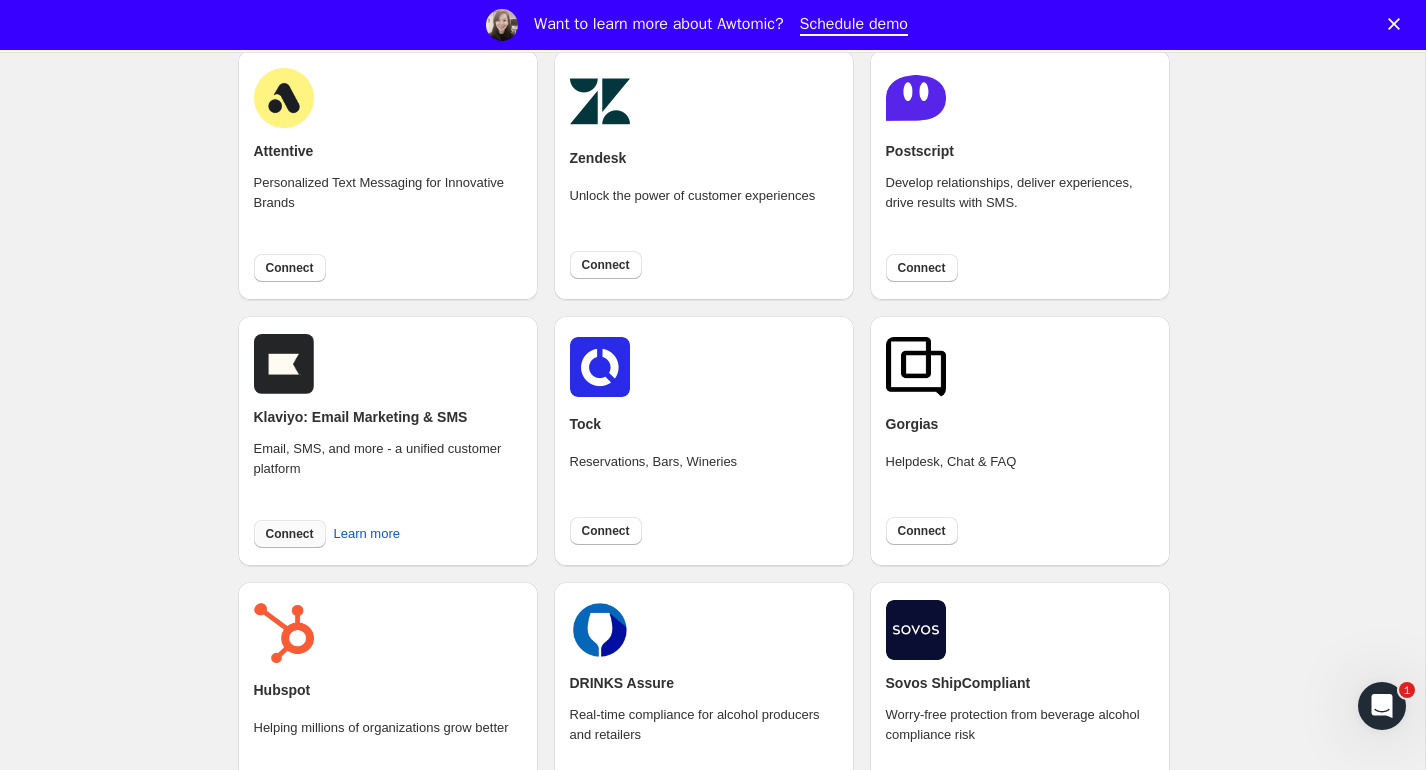 click on "Connect" at bounding box center [290, 534] 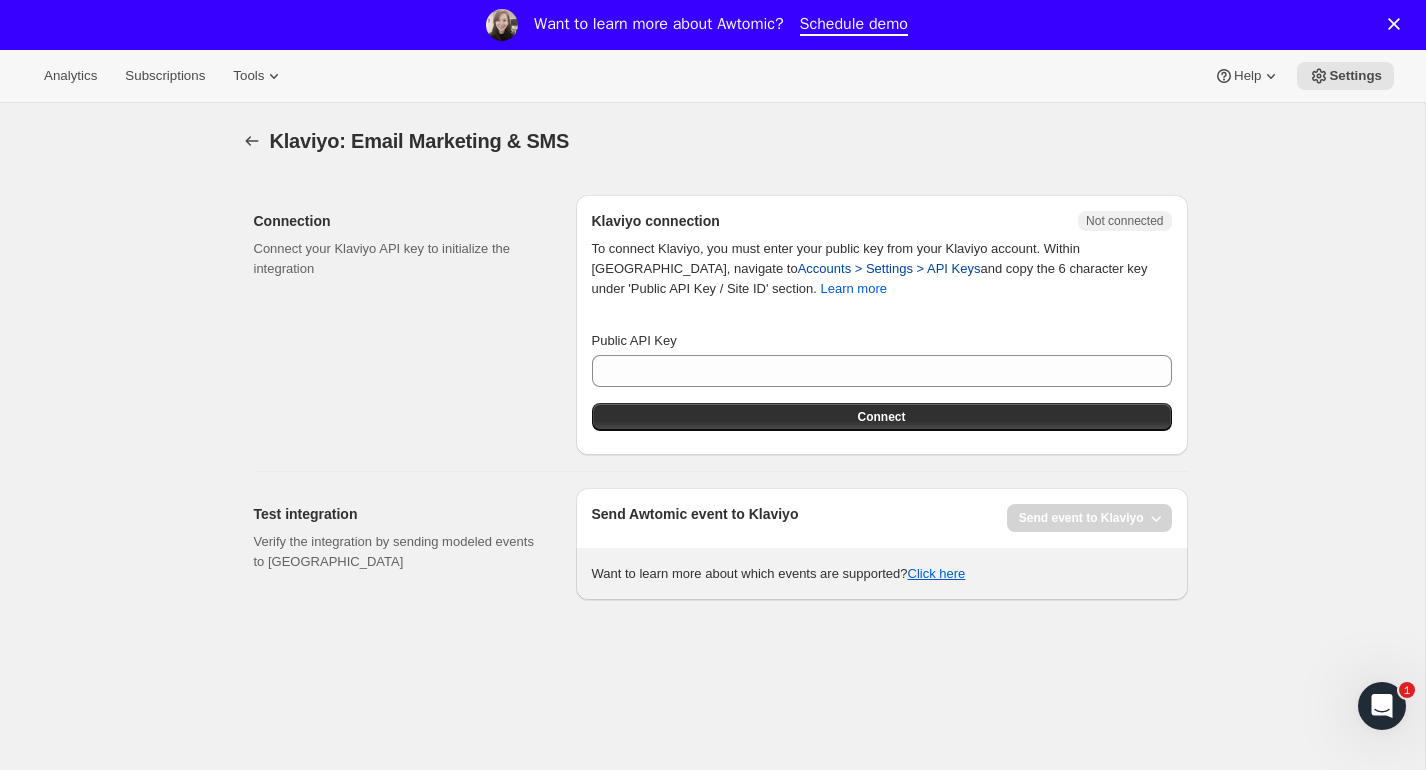click on "Accounts > Settings > API Keys" at bounding box center [889, 269] 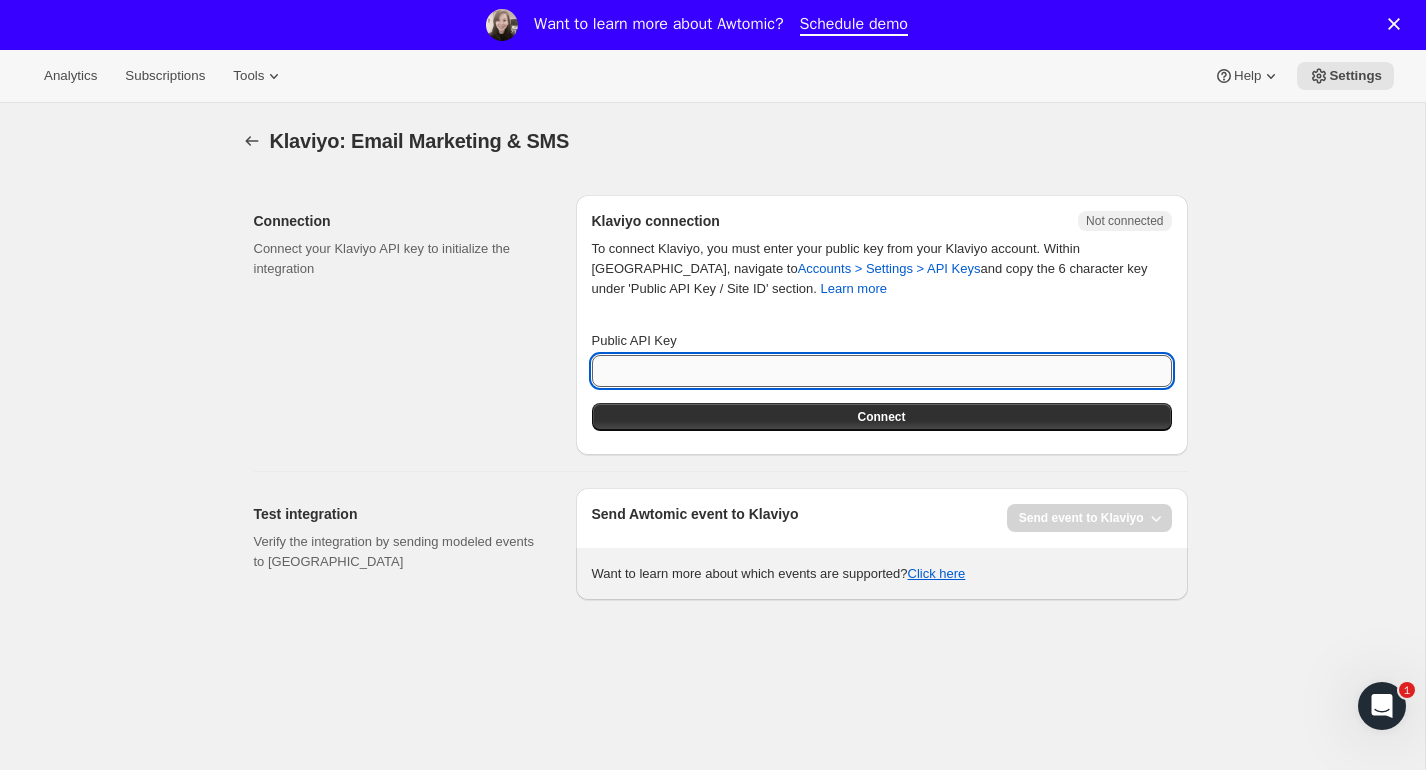 click on "Public API Key" at bounding box center (882, 371) 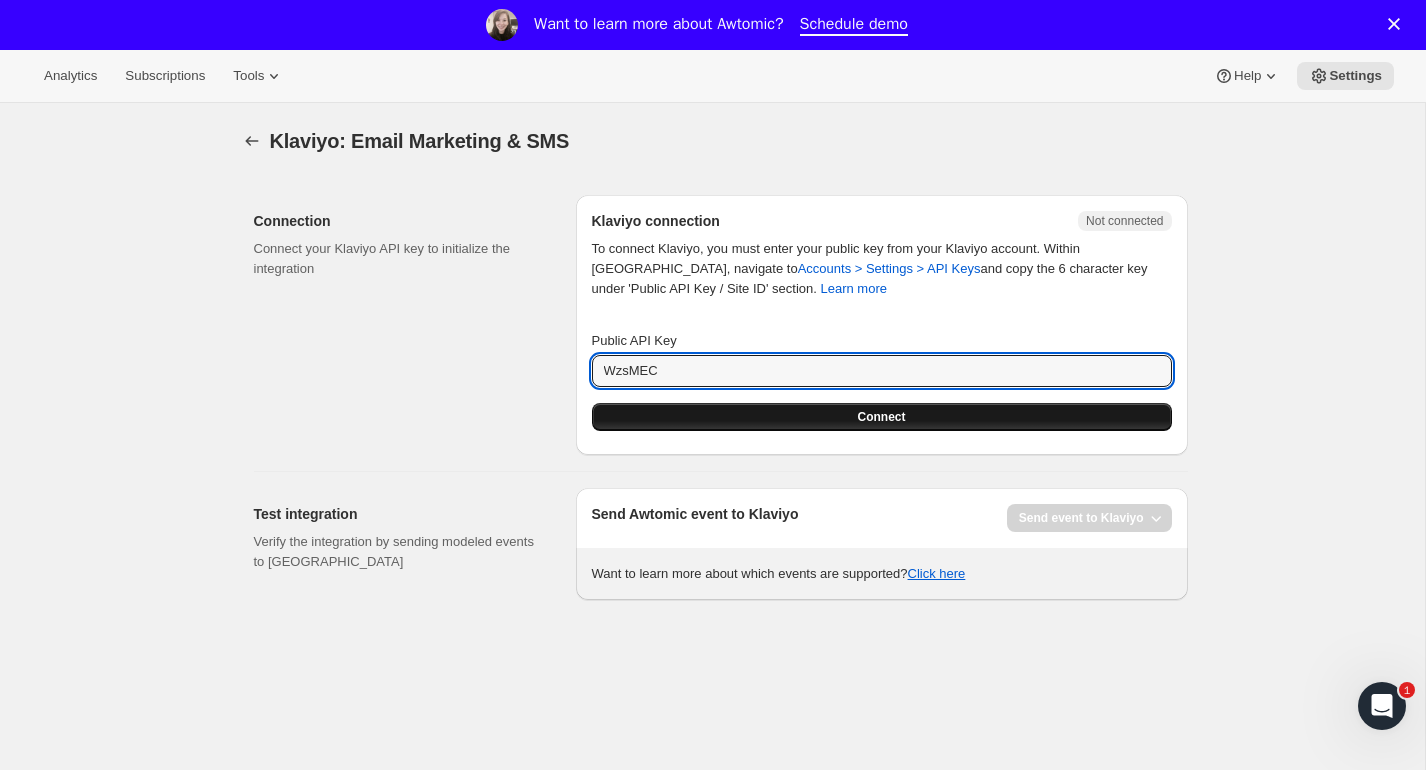type on "WzsMEC" 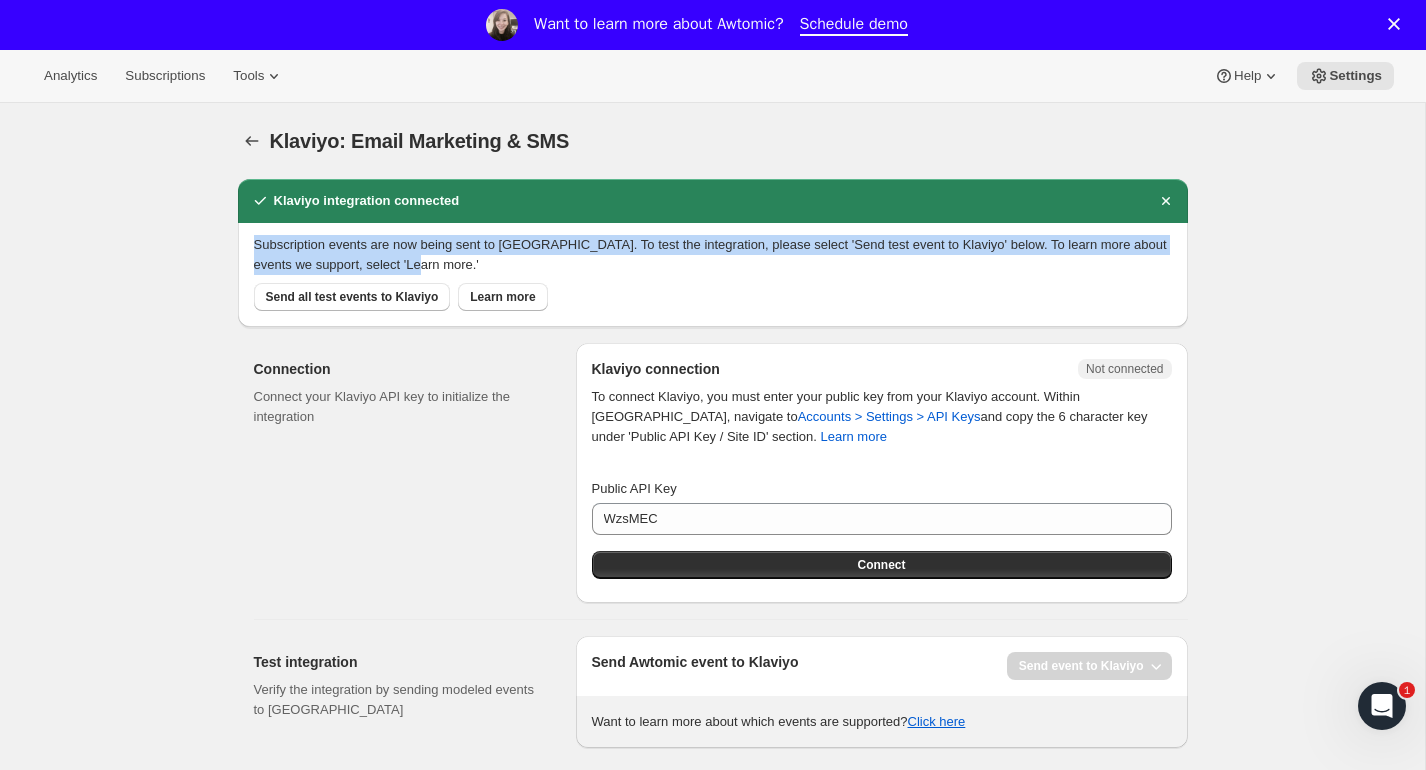 drag, startPoint x: 252, startPoint y: 245, endPoint x: 1206, endPoint y: 256, distance: 954.0634 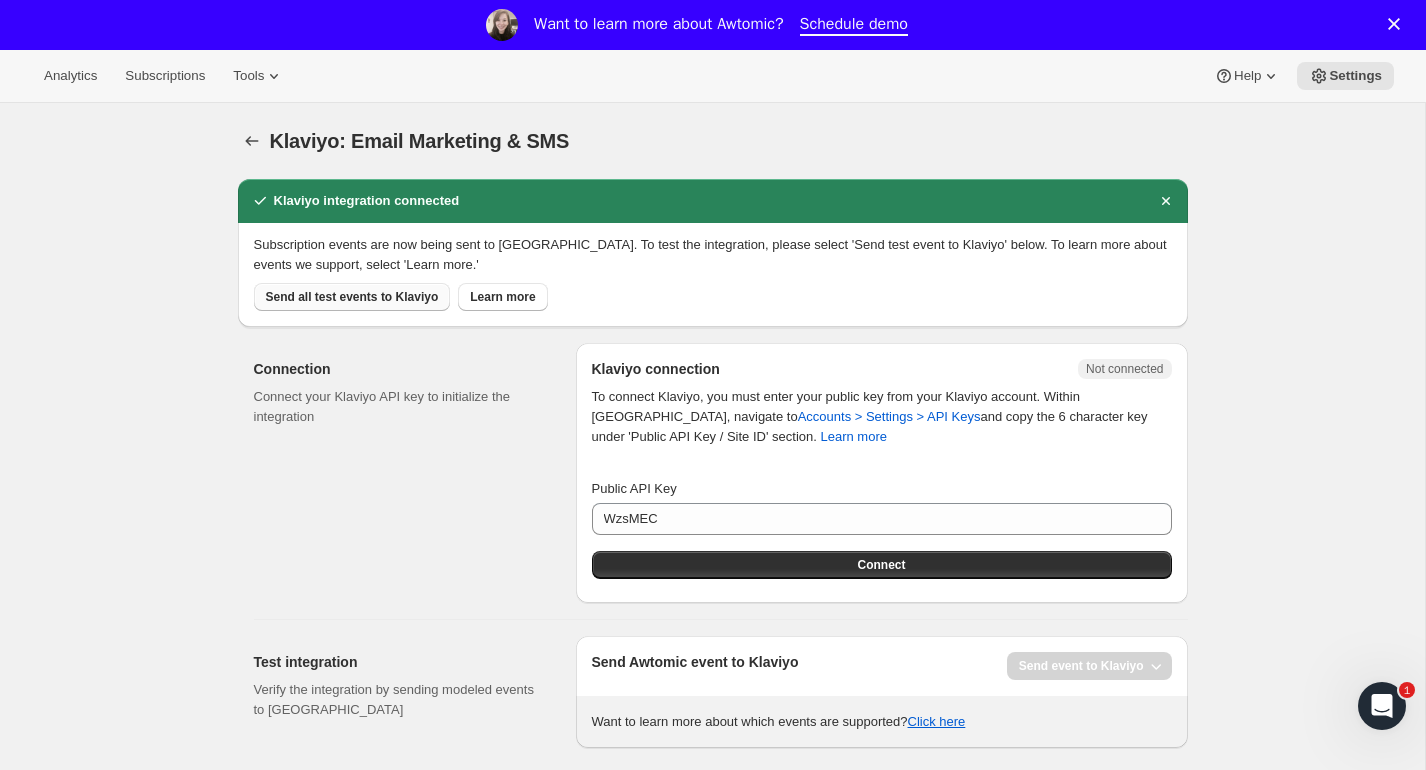 scroll, scrollTop: 103, scrollLeft: 0, axis: vertical 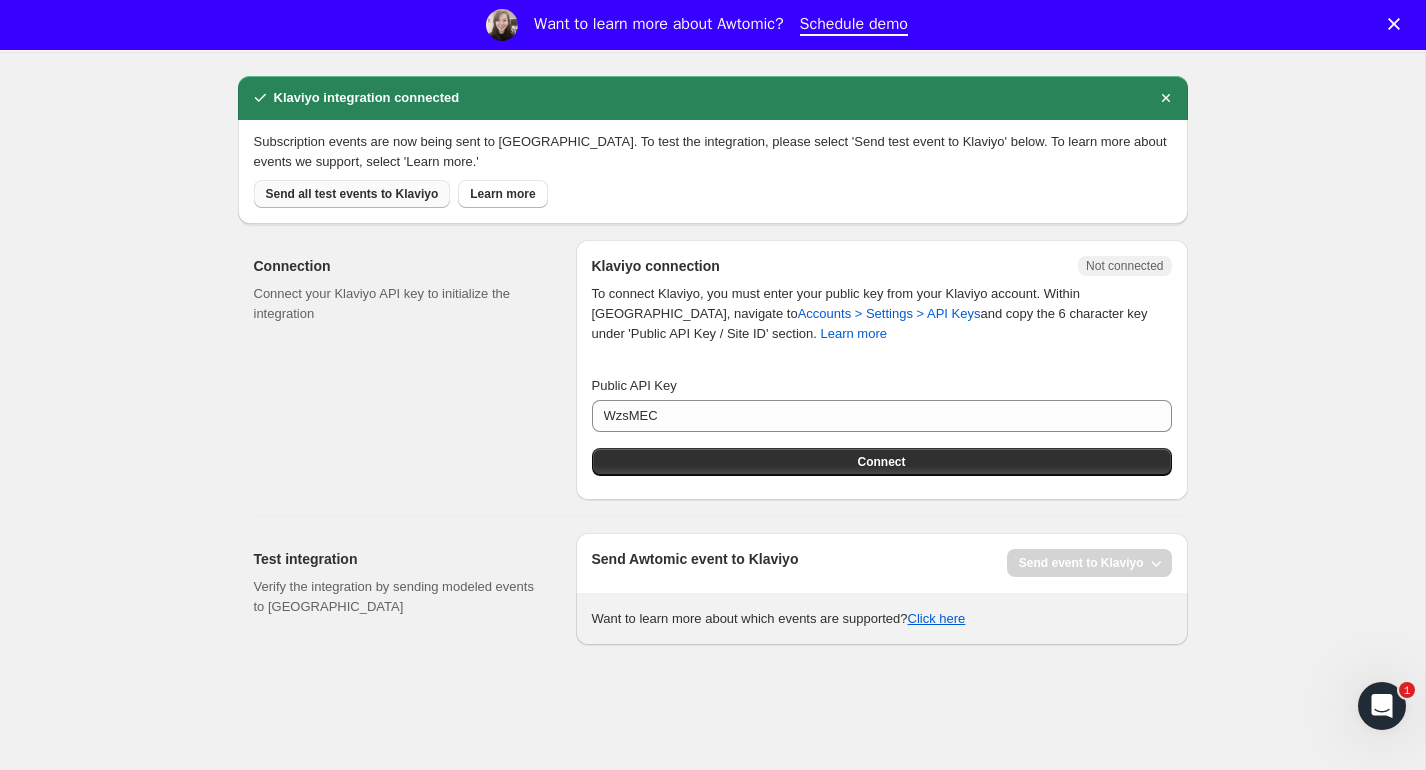 click on "Send all test events to Klaviyo" at bounding box center [352, 194] 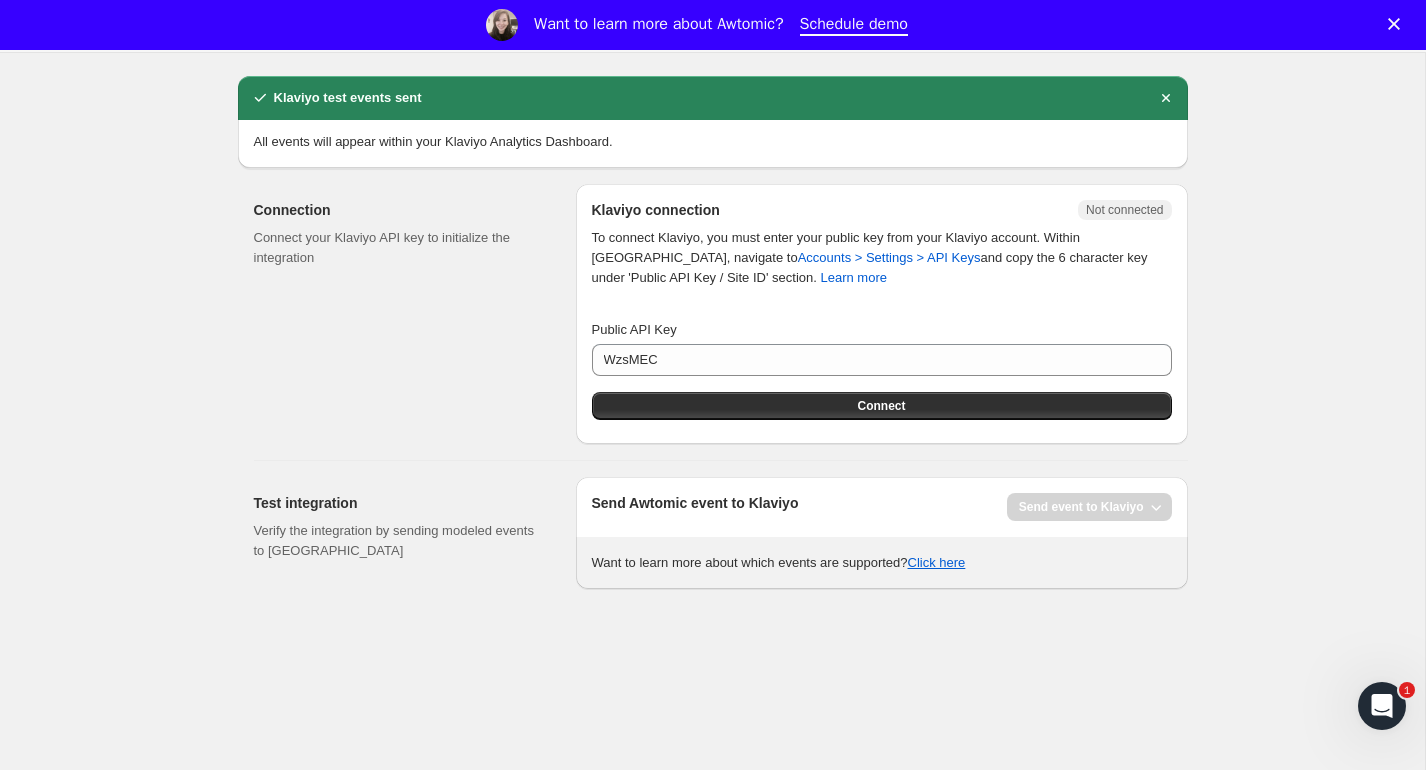 click on "Send Awtomic event to Klaviyo" at bounding box center (695, 507) 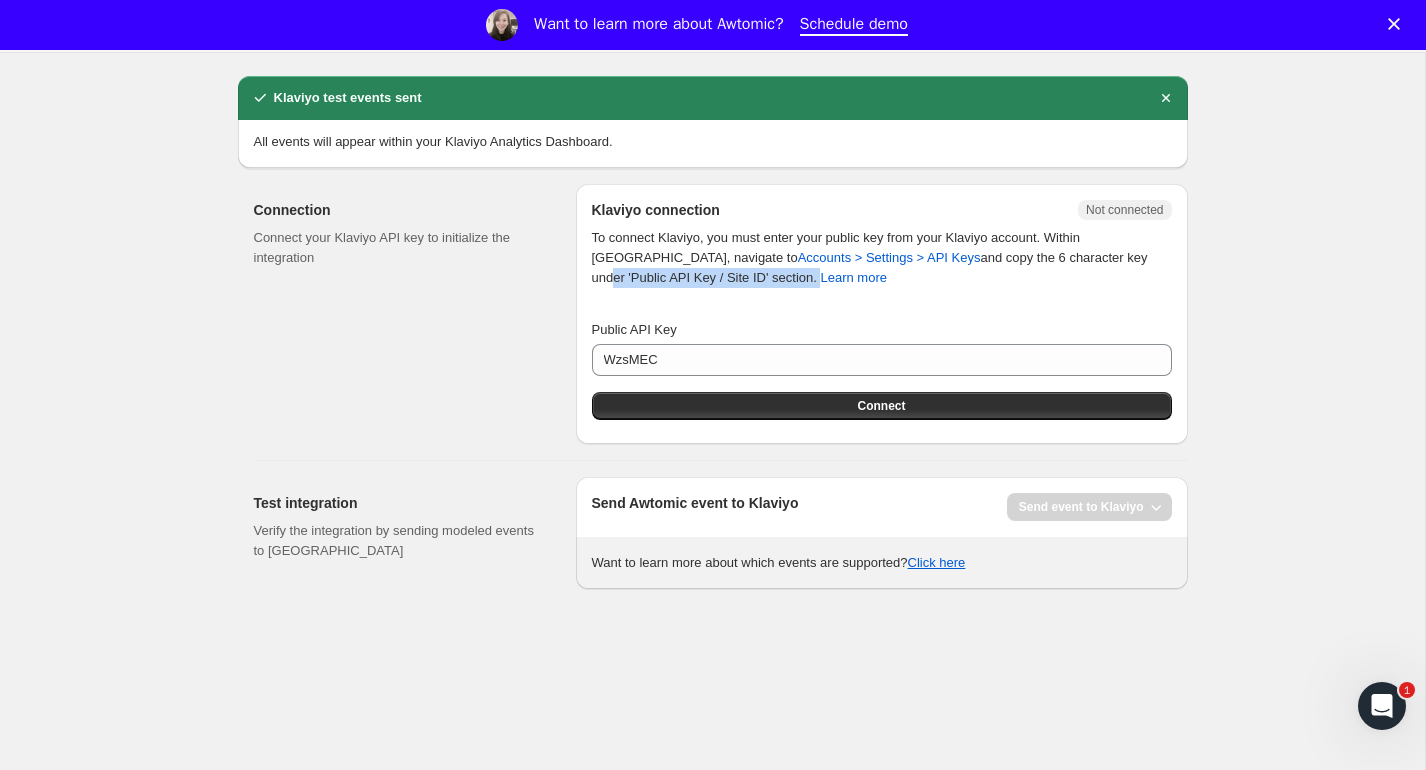 drag, startPoint x: 1057, startPoint y: 258, endPoint x: 1144, endPoint y: 283, distance: 90.52071 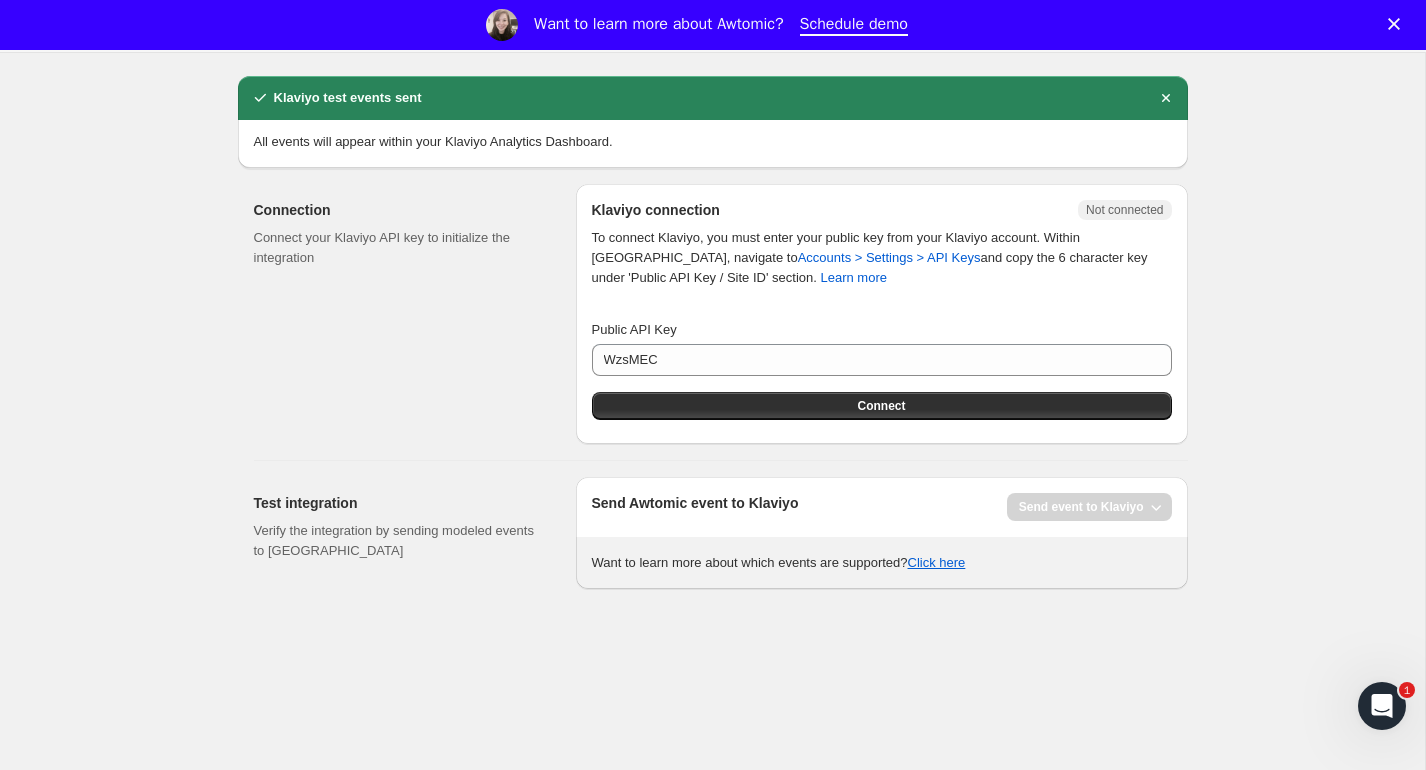 click on "To connect Klaviyo, you must enter your public key from your Klaviyo account. Within [GEOGRAPHIC_DATA], navigate to  Accounts > Settings > API Keys  and copy the 6 character key under 'Public API Key / Site ID' section.   Learn more" at bounding box center [882, 258] 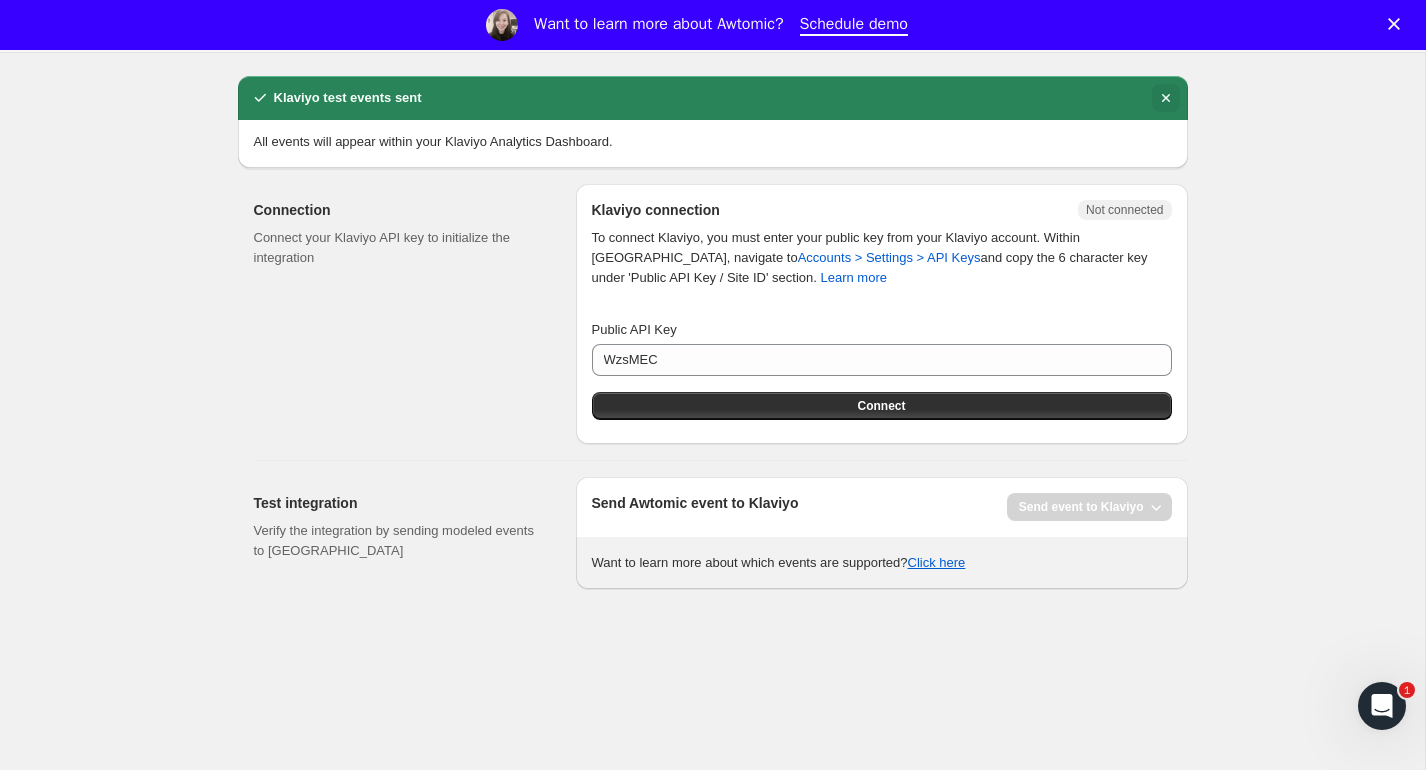 click 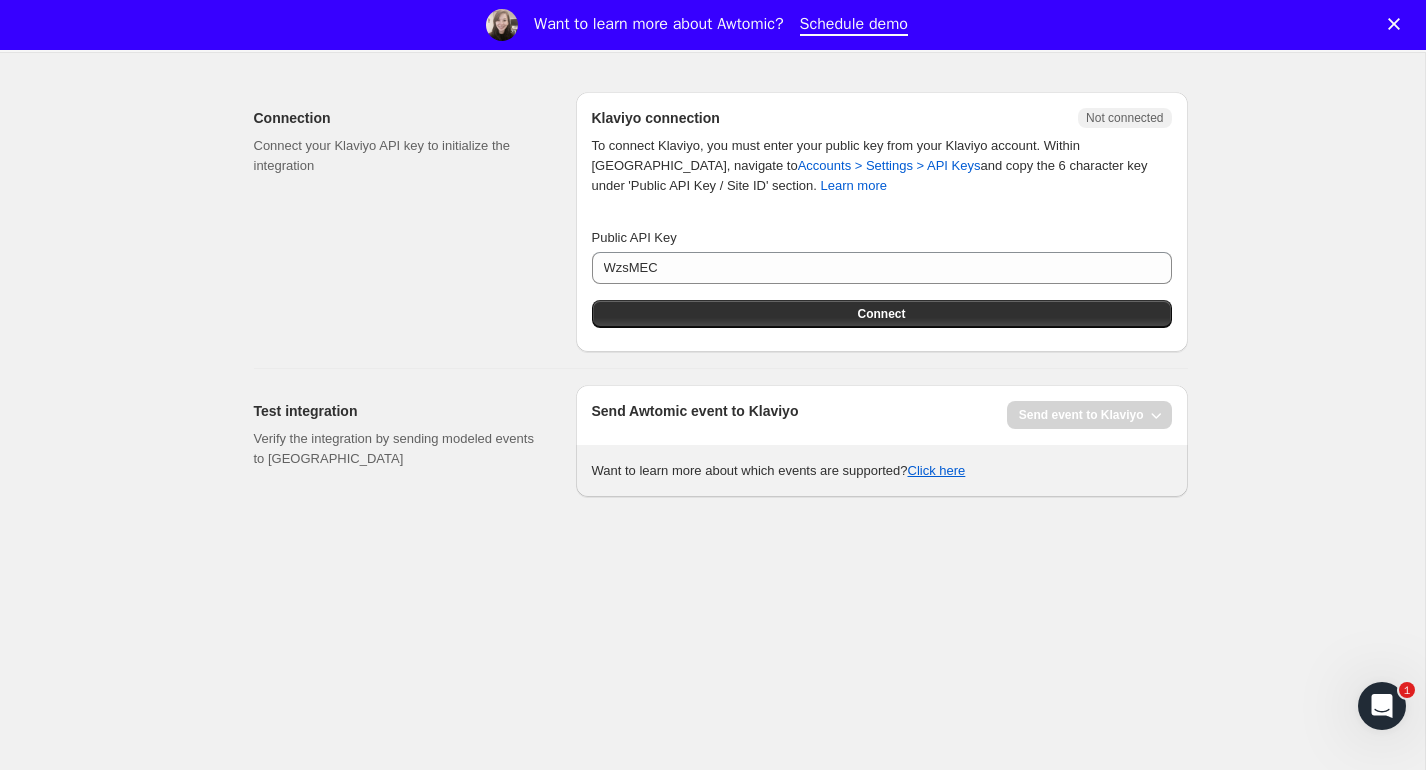 scroll, scrollTop: 0, scrollLeft: 0, axis: both 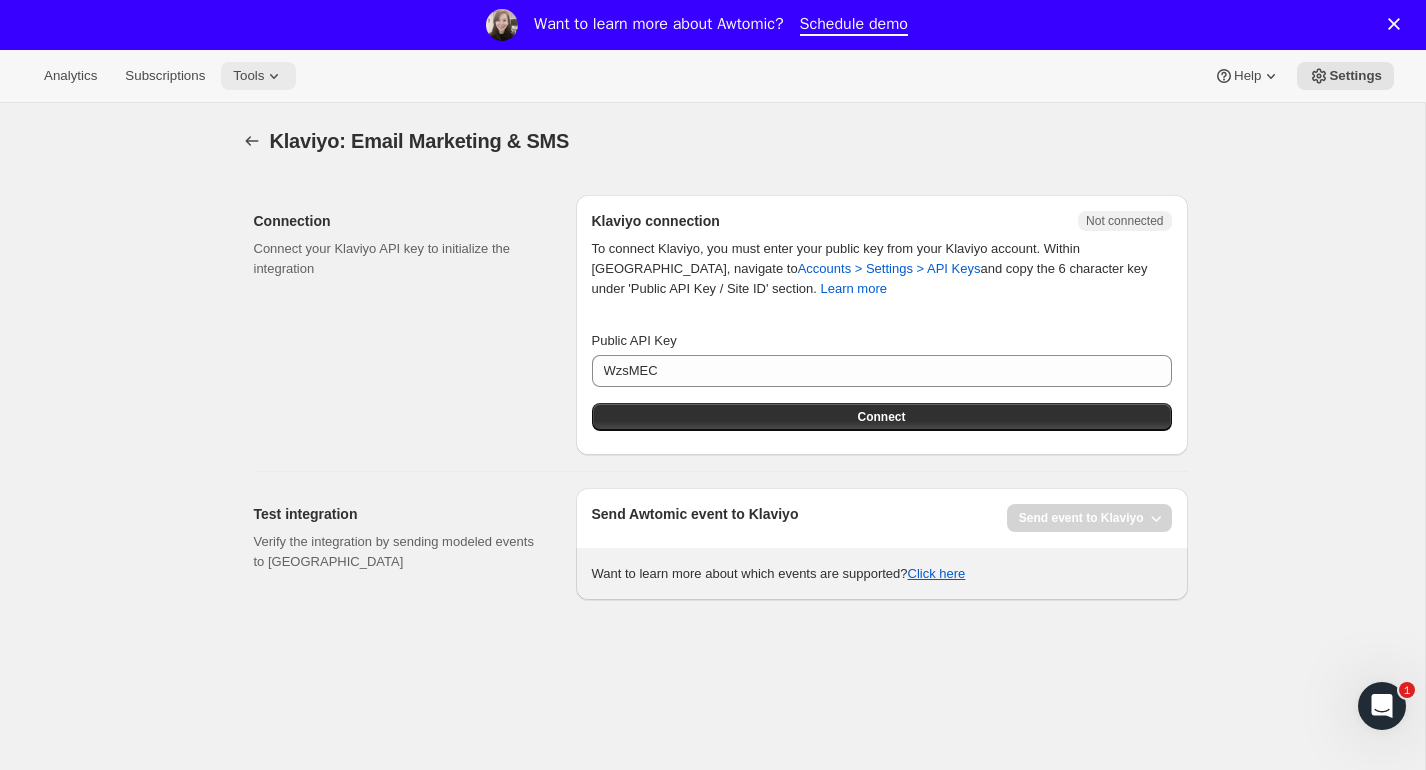 click on "Tools" at bounding box center (248, 76) 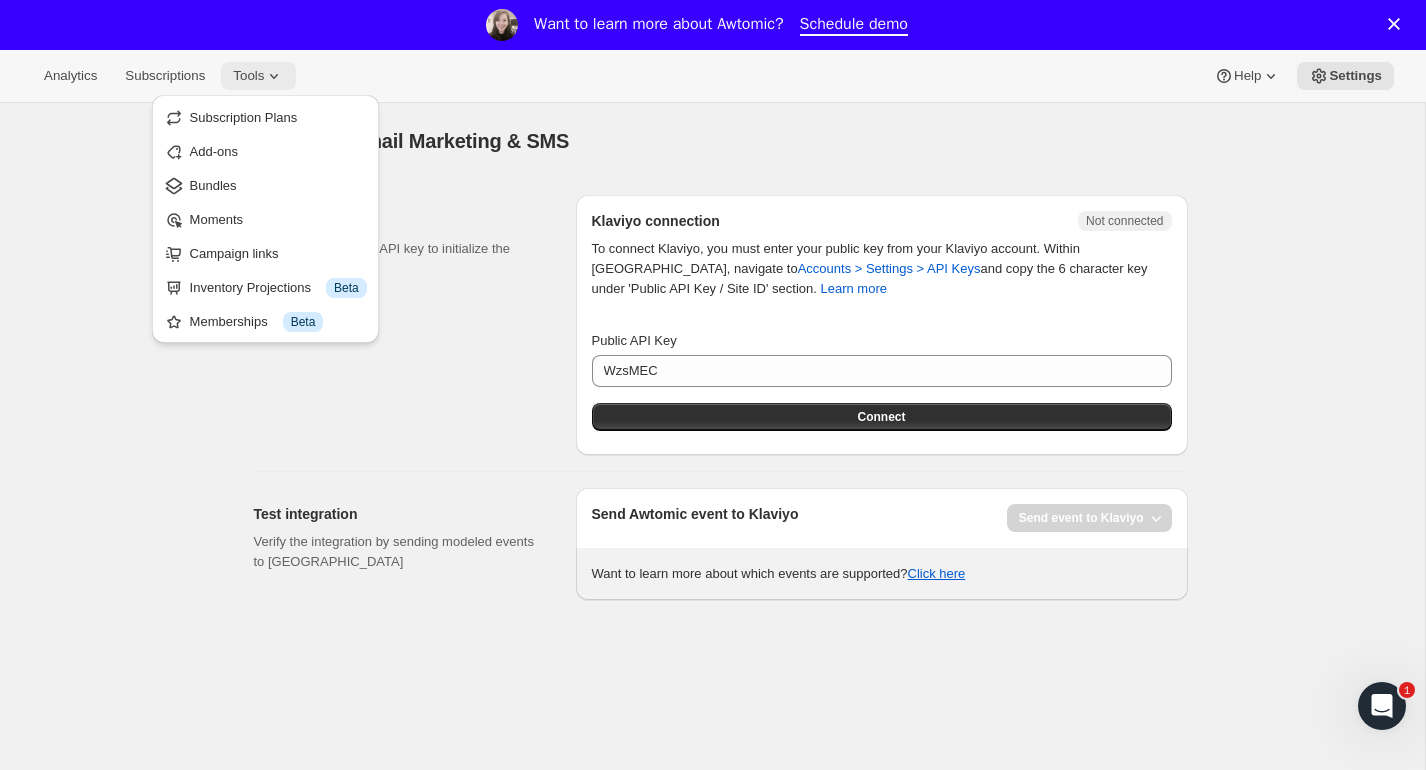 click on "Tools" at bounding box center (248, 76) 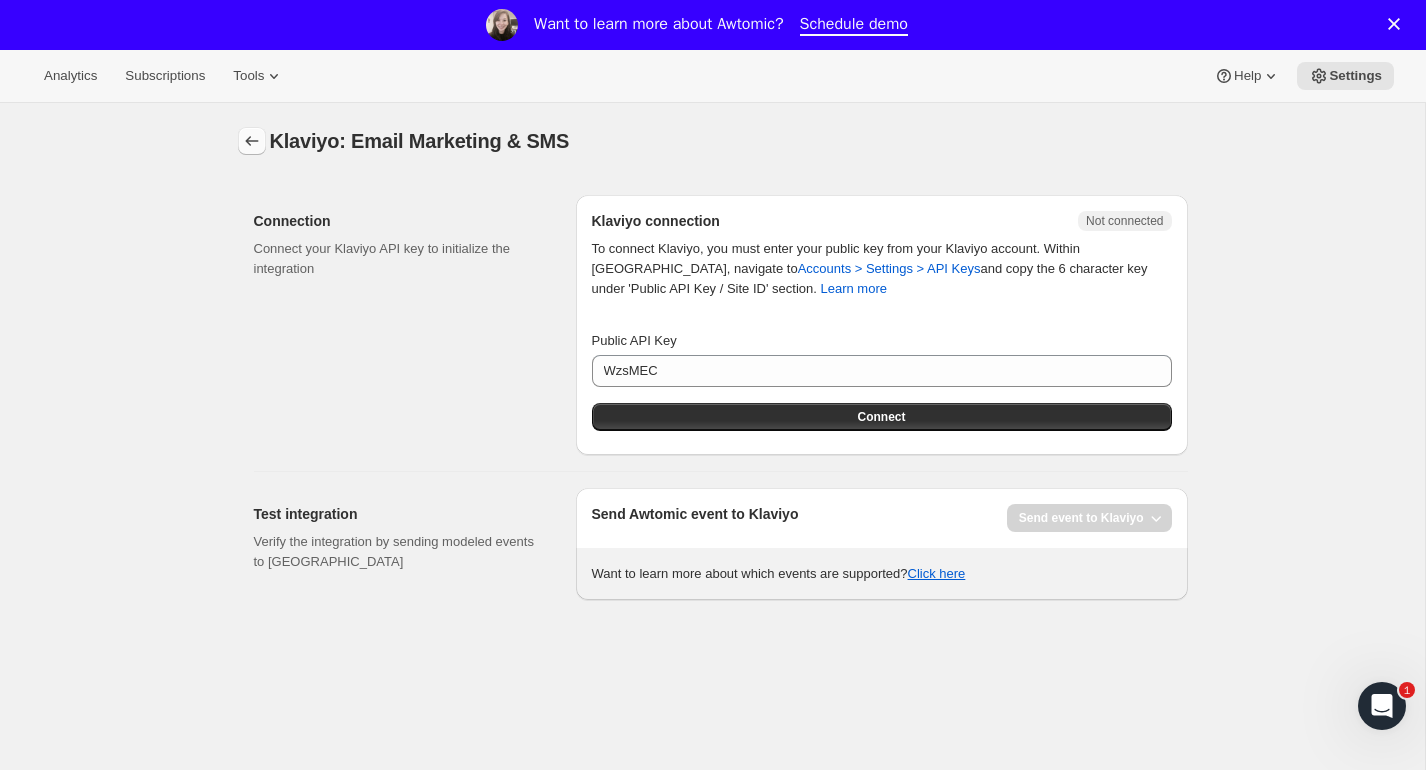 click 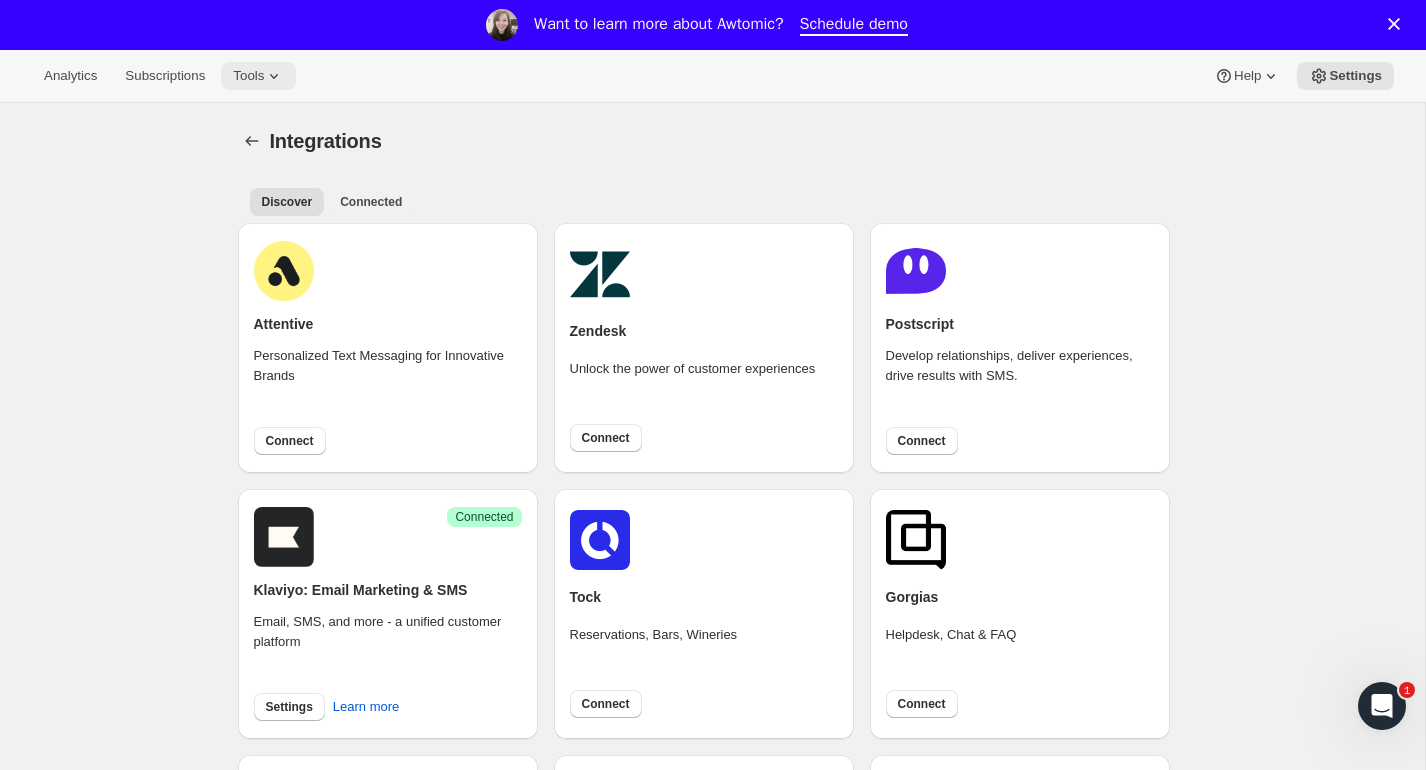 click on "Tools" at bounding box center (248, 76) 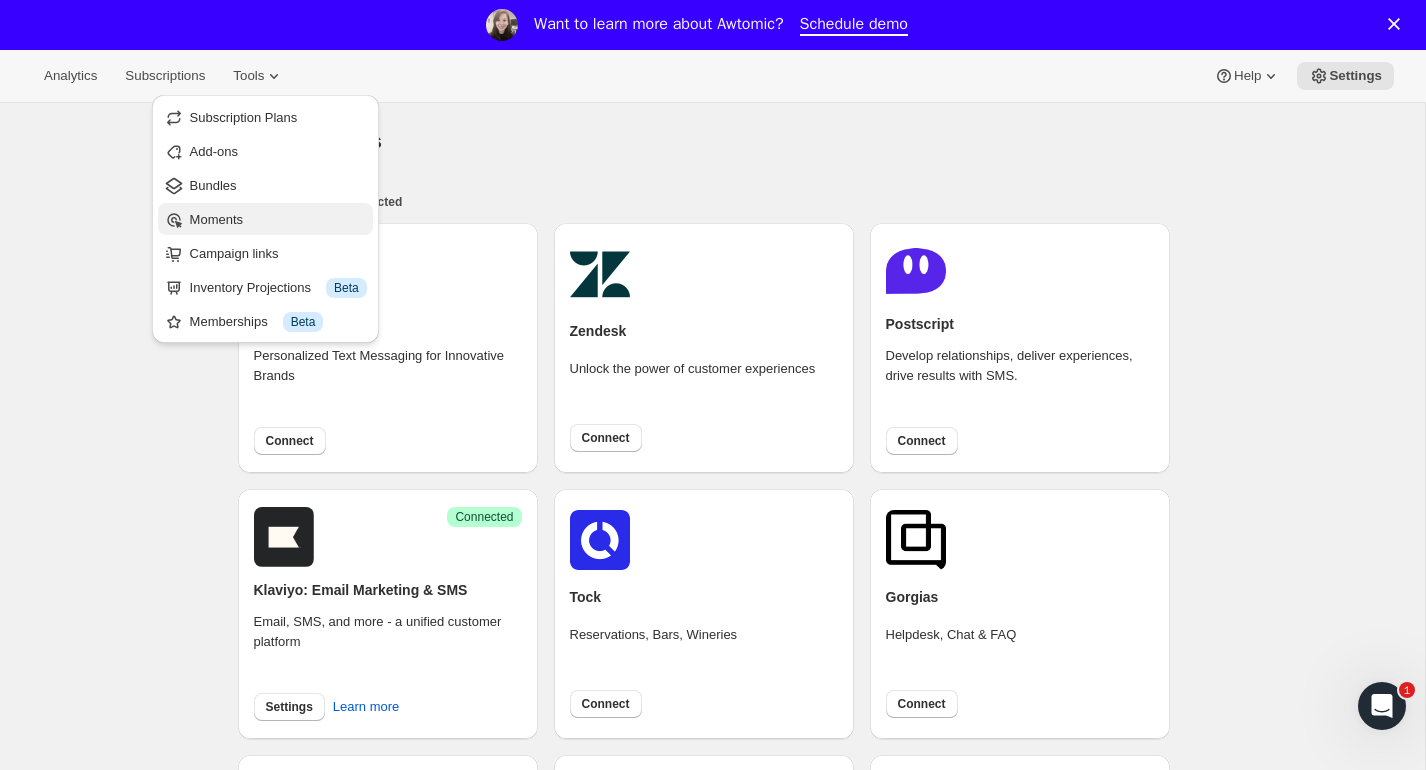 click on "Moments" at bounding box center (216, 219) 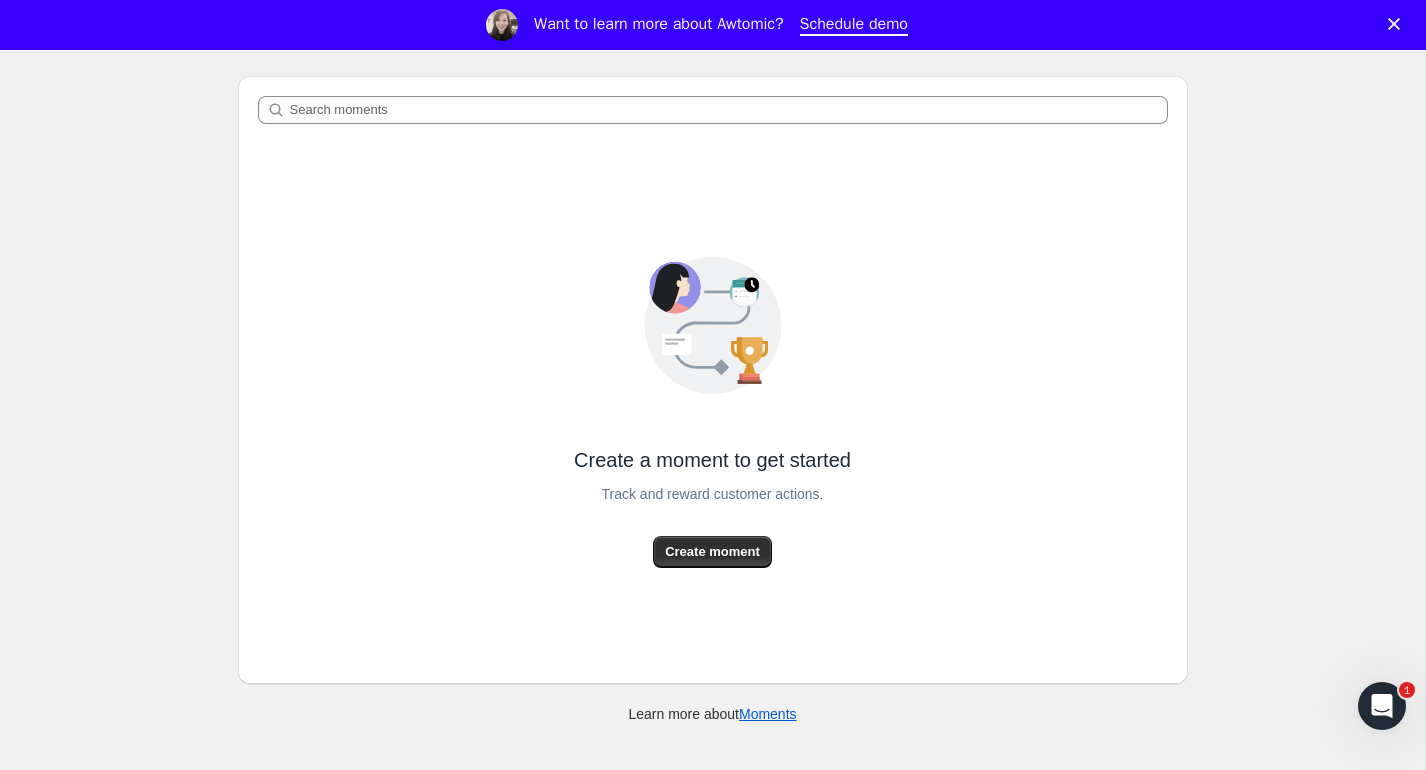 scroll, scrollTop: 0, scrollLeft: 0, axis: both 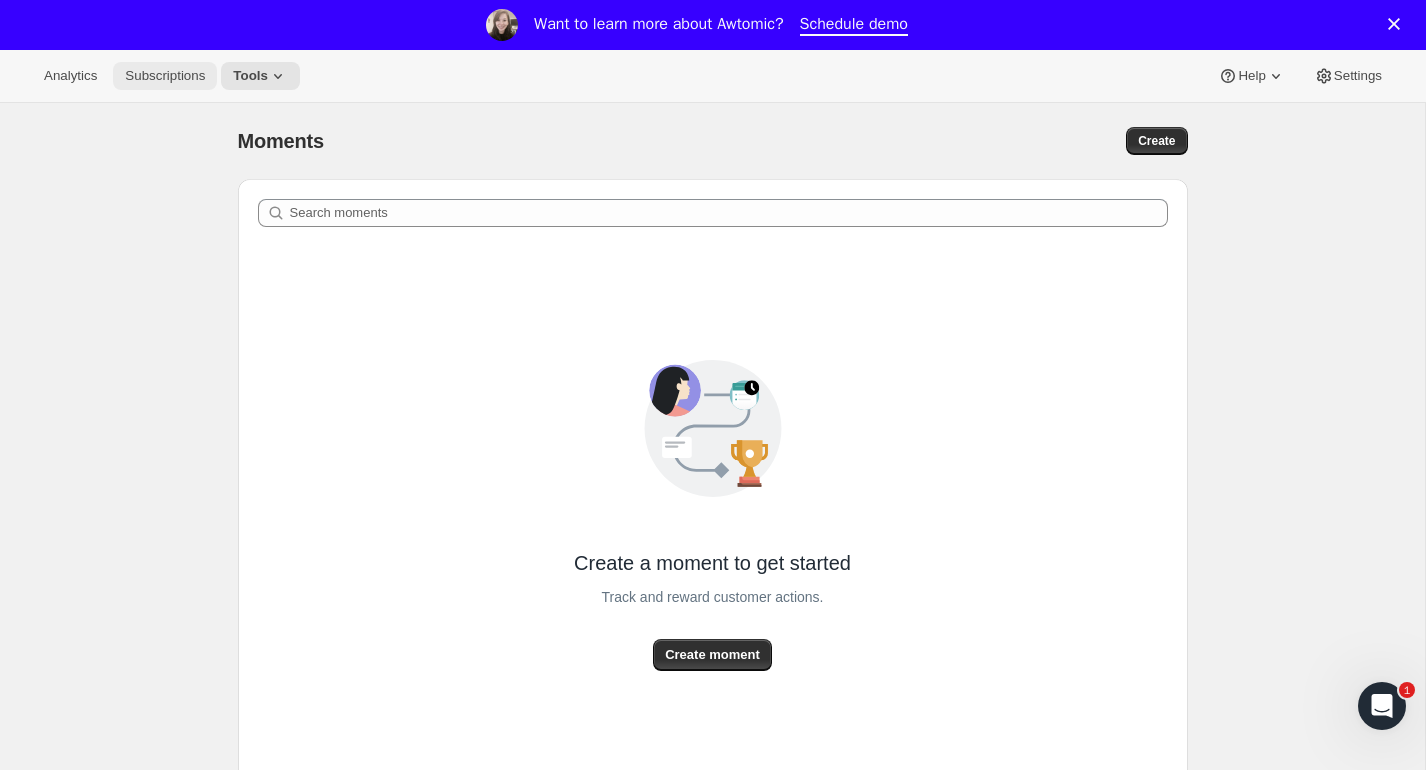 click on "Subscriptions" at bounding box center [165, 76] 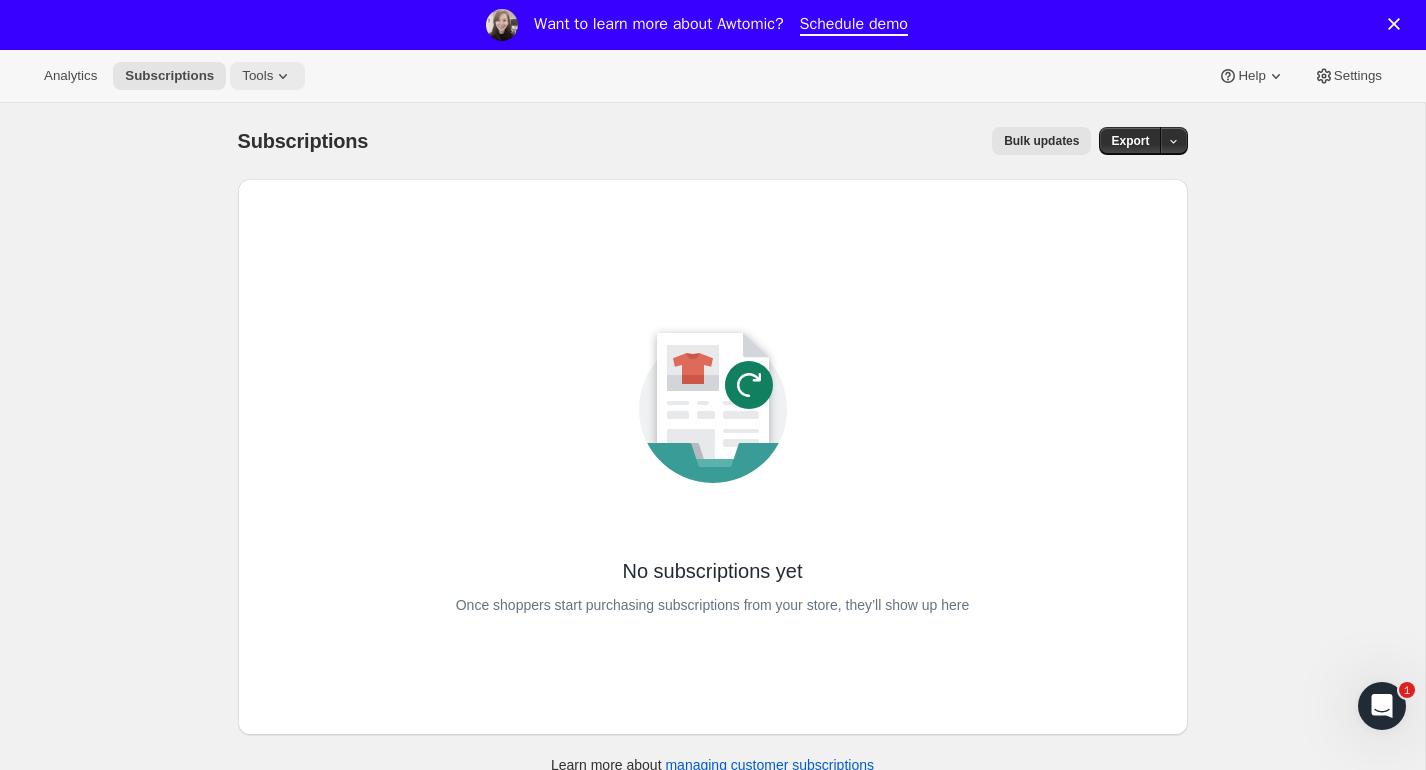 click on "Tools" at bounding box center [267, 76] 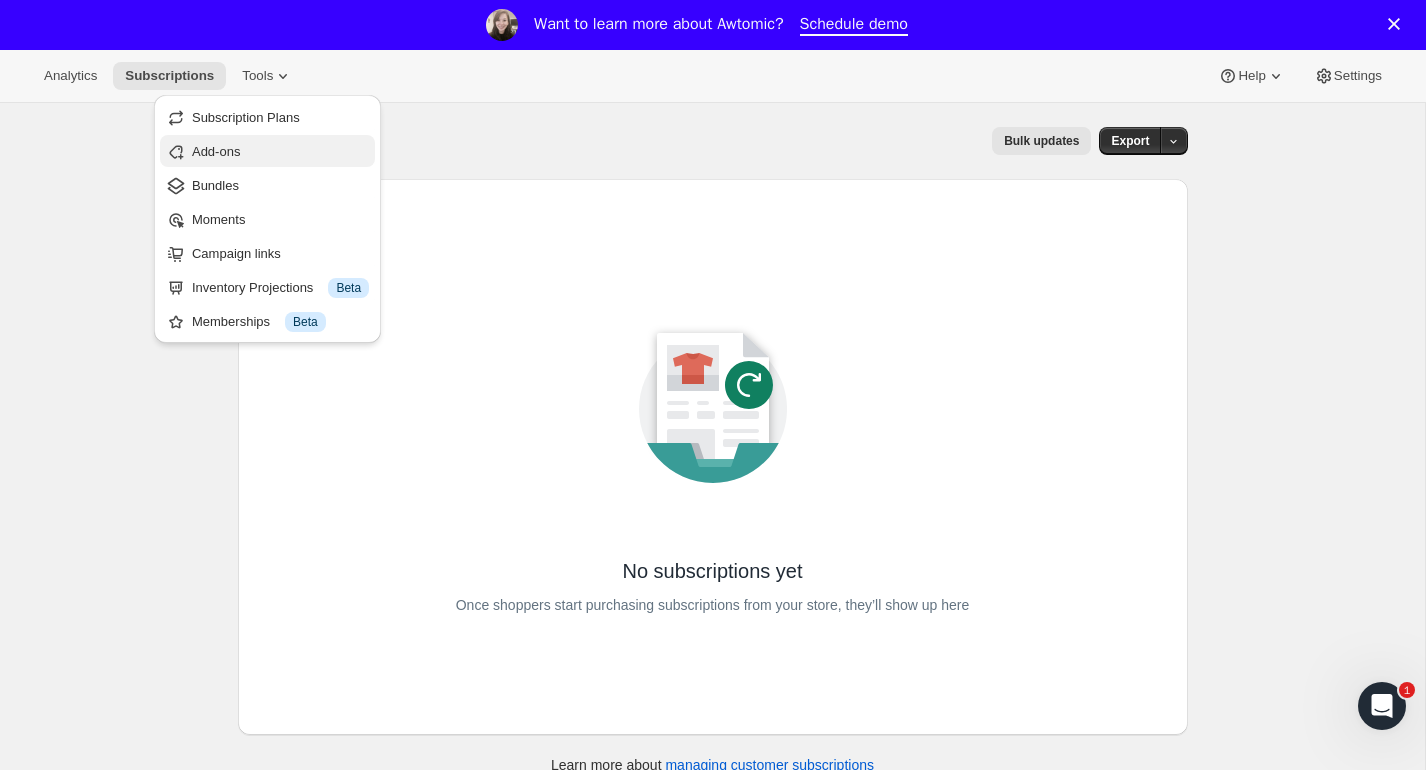 click on "Add-ons" at bounding box center [216, 151] 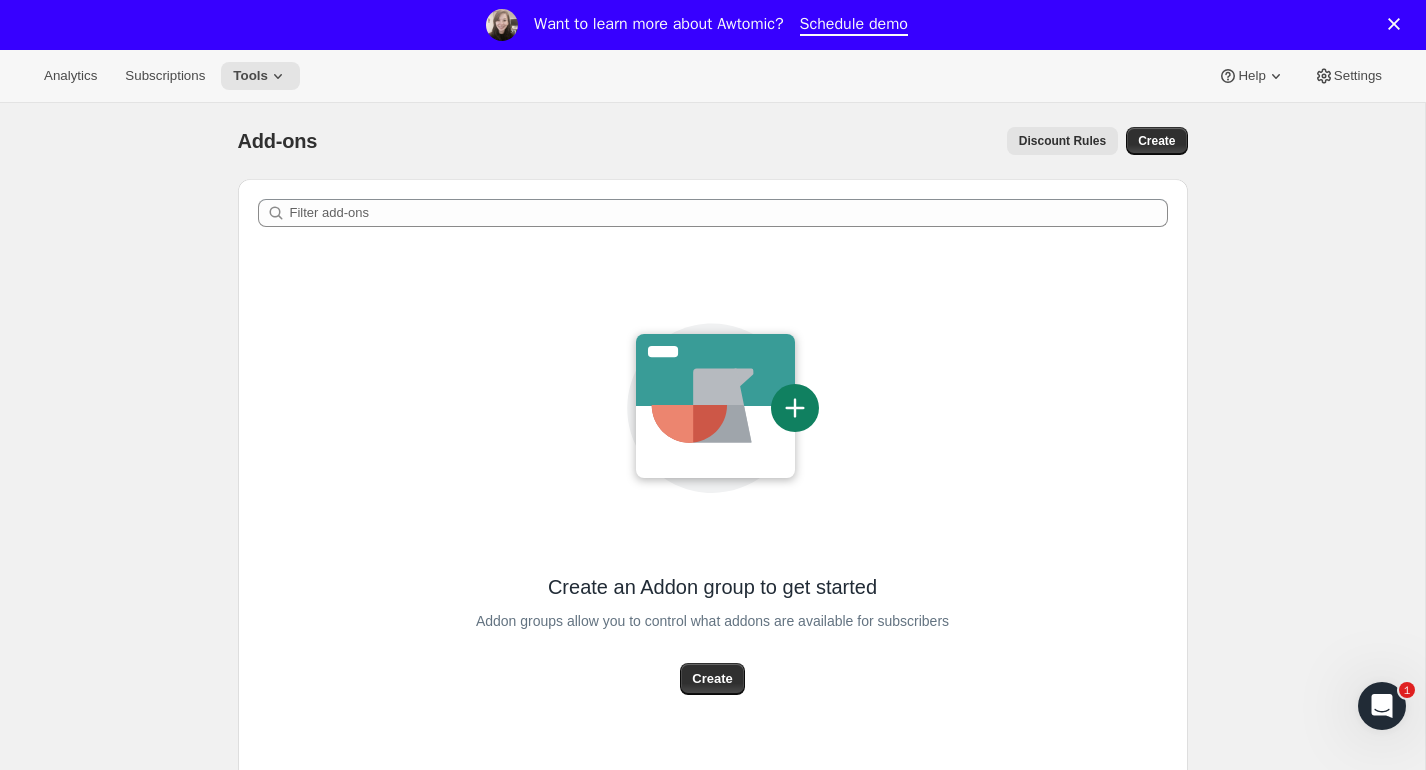 scroll, scrollTop: 103, scrollLeft: 0, axis: vertical 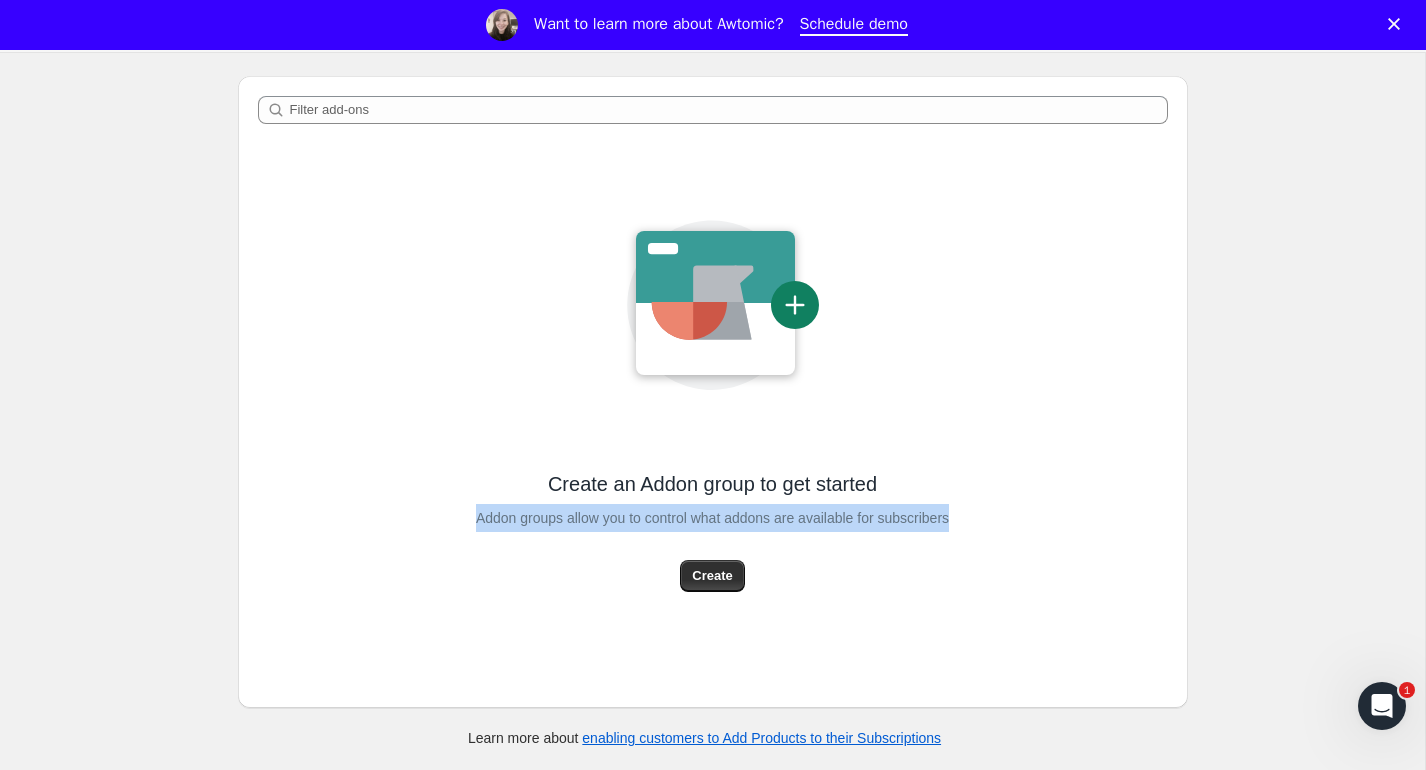 drag, startPoint x: 466, startPoint y: 505, endPoint x: 1067, endPoint y: 527, distance: 601.4025 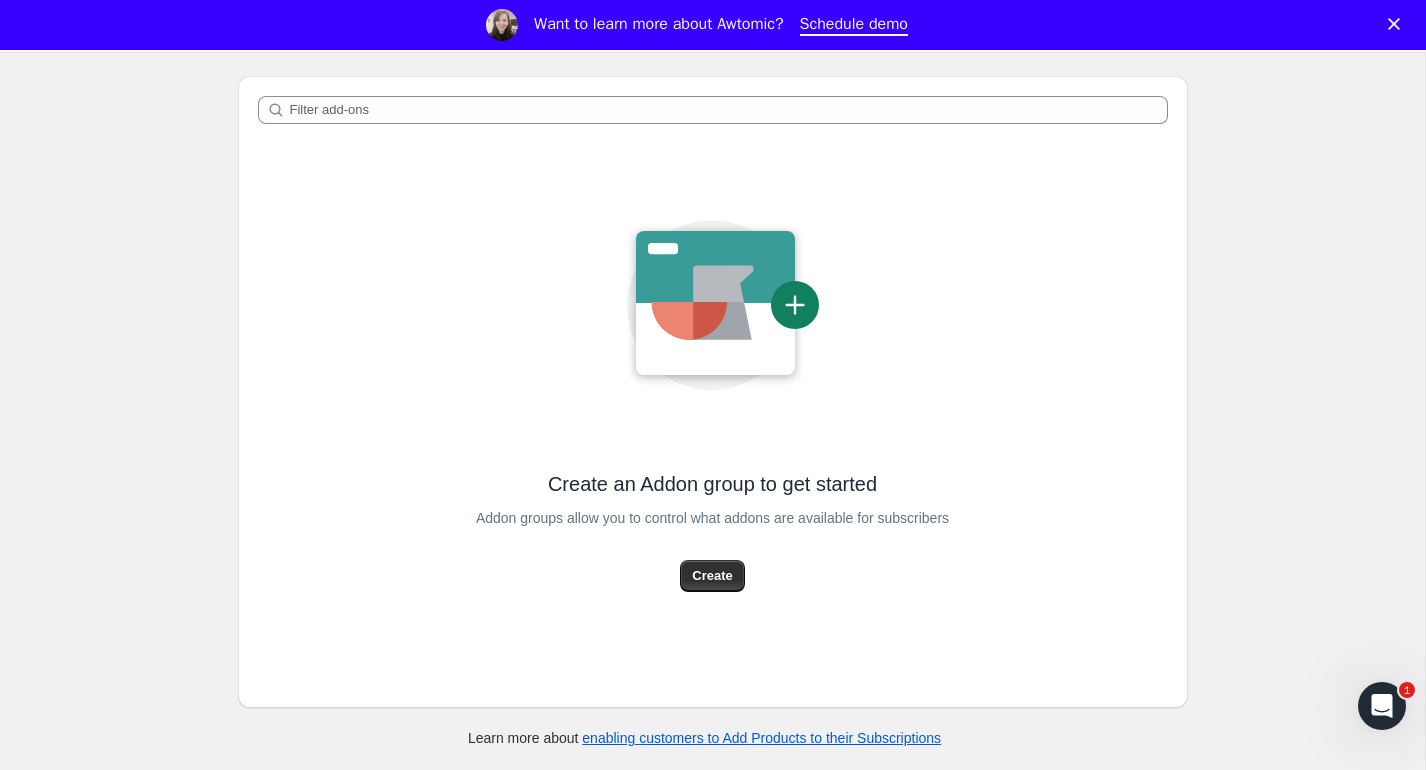 scroll, scrollTop: 0, scrollLeft: 0, axis: both 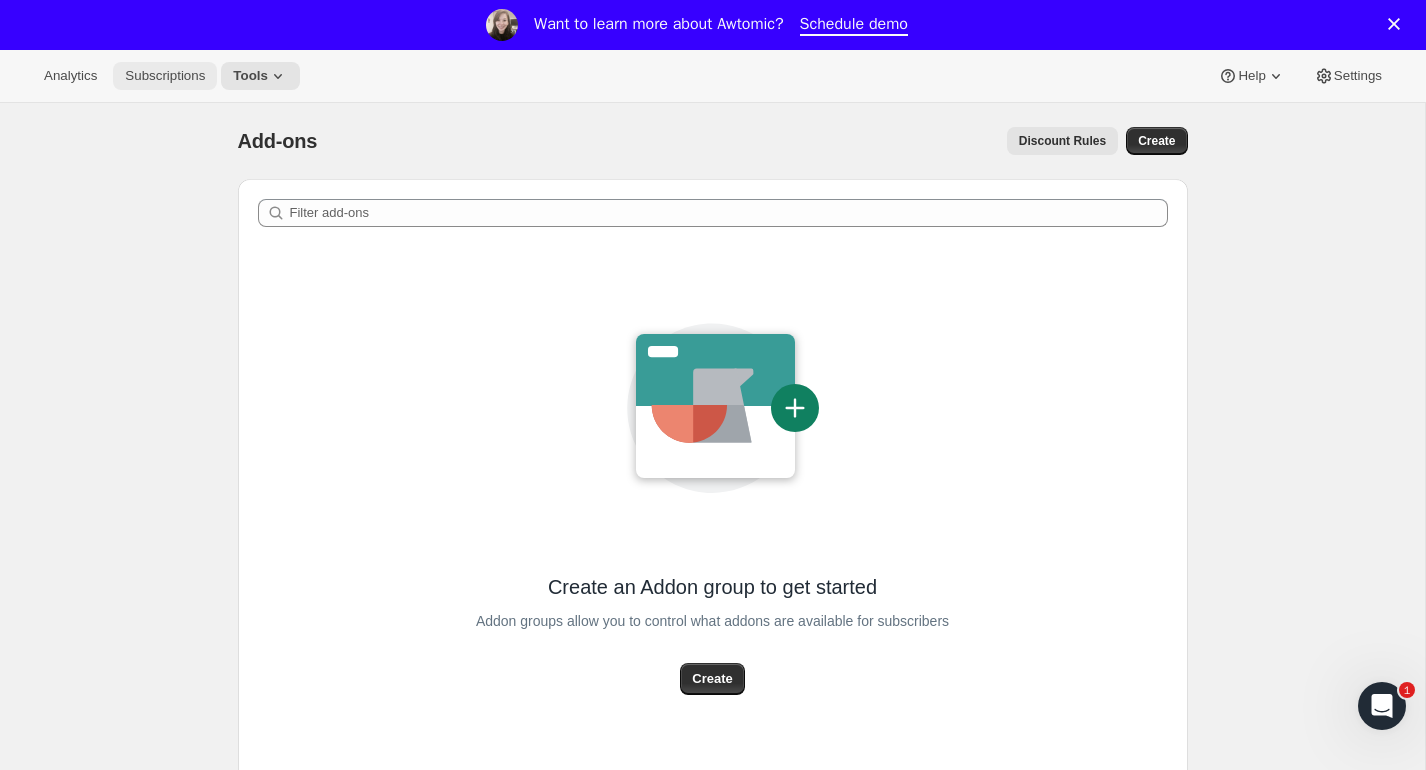 click on "Subscriptions" at bounding box center (165, 76) 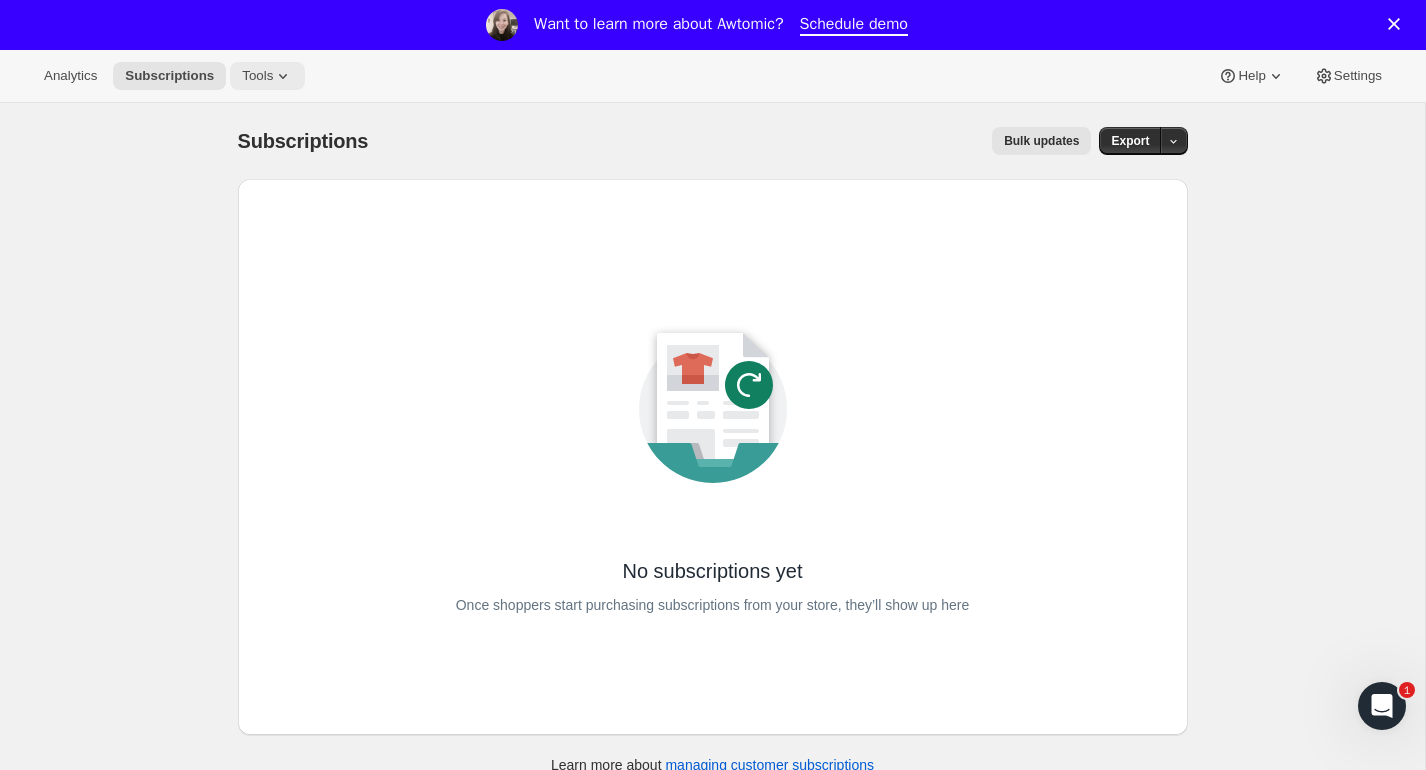 click on "Tools" at bounding box center (257, 76) 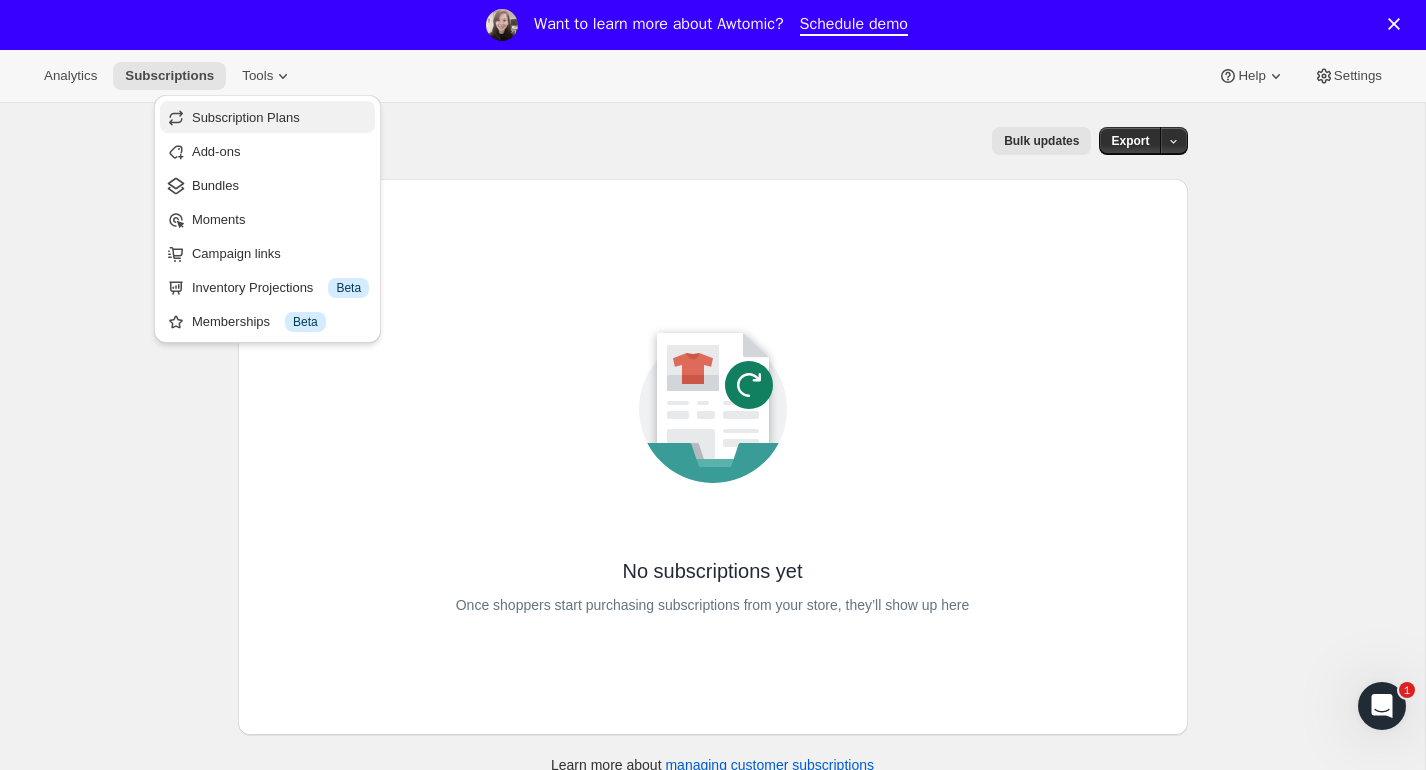 click on "Subscription Plans" at bounding box center [246, 117] 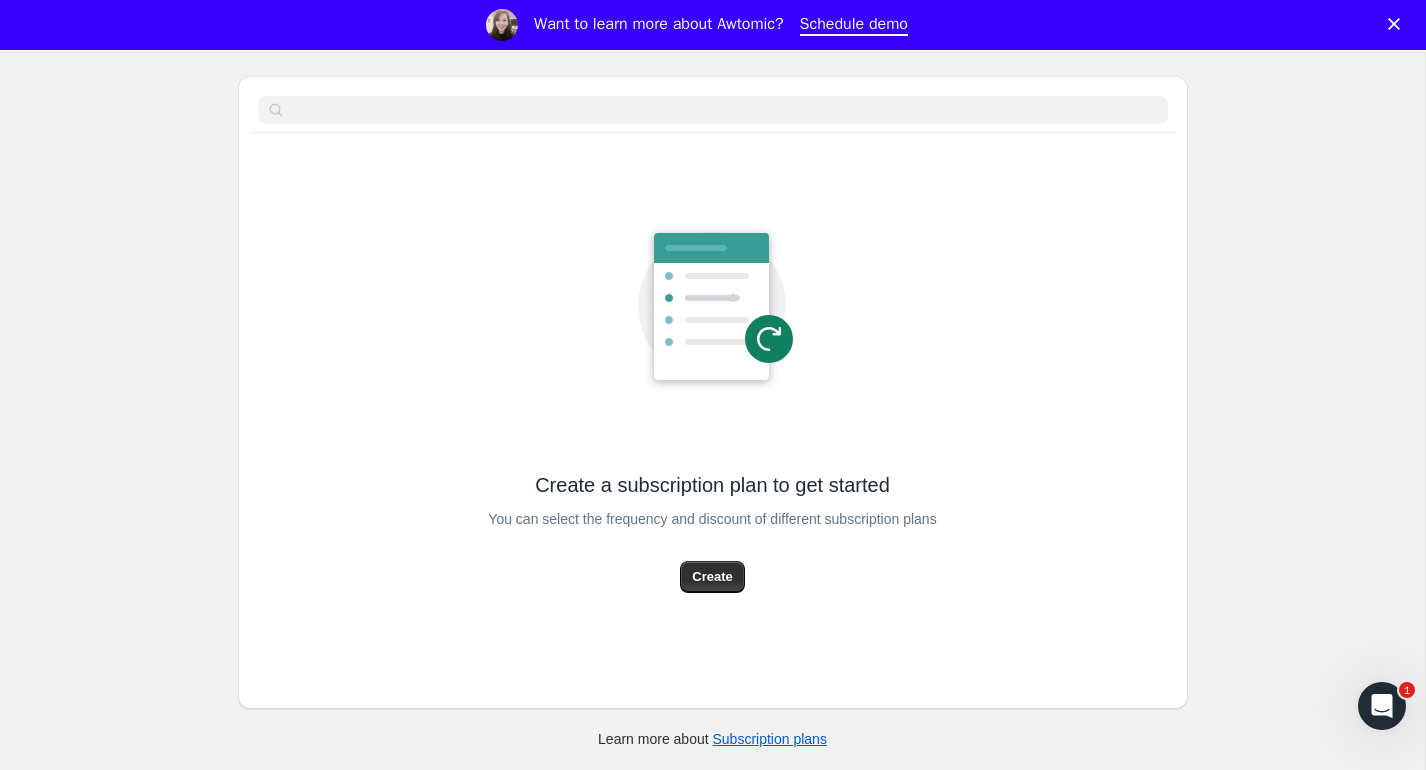 scroll, scrollTop: 0, scrollLeft: 0, axis: both 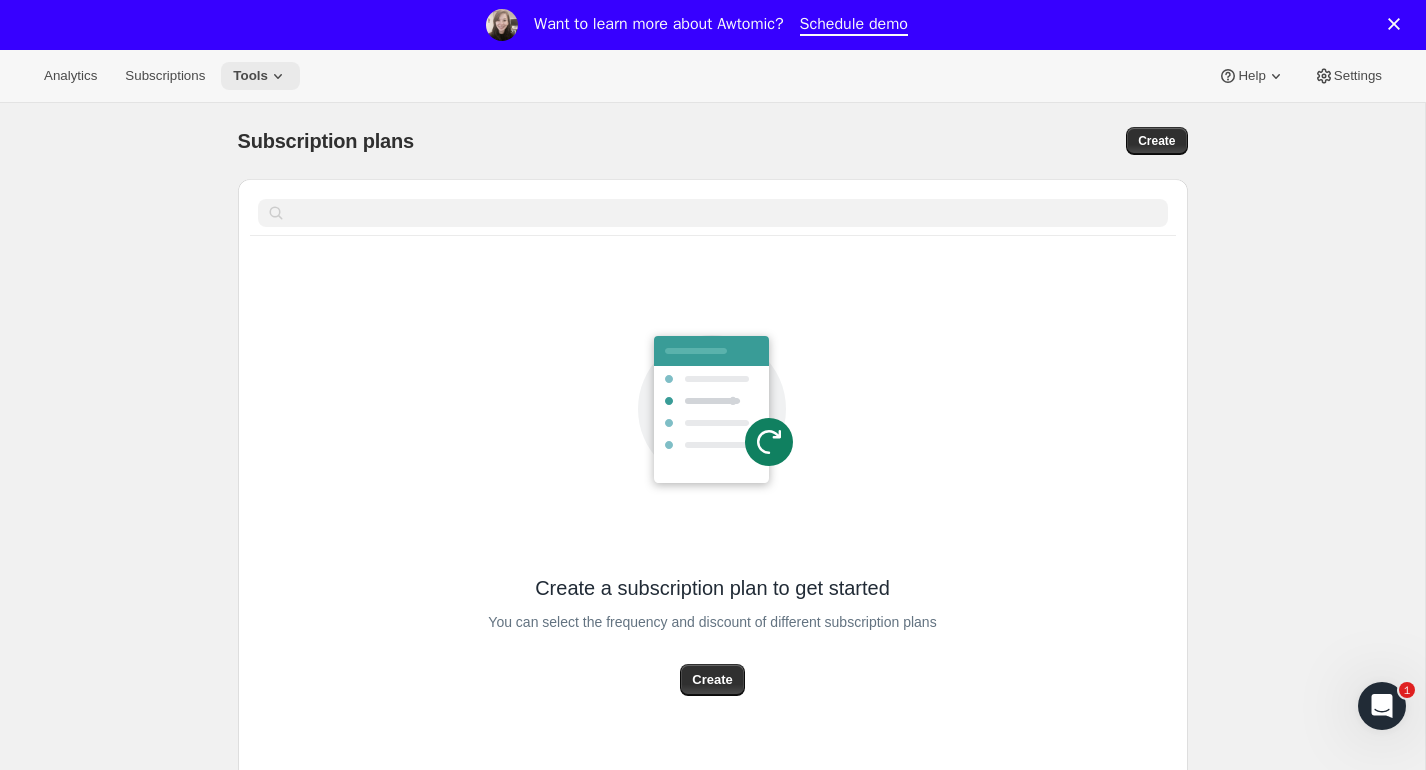 click on "Tools" at bounding box center (250, 76) 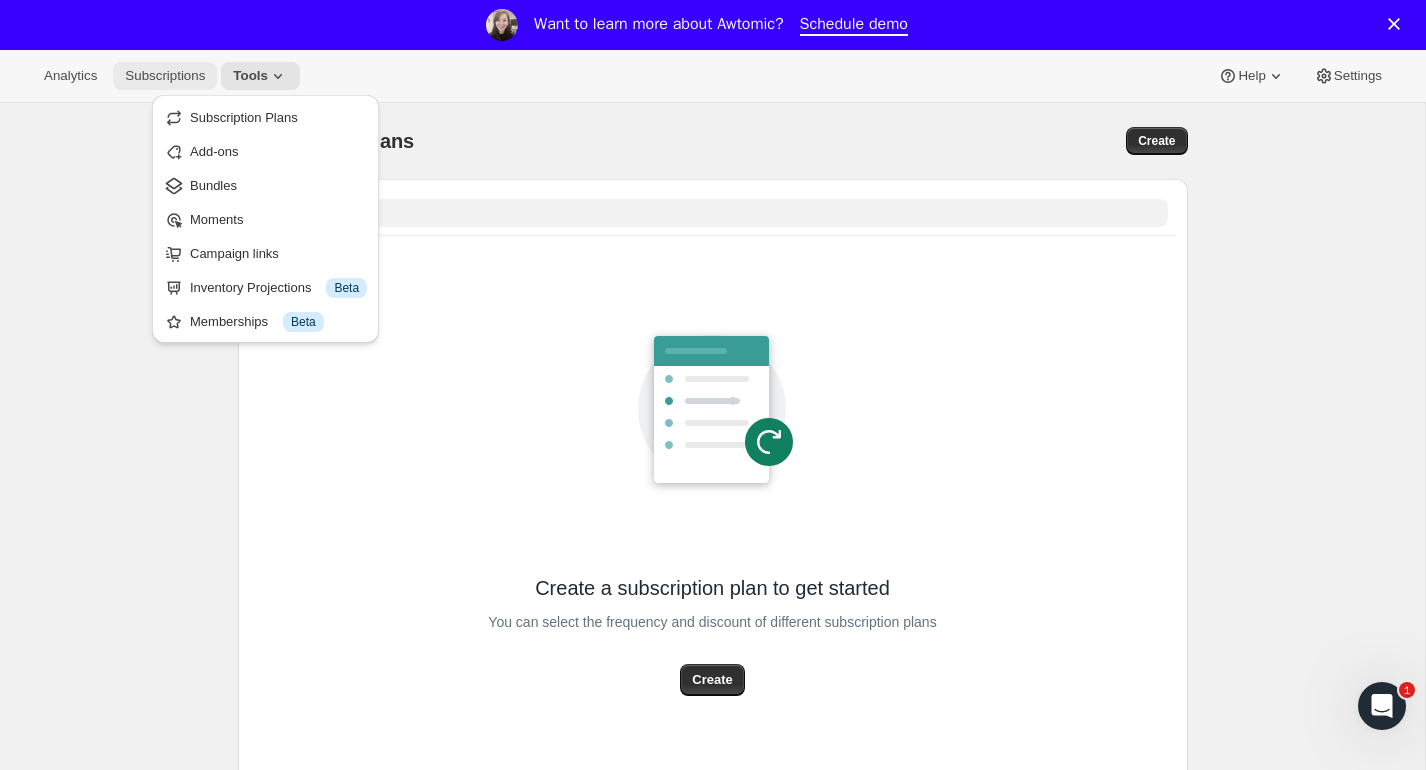 click on "Subscriptions" at bounding box center (165, 76) 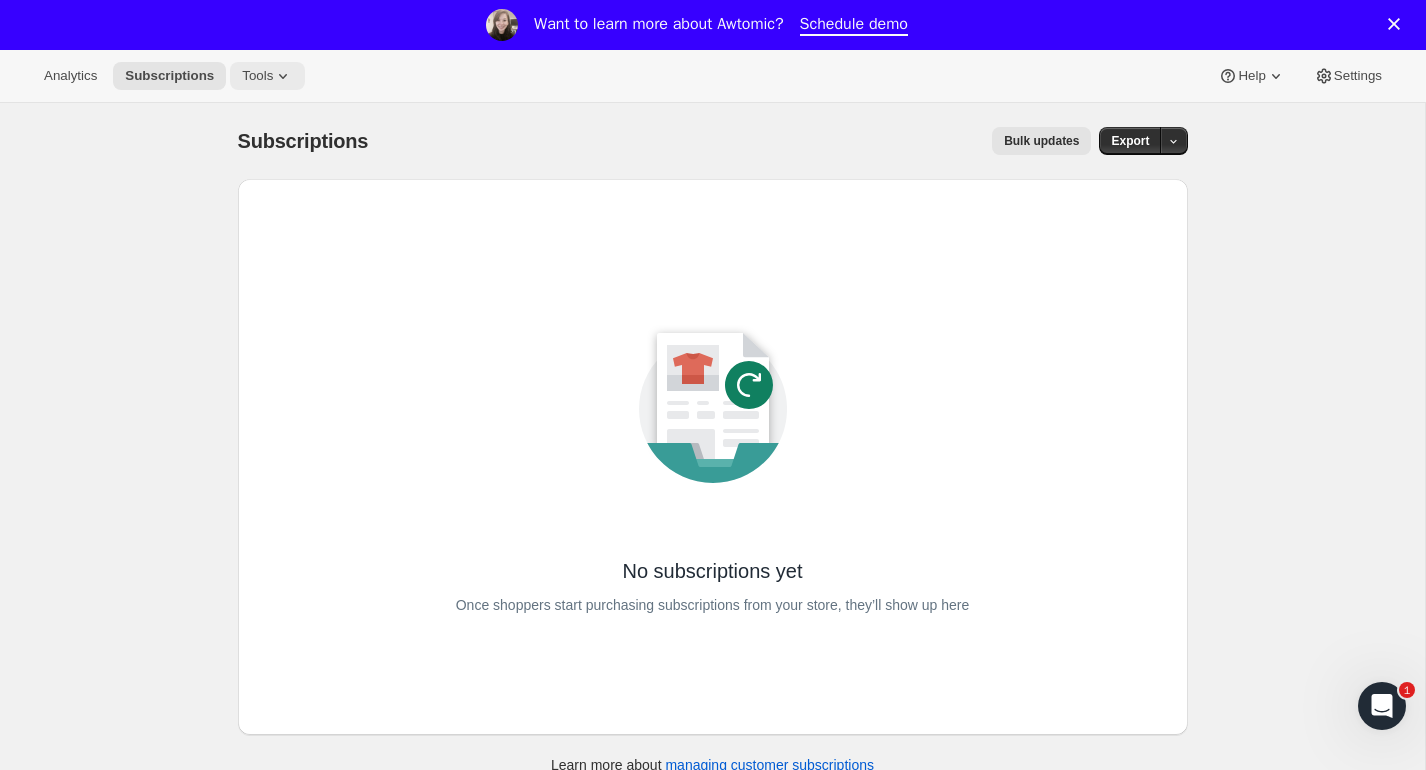 click on "Tools" at bounding box center (257, 76) 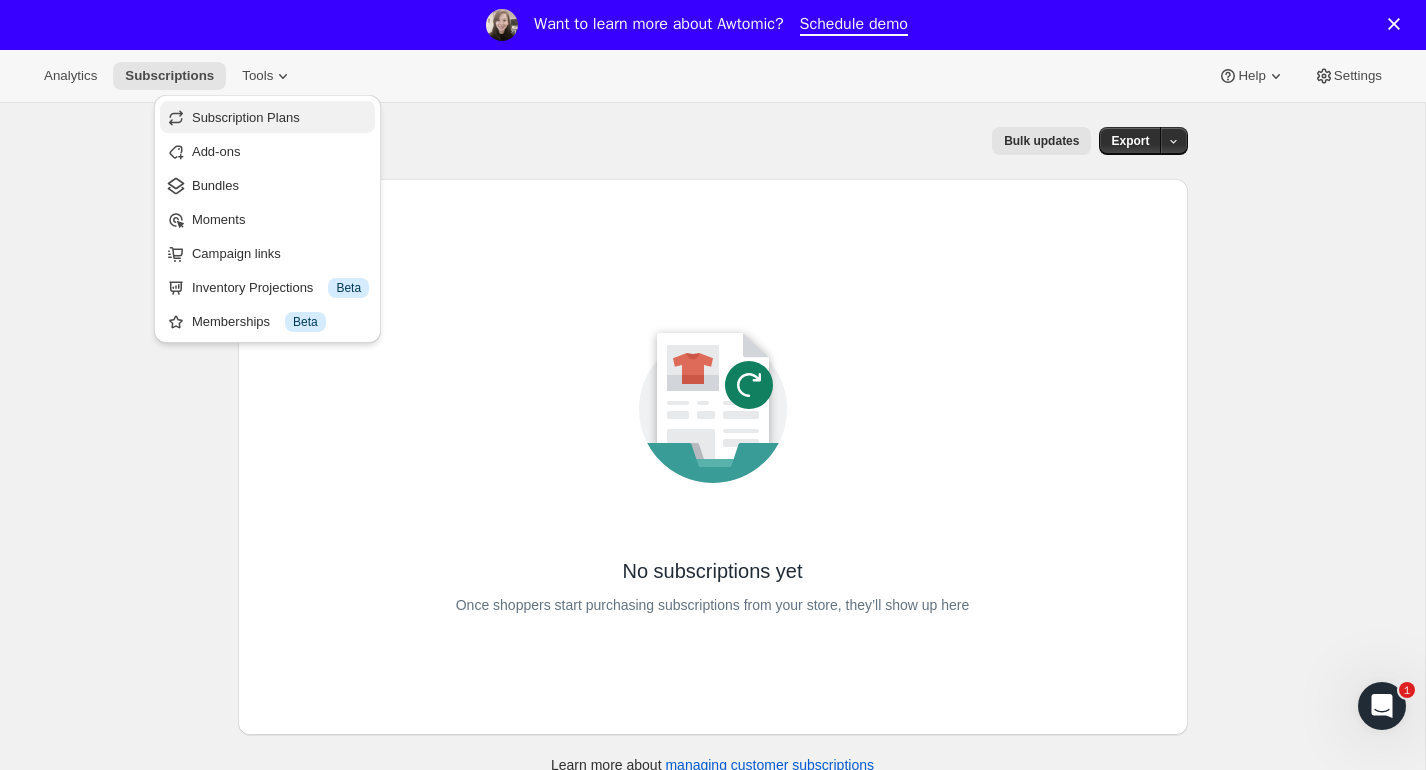 click on "Subscription Plans" at bounding box center [246, 117] 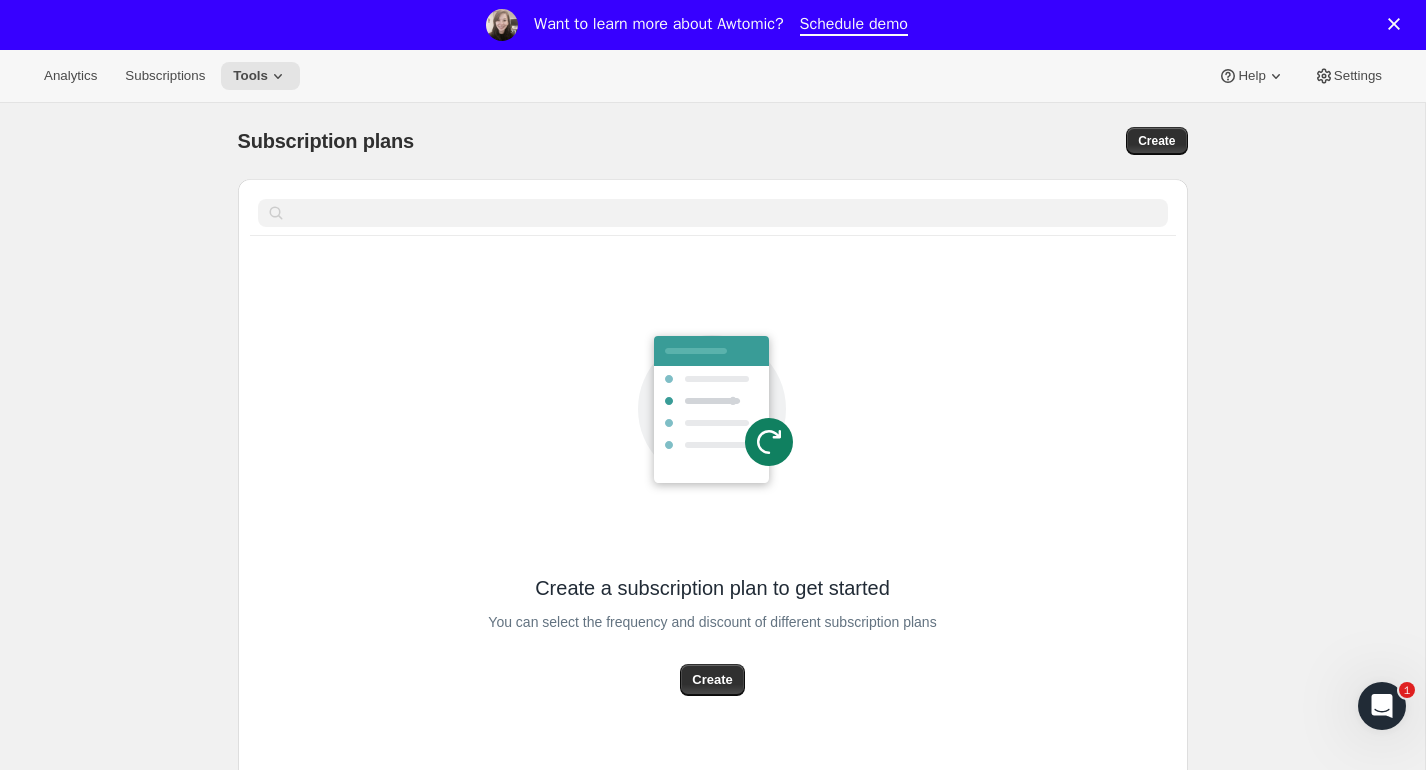 scroll, scrollTop: 103, scrollLeft: 0, axis: vertical 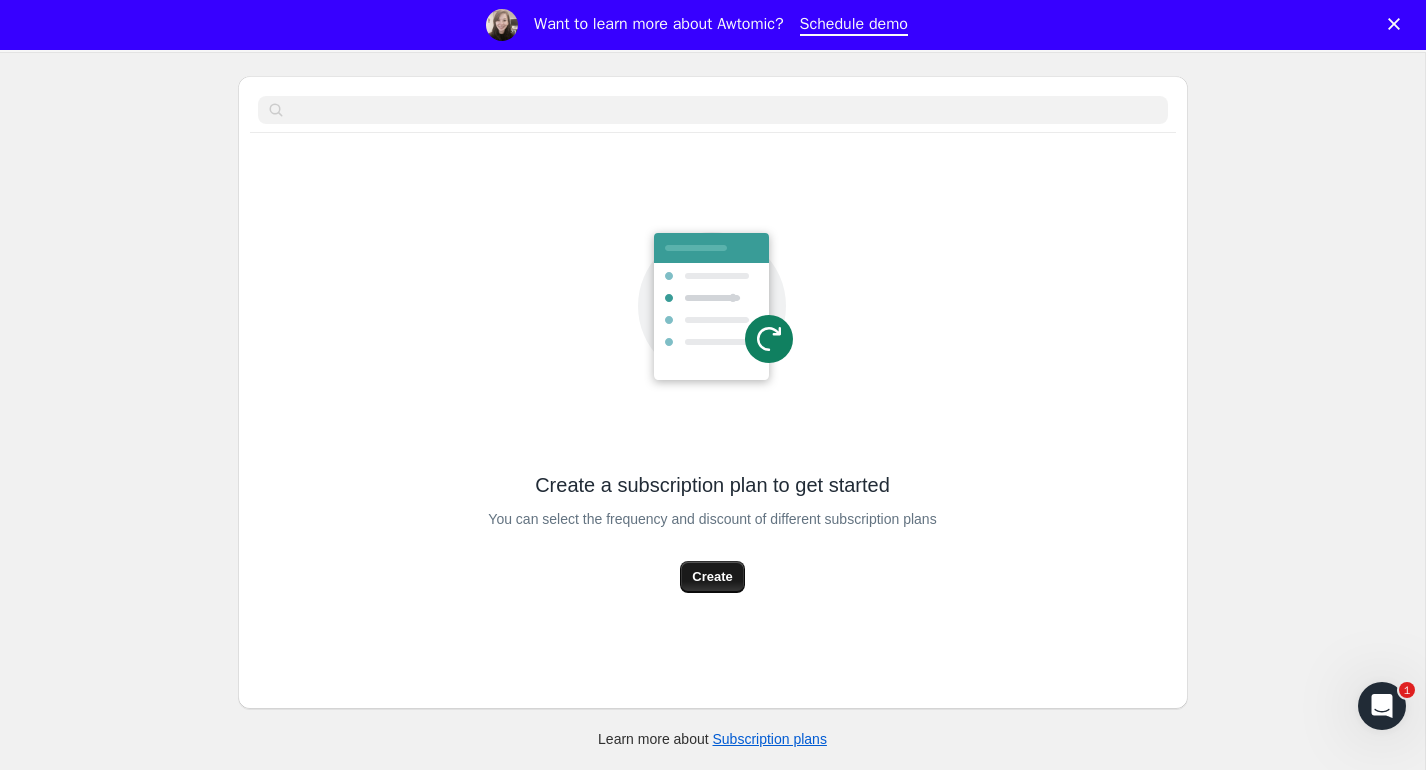 click on "Create" at bounding box center [712, 577] 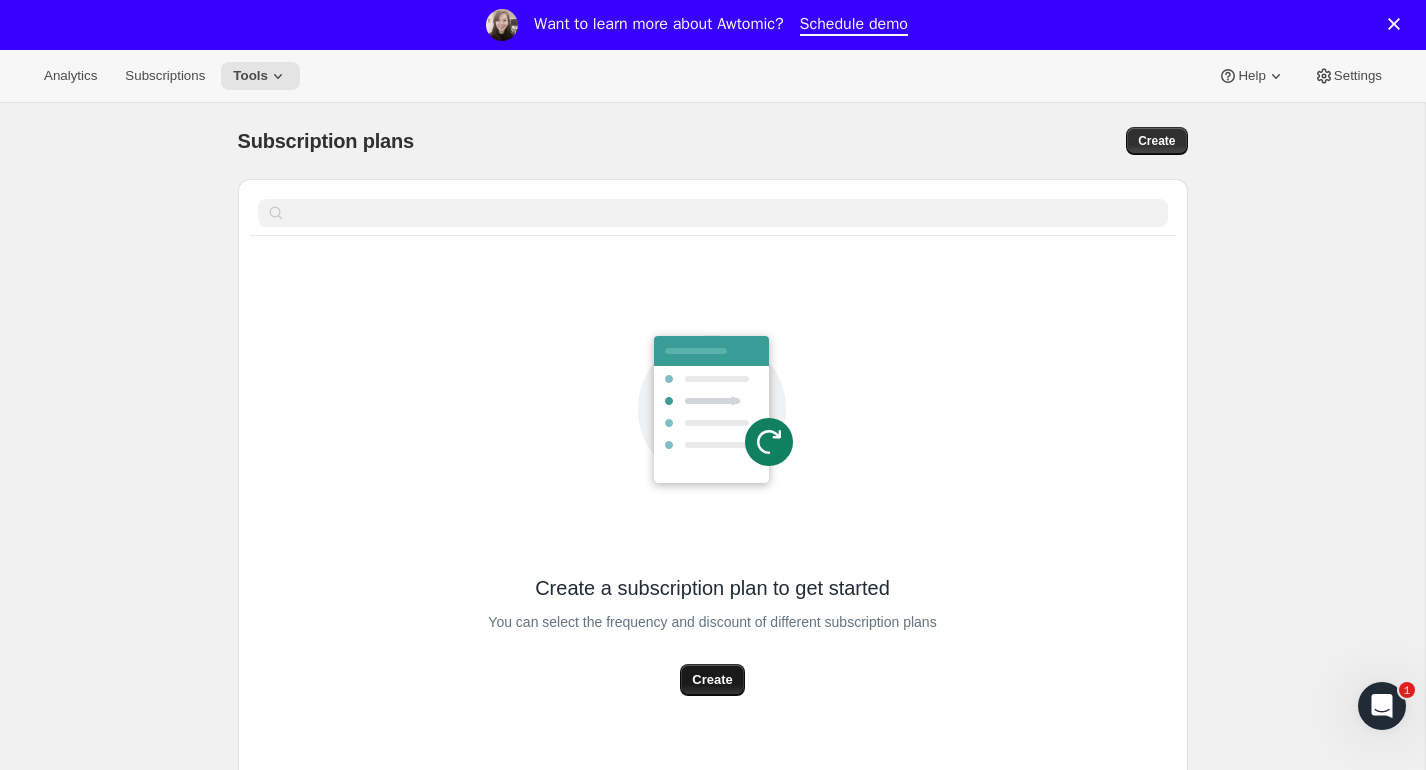 select on "WEEK" 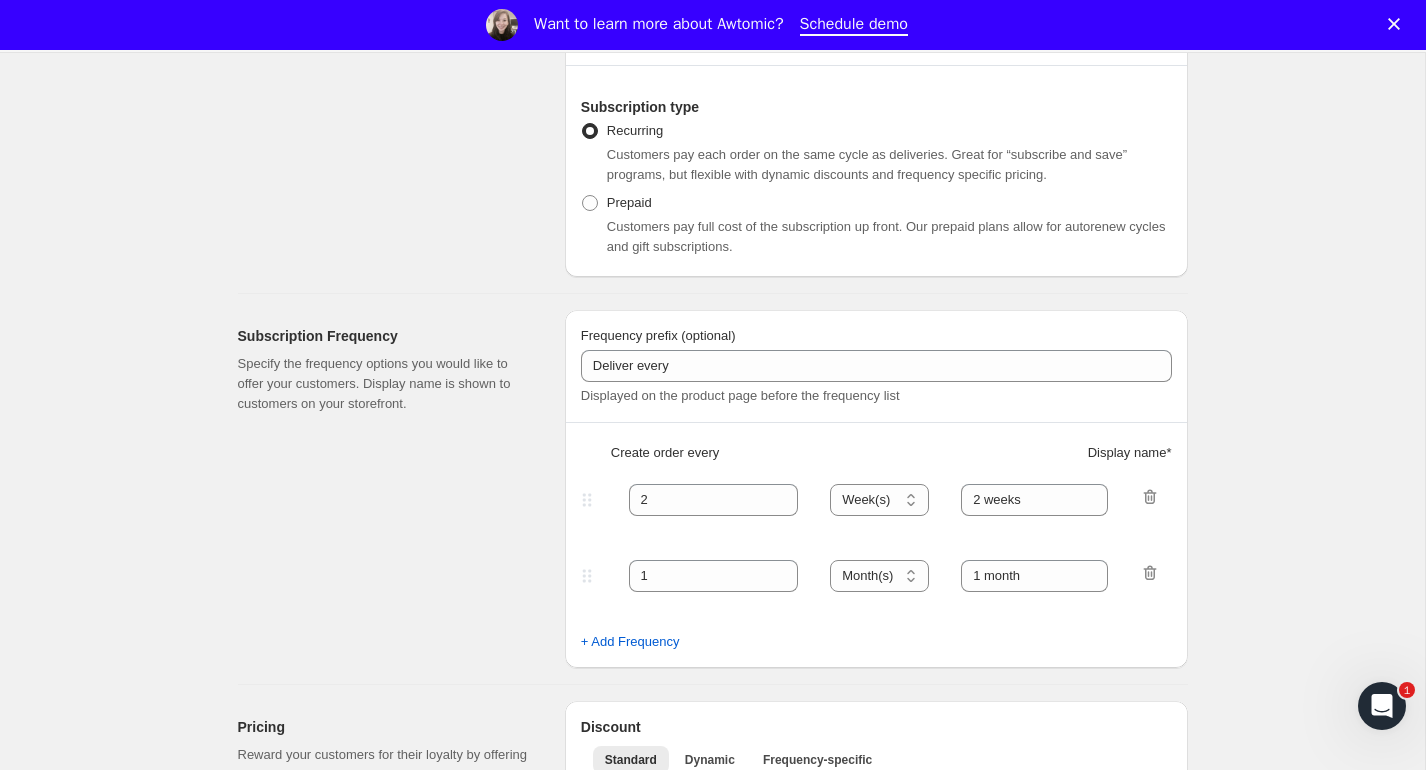 scroll, scrollTop: 0, scrollLeft: 0, axis: both 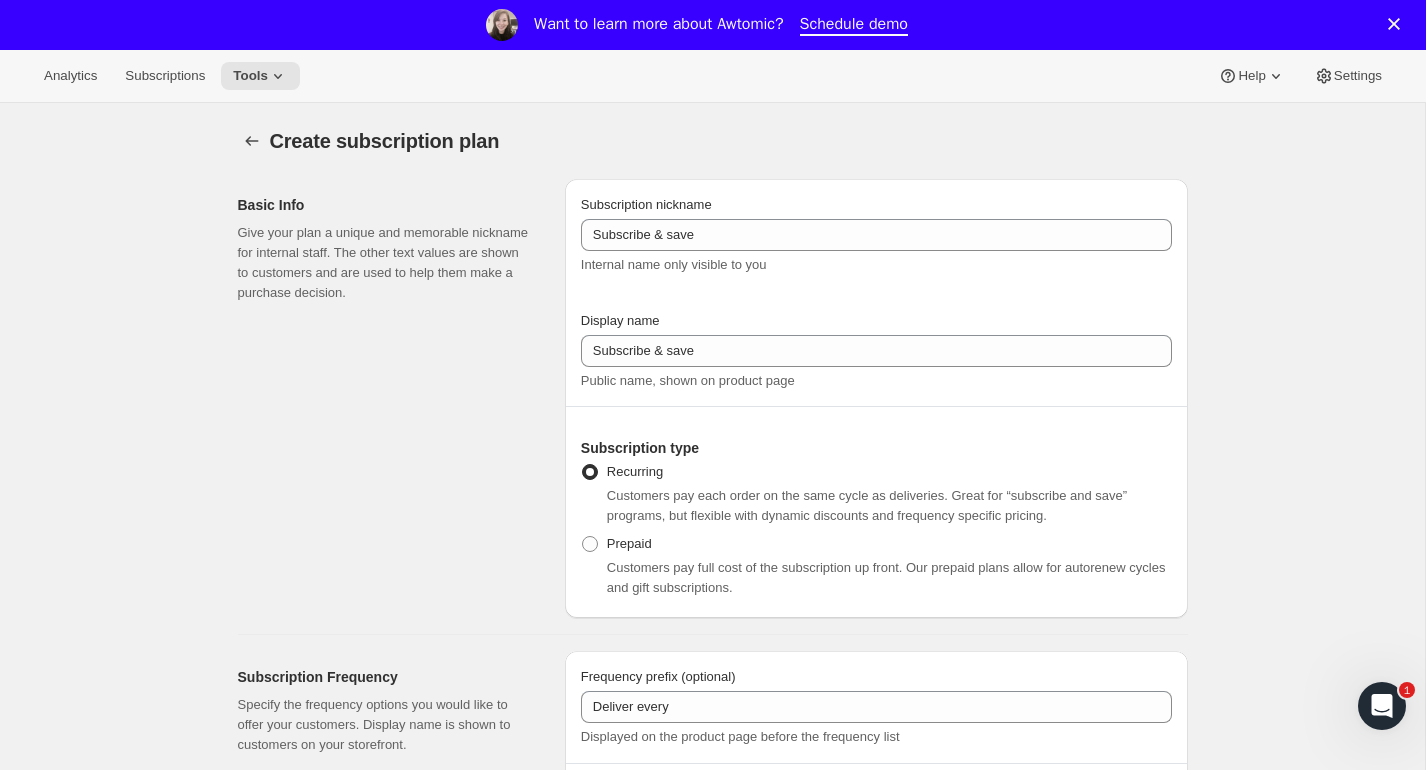 click 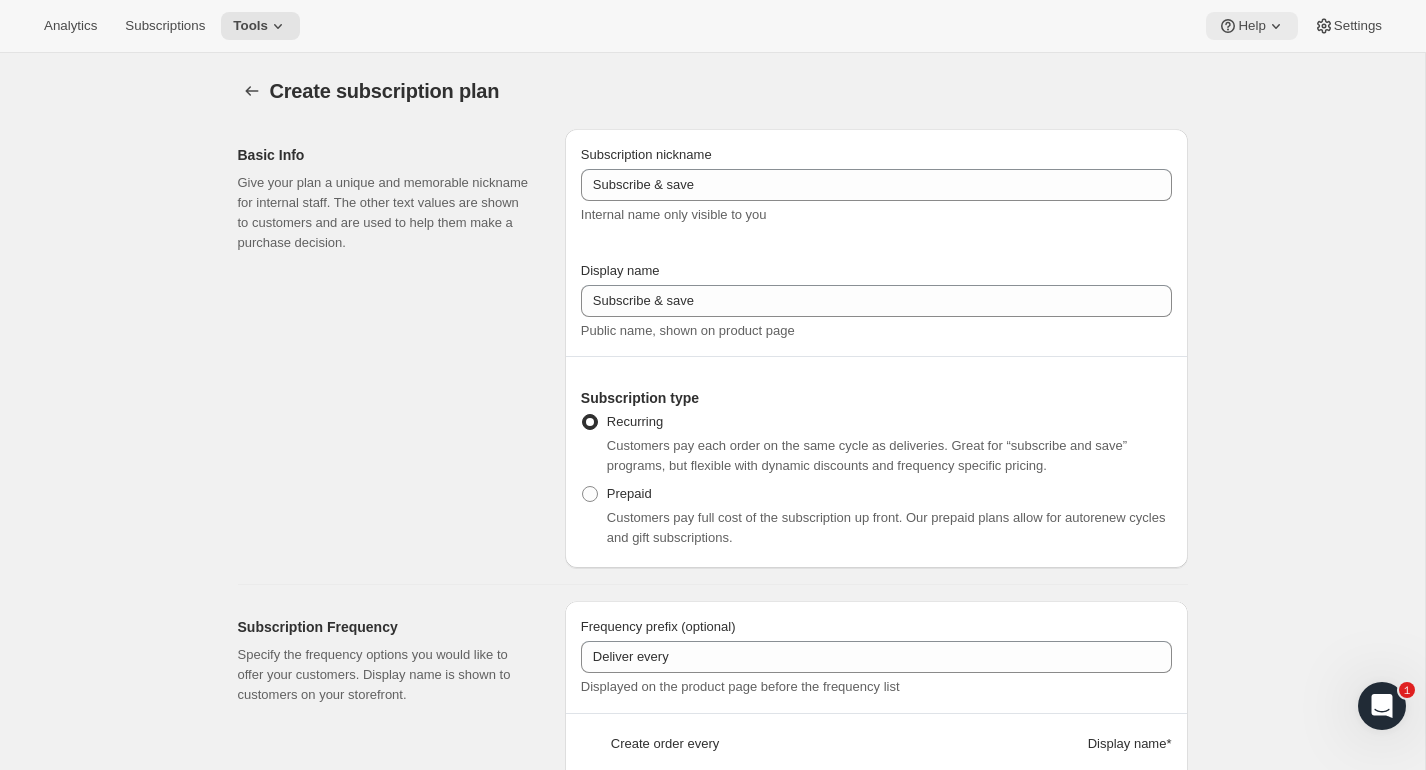 click on "Help" at bounding box center [1251, 26] 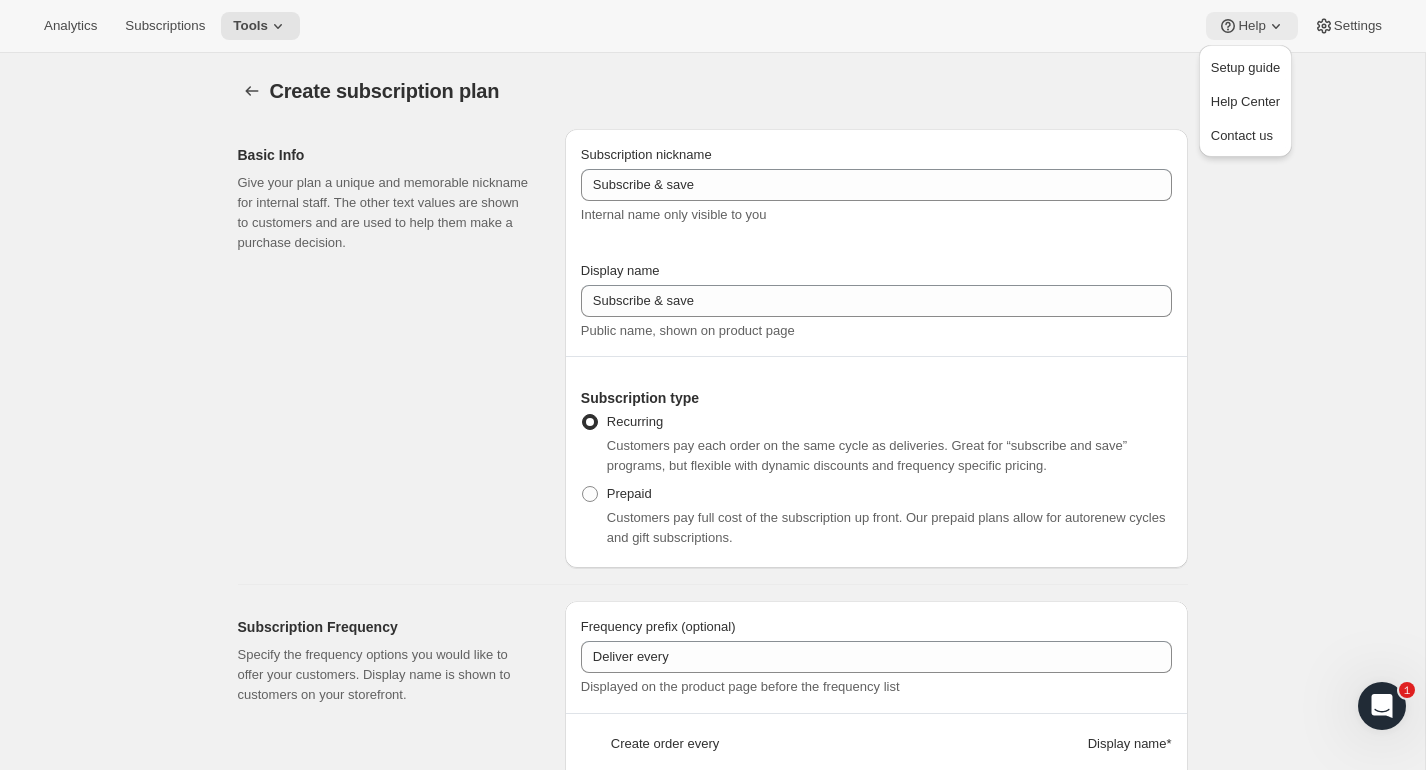 click on "Help" at bounding box center [1251, 26] 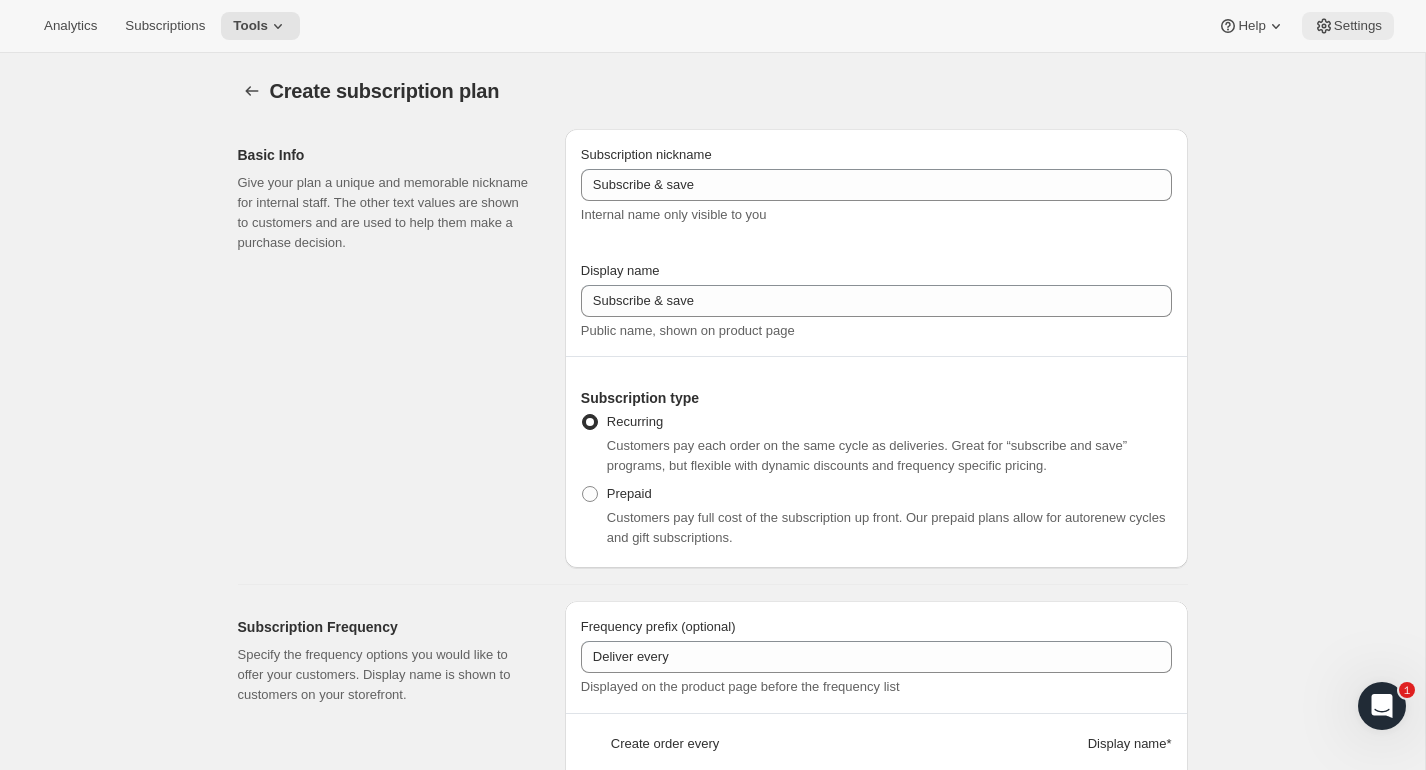 click on "Settings" at bounding box center (1358, 26) 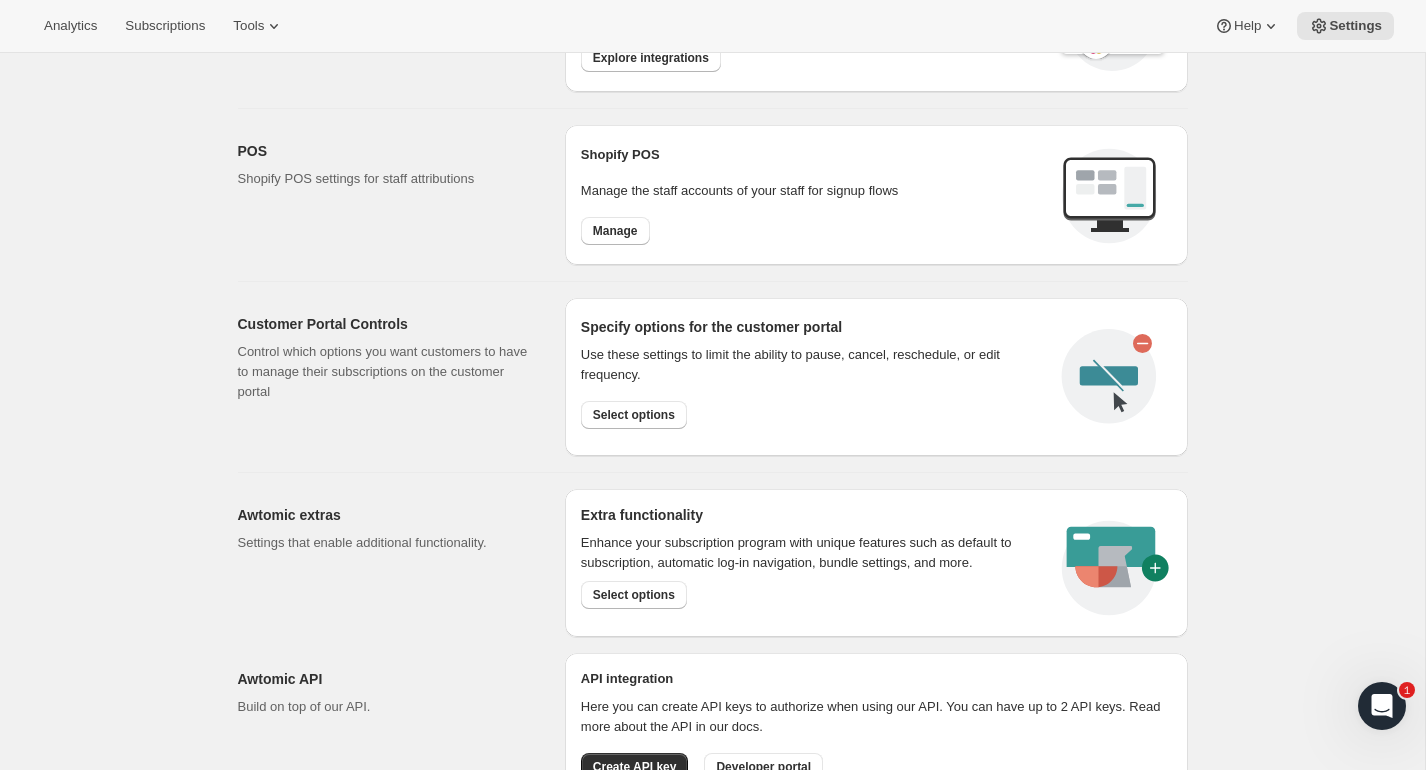 scroll, scrollTop: 870, scrollLeft: 0, axis: vertical 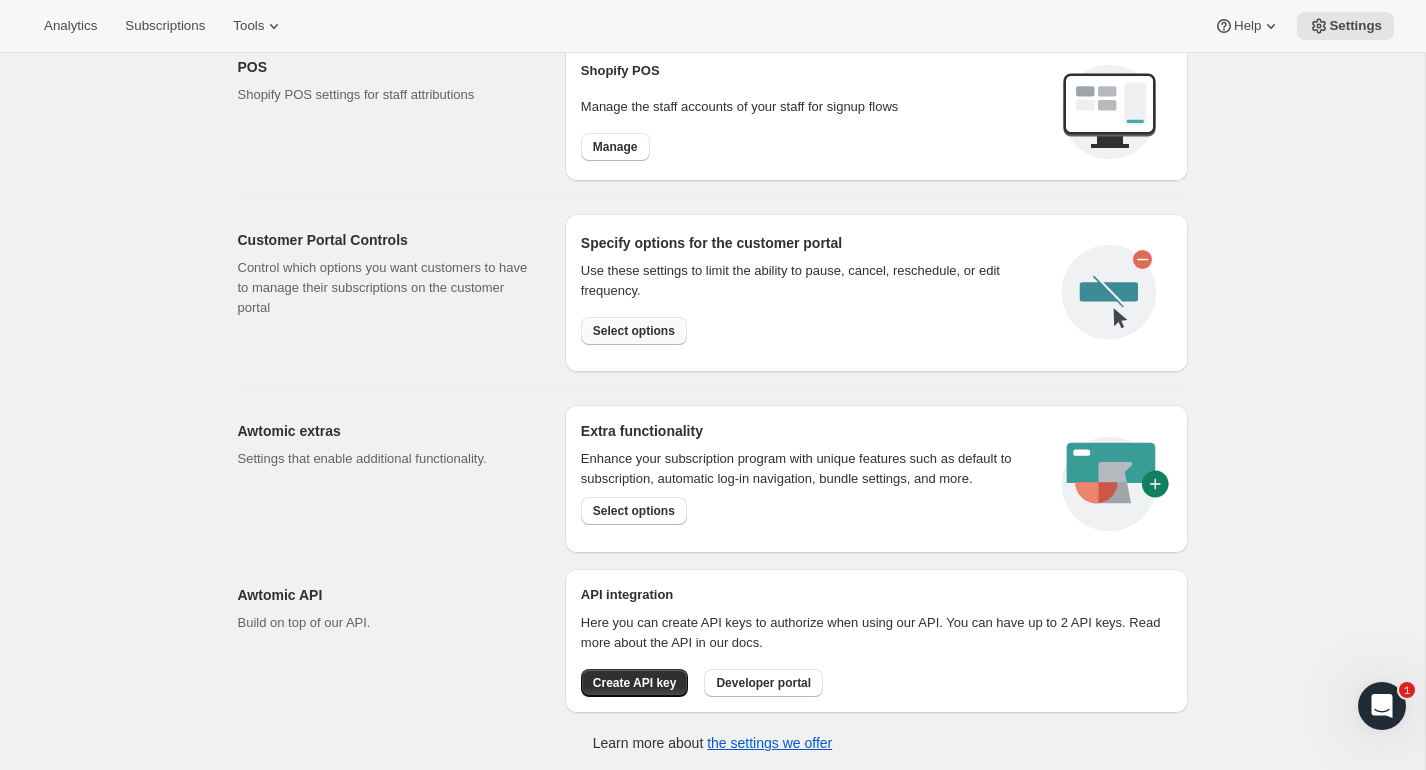 click on "Select options" at bounding box center (634, 331) 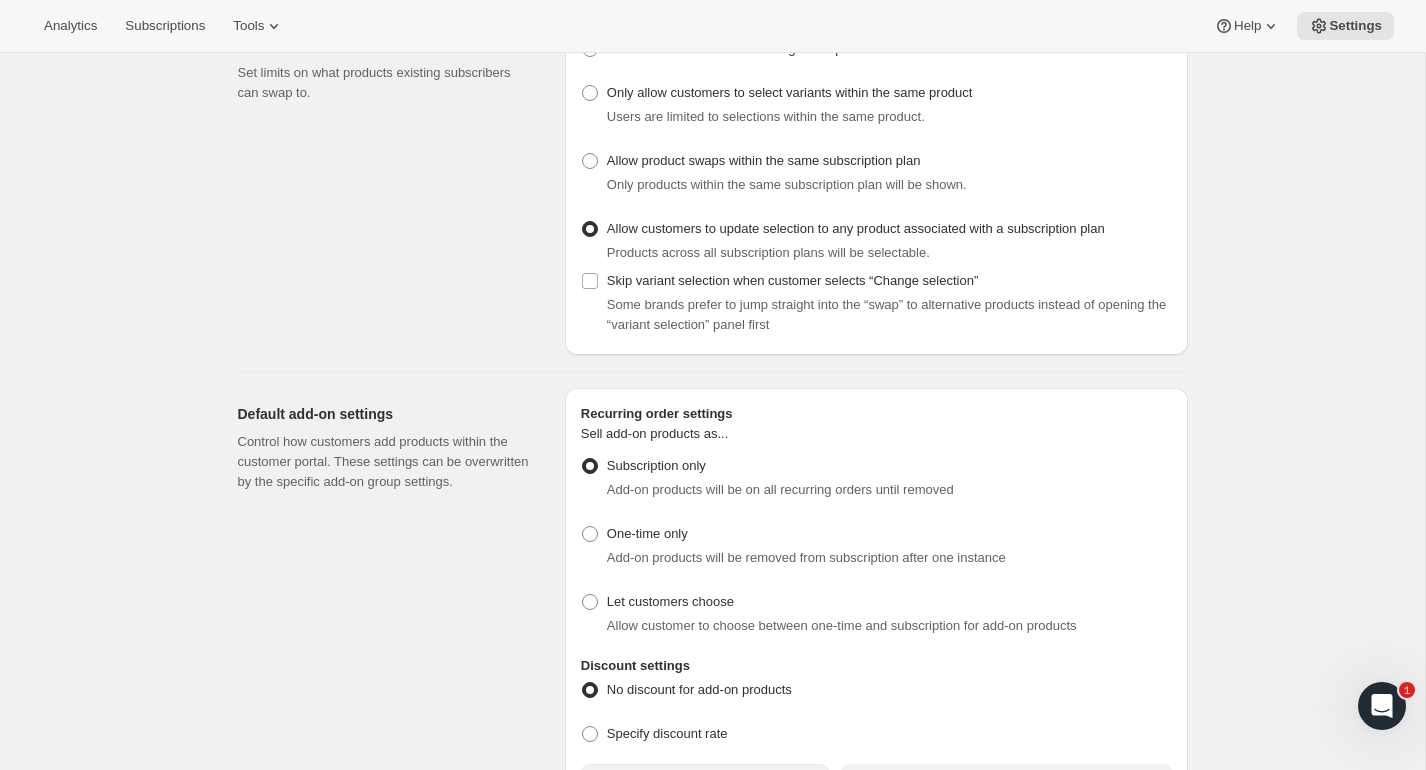 scroll, scrollTop: 525, scrollLeft: 0, axis: vertical 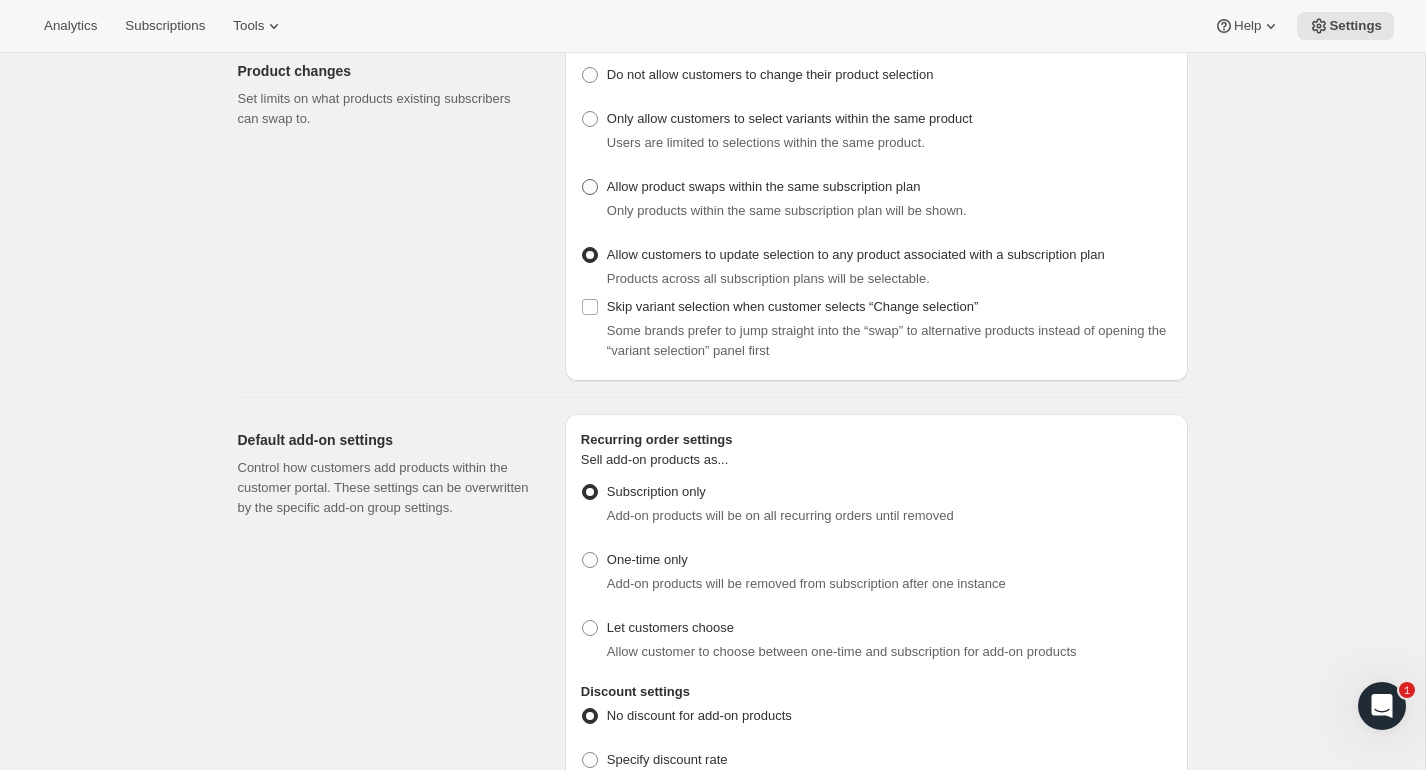 click at bounding box center (590, 187) 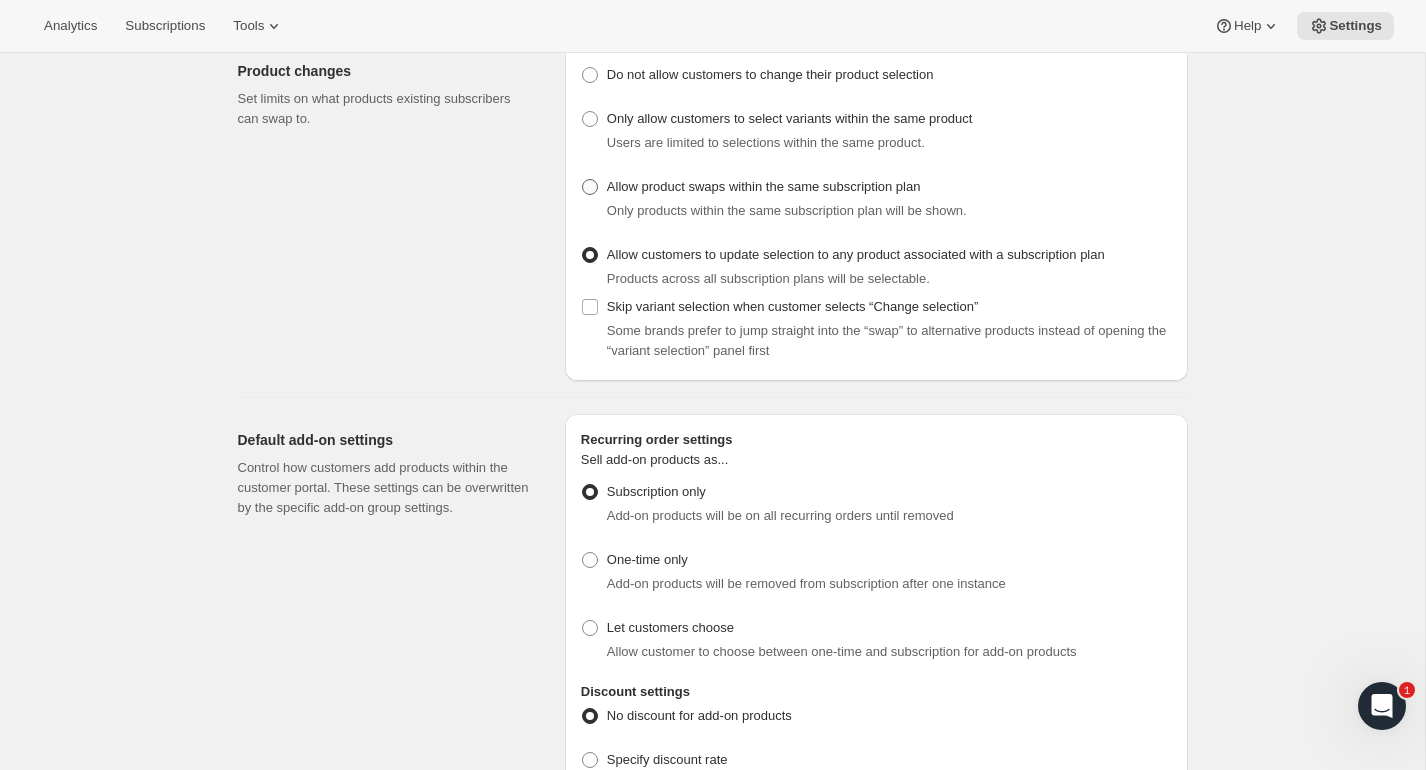 radio on "true" 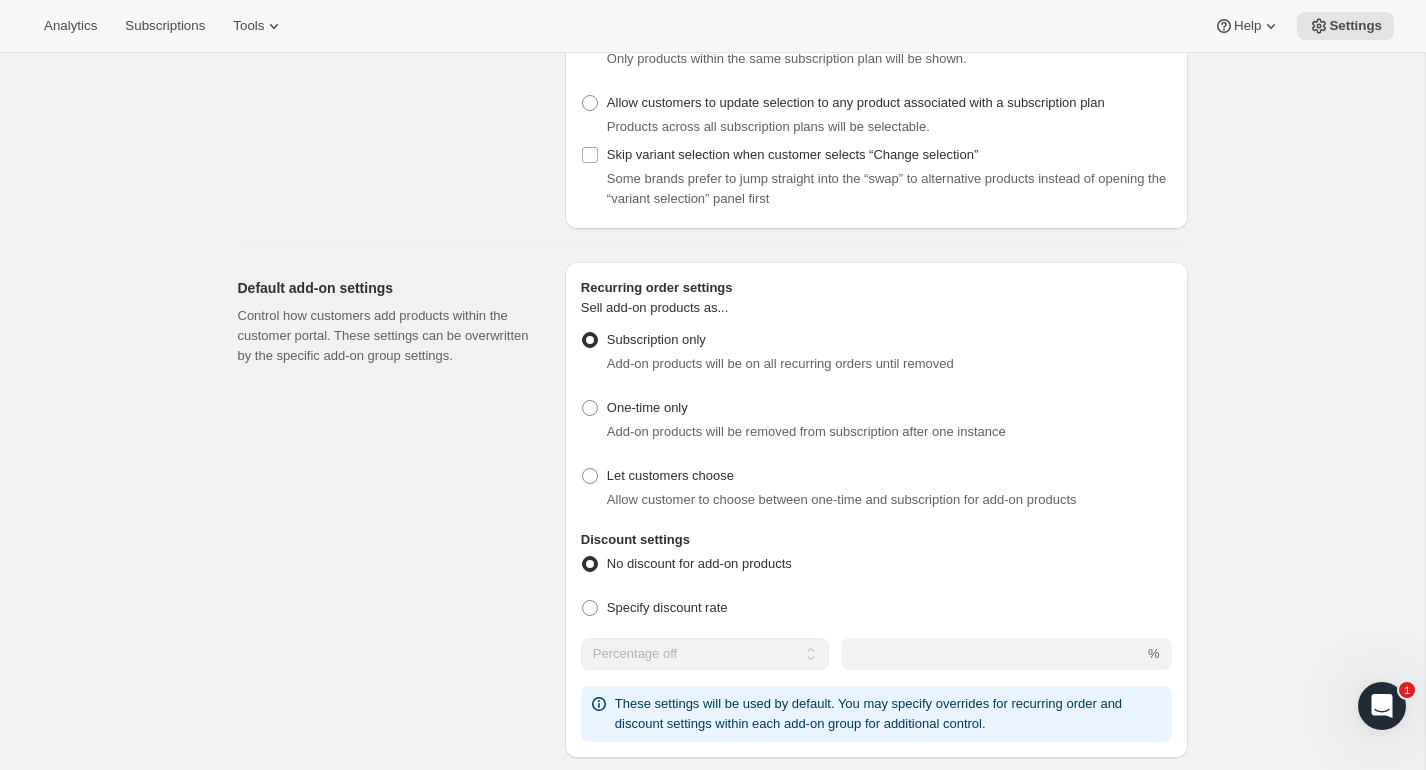 scroll, scrollTop: 679, scrollLeft: 0, axis: vertical 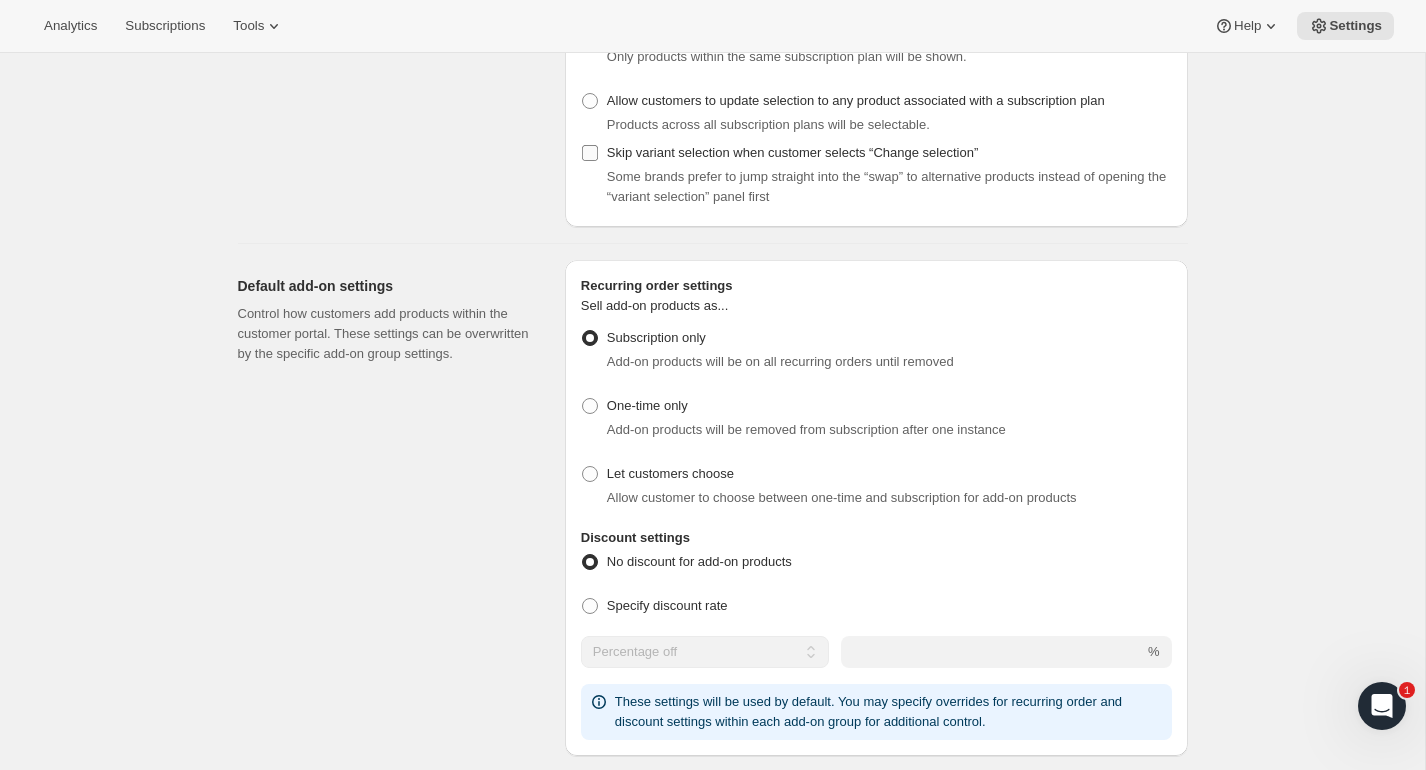 click on "Skip variant selection when customer selects “Change selection”" at bounding box center [590, 153] 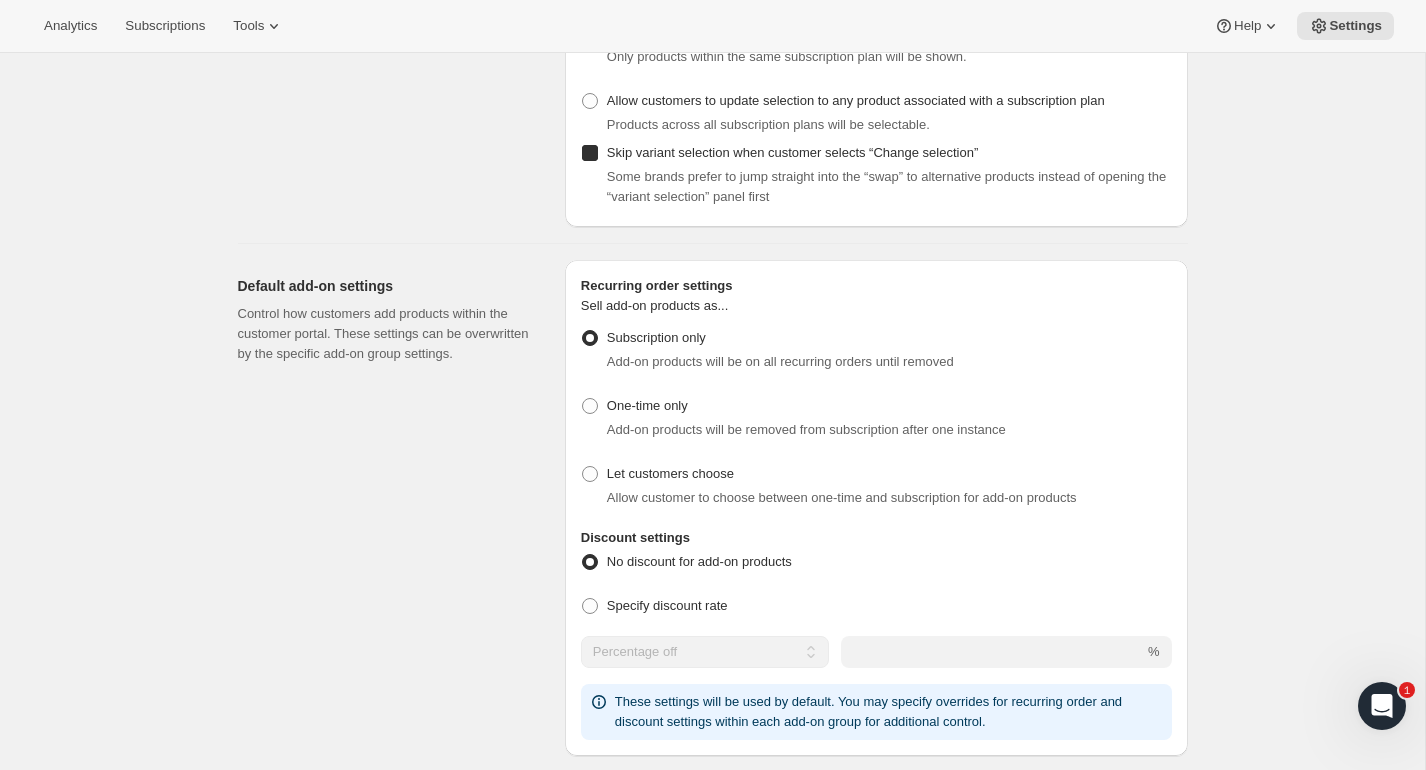 checkbox on "true" 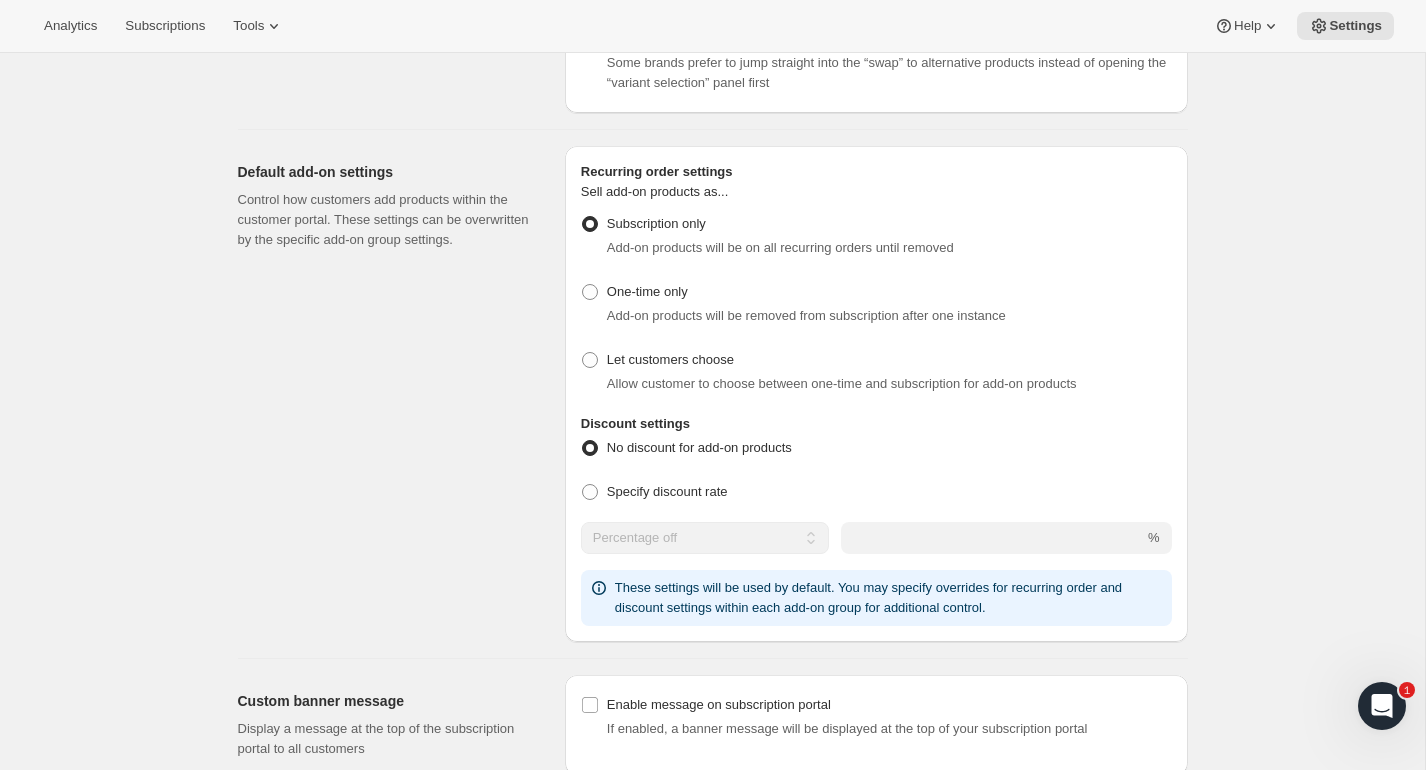 scroll, scrollTop: 799, scrollLeft: 0, axis: vertical 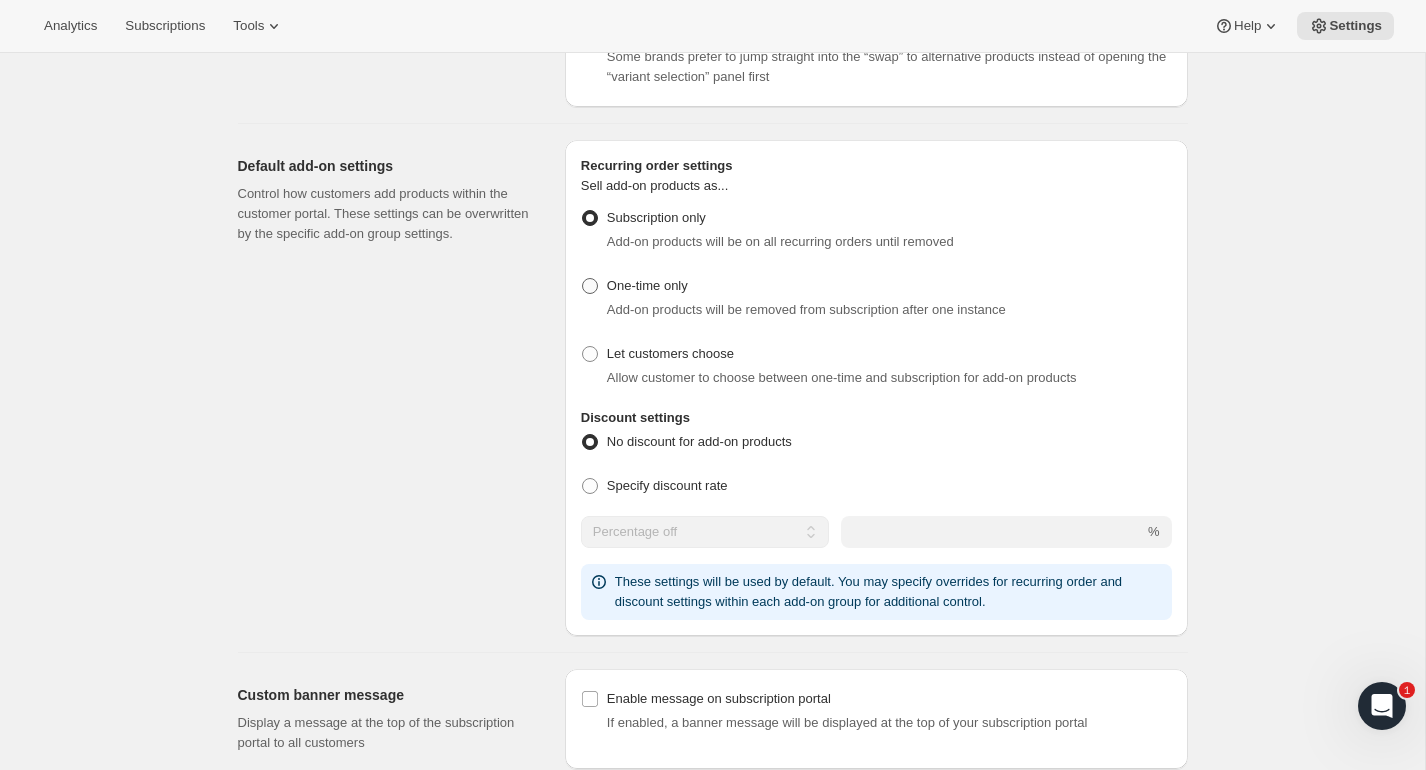 click at bounding box center [590, 286] 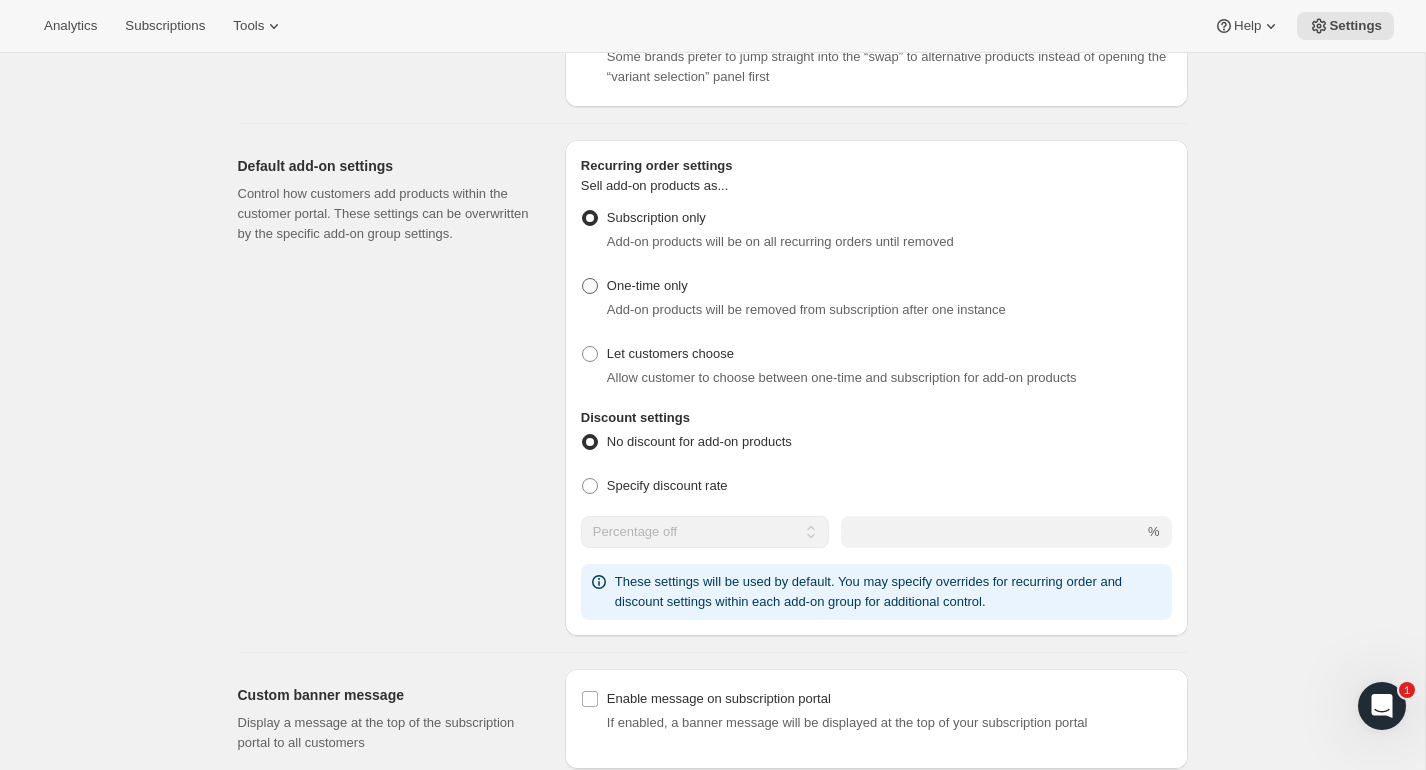 radio on "true" 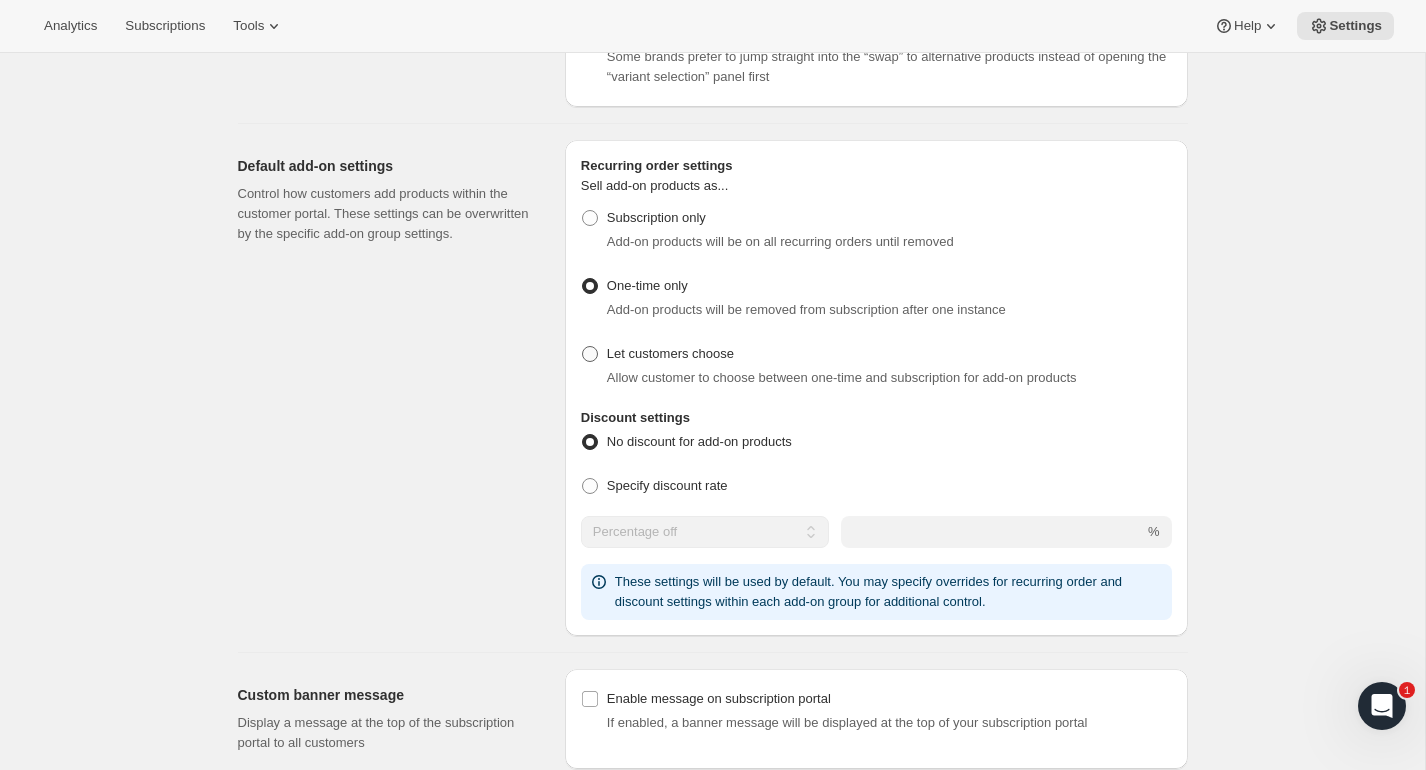 click at bounding box center (590, 354) 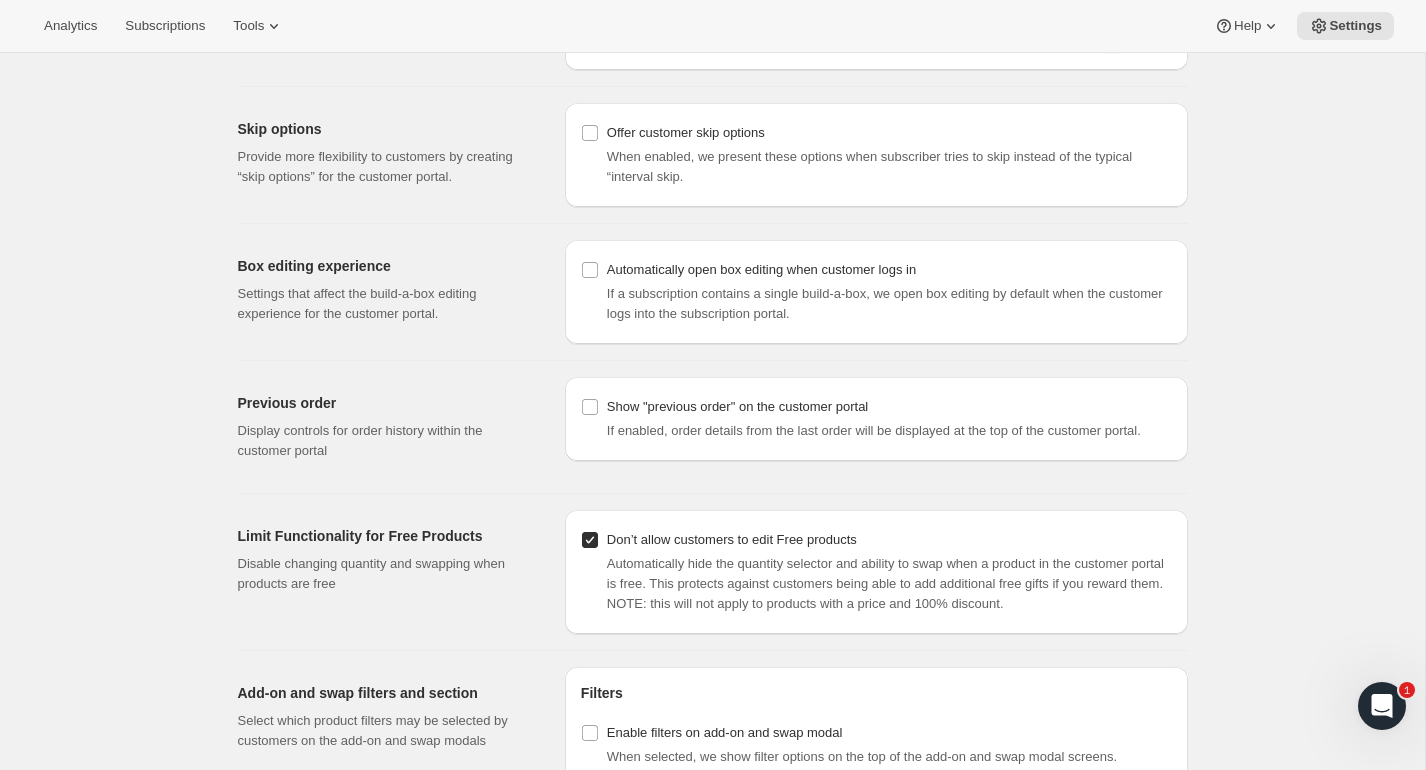 scroll, scrollTop: 1723, scrollLeft: 0, axis: vertical 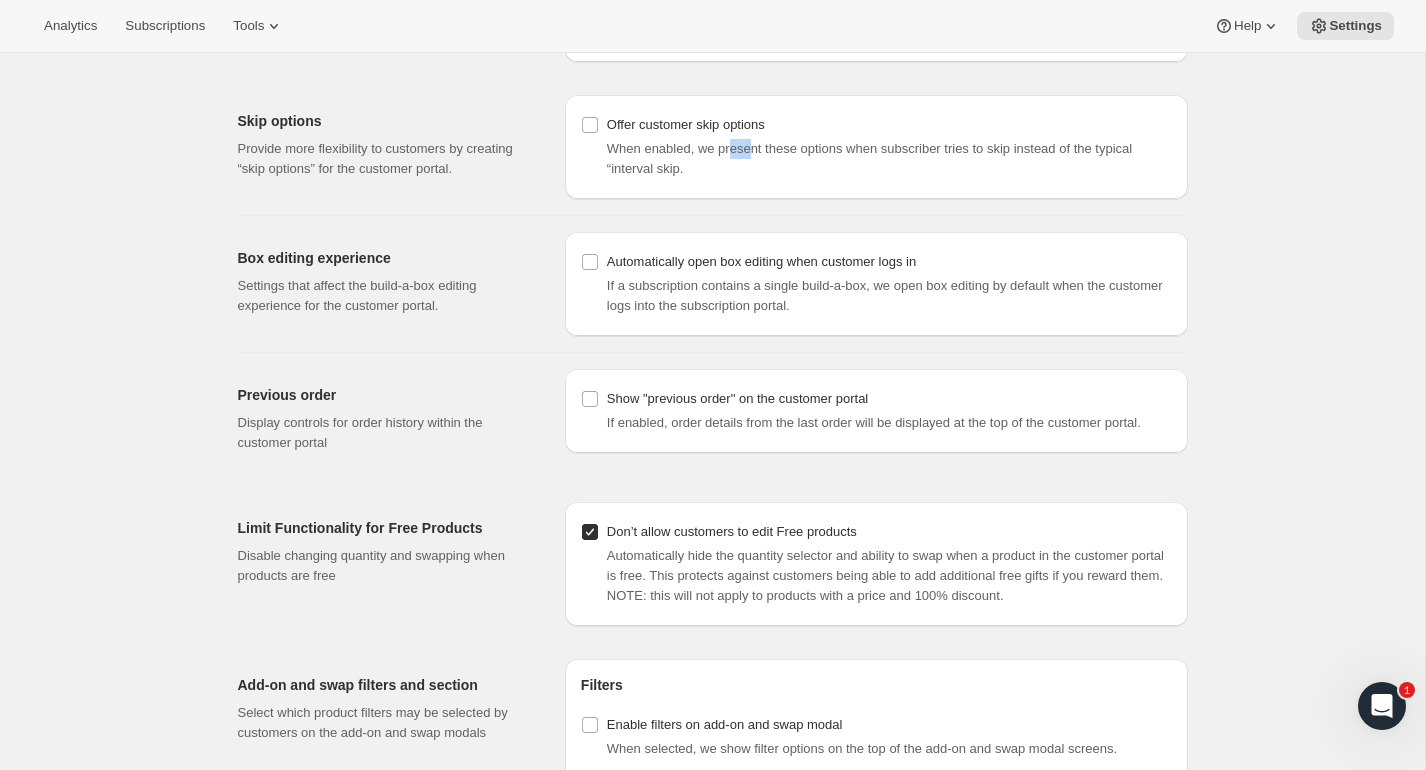 drag, startPoint x: 735, startPoint y: 156, endPoint x: 754, endPoint y: 156, distance: 19 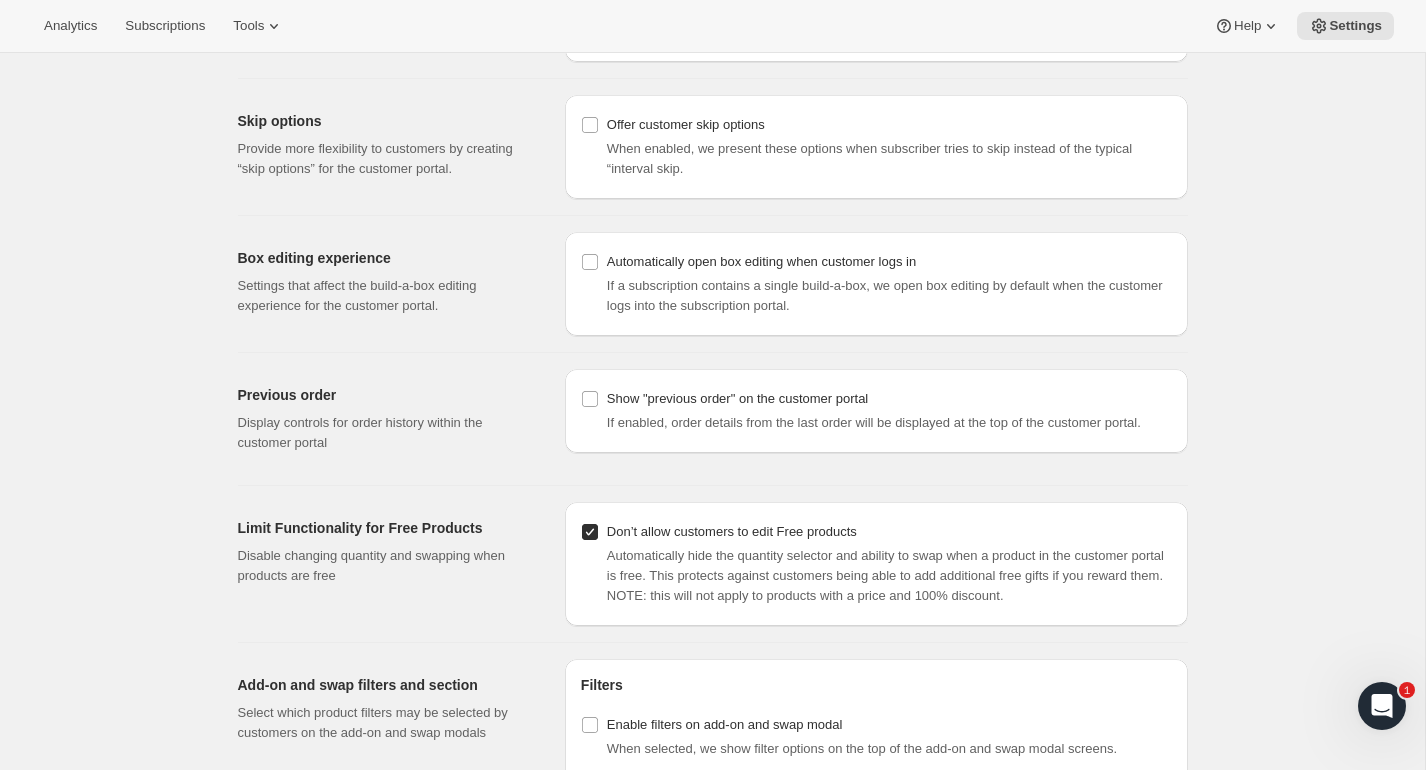 click on "Offer customer skip options When enabled, we present these options when subscriber tries to skip instead of the typical “interval skip." at bounding box center [876, 145] 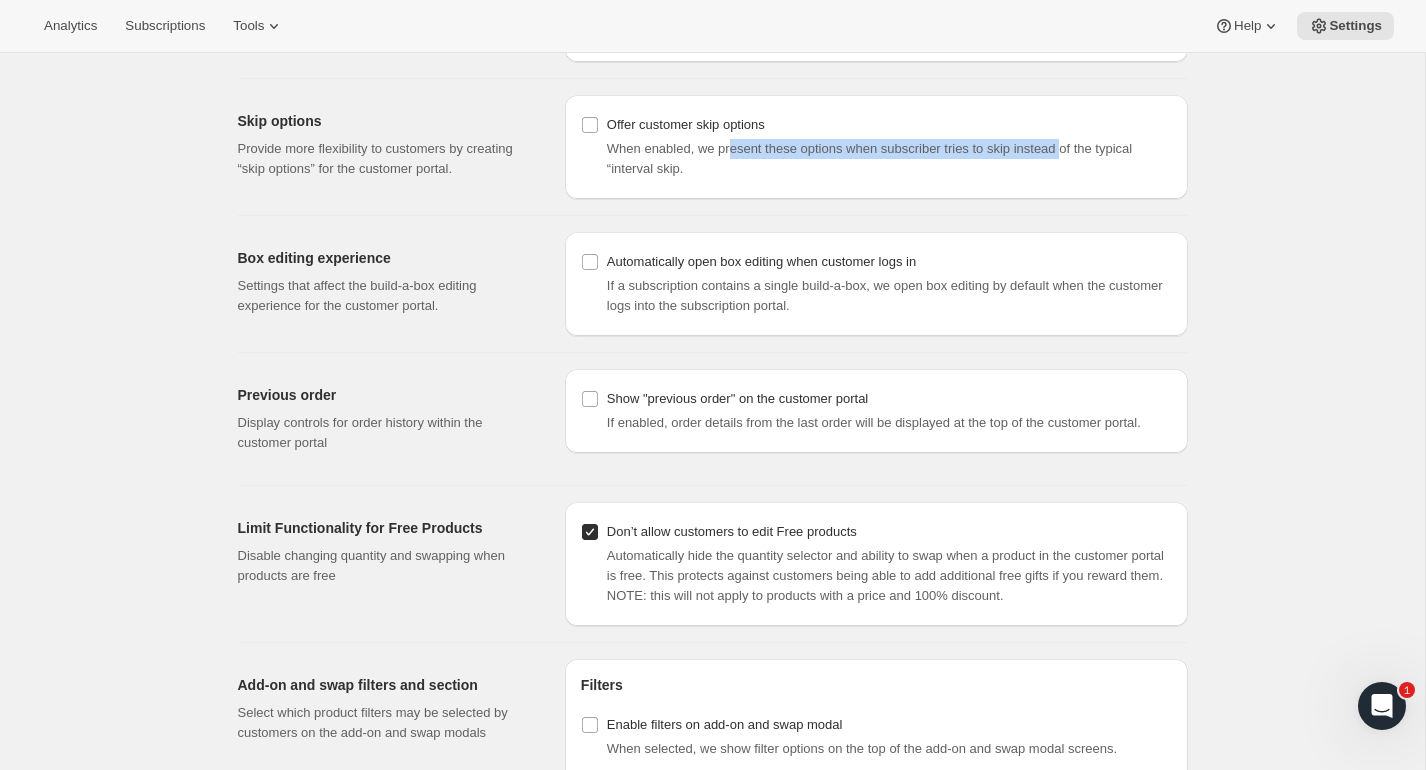 drag, startPoint x: 736, startPoint y: 150, endPoint x: 1089, endPoint y: 149, distance: 353.0014 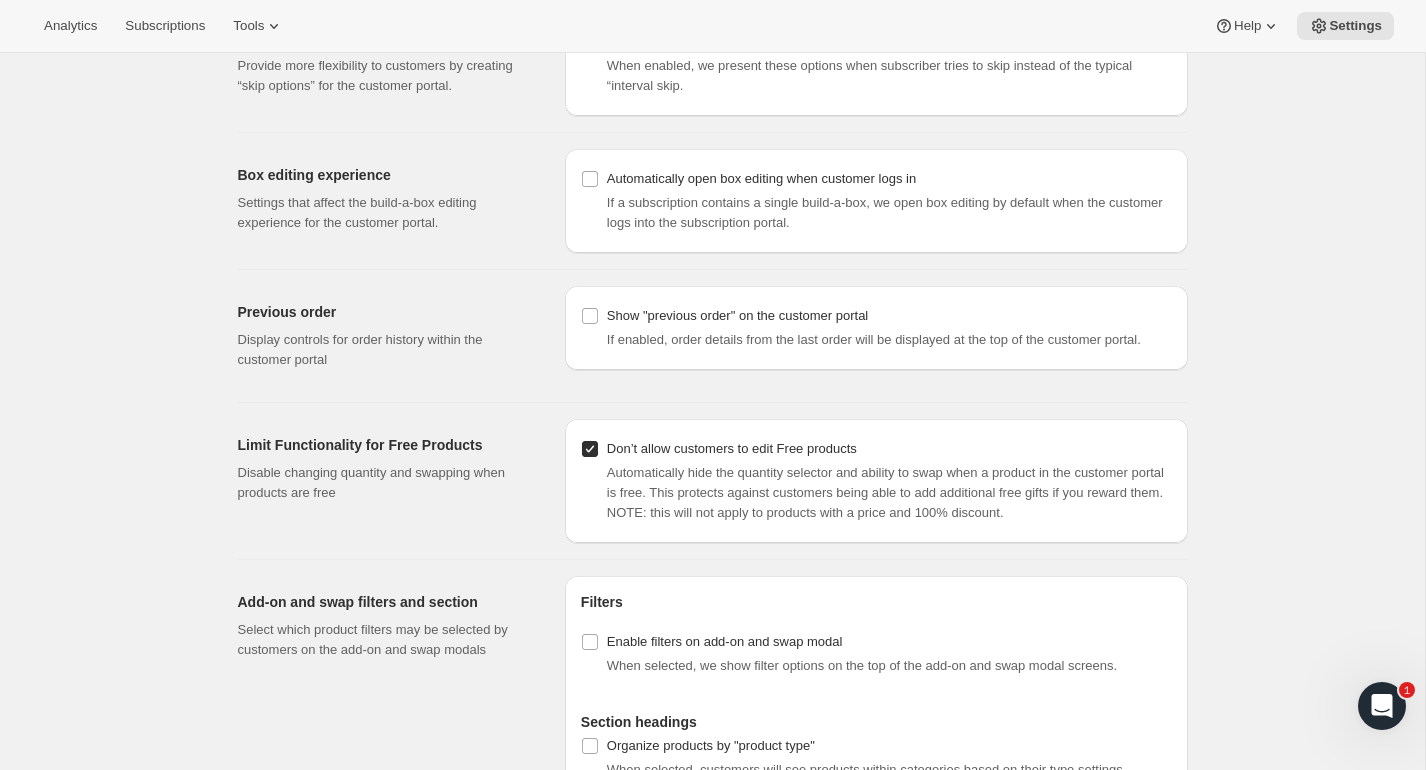 scroll, scrollTop: 1872, scrollLeft: 0, axis: vertical 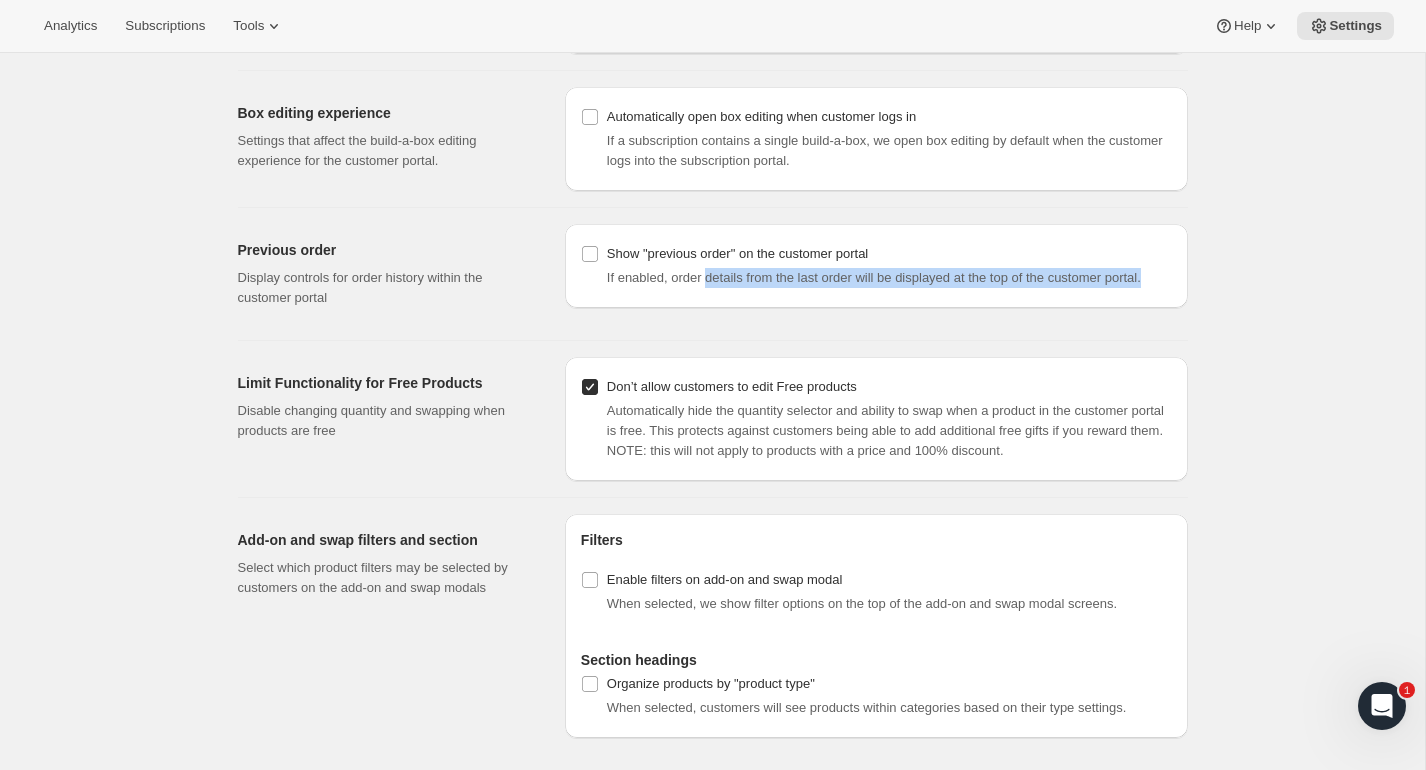 drag, startPoint x: 712, startPoint y: 276, endPoint x: 1160, endPoint y: 287, distance: 448.135 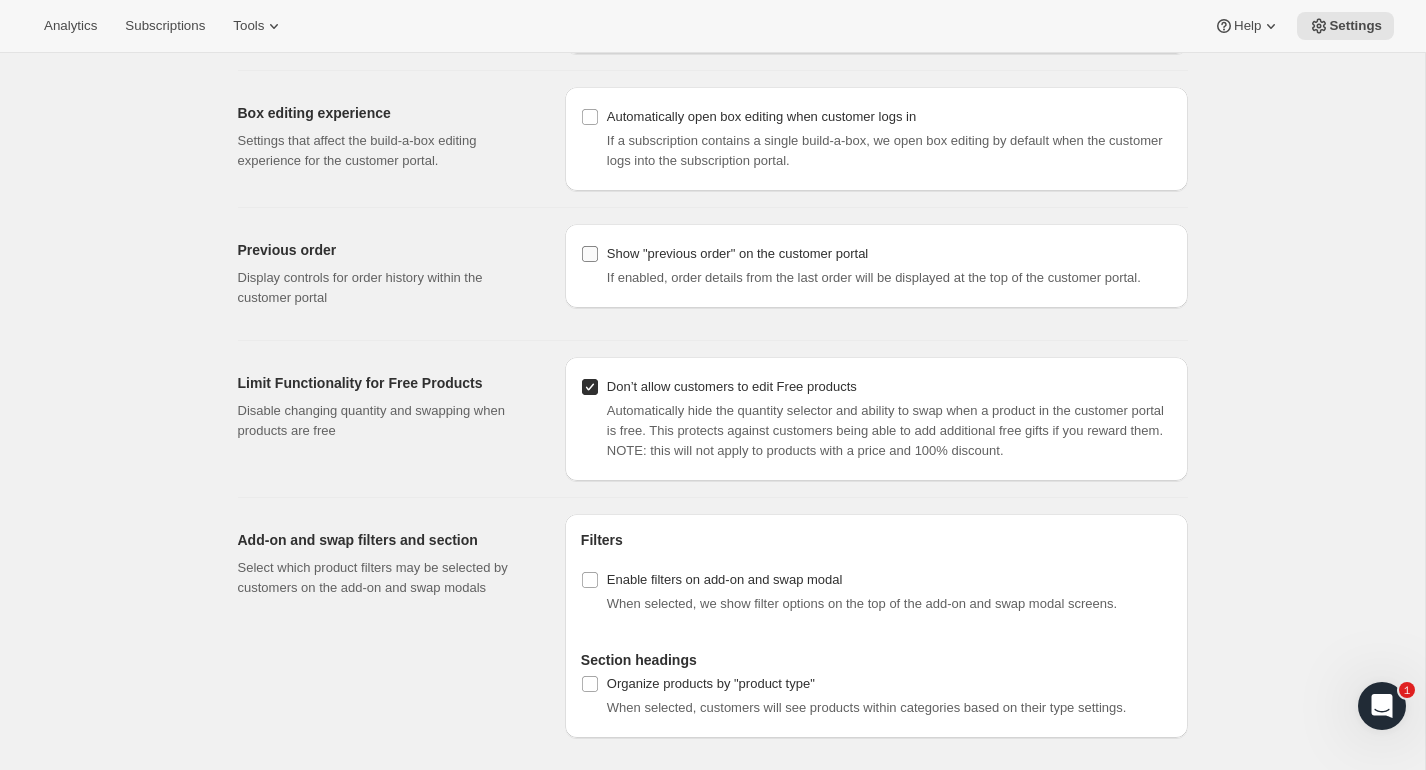 click on "Show "previous order" on the customer portal" at bounding box center (590, 254) 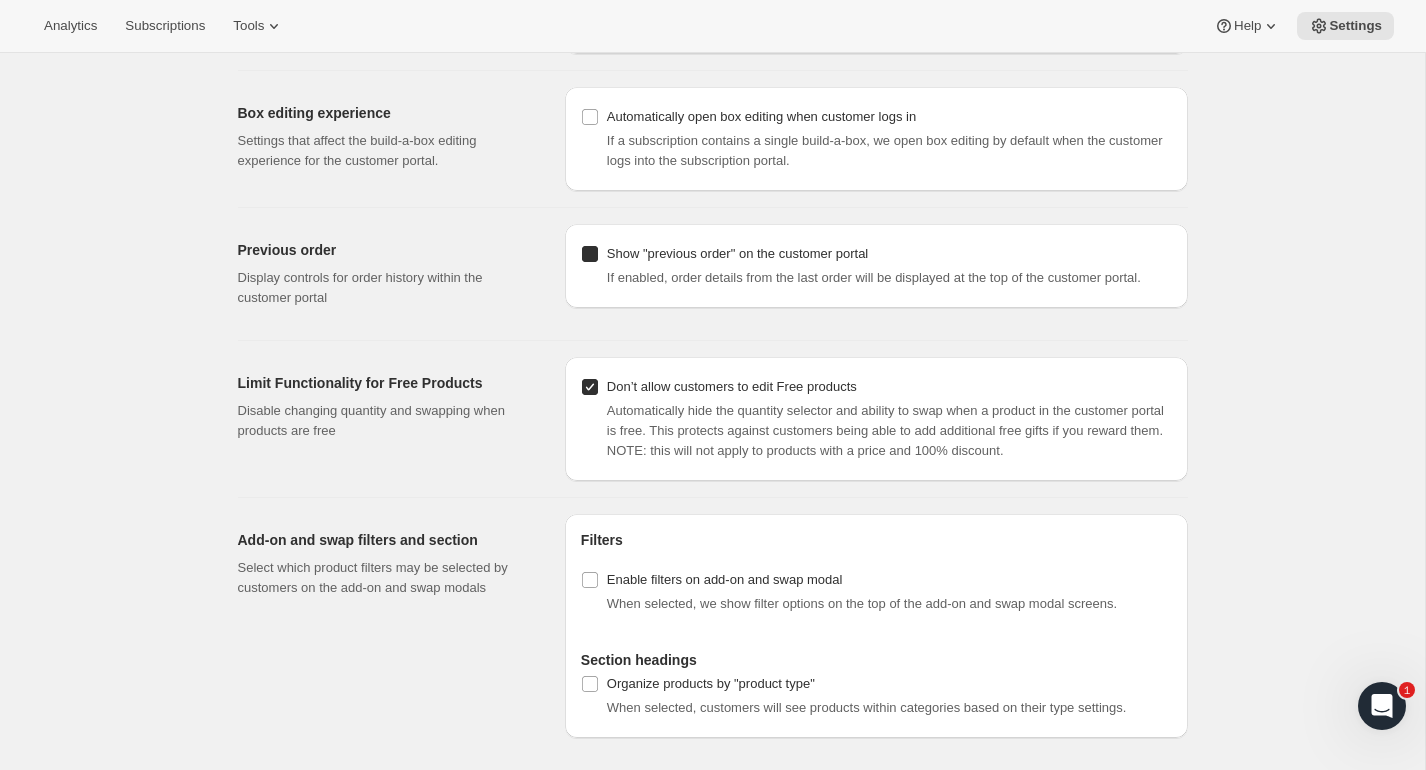 checkbox on "true" 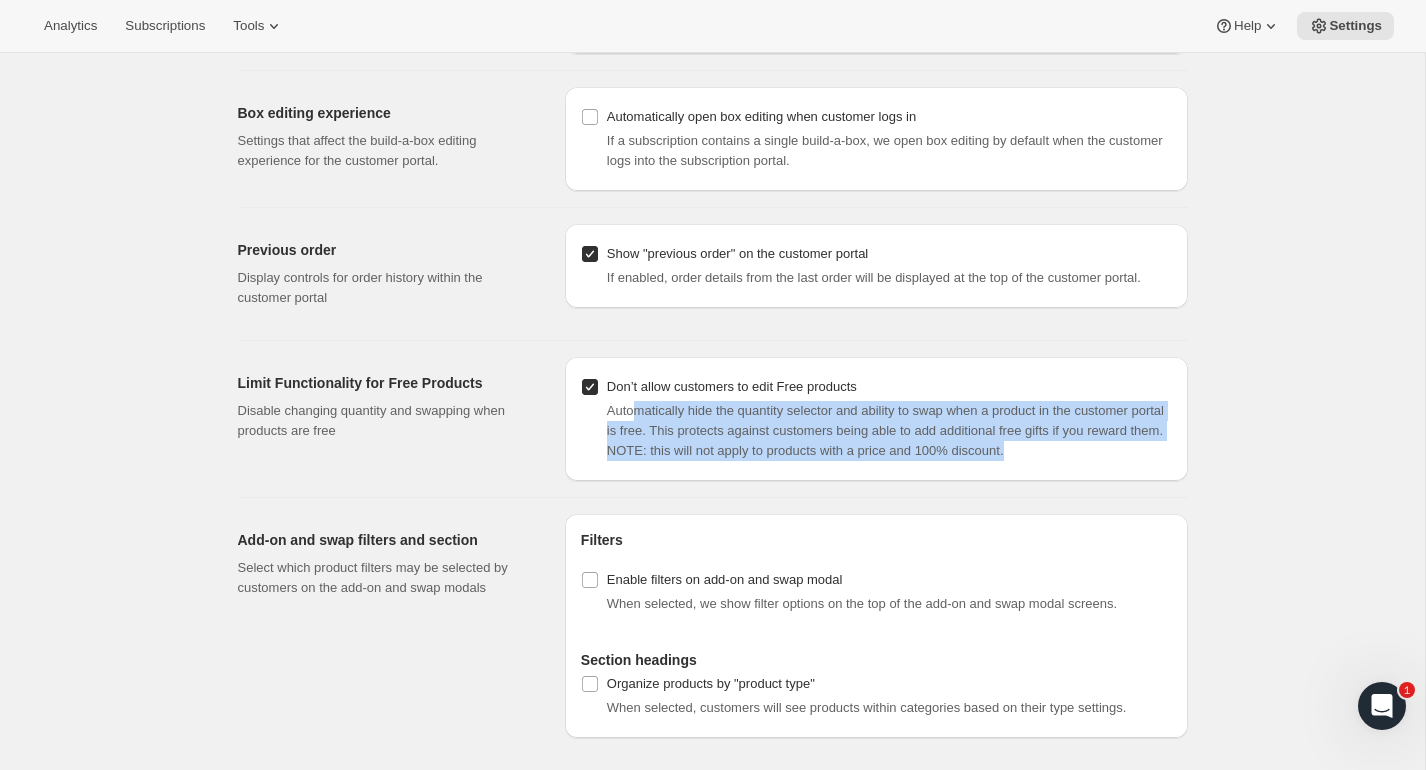 drag, startPoint x: 633, startPoint y: 409, endPoint x: 1138, endPoint y: 465, distance: 508.09546 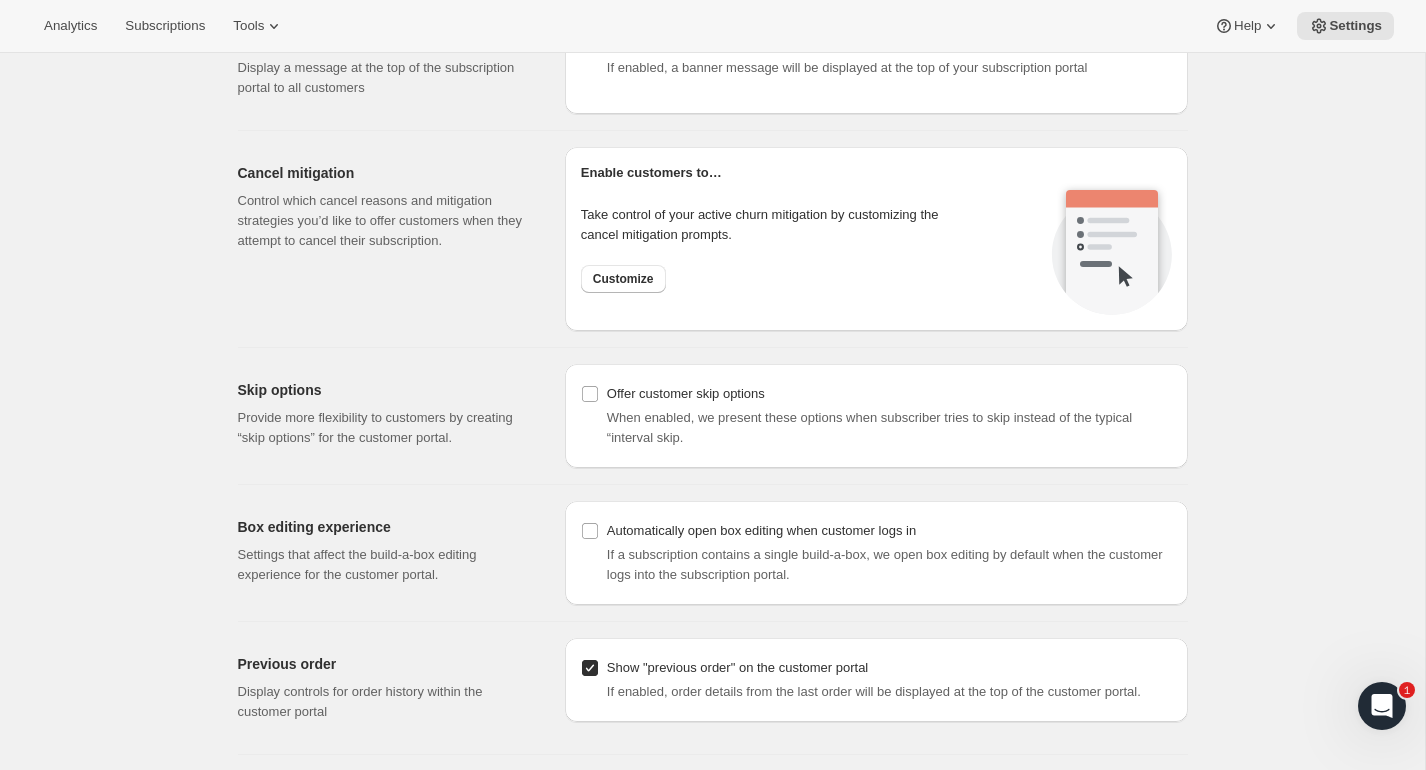 scroll, scrollTop: 1457, scrollLeft: 0, axis: vertical 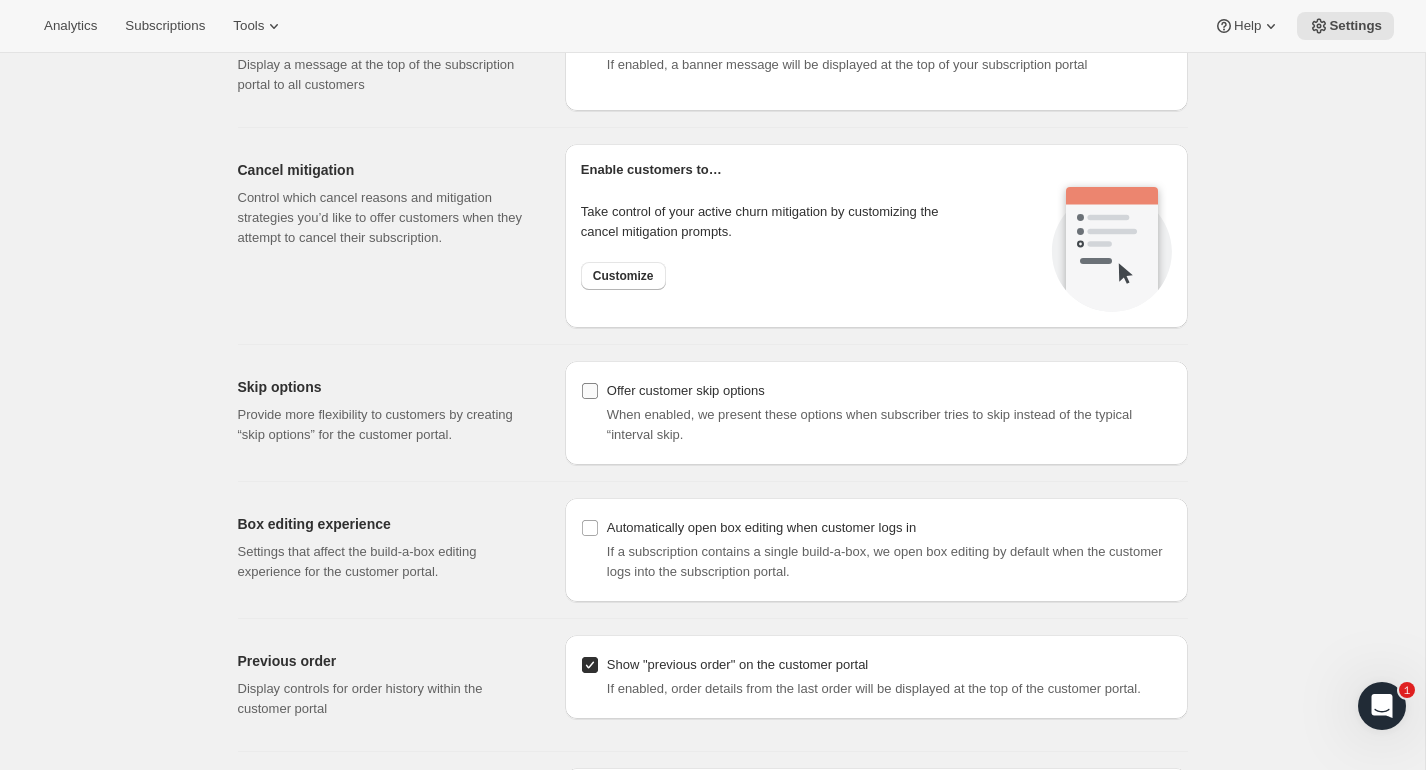click on "Offer customer skip options" at bounding box center (590, 391) 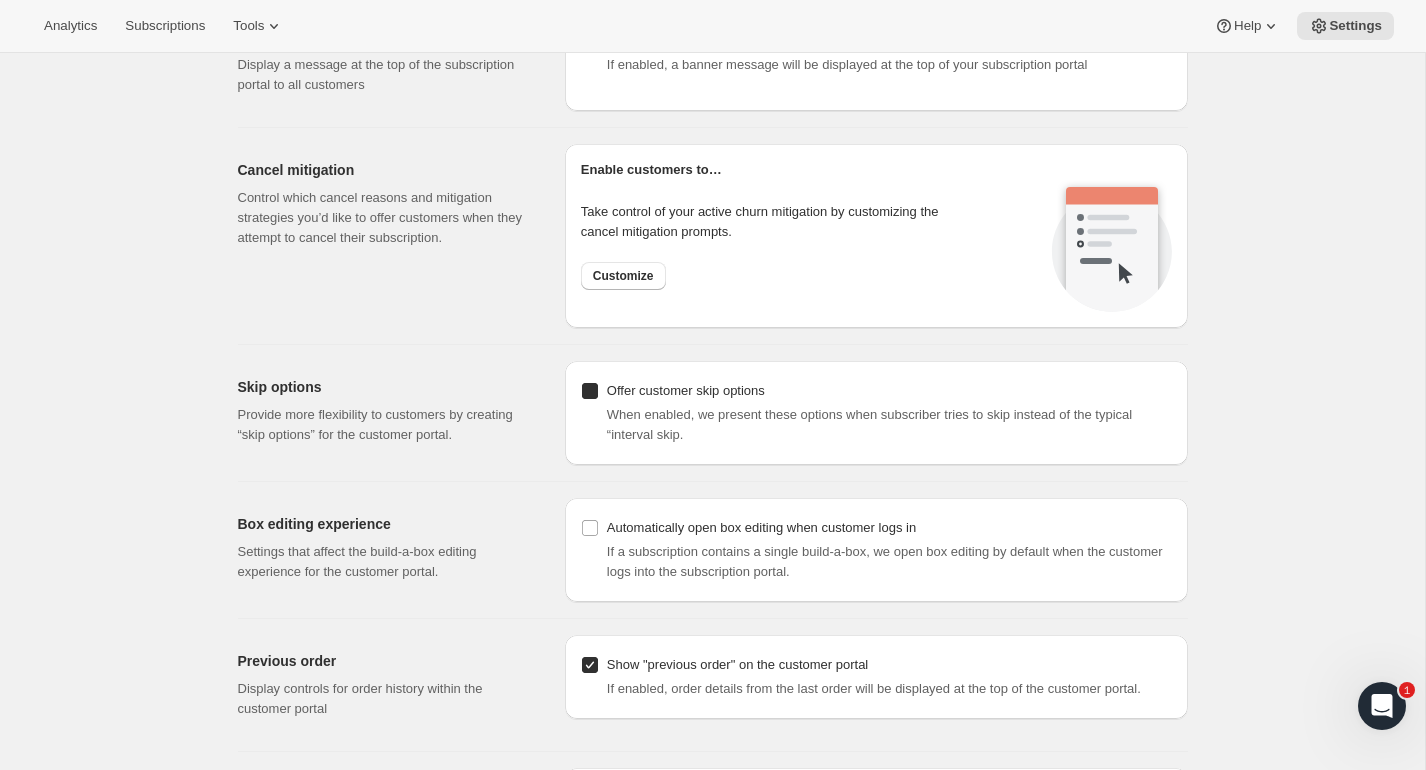 checkbox on "true" 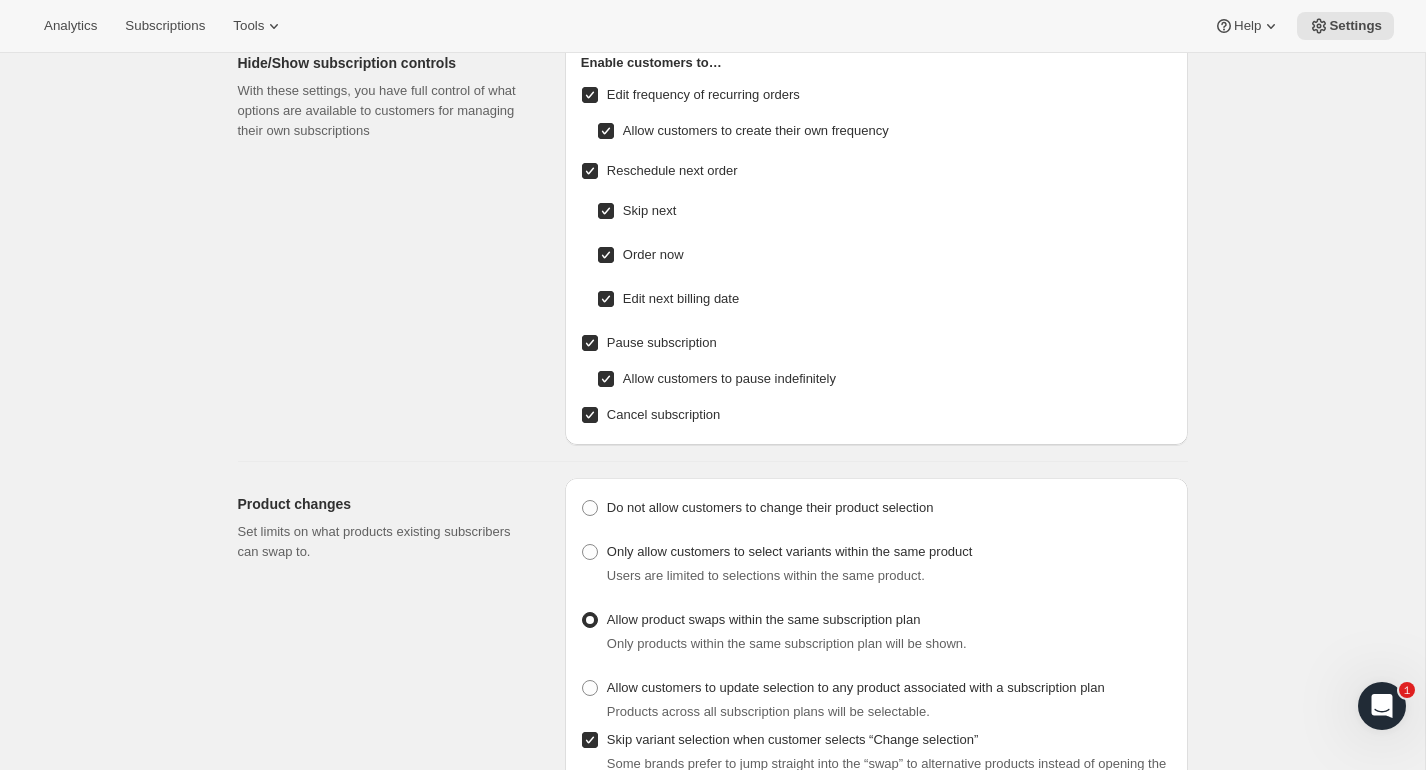 scroll, scrollTop: 0, scrollLeft: 0, axis: both 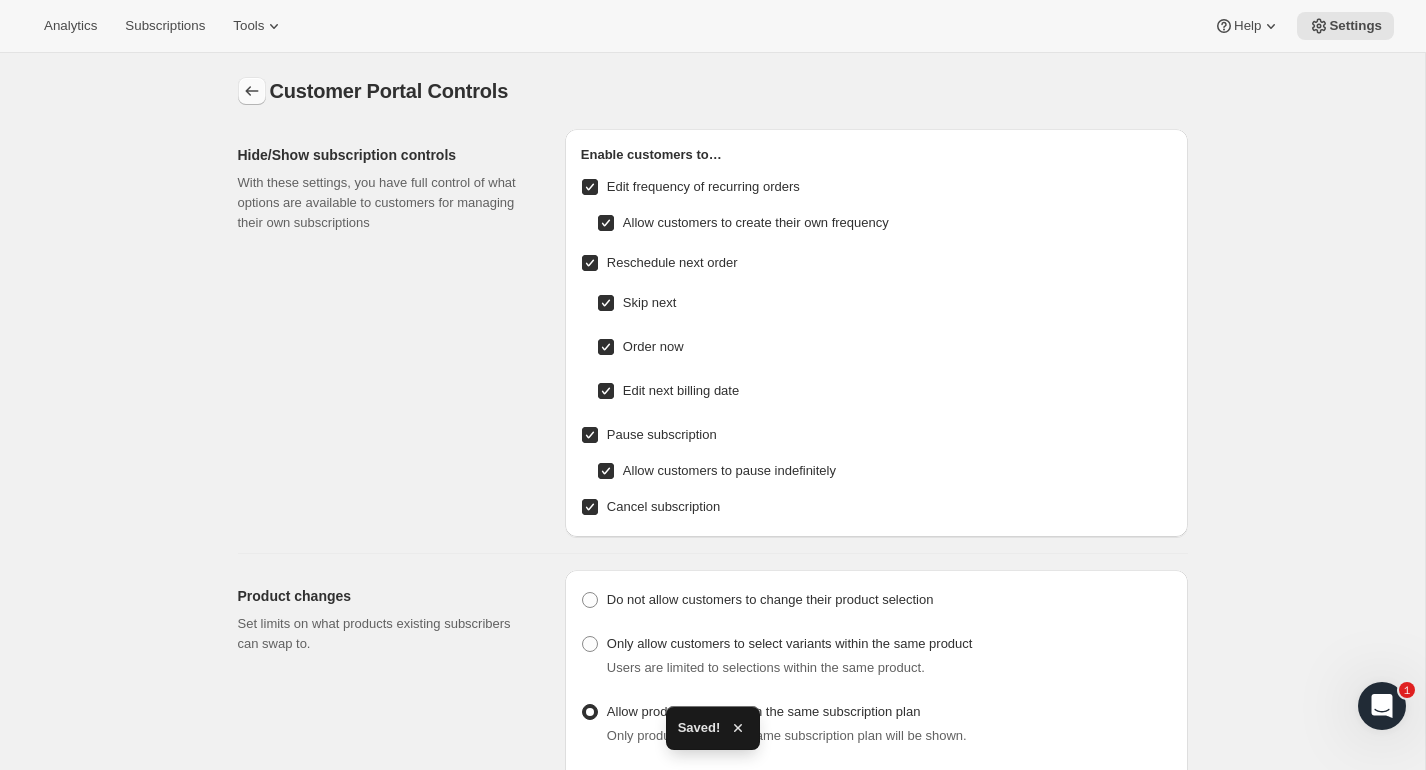 click 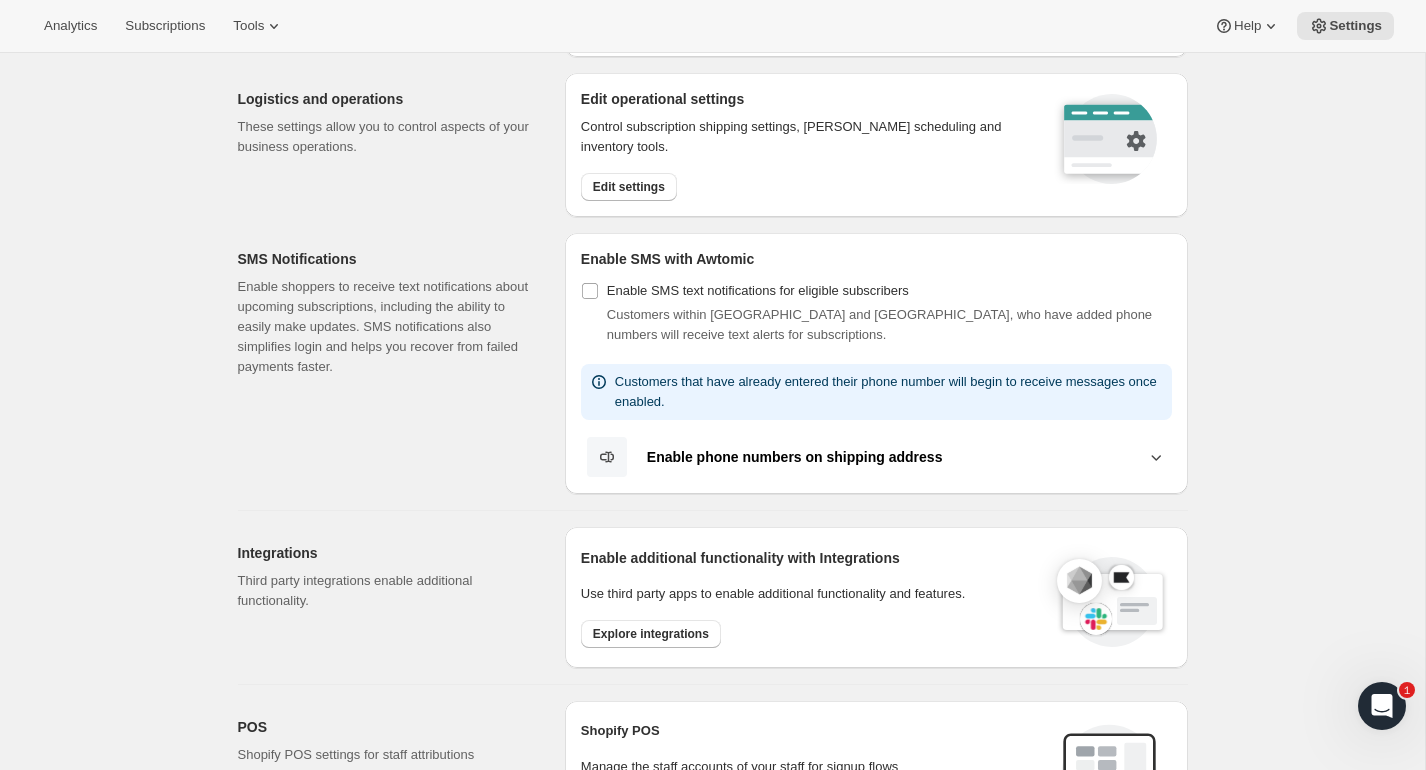 scroll, scrollTop: 0, scrollLeft: 0, axis: both 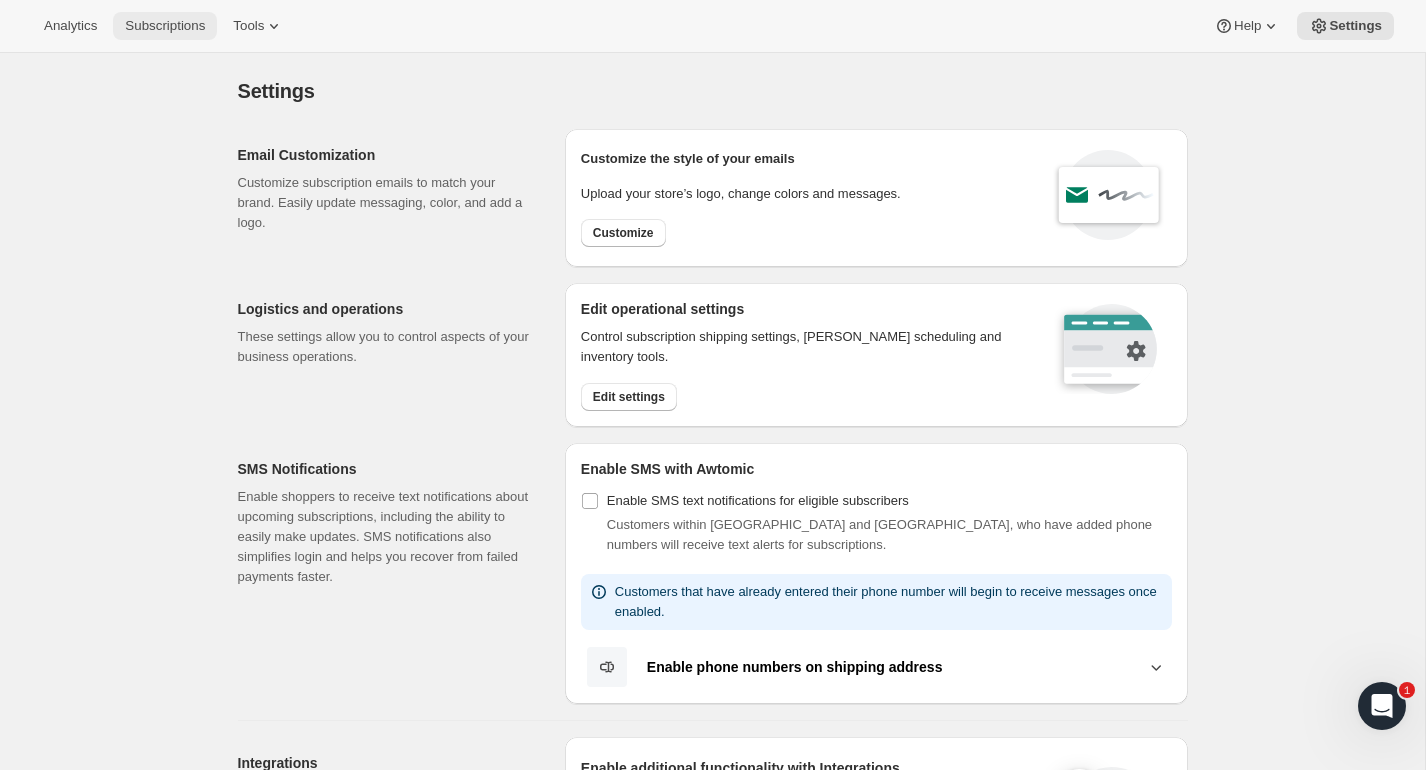 click on "Subscriptions" at bounding box center [165, 26] 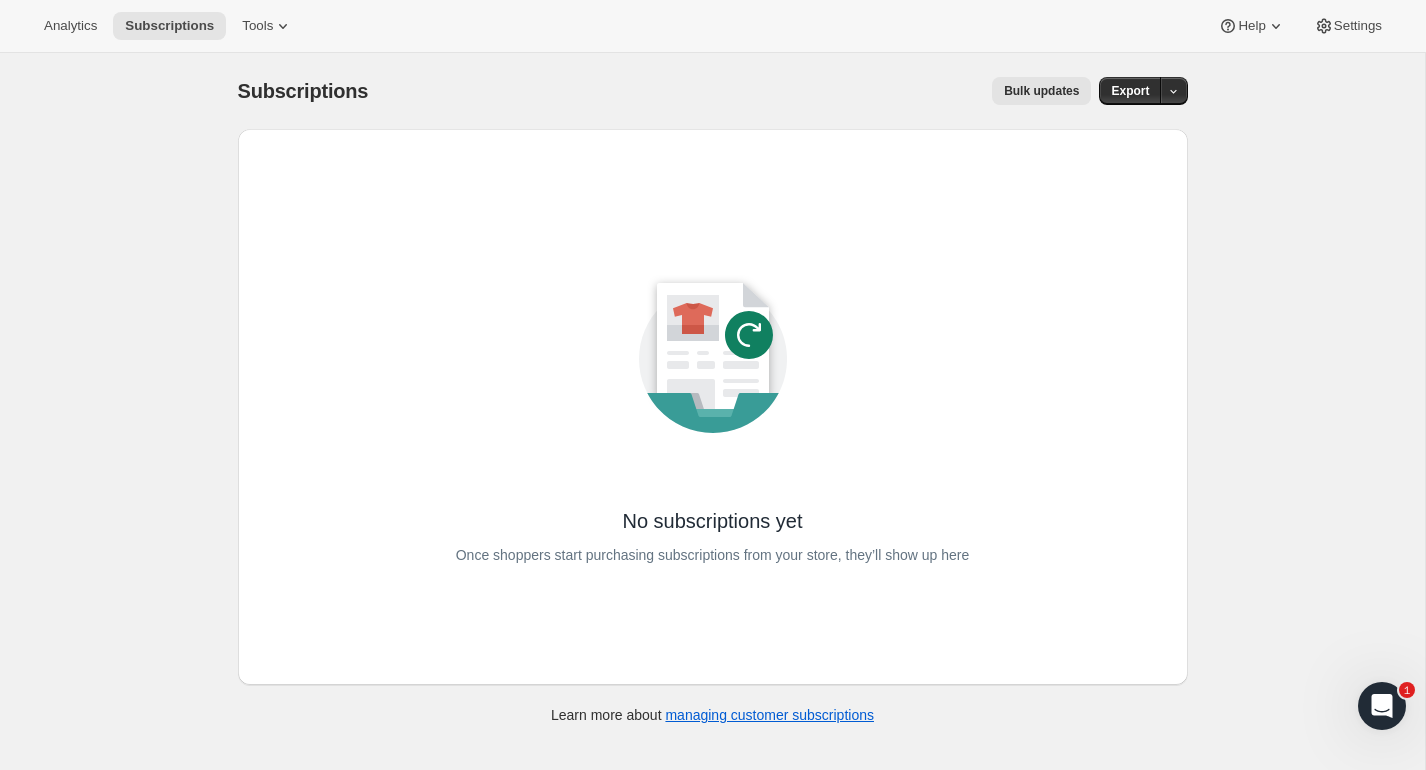 scroll, scrollTop: 53, scrollLeft: 0, axis: vertical 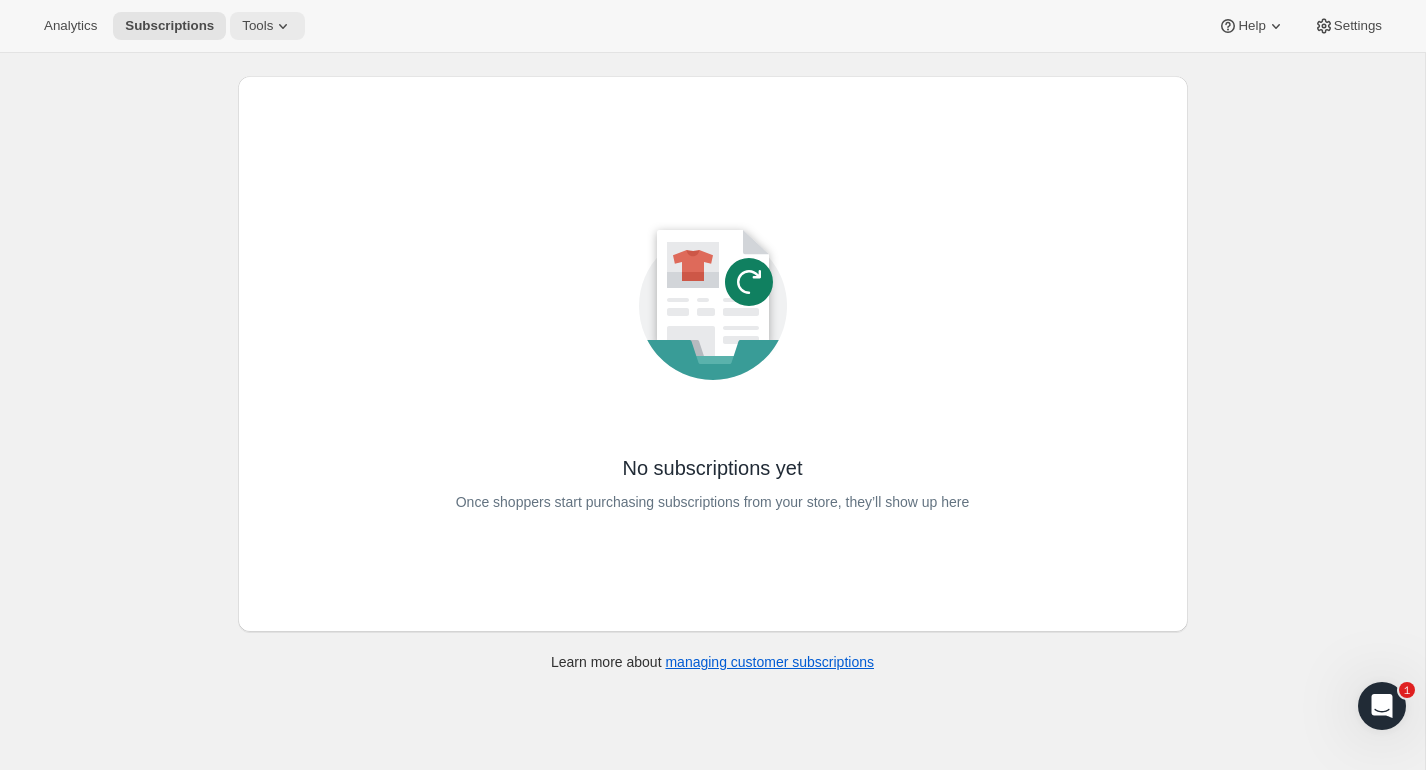 click 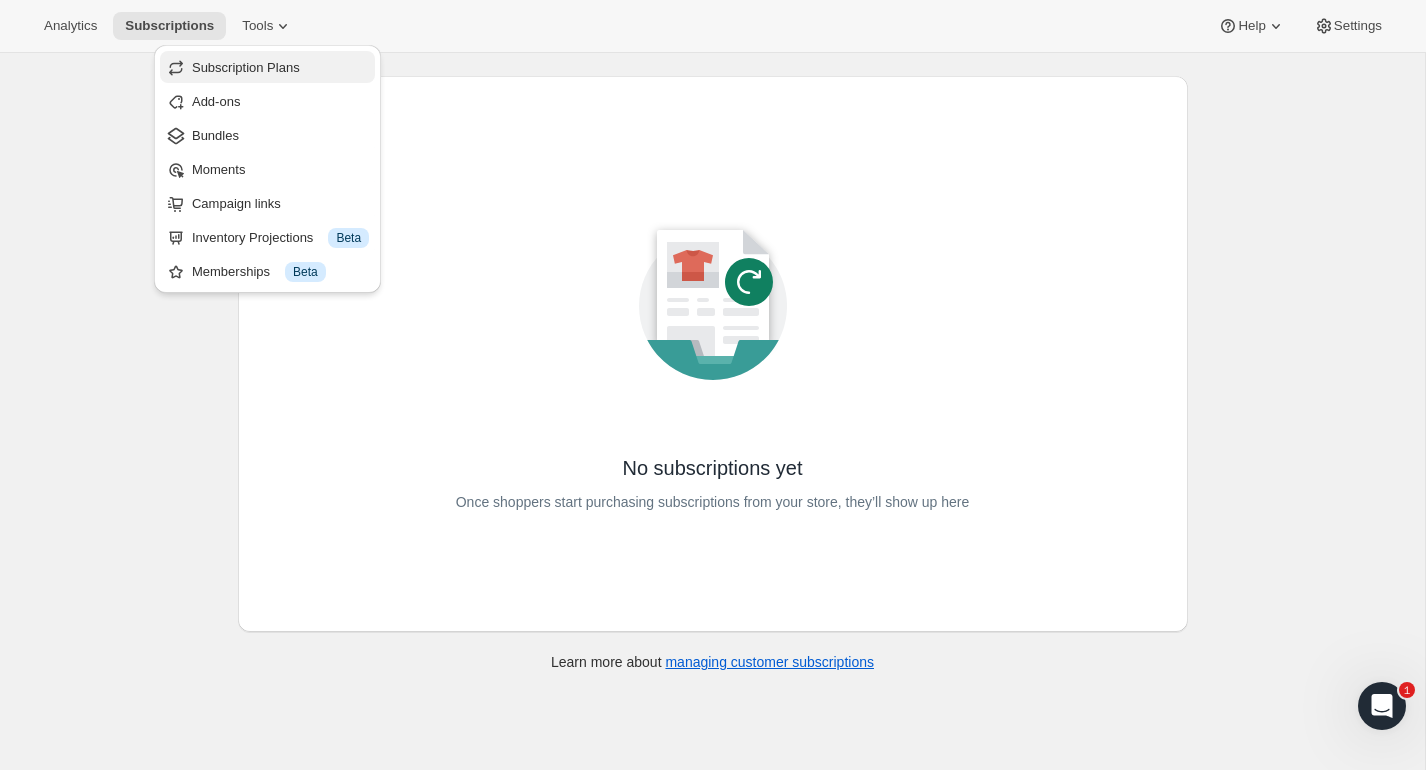 click on "Subscription Plans" at bounding box center [246, 67] 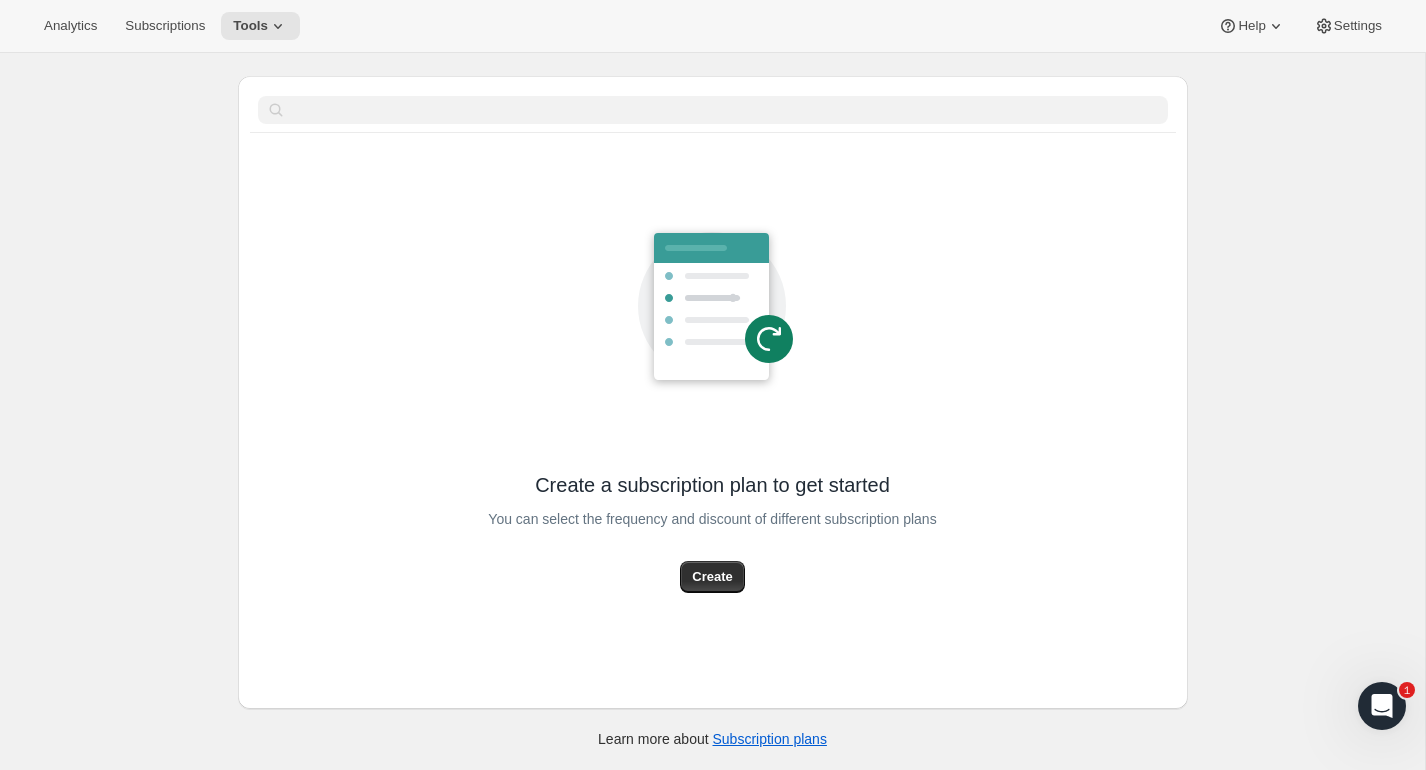 scroll, scrollTop: 0, scrollLeft: 0, axis: both 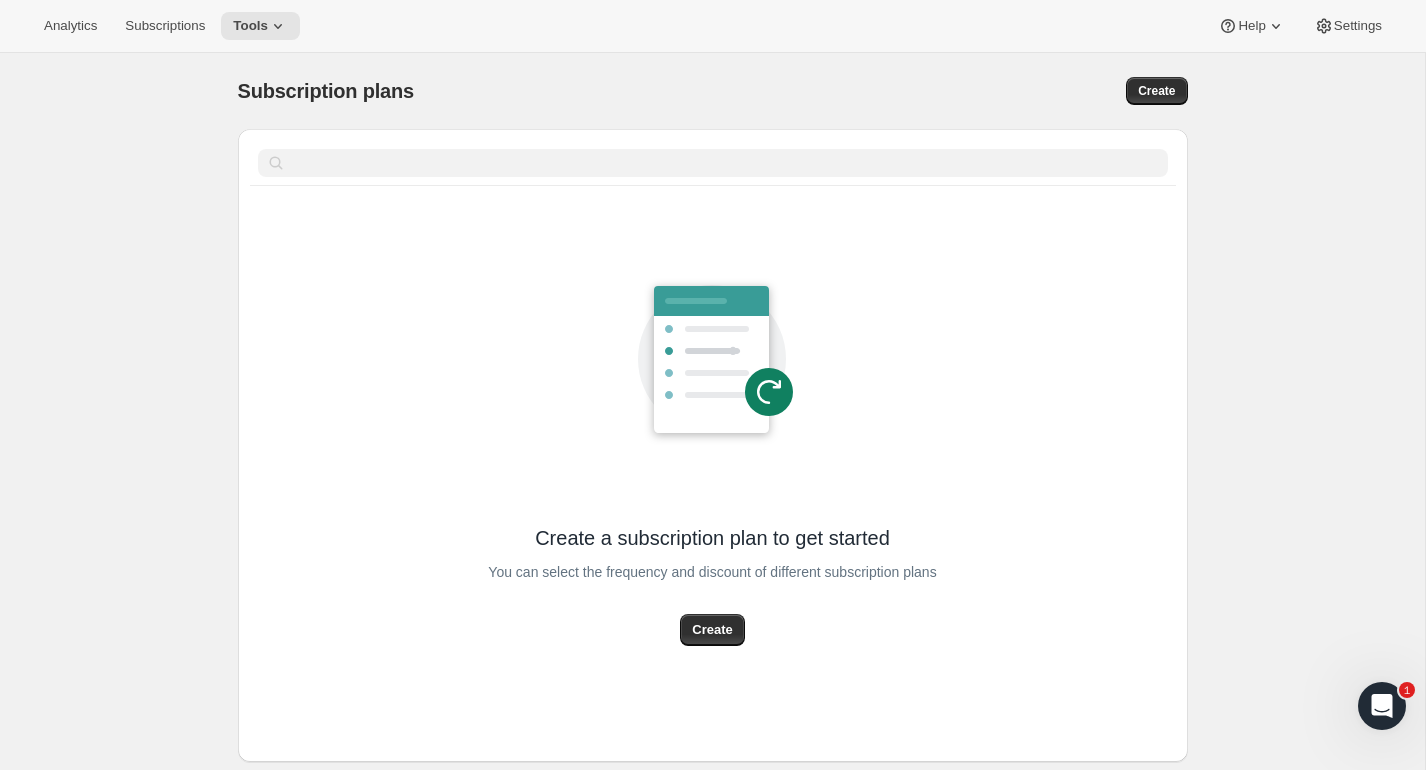 click on "You can select the frequency and discount of different subscription plans" at bounding box center [712, 583] 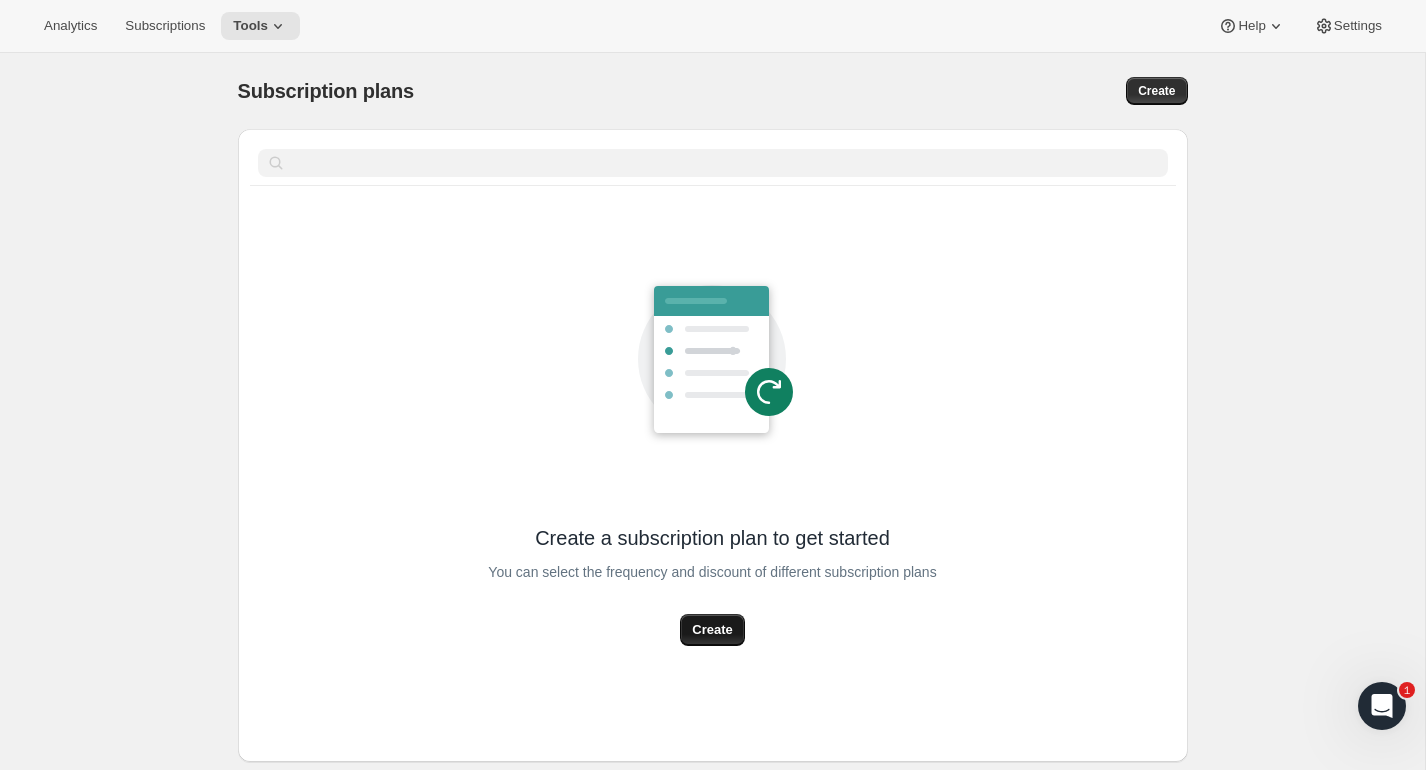 click on "Create" at bounding box center (712, 630) 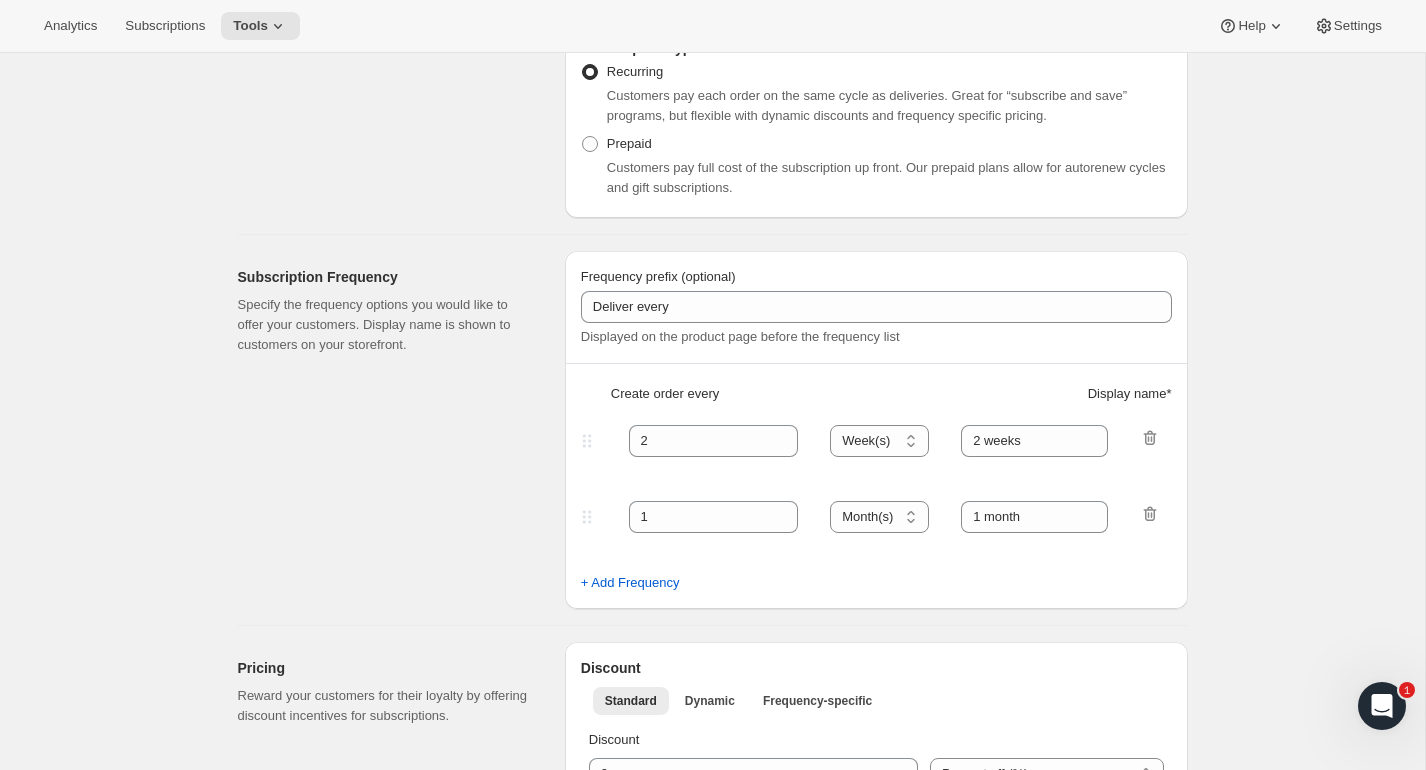 scroll, scrollTop: 368, scrollLeft: 0, axis: vertical 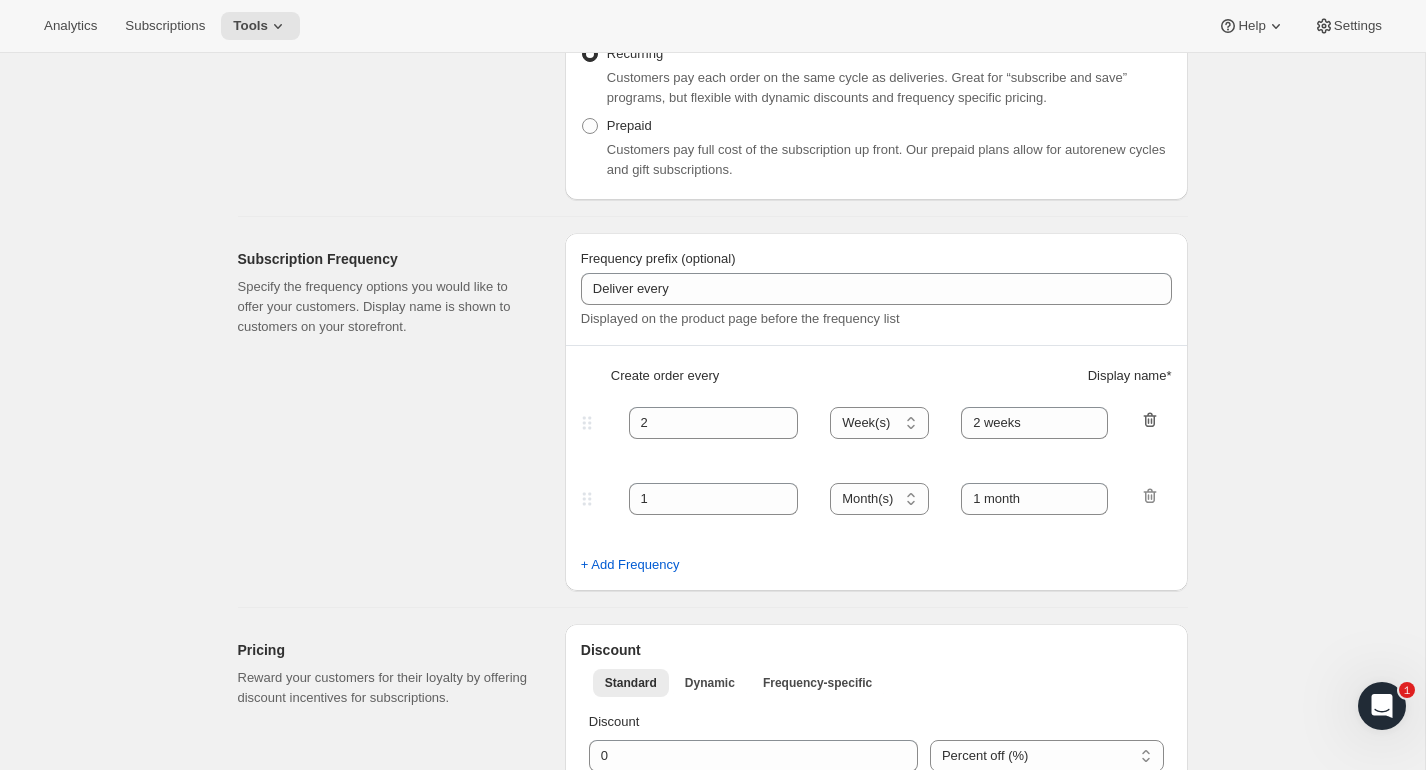 click 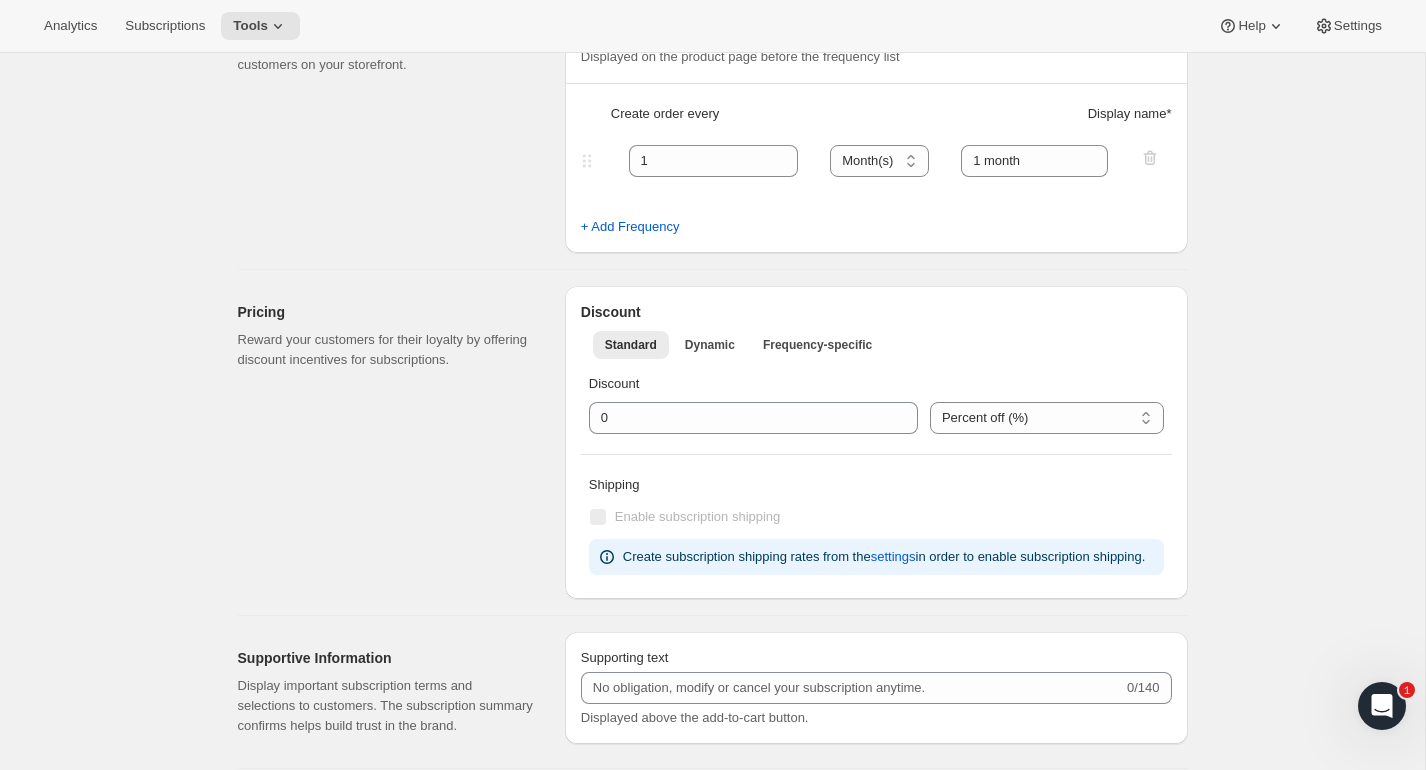 scroll, scrollTop: 631, scrollLeft: 0, axis: vertical 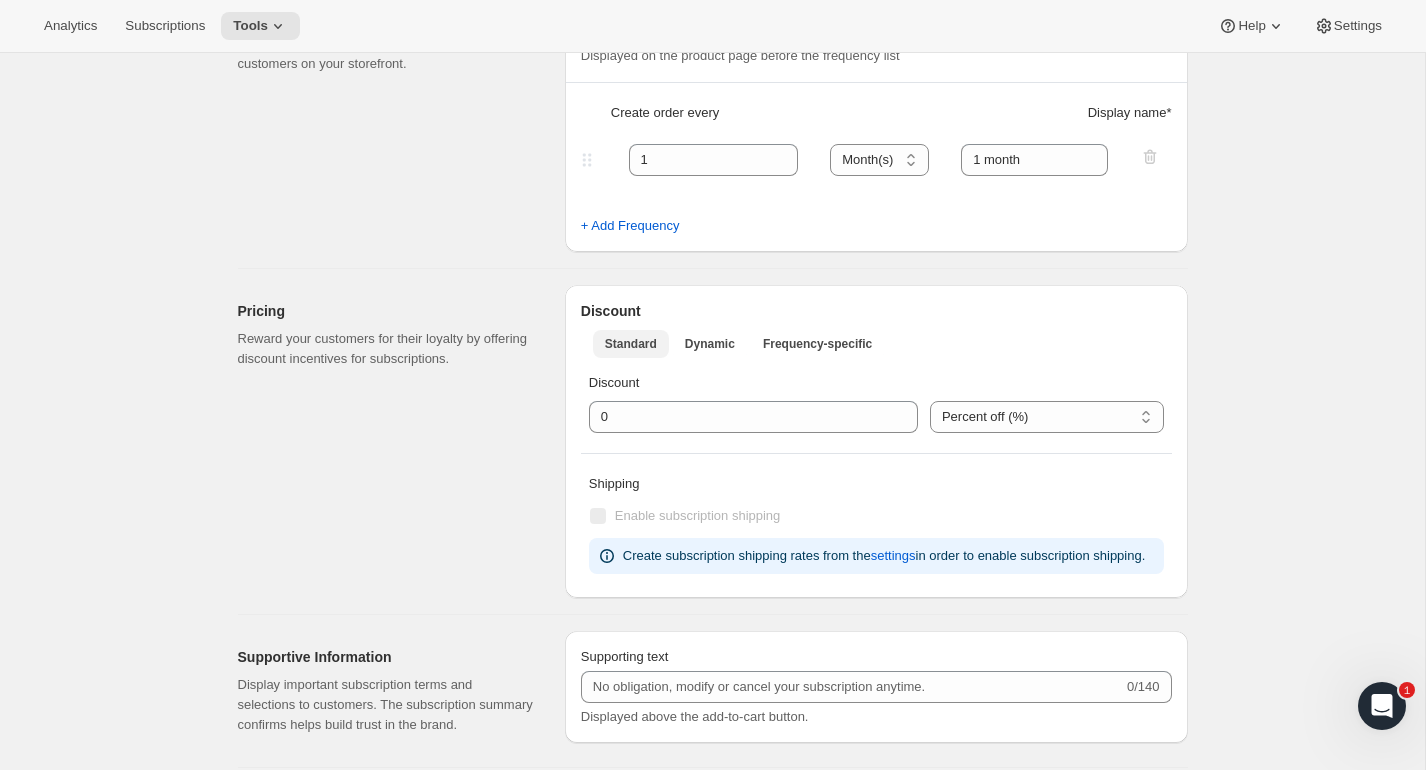 click on "Standard" at bounding box center (631, 344) 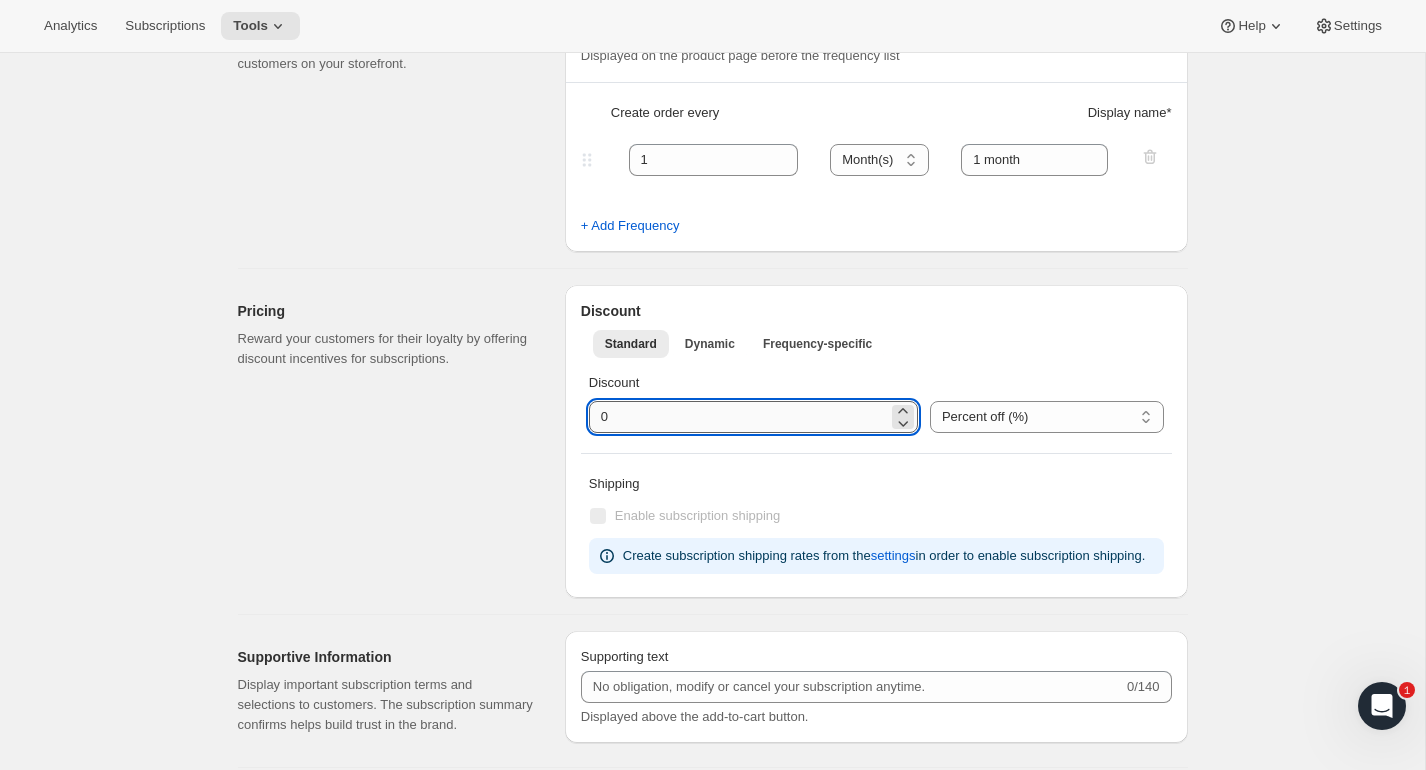 click at bounding box center [738, 417] 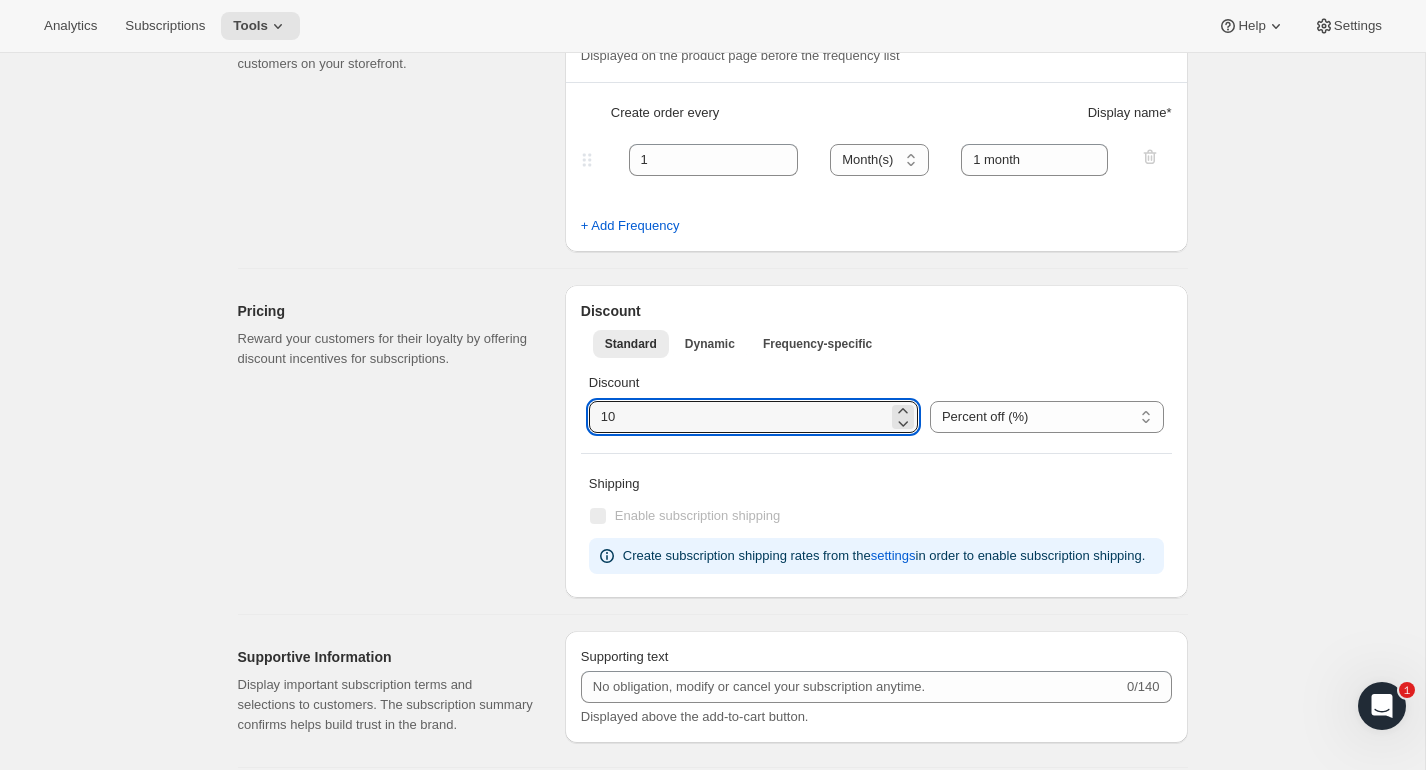 type on "10" 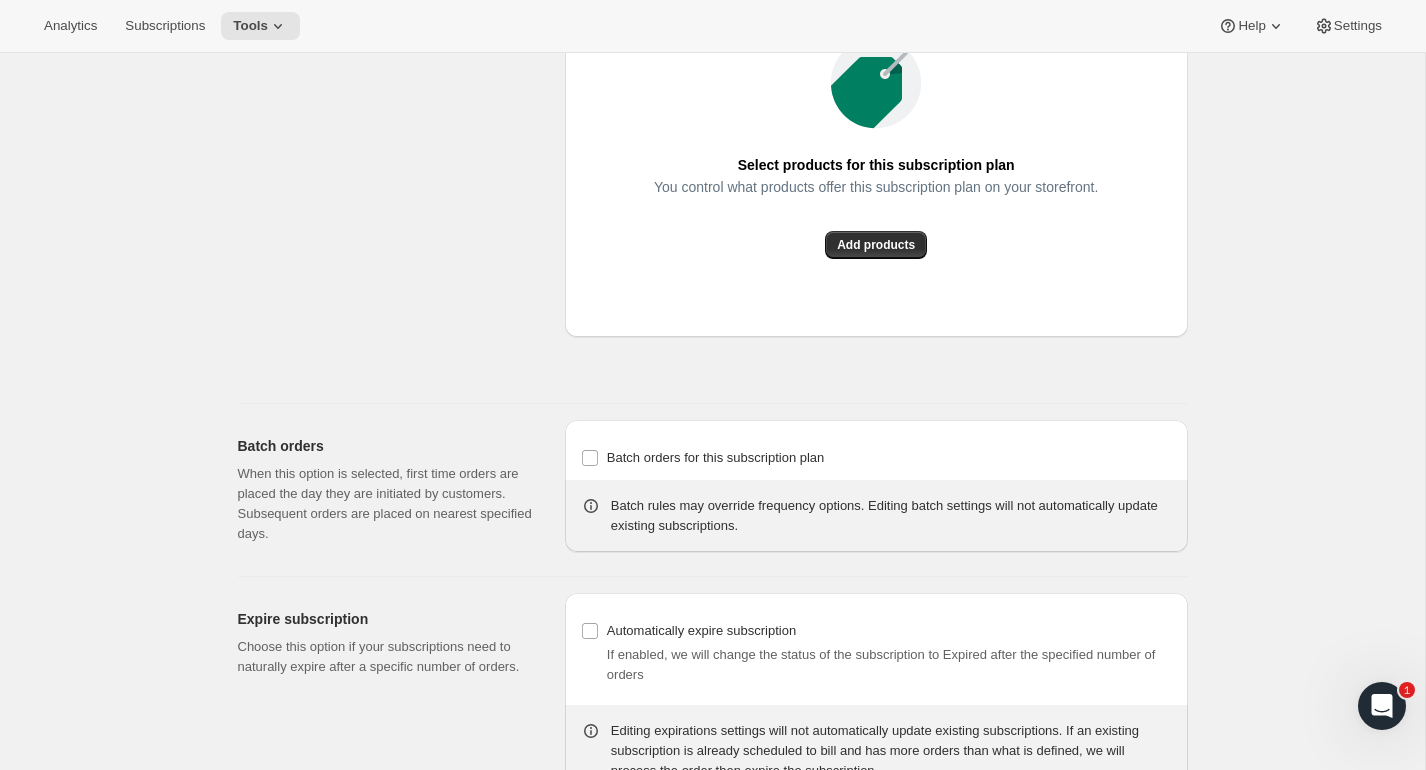 scroll, scrollTop: 1461, scrollLeft: 0, axis: vertical 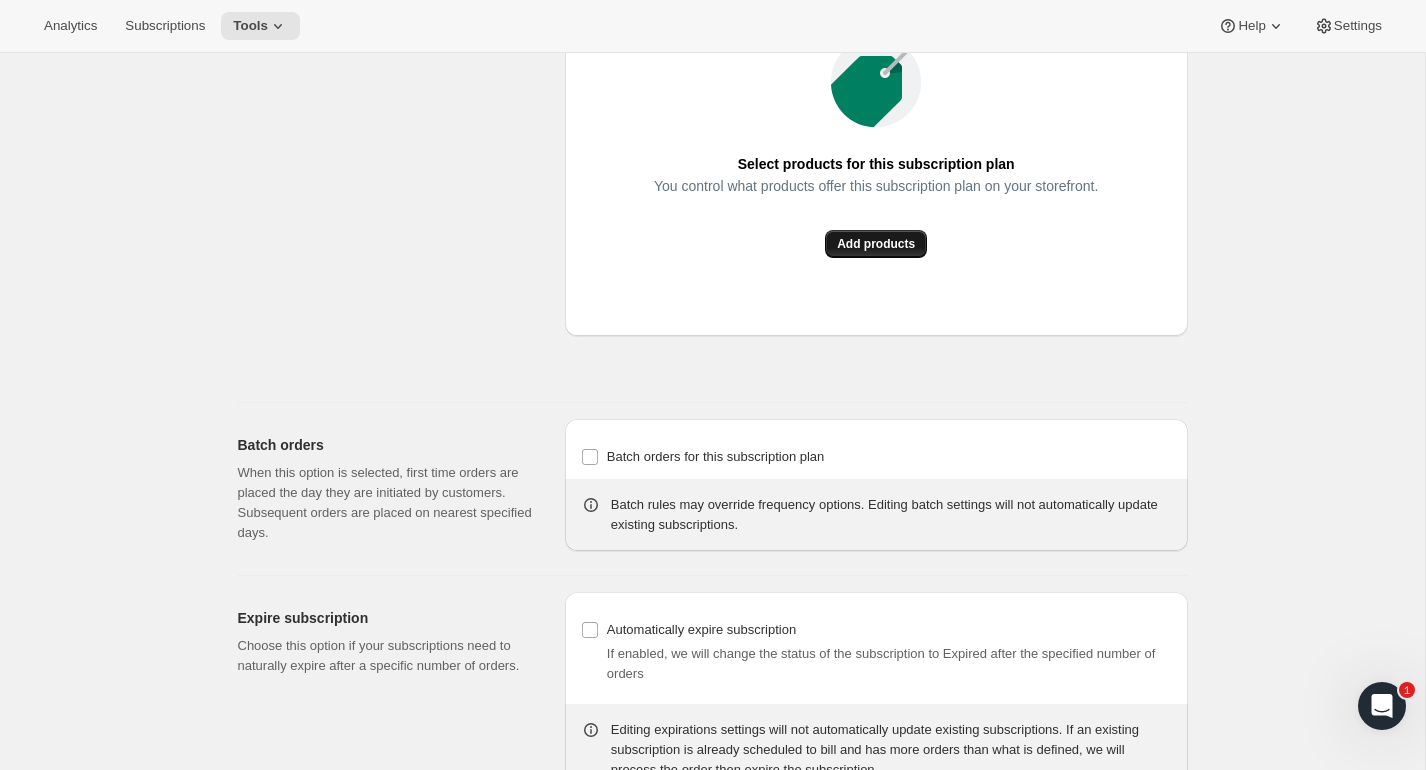 click on "Add products" at bounding box center (876, 244) 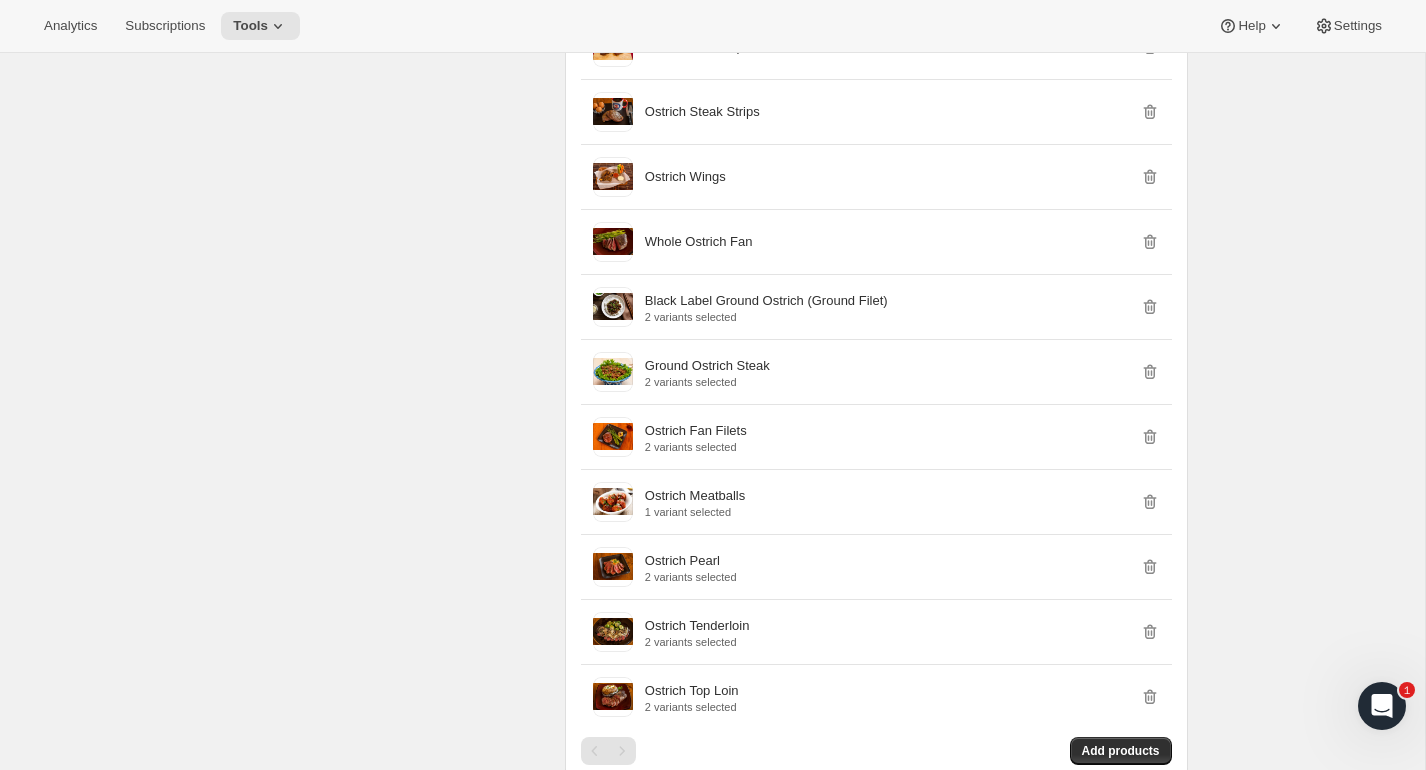 scroll, scrollTop: 2454, scrollLeft: 0, axis: vertical 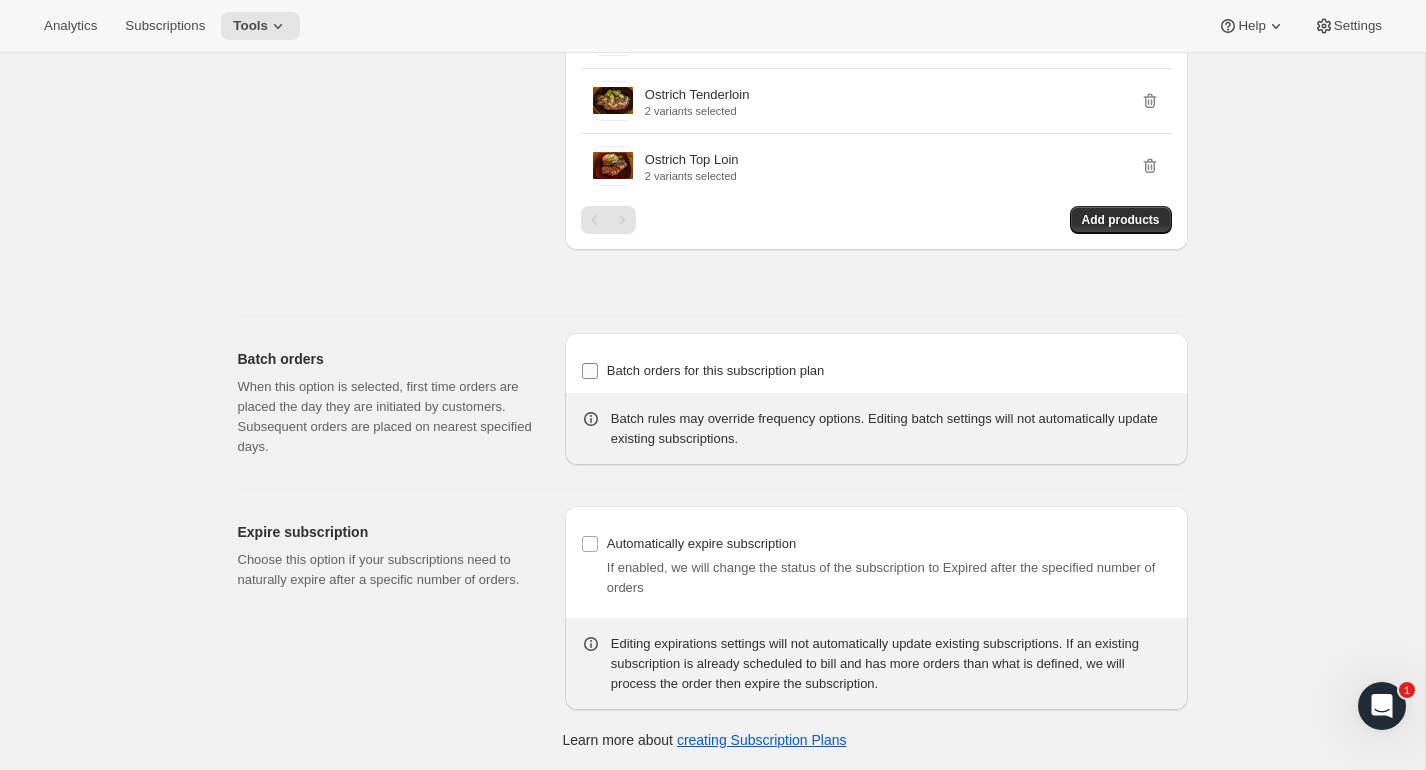 click on "Batch orders for this subscription plan" at bounding box center (716, 370) 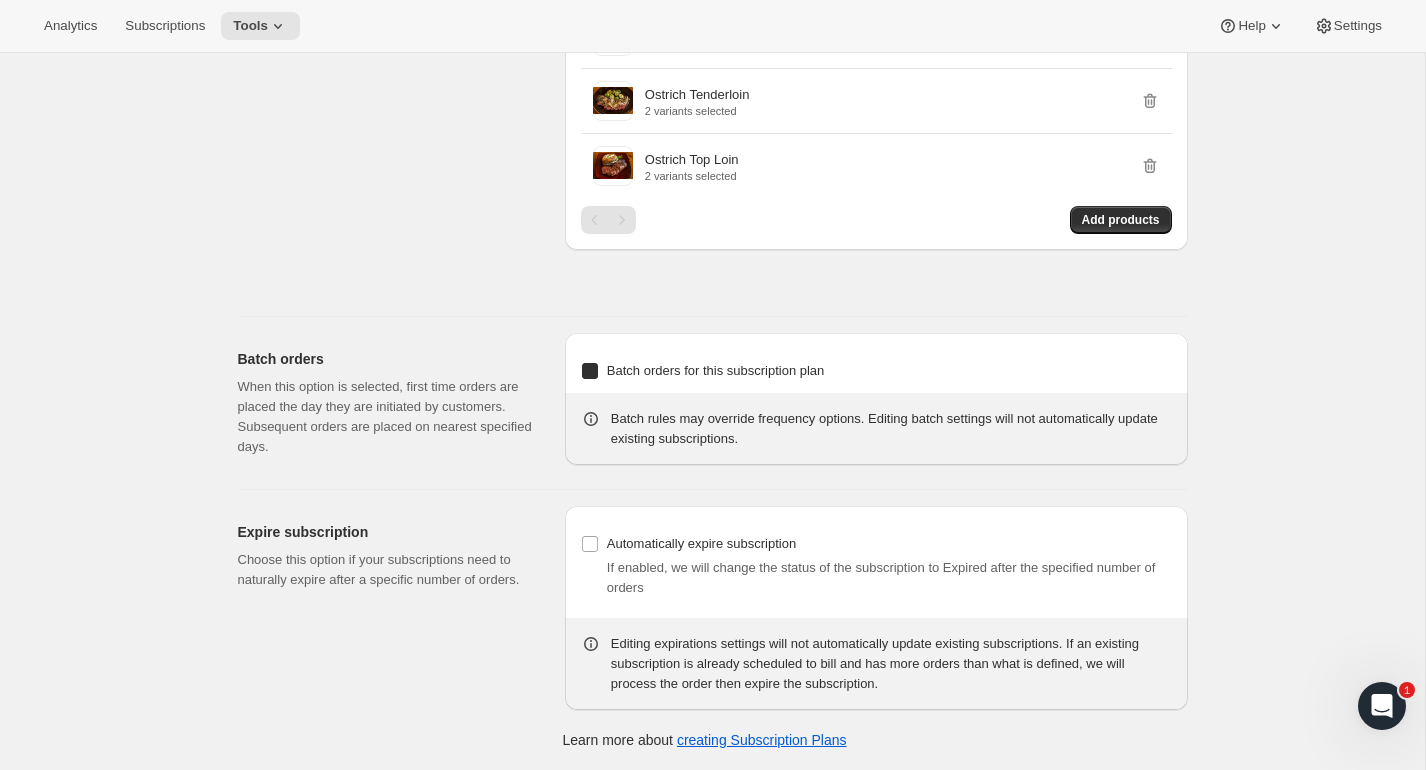 checkbox on "true" 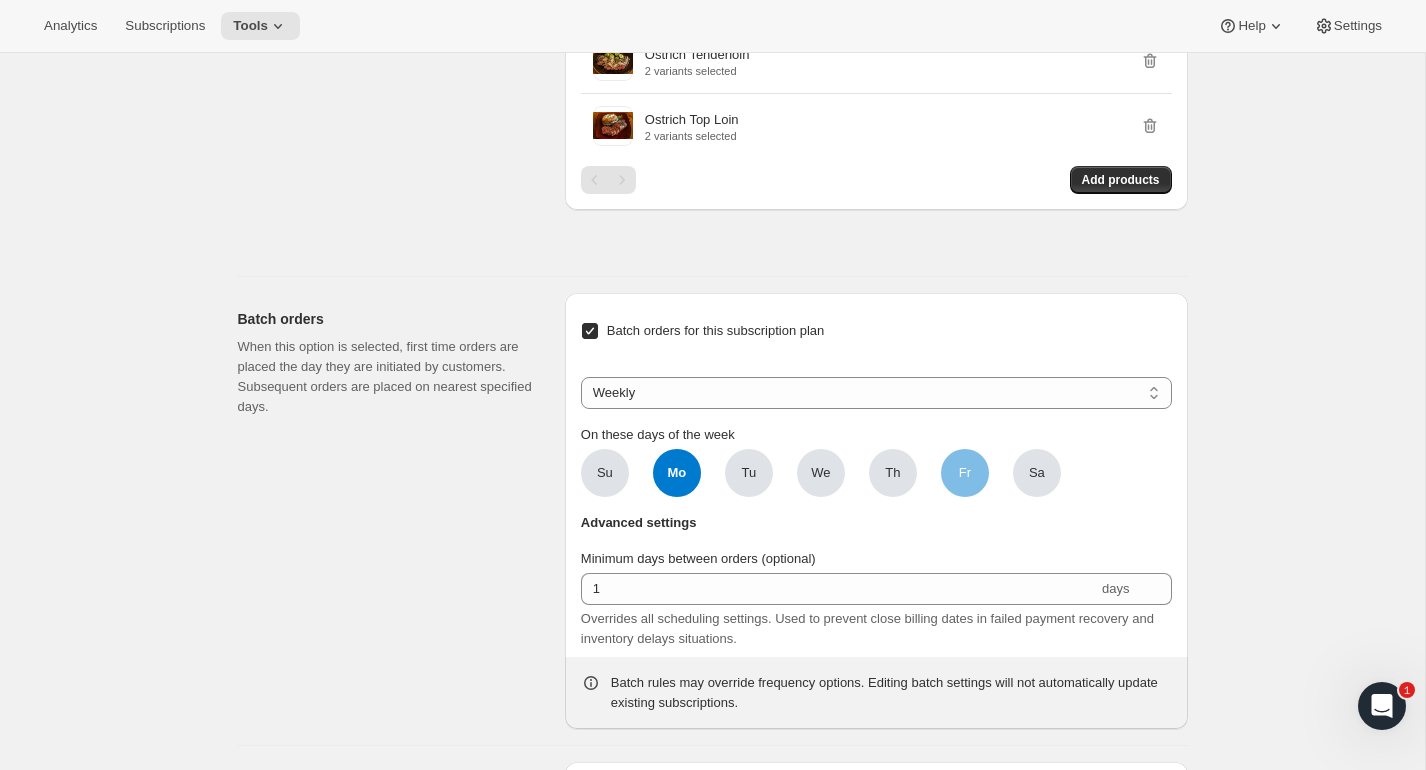 click on "Fr" at bounding box center [965, 473] 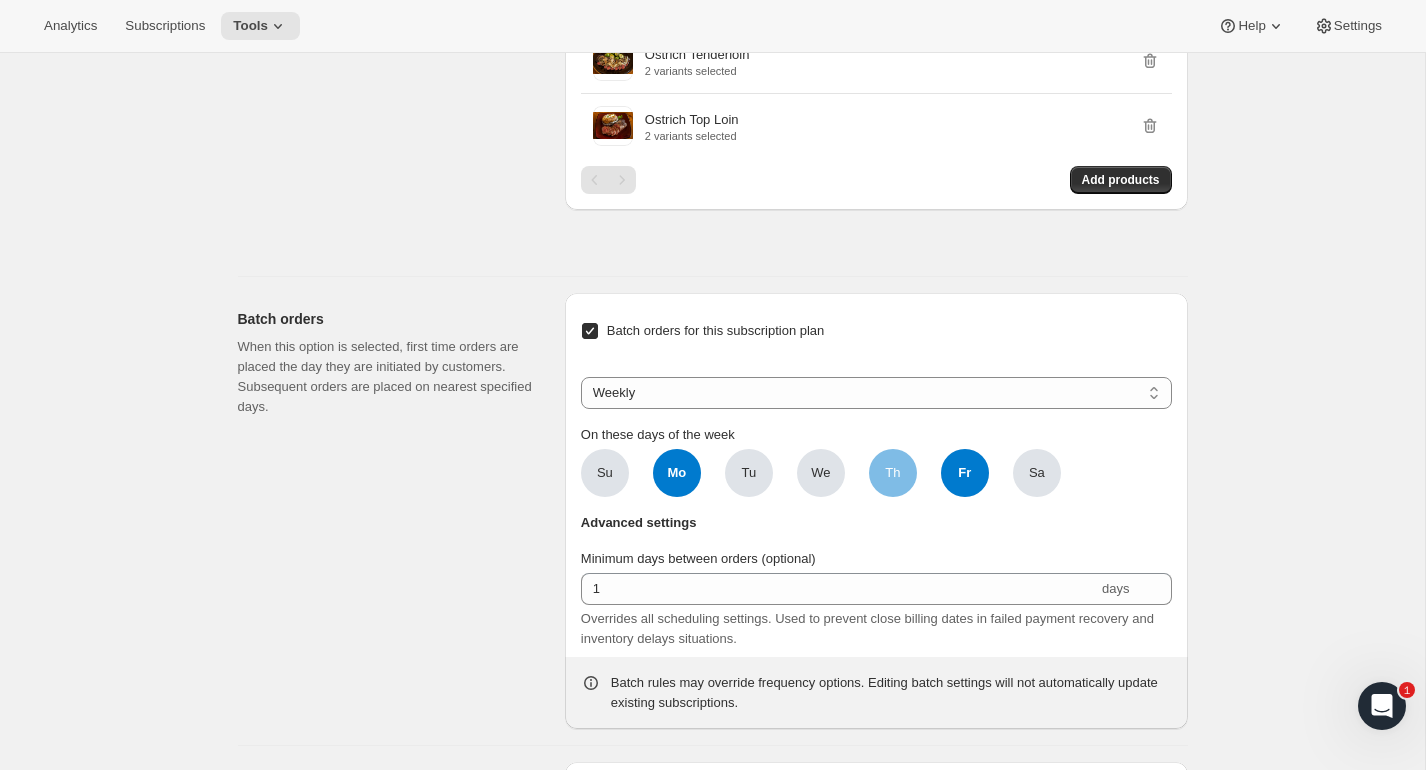click on "Th" at bounding box center (893, 473) 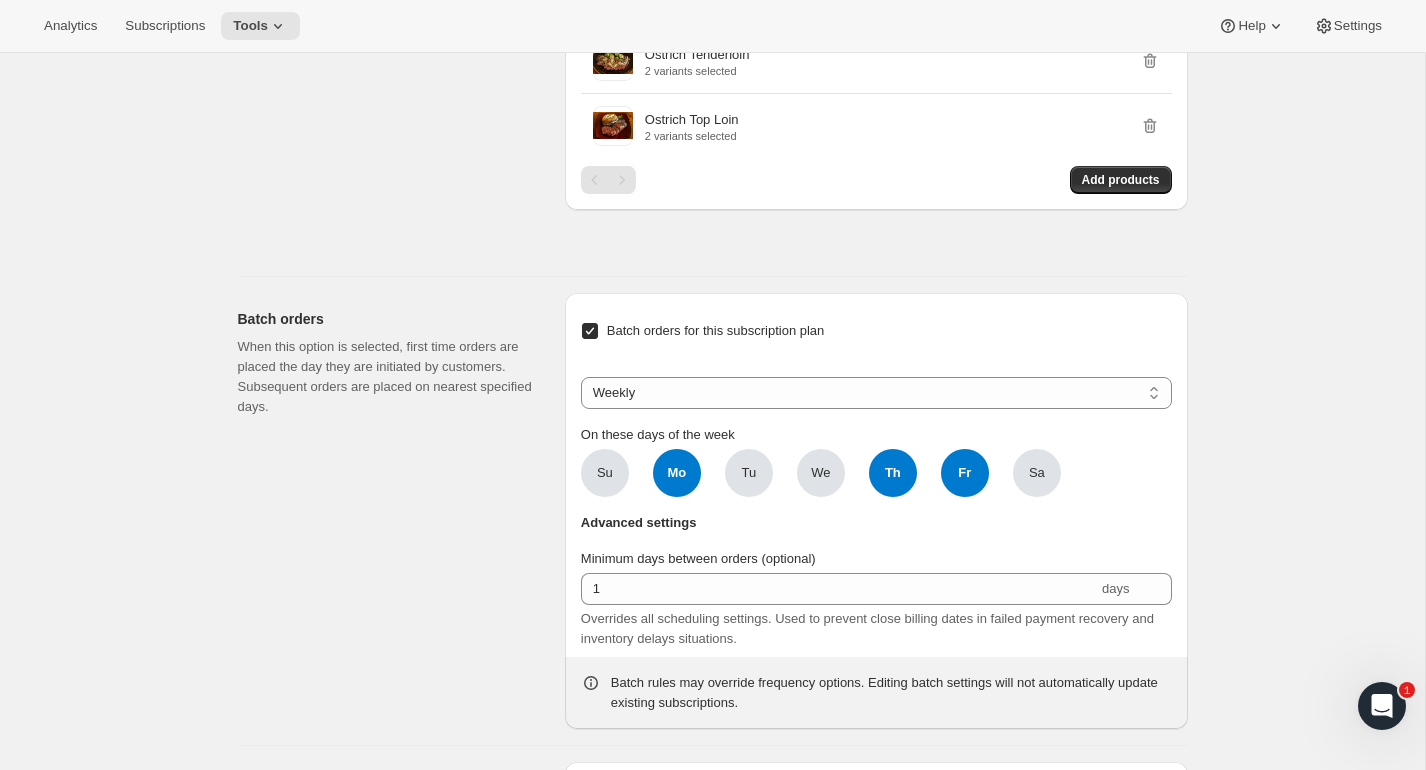 click on "Su Mo Mo Tu We Th Th Fr Fr Sa" at bounding box center (821, 473) 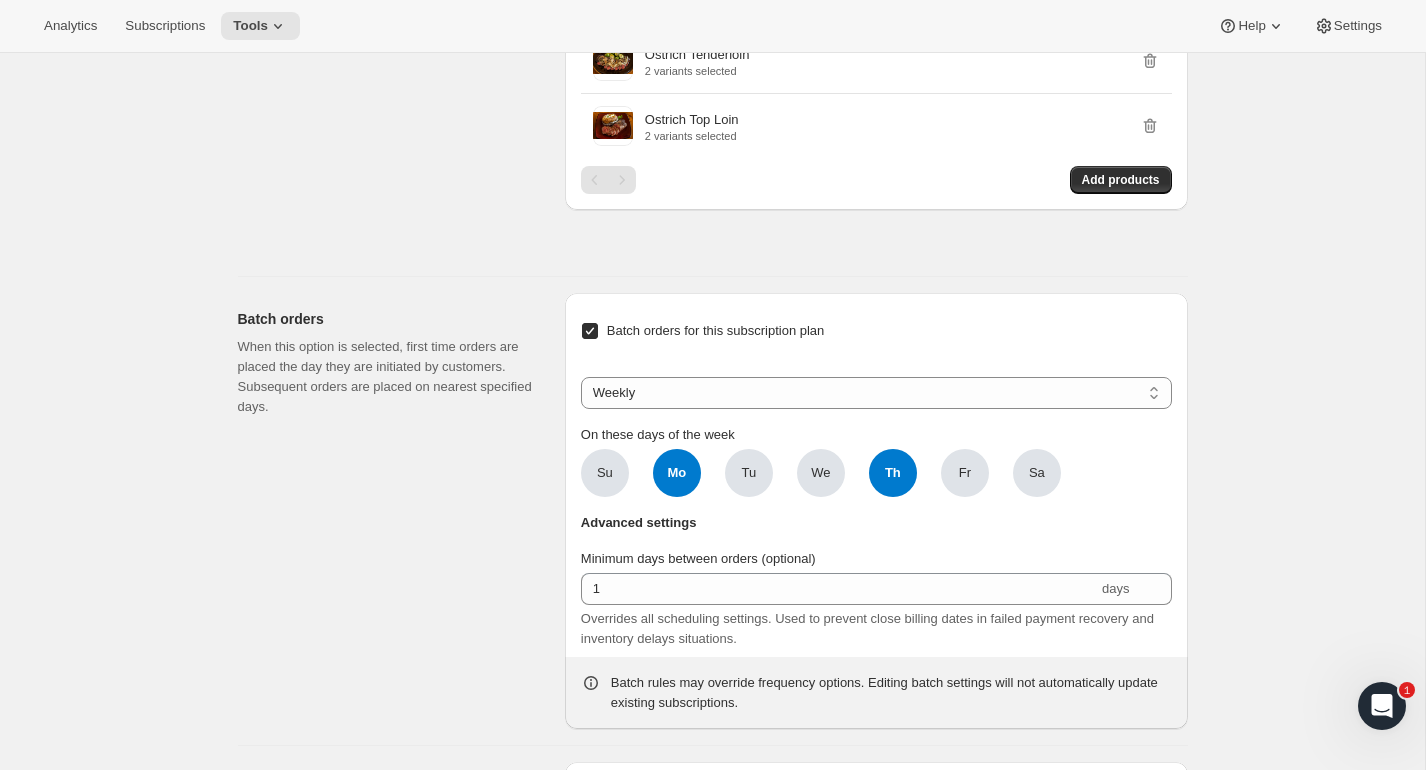 click on "Mo" at bounding box center (677, 473) 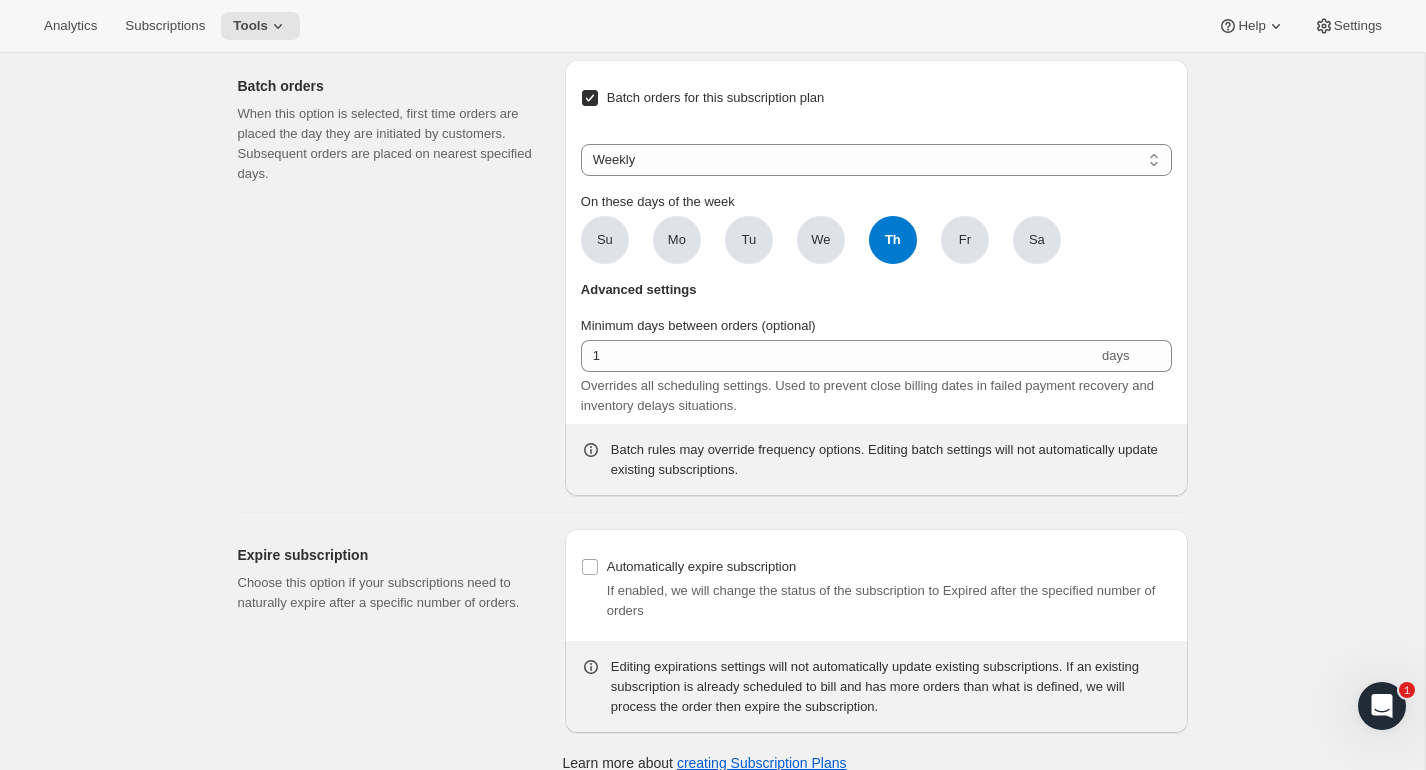 scroll, scrollTop: 2750, scrollLeft: 0, axis: vertical 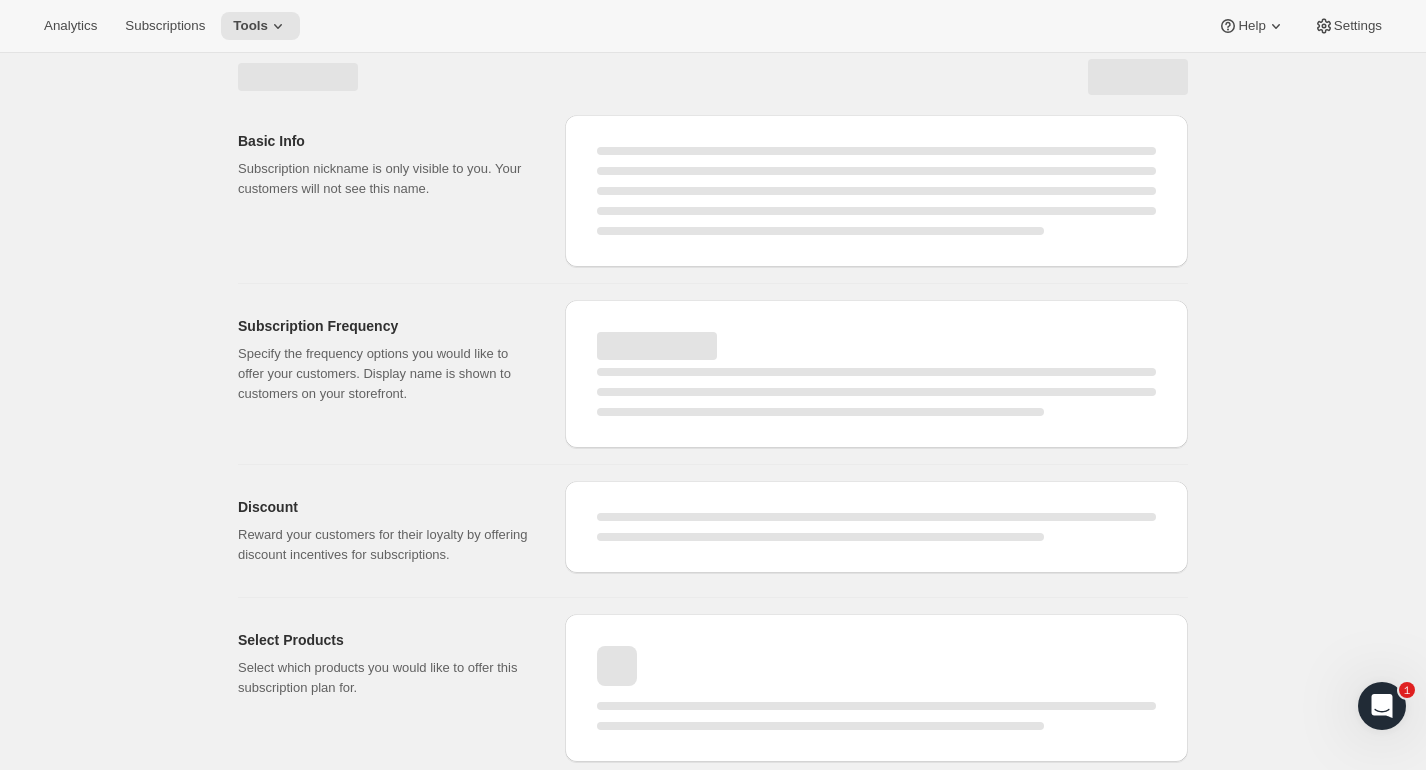 select on "WEEK" 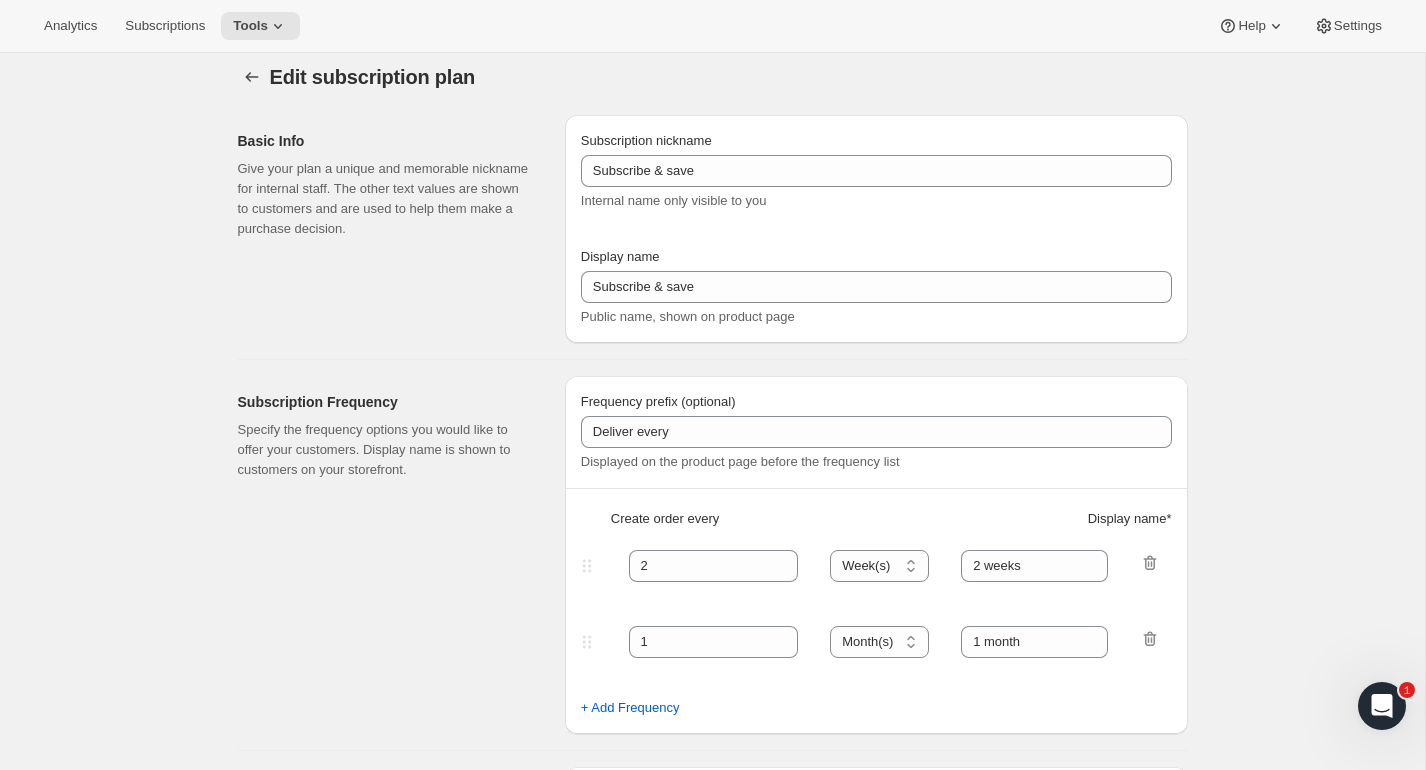 scroll, scrollTop: 1230, scrollLeft: 0, axis: vertical 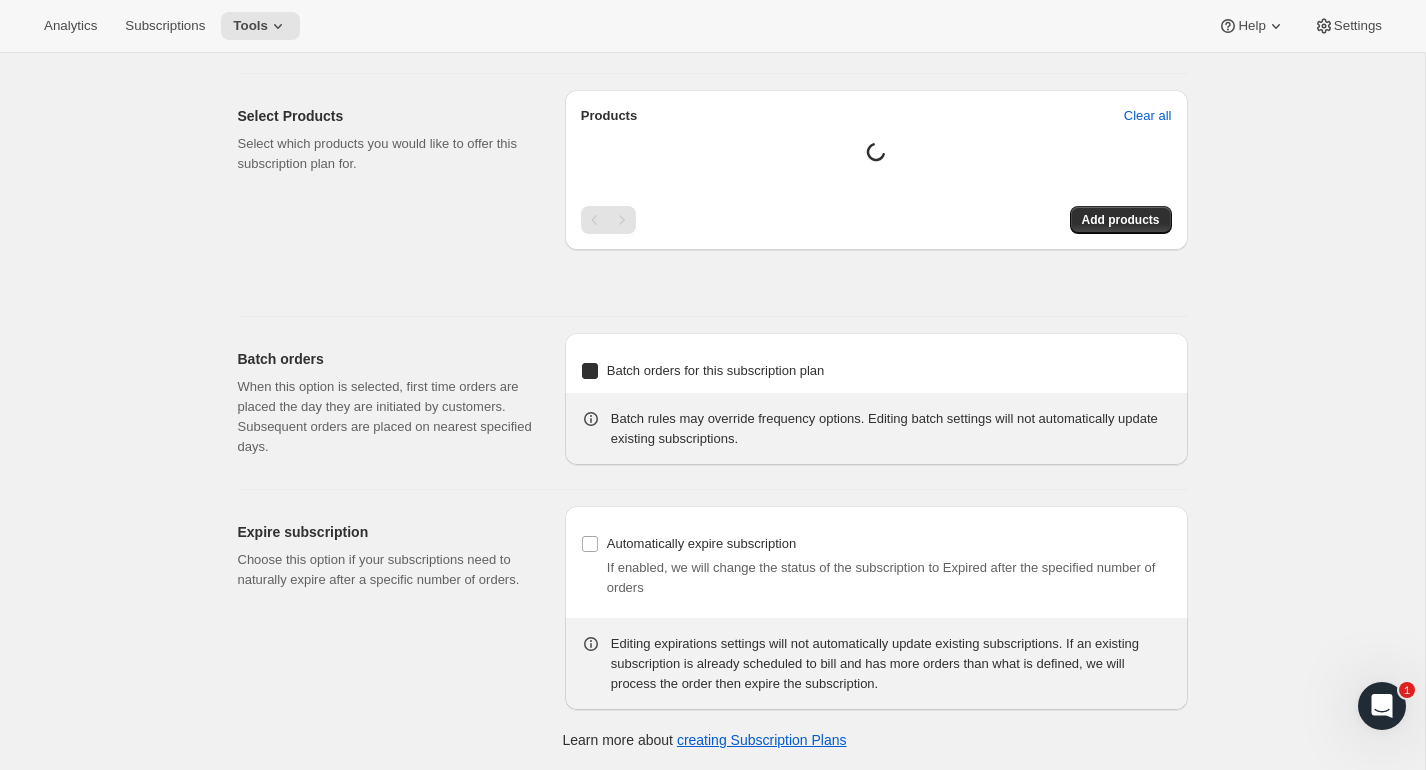type on "1" 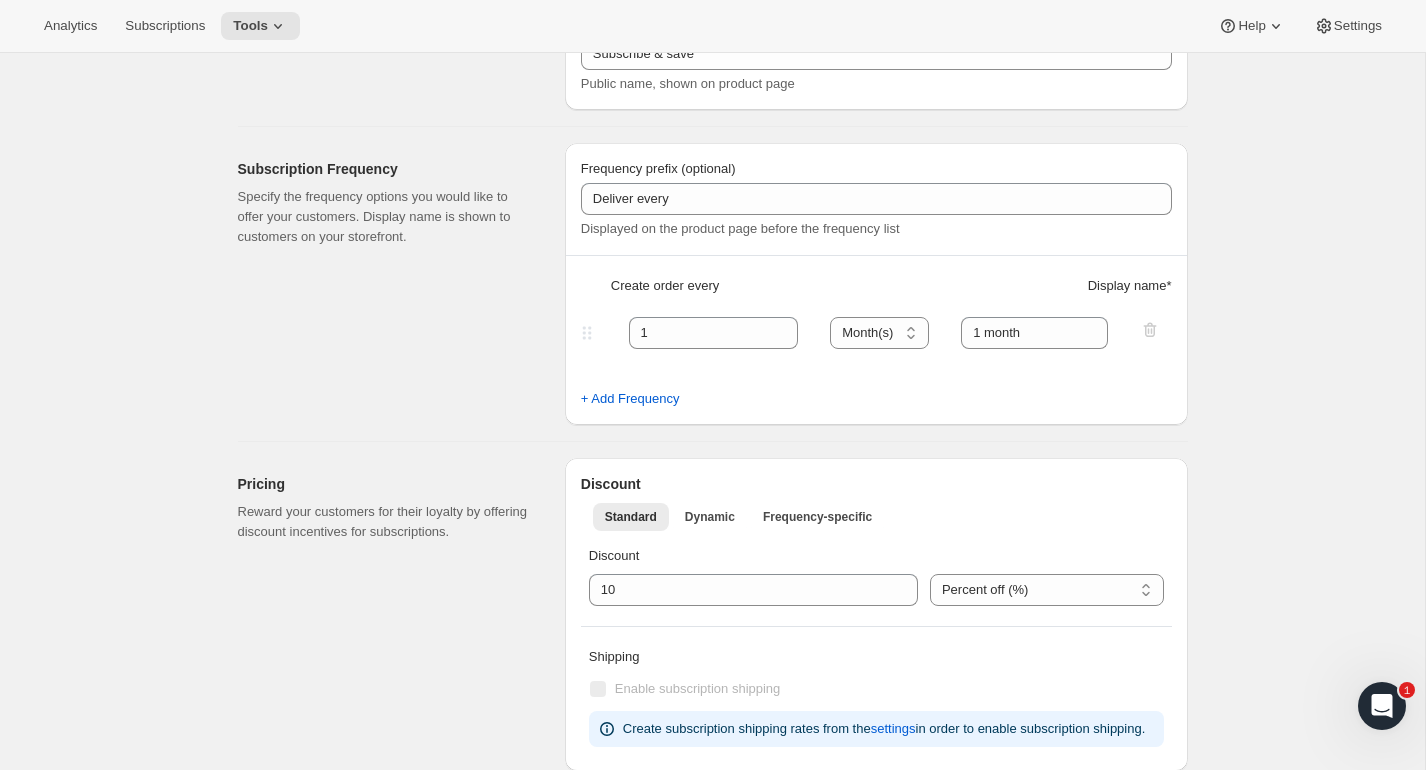 scroll, scrollTop: 0, scrollLeft: 0, axis: both 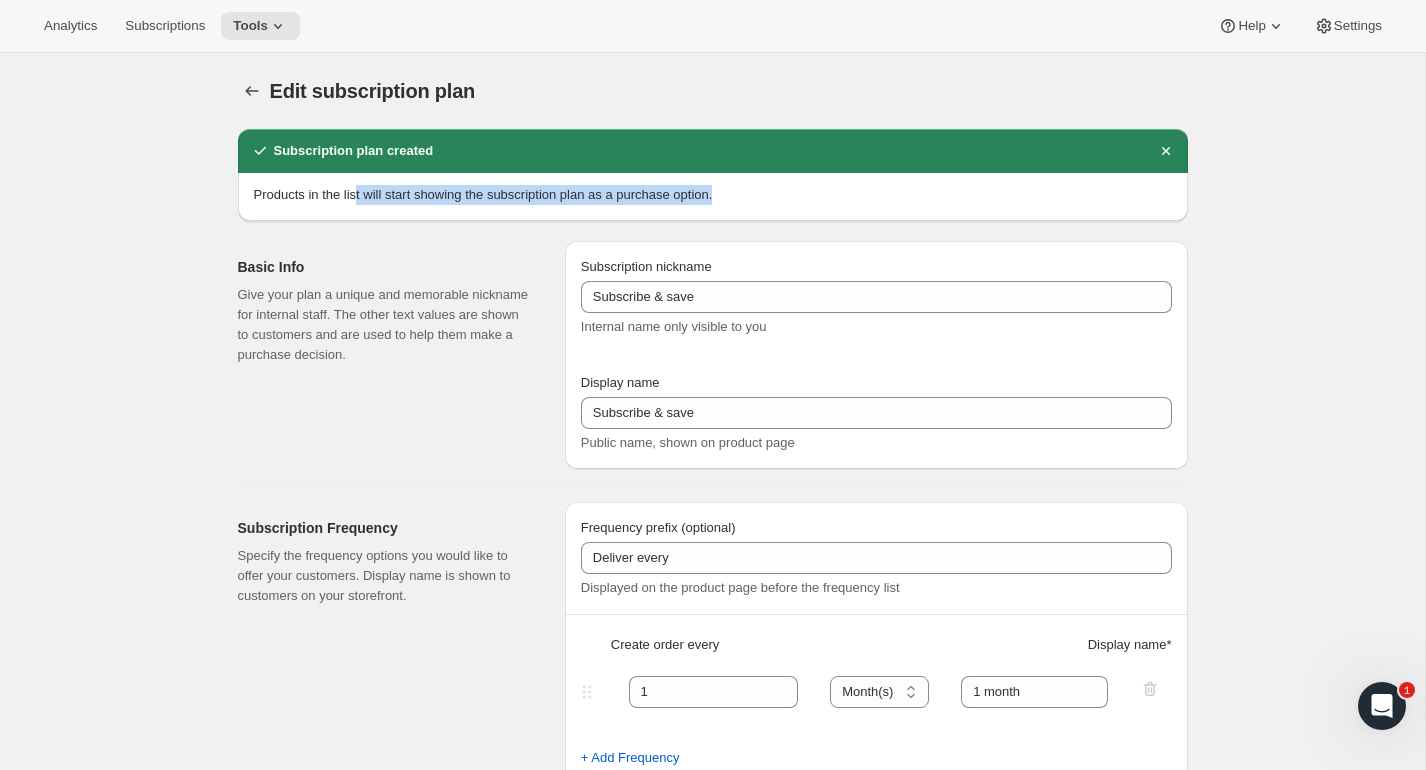 drag, startPoint x: 365, startPoint y: 198, endPoint x: 839, endPoint y: 187, distance: 474.12762 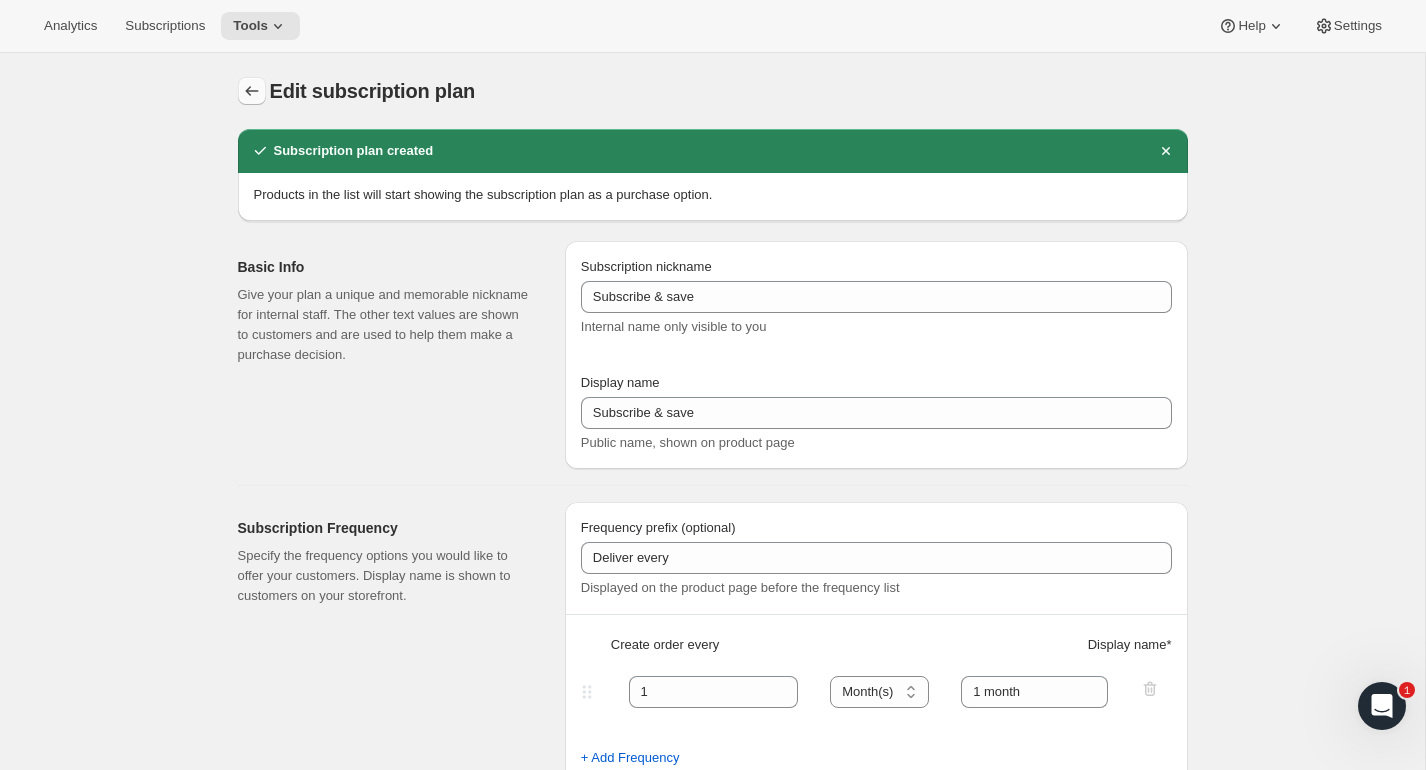 click 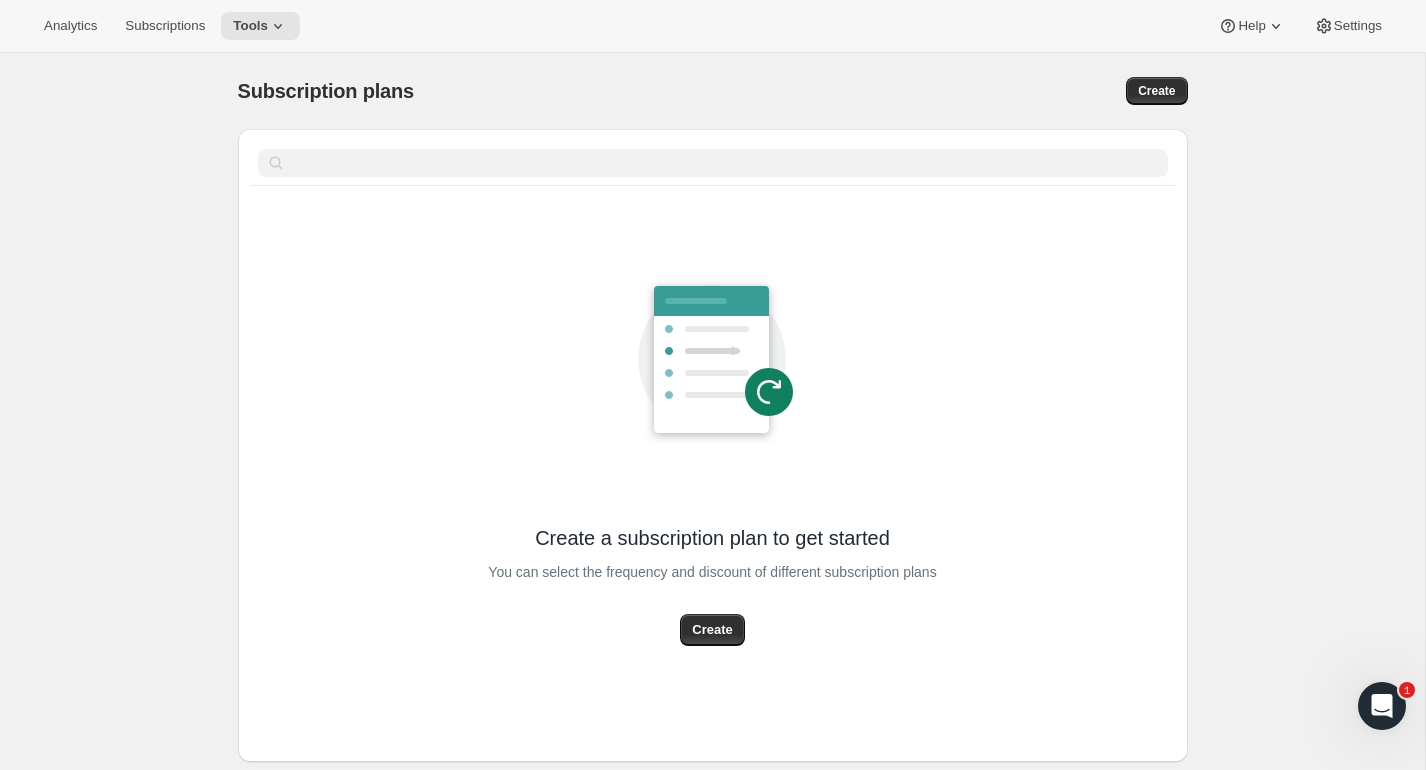 scroll, scrollTop: 53, scrollLeft: 0, axis: vertical 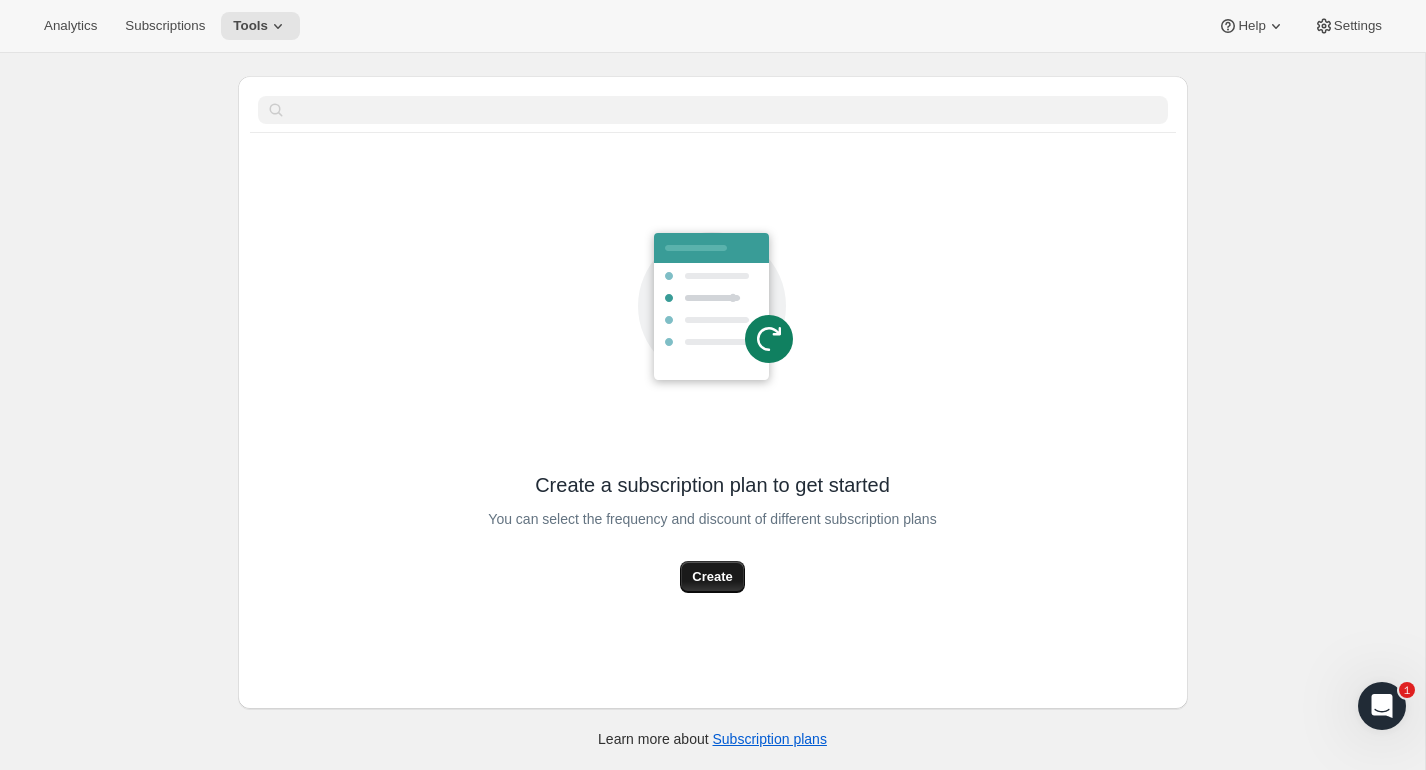 click on "Create" at bounding box center [712, 577] 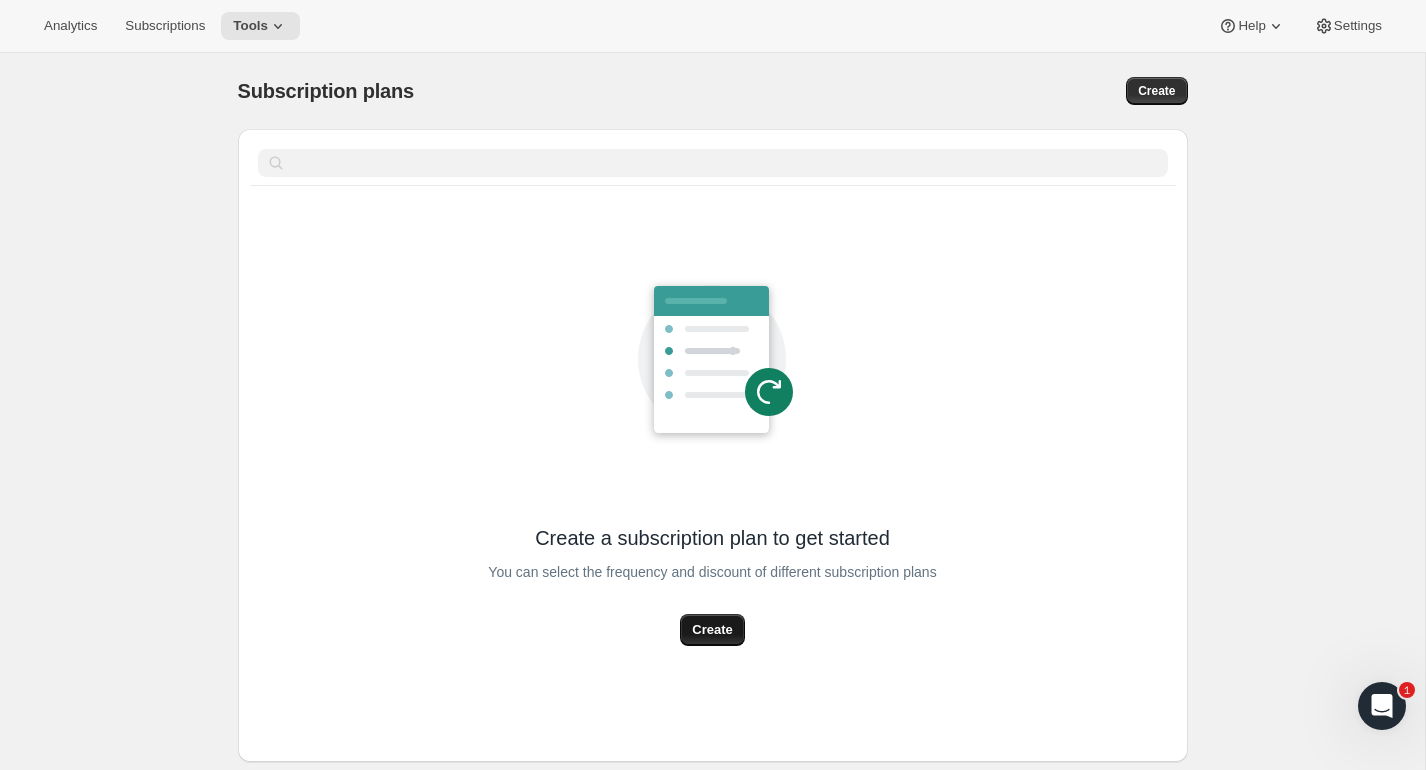 select on "WEEK" 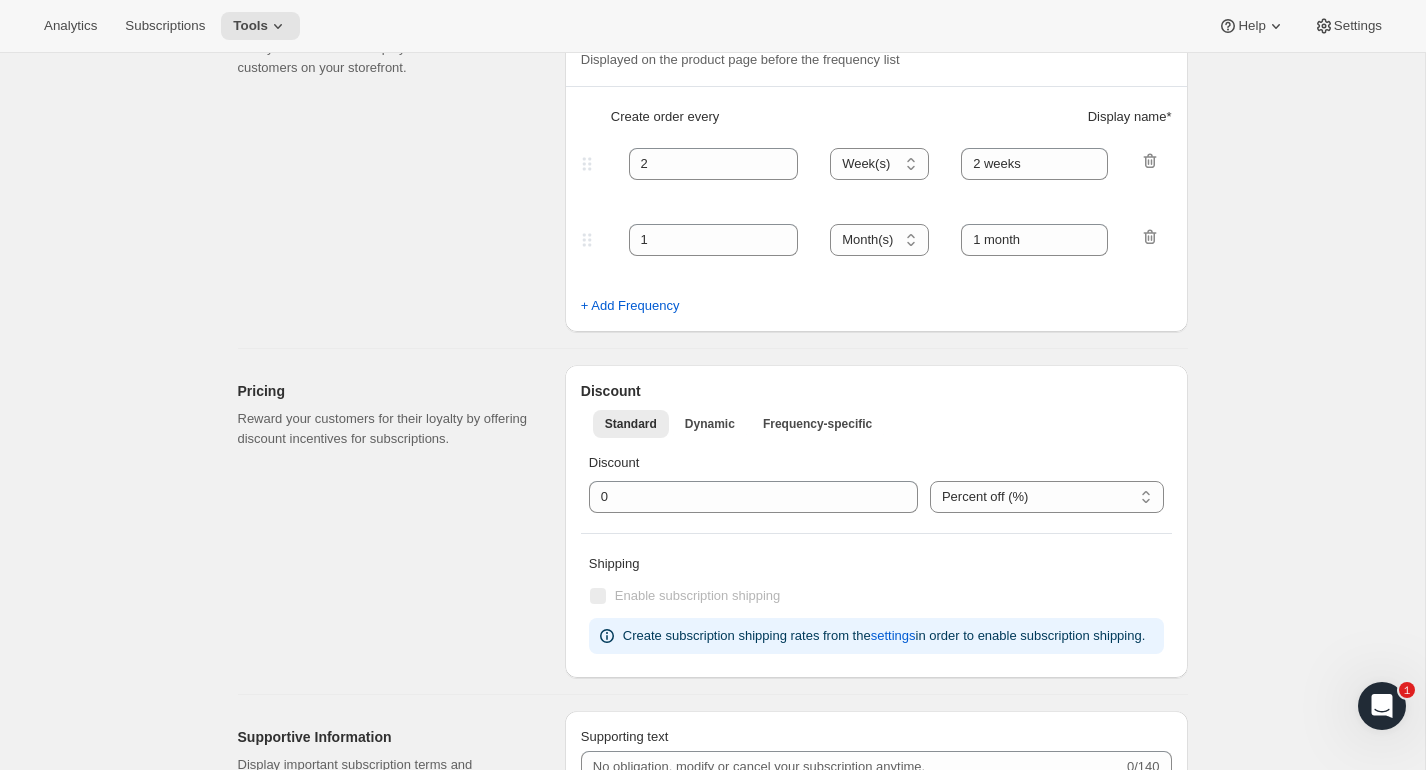 scroll, scrollTop: 0, scrollLeft: 0, axis: both 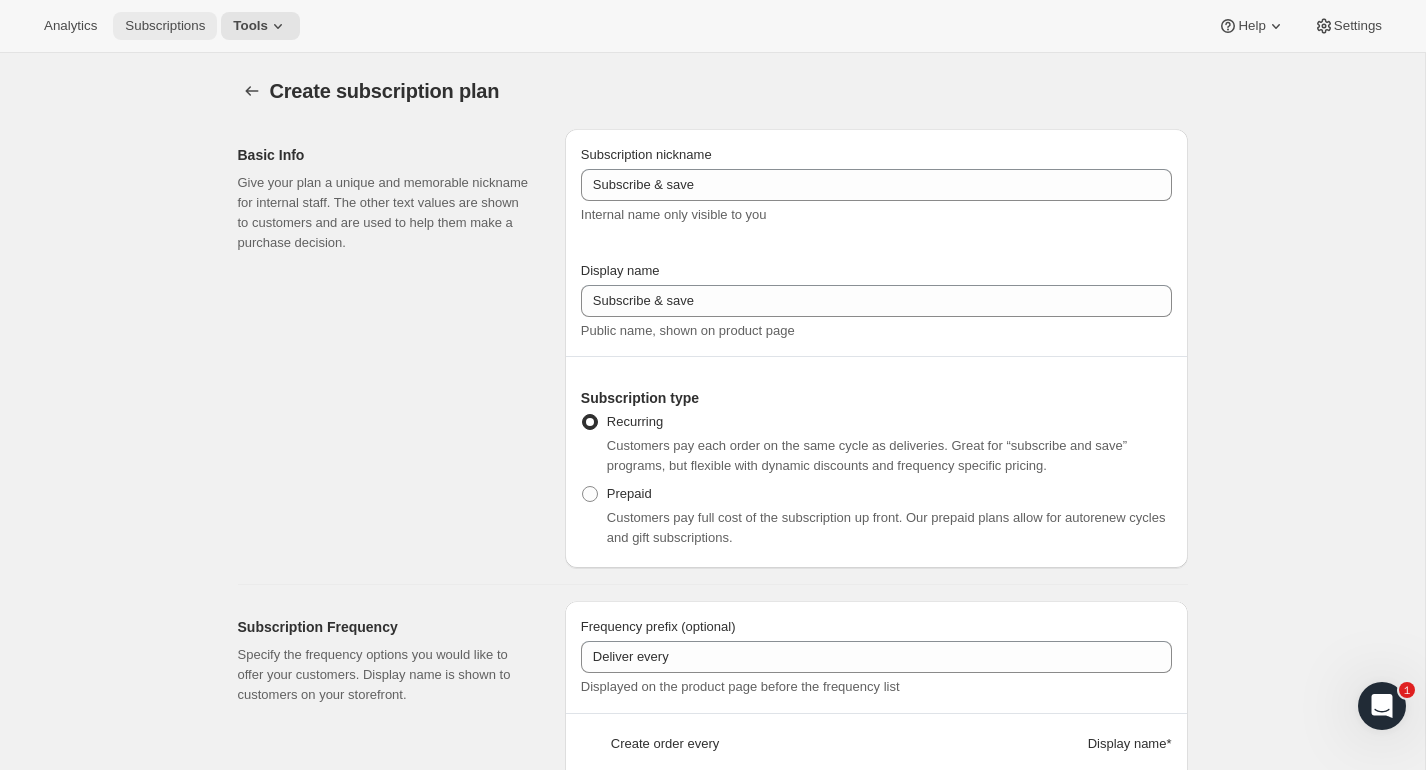 click on "Subscriptions" at bounding box center (165, 26) 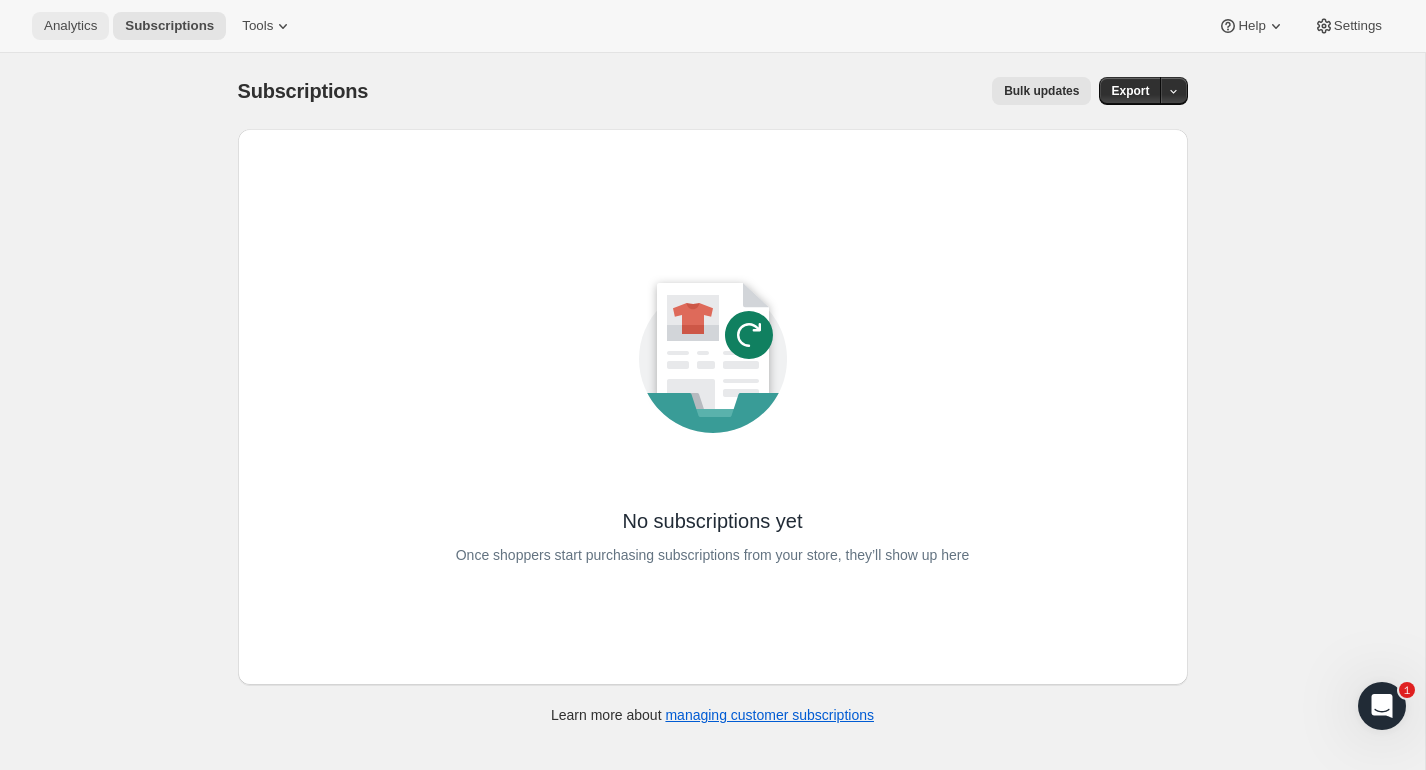 click on "Analytics" at bounding box center (70, 26) 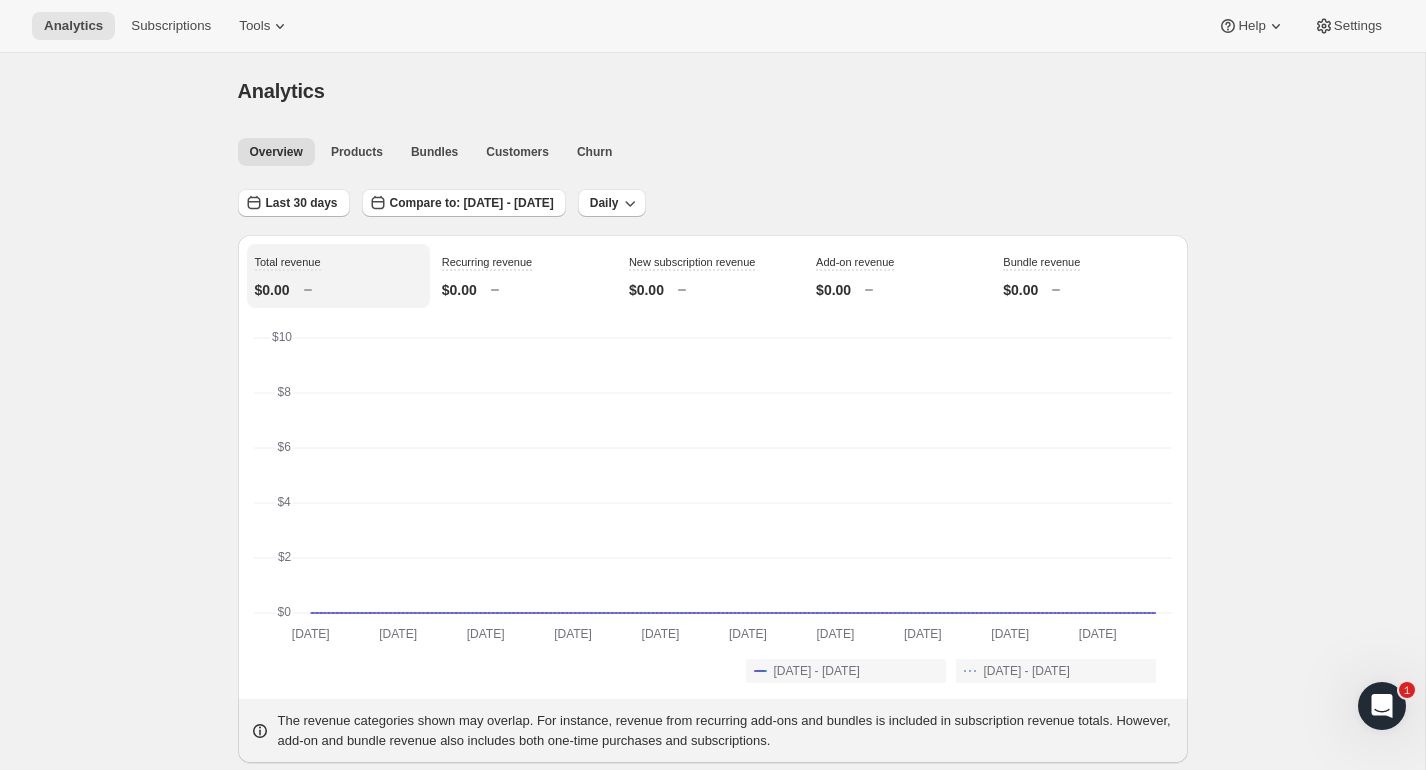 click on "Overview" at bounding box center [276, 151] 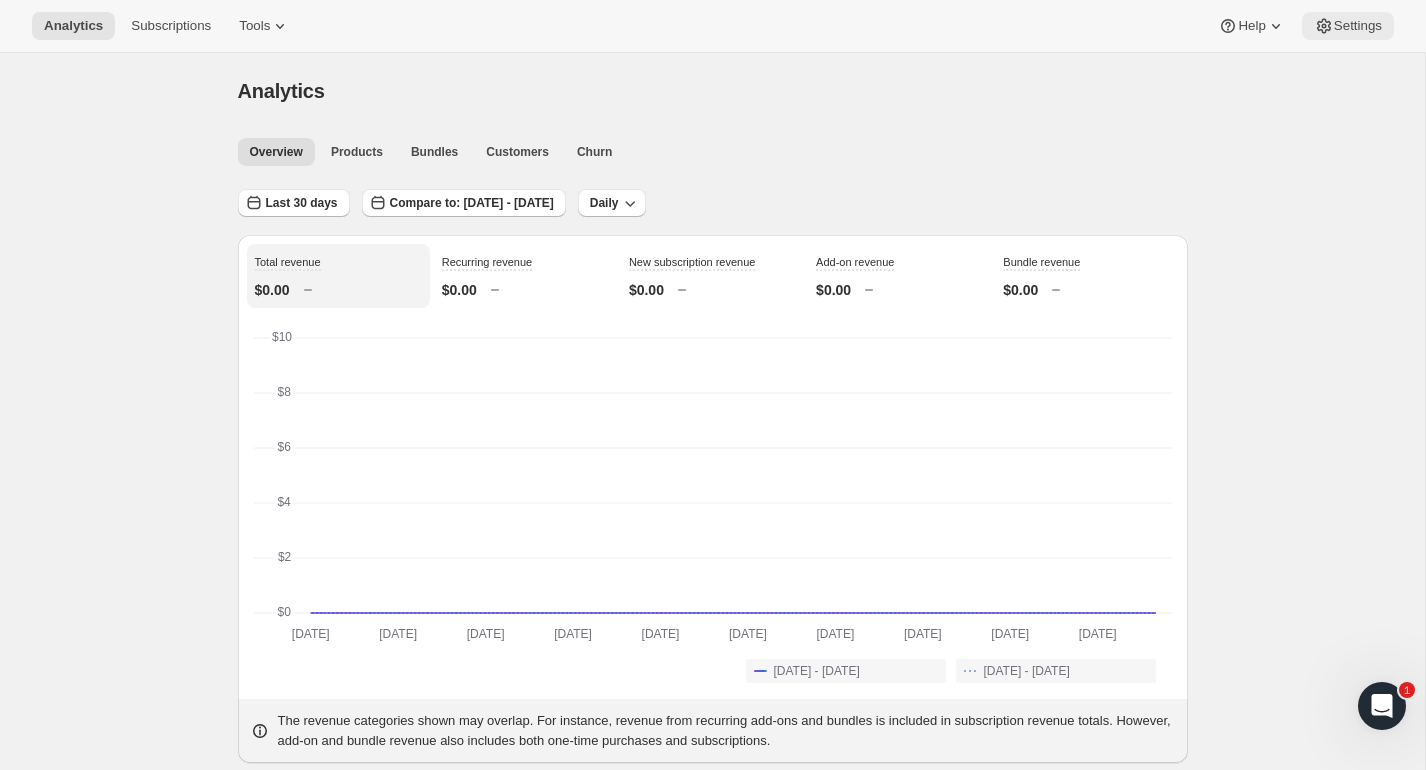 click on "Settings" at bounding box center (1348, 26) 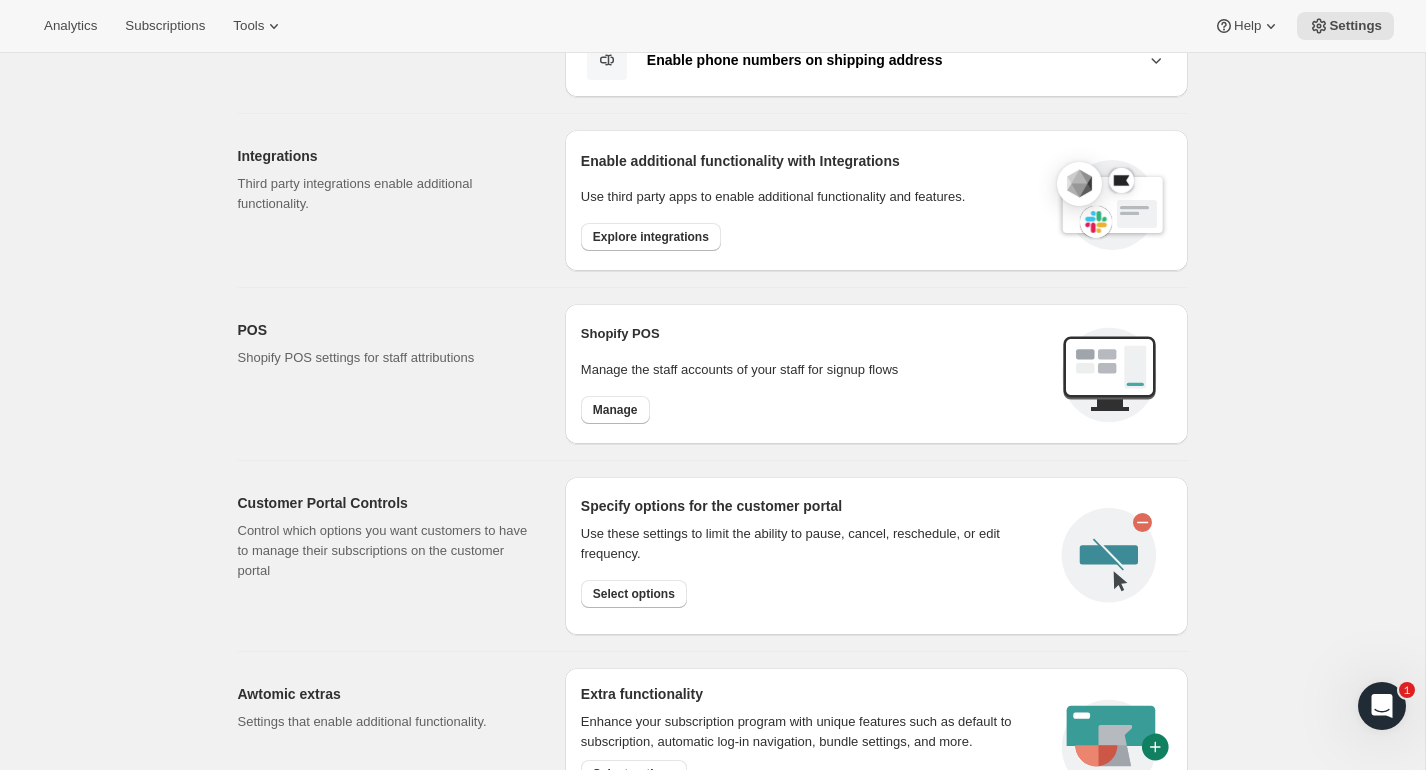scroll, scrollTop: 0, scrollLeft: 0, axis: both 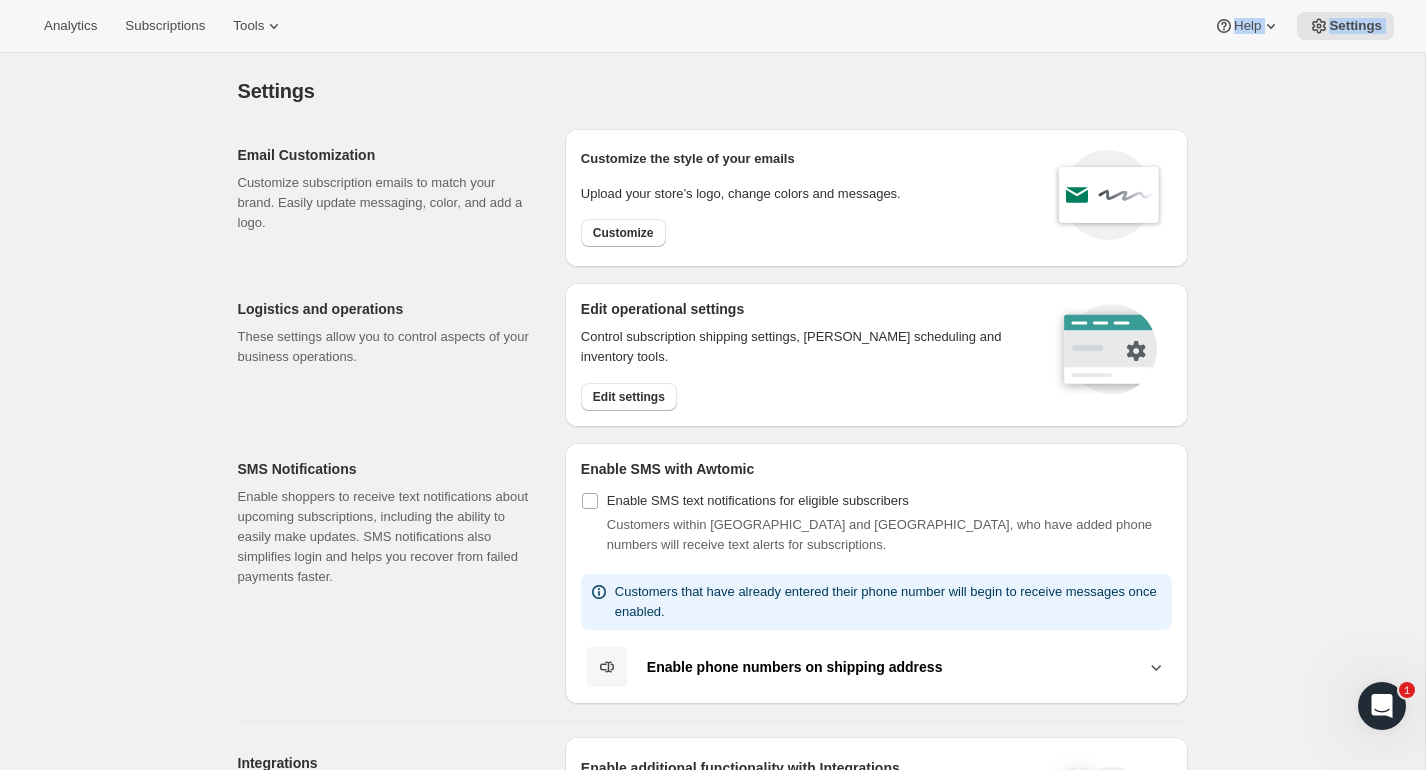 drag, startPoint x: 334, startPoint y: 67, endPoint x: 275, endPoint y: 45, distance: 62.968246 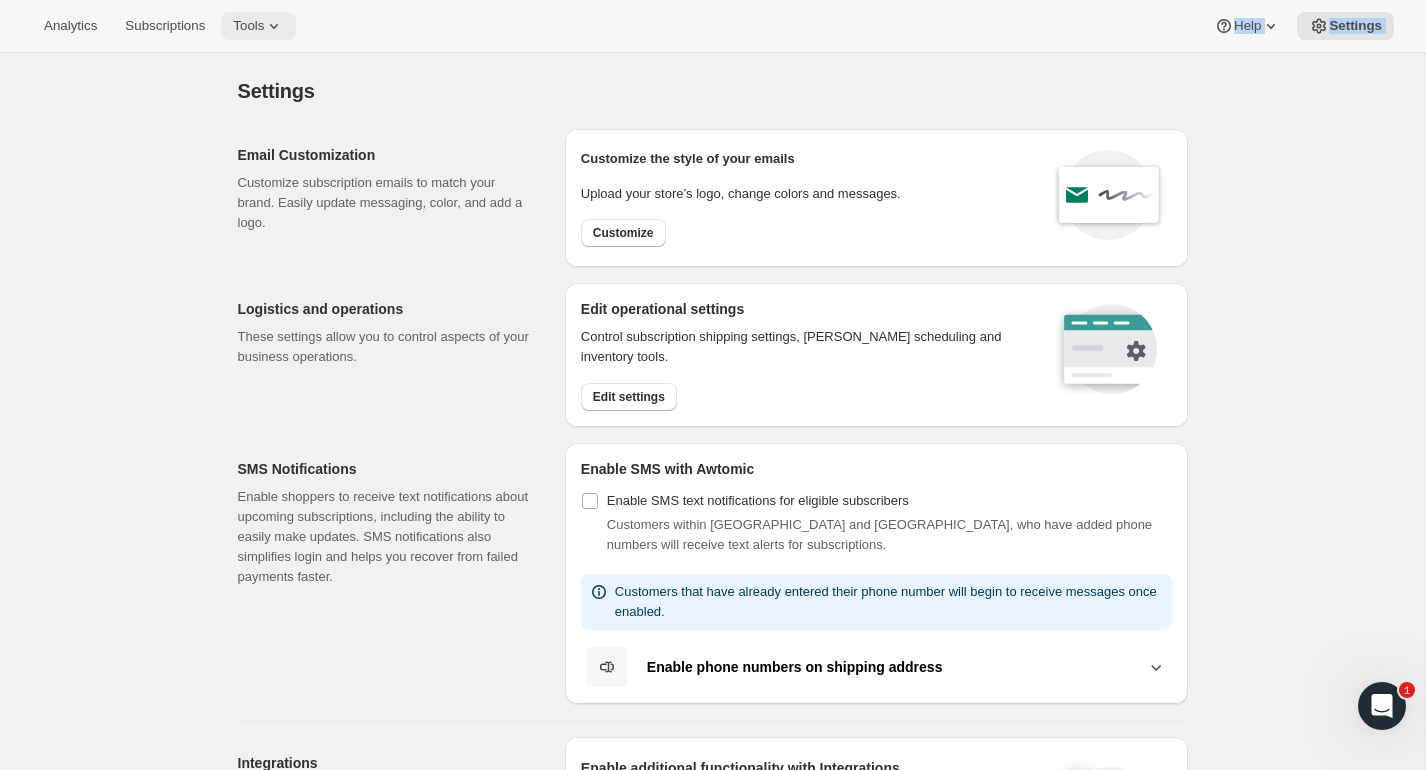 click on "Tools" at bounding box center (248, 26) 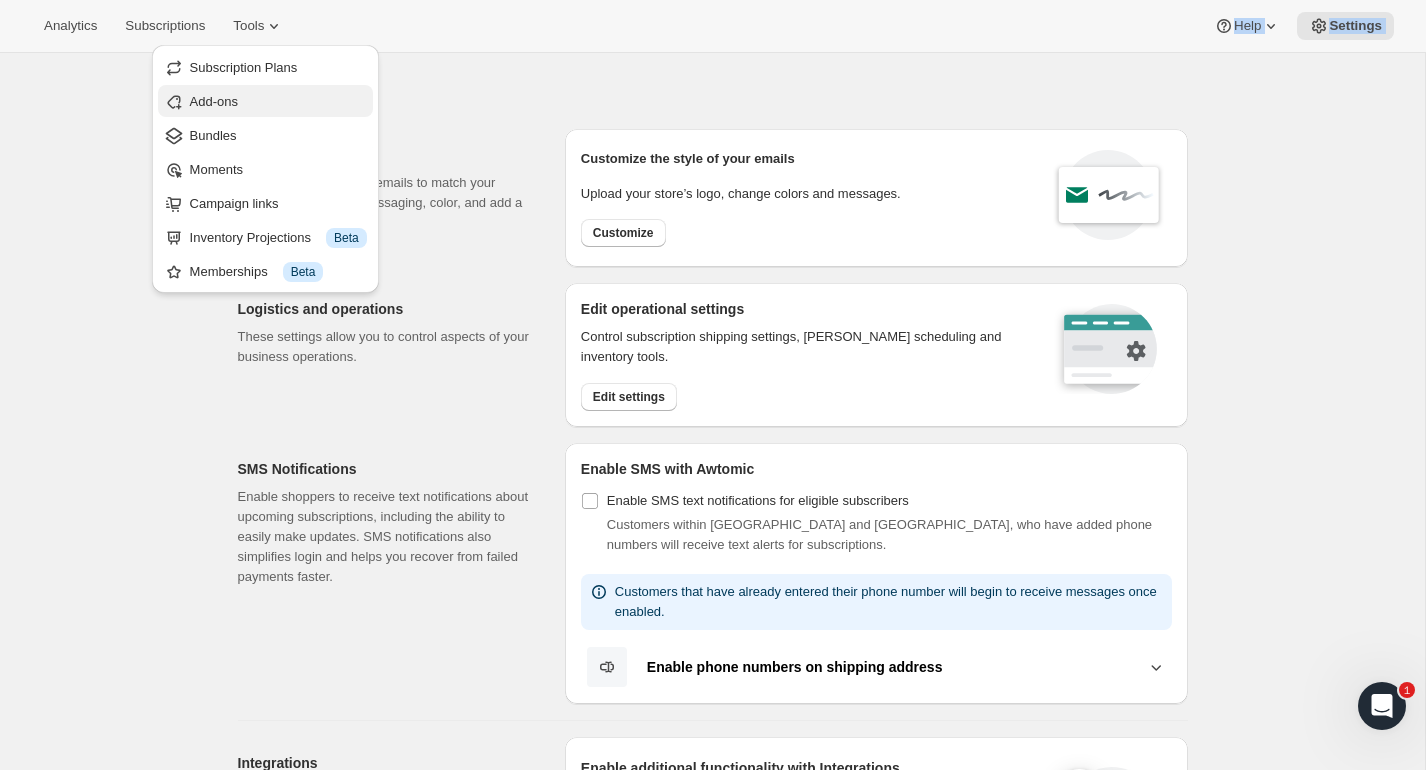 click on "Add-ons" at bounding box center [214, 101] 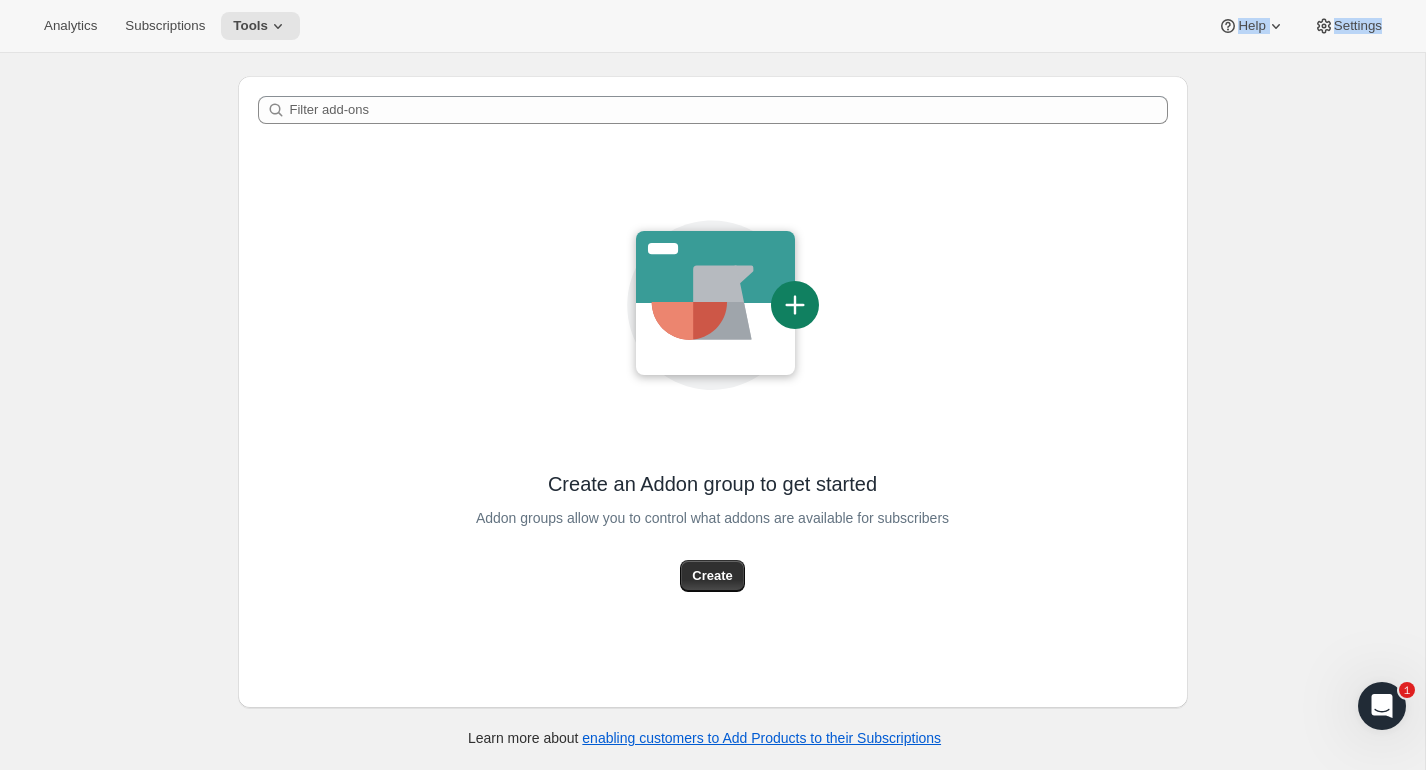 scroll, scrollTop: 0, scrollLeft: 0, axis: both 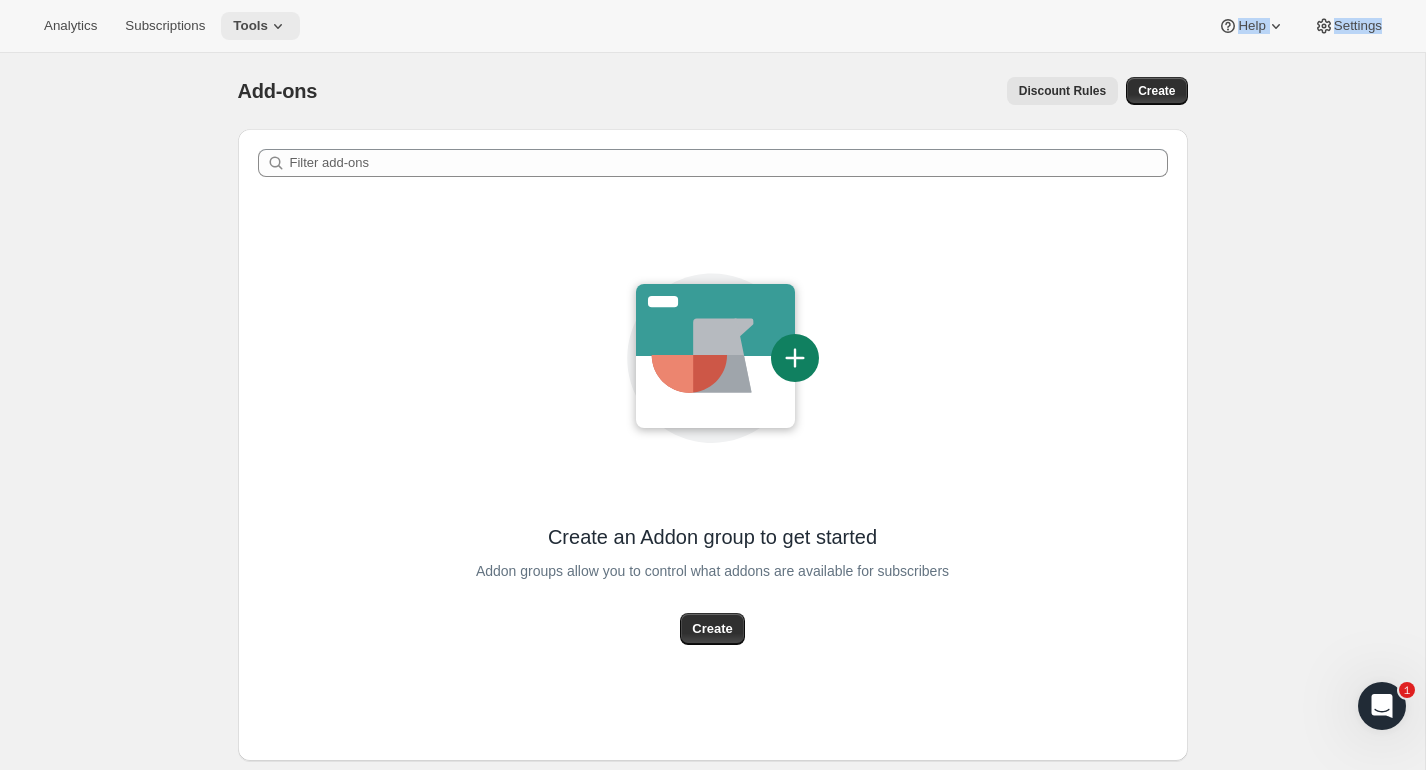 click on "Tools" at bounding box center [250, 26] 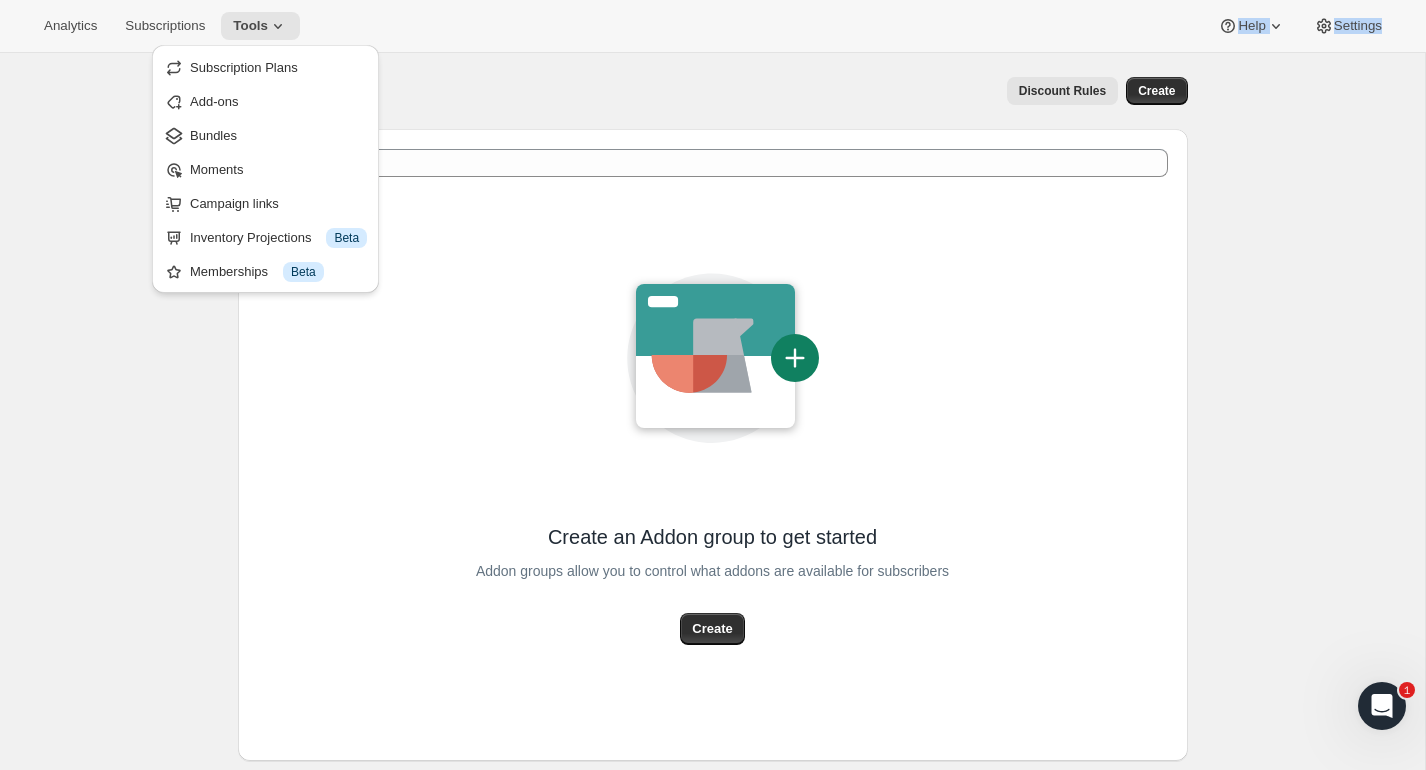 click on "Analytics Subscriptions Tools Help Settings" at bounding box center (713, 26) 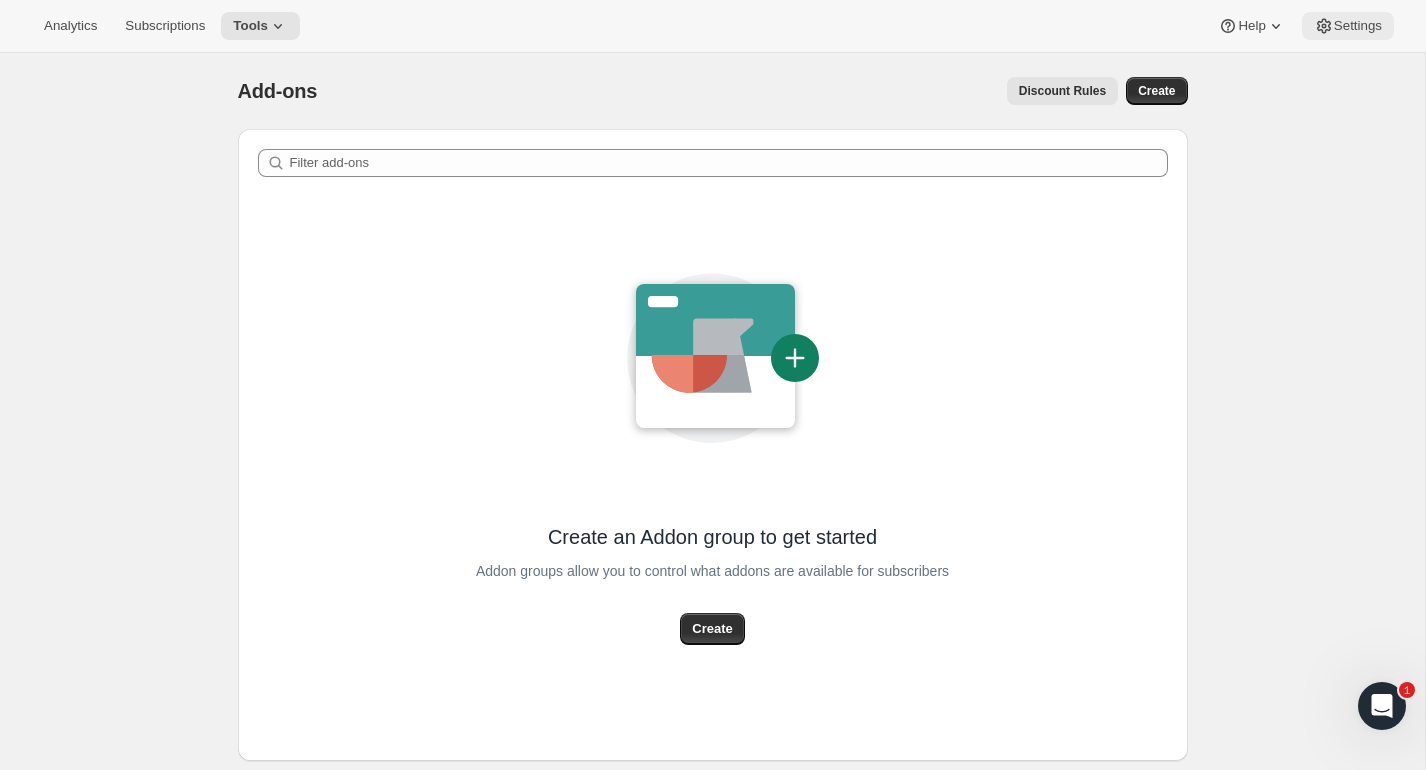 click on "Settings" at bounding box center [1358, 26] 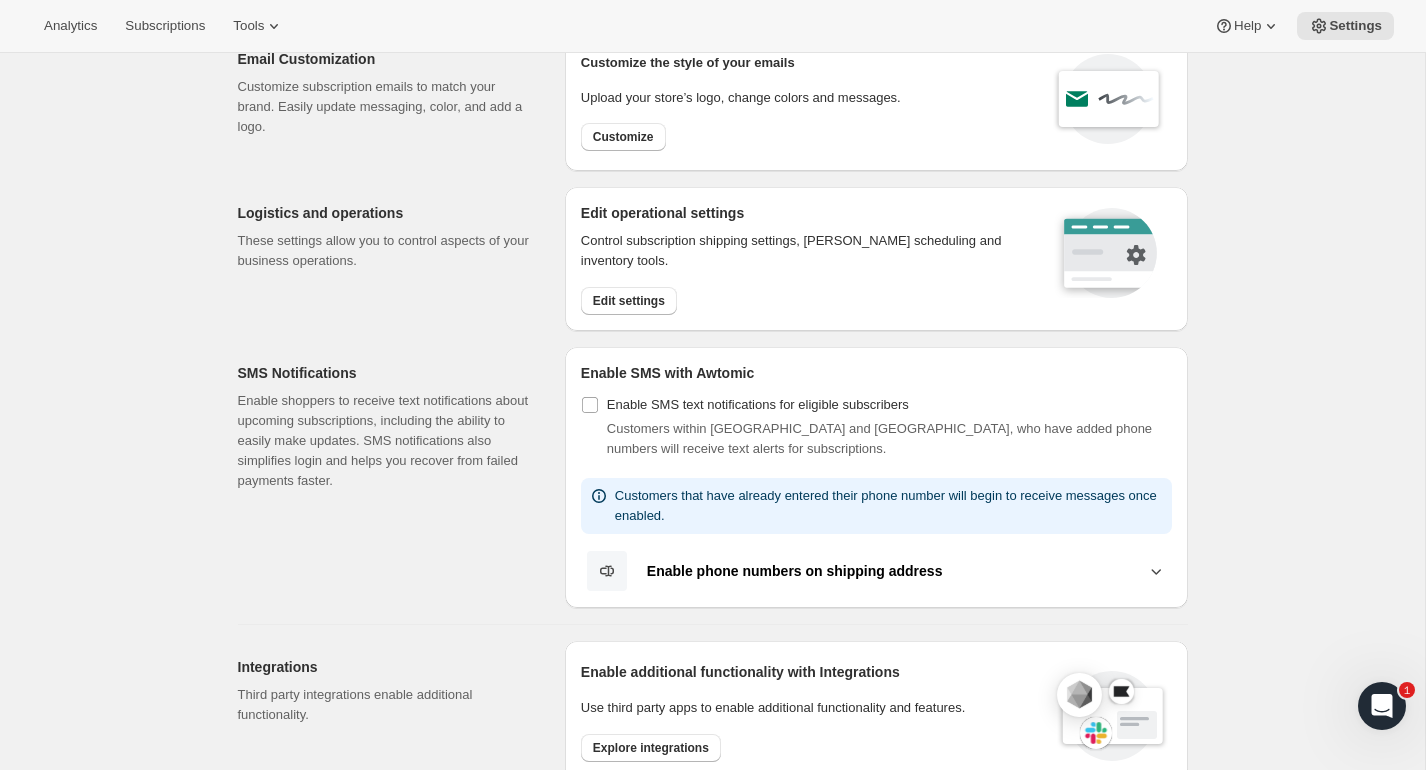 scroll, scrollTop: 36, scrollLeft: 0, axis: vertical 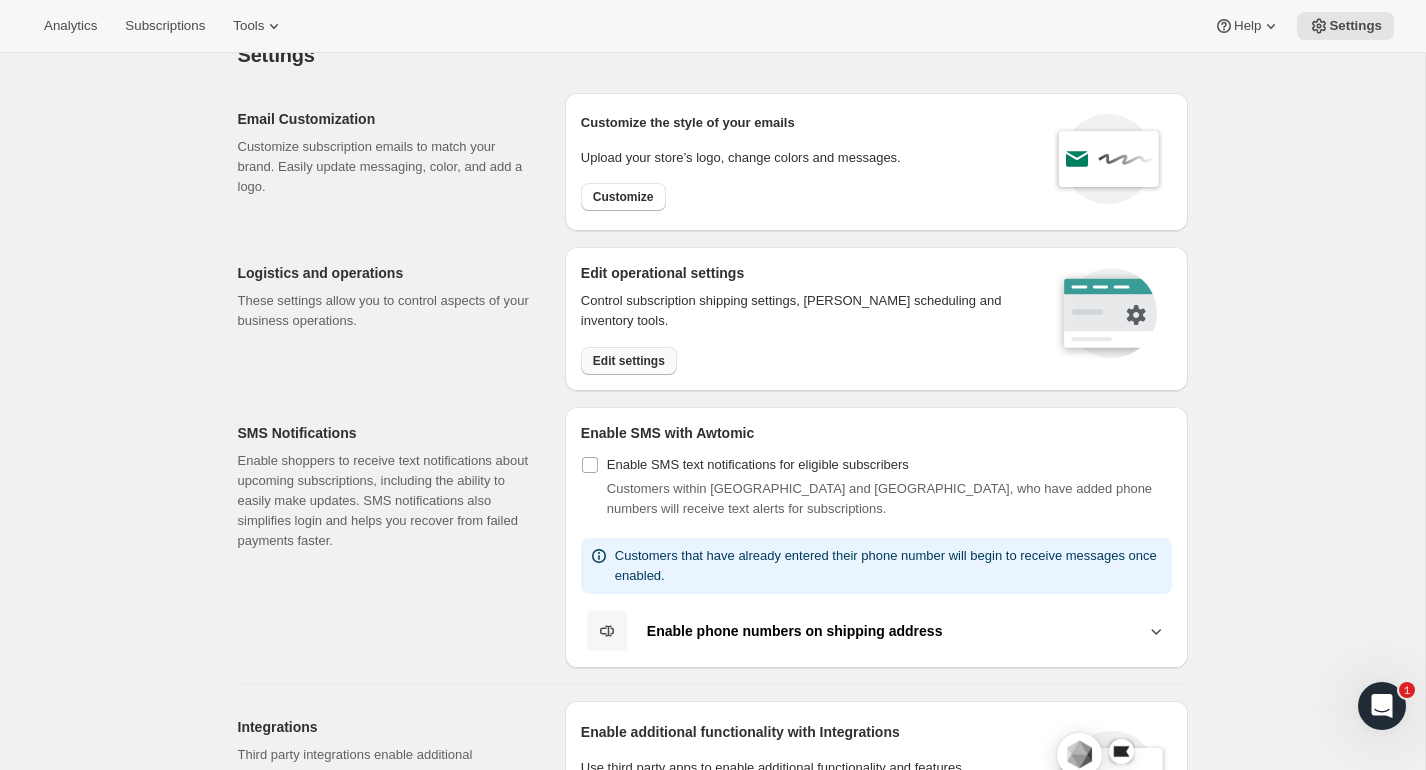 click on "Edit settings" at bounding box center (629, 361) 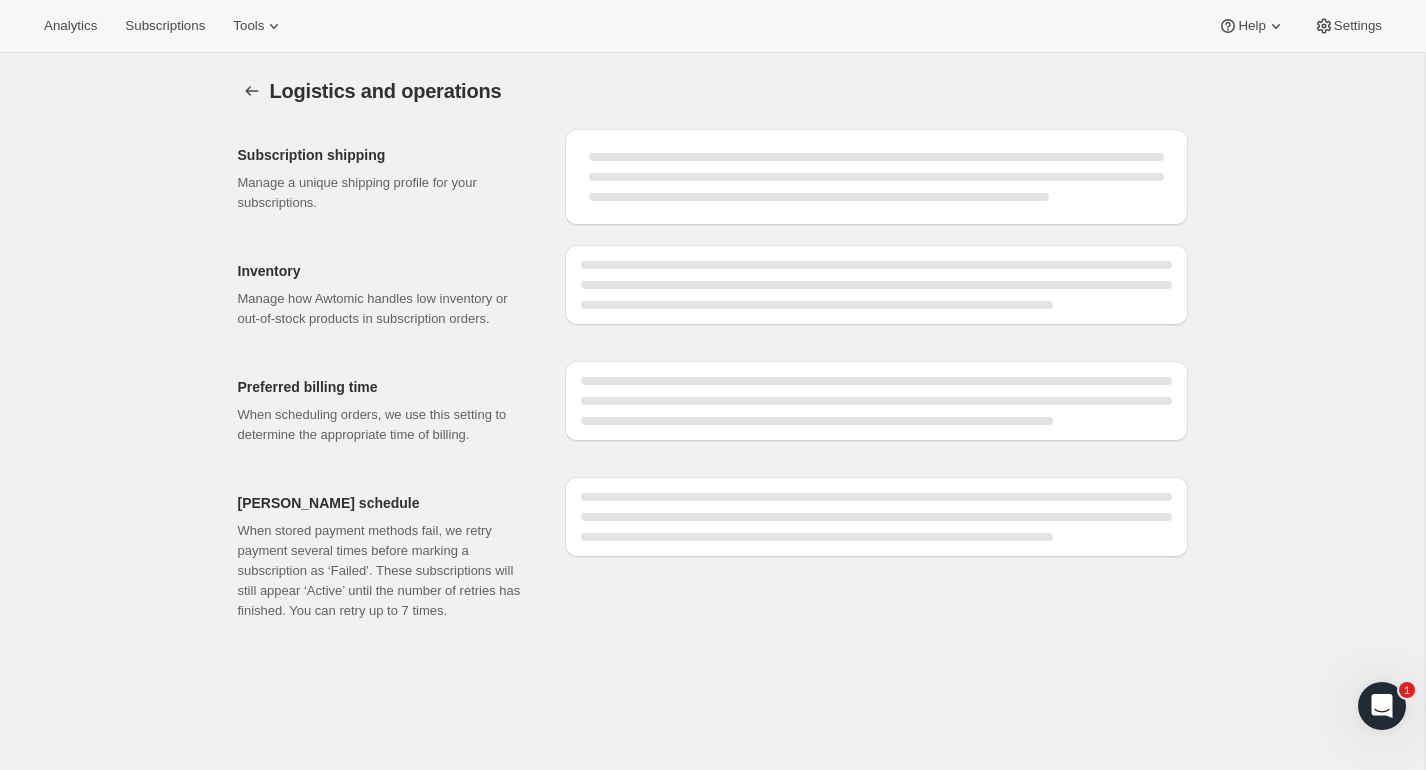 select on "DAY" 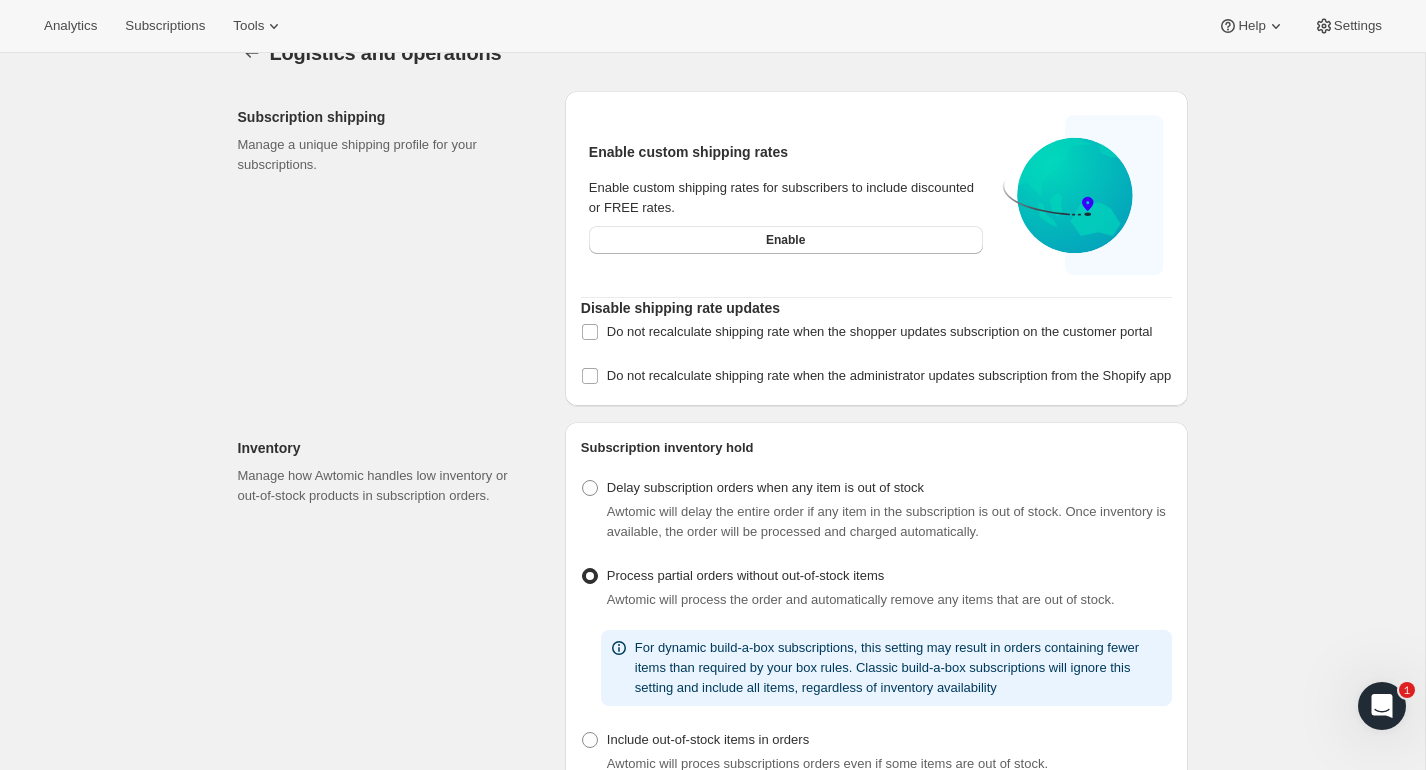 scroll, scrollTop: 0, scrollLeft: 0, axis: both 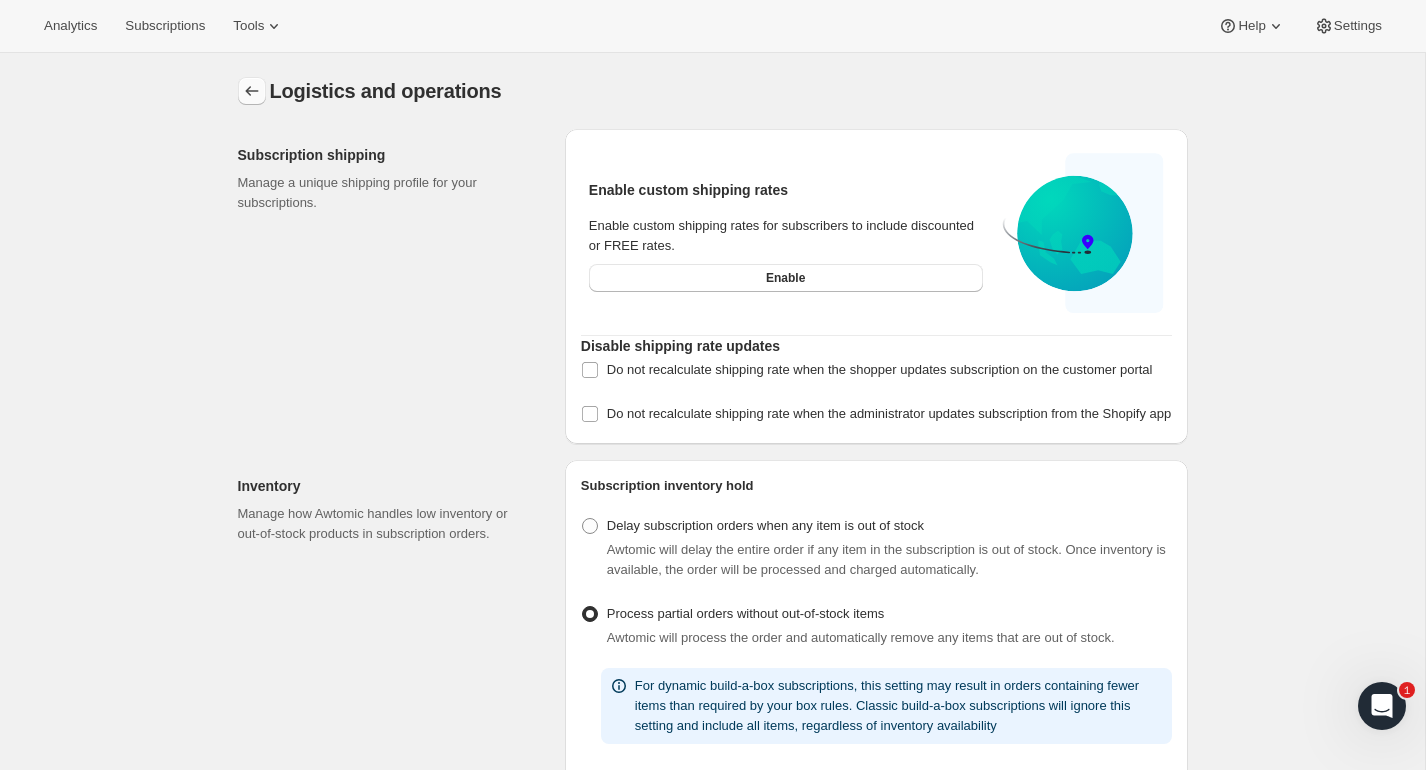 click 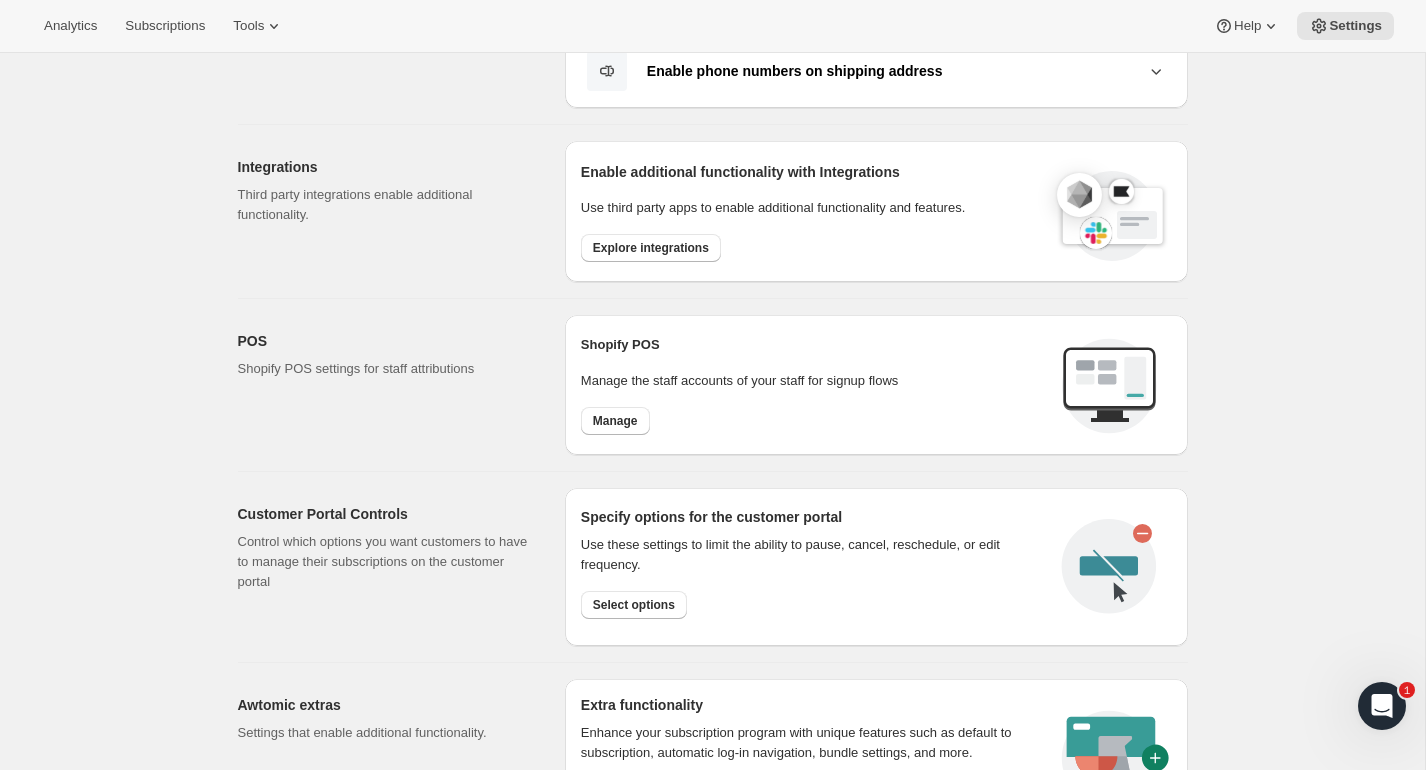 scroll, scrollTop: 605, scrollLeft: 0, axis: vertical 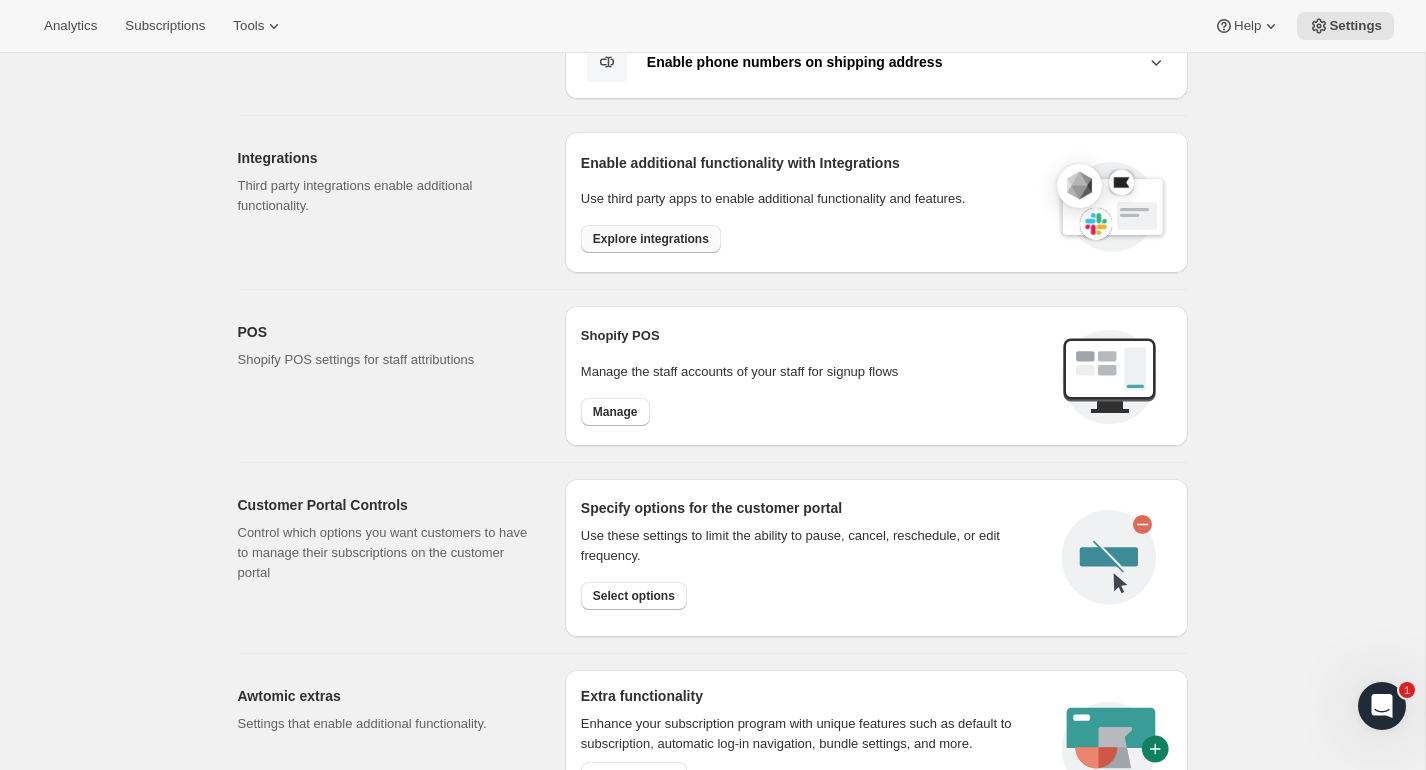 click on "Explore integrations" at bounding box center (651, 239) 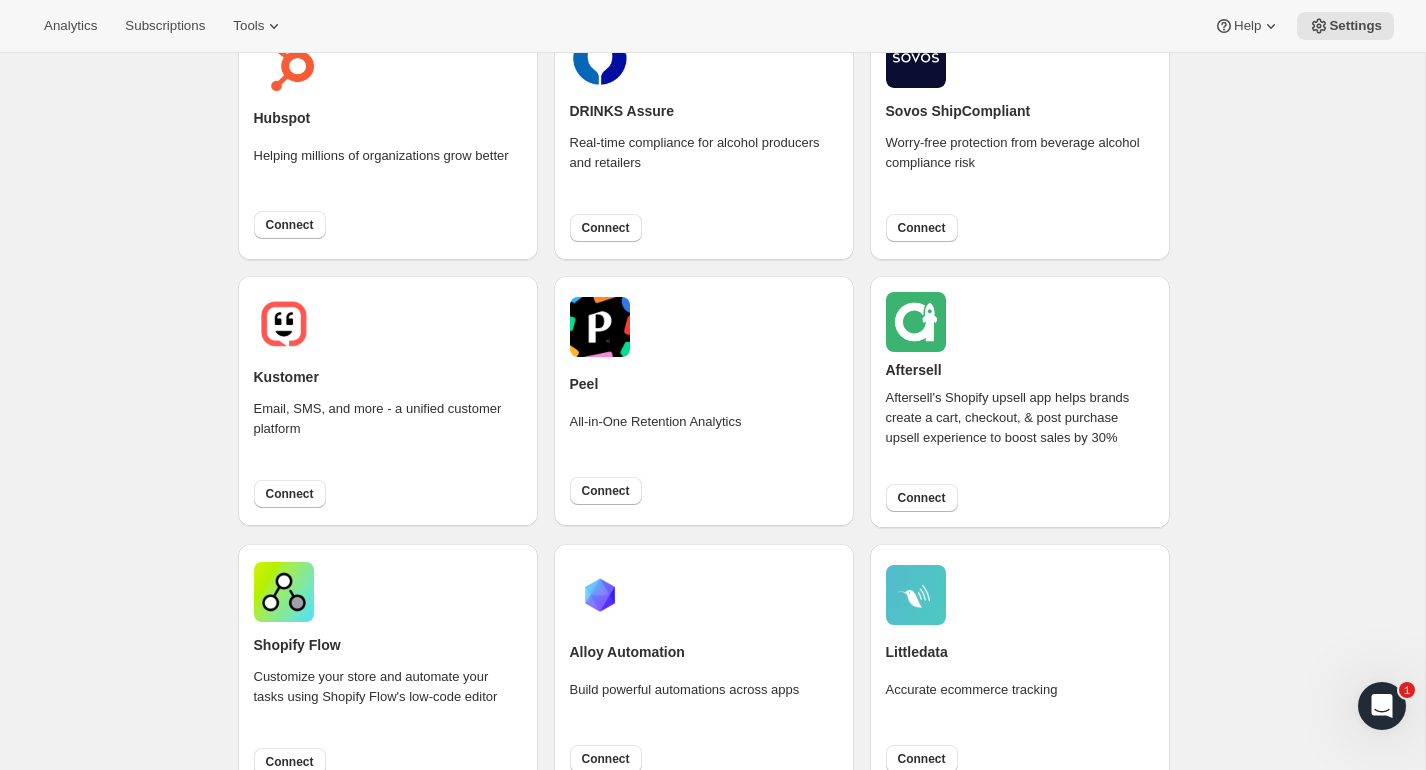 scroll, scrollTop: 0, scrollLeft: 0, axis: both 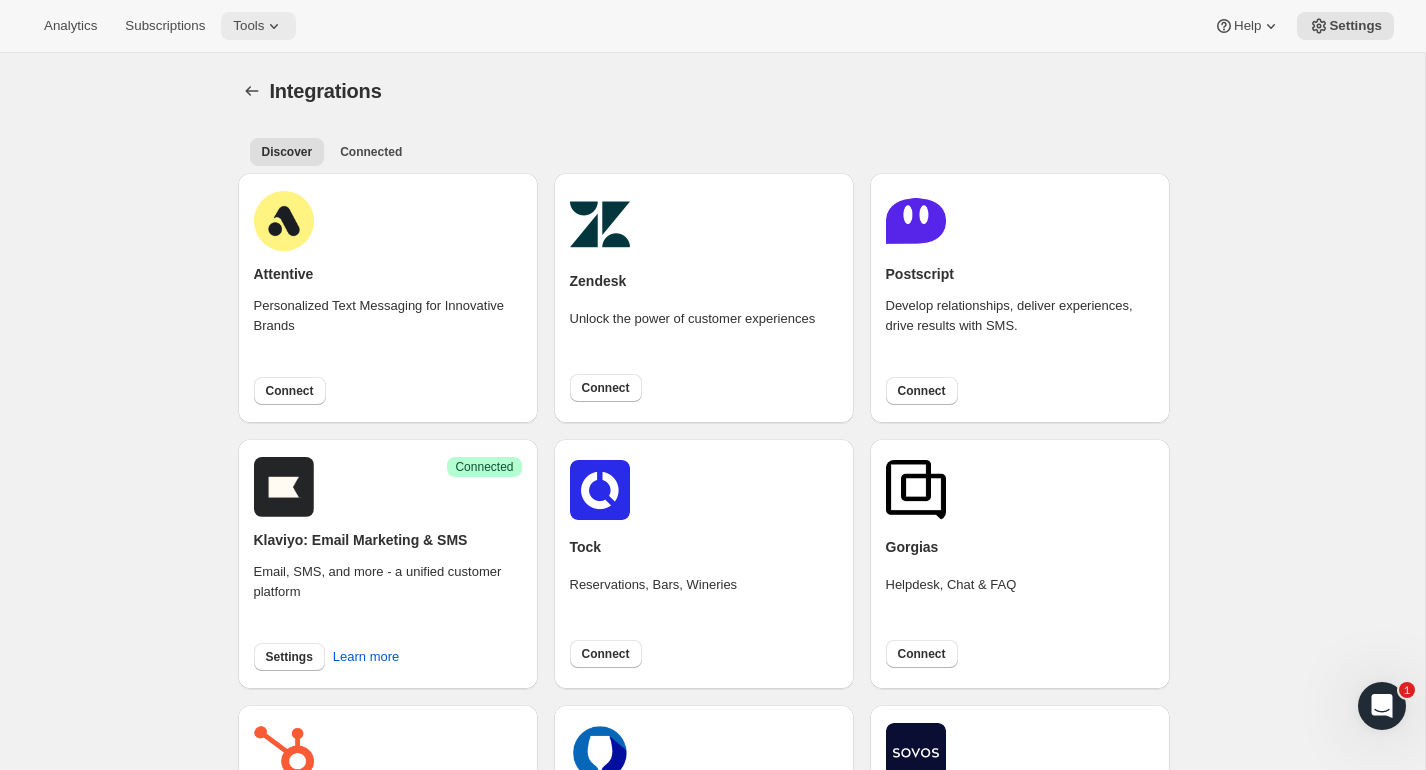 click 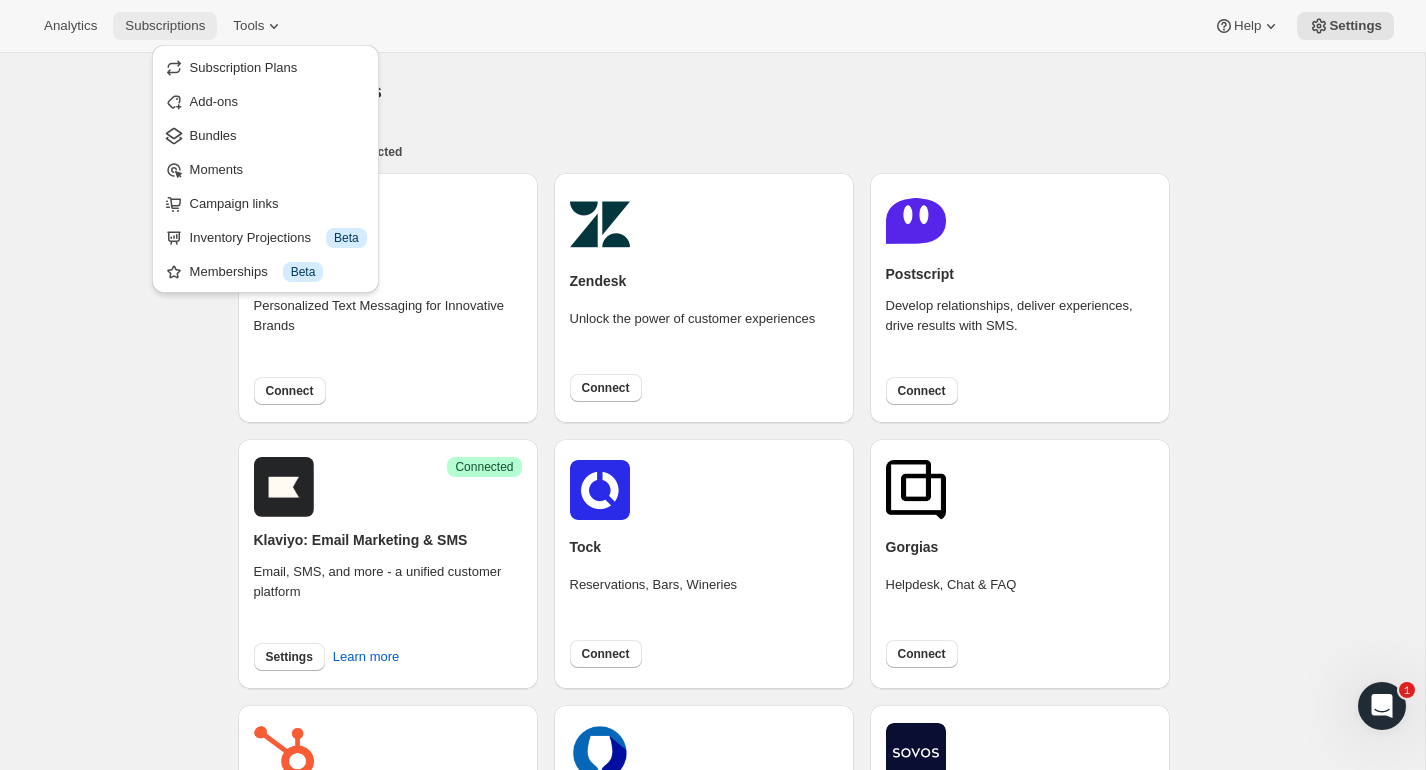 click on "Subscriptions" at bounding box center (165, 26) 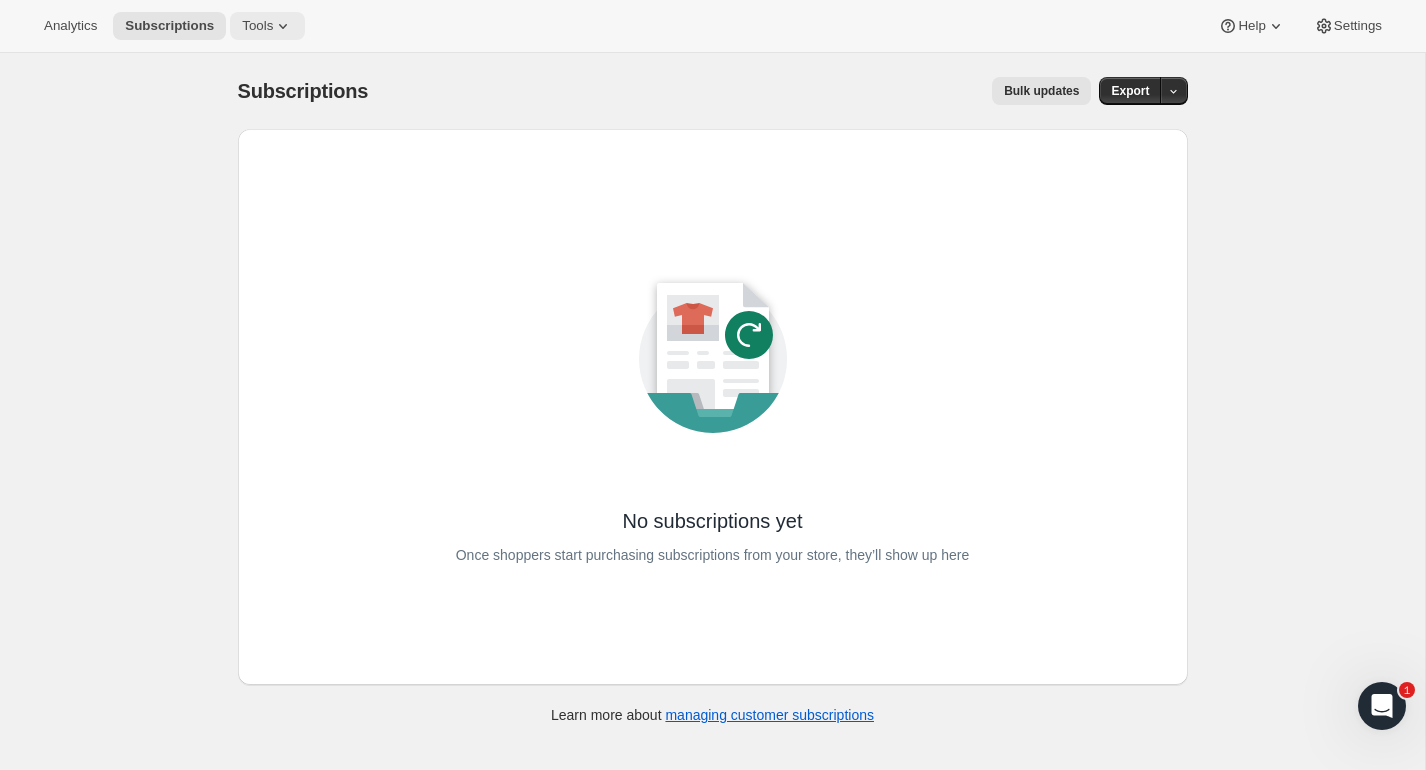 click on "Tools" at bounding box center (257, 26) 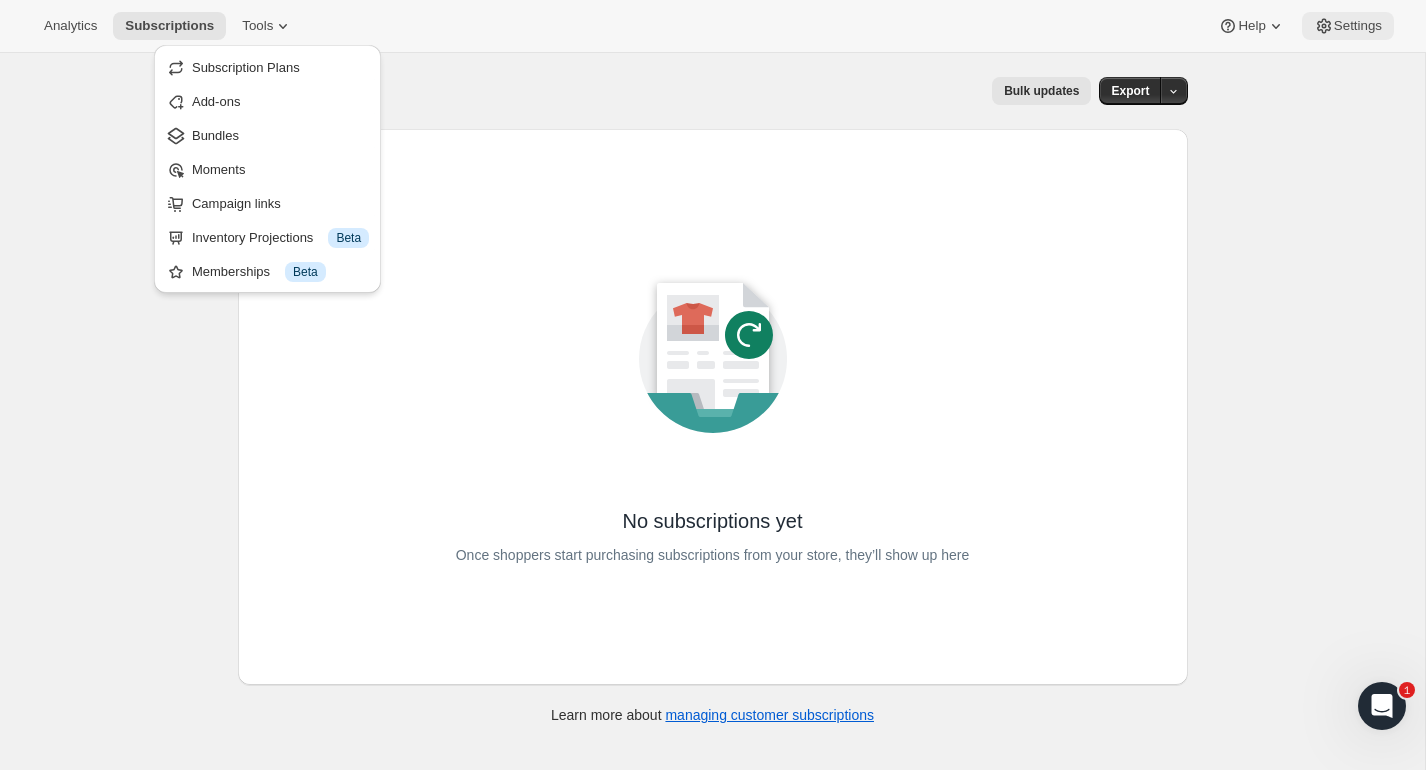 click 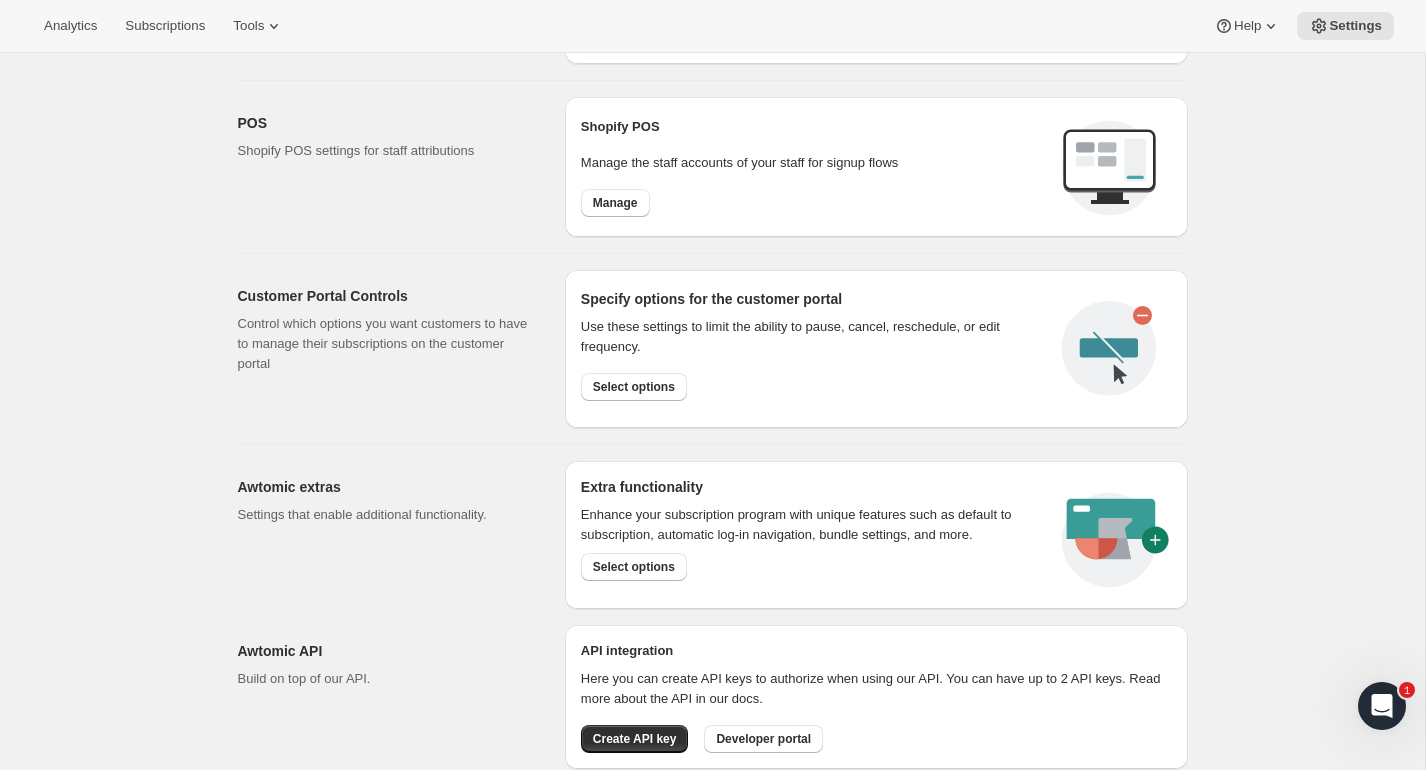 scroll, scrollTop: 870, scrollLeft: 0, axis: vertical 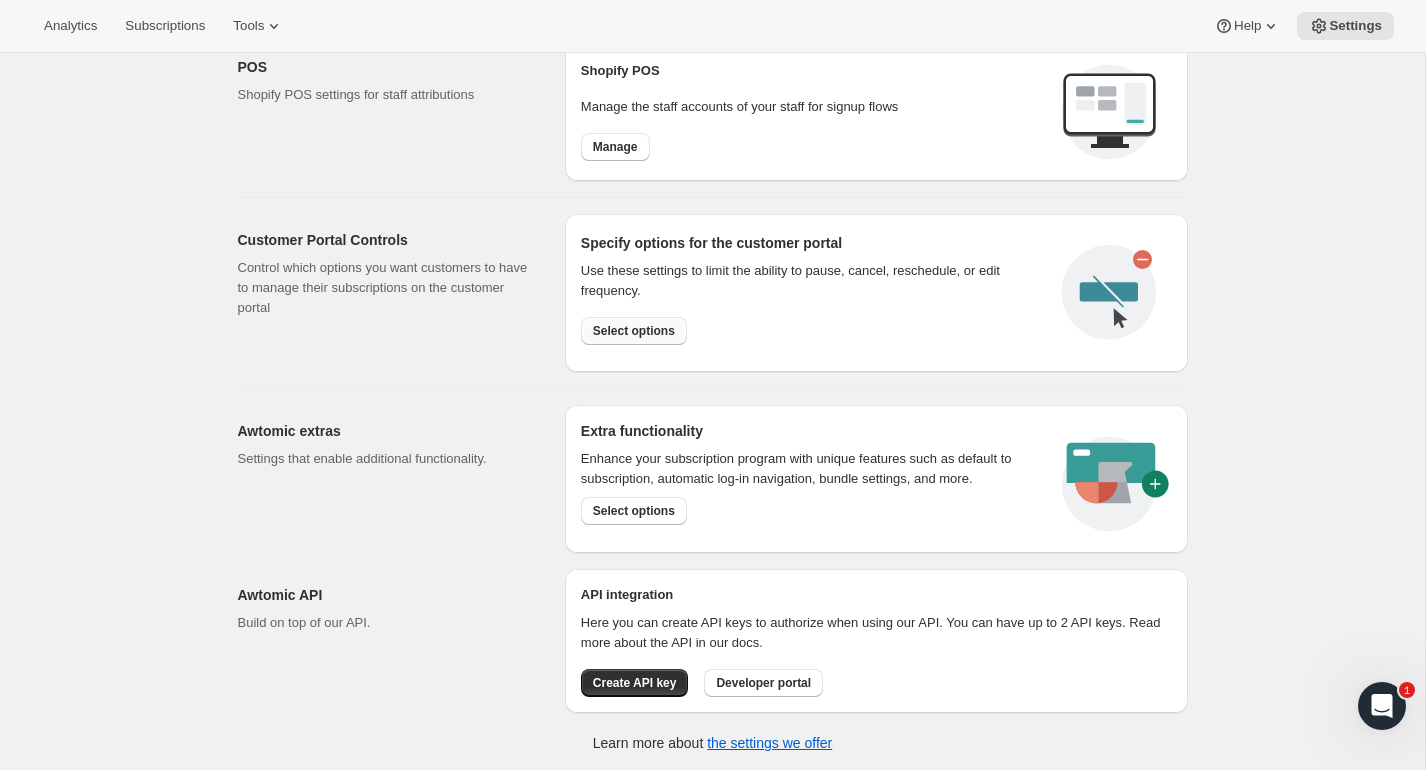 click on "Select options" at bounding box center [634, 331] 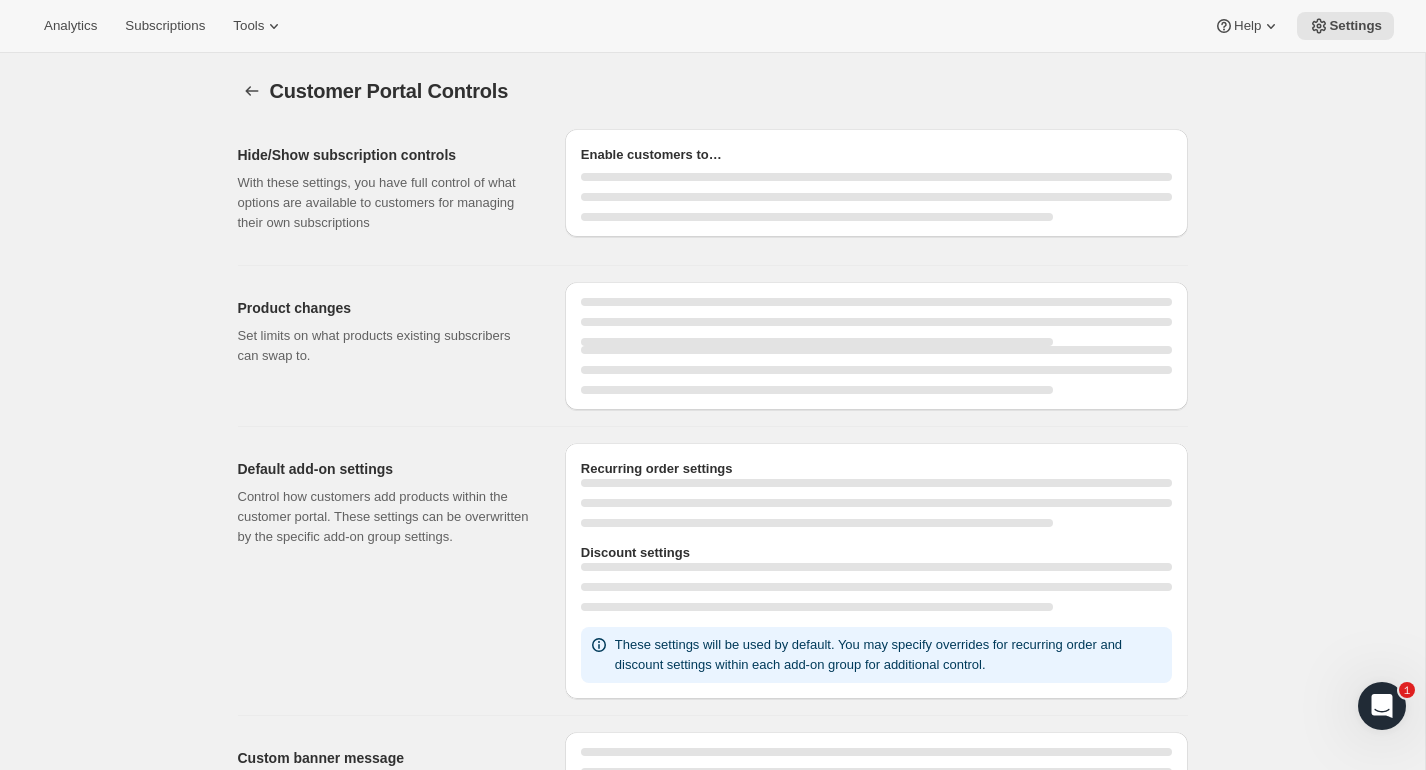 select on "INTERVAL" 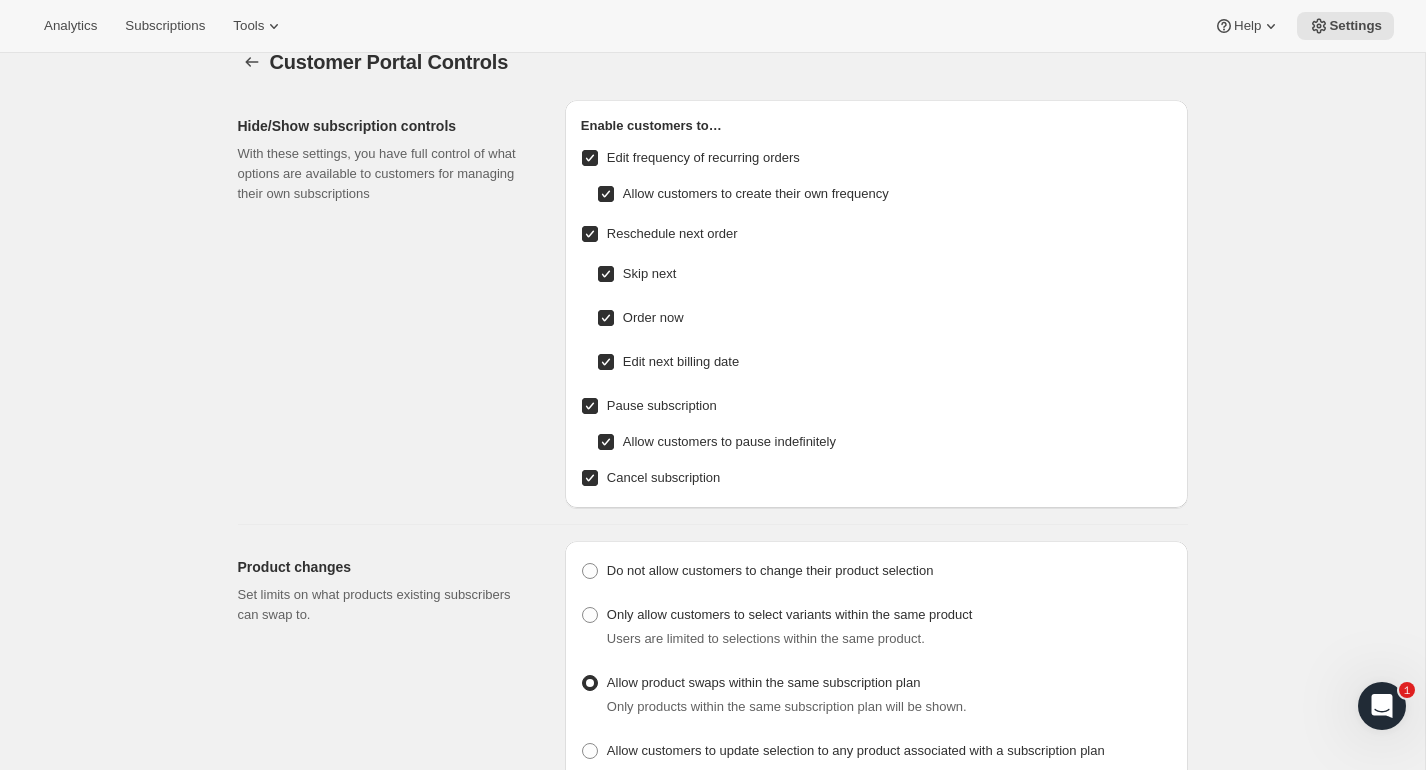 scroll, scrollTop: 0, scrollLeft: 0, axis: both 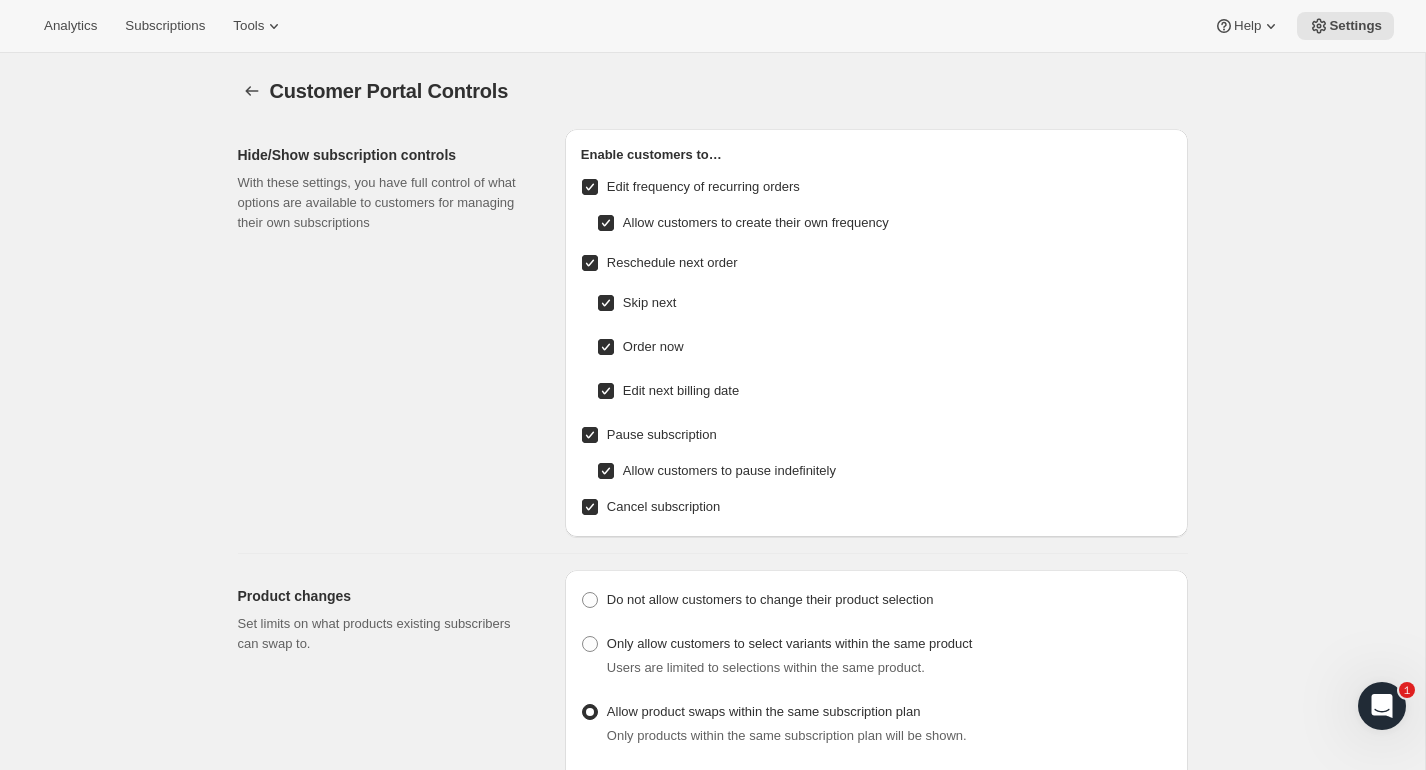 click 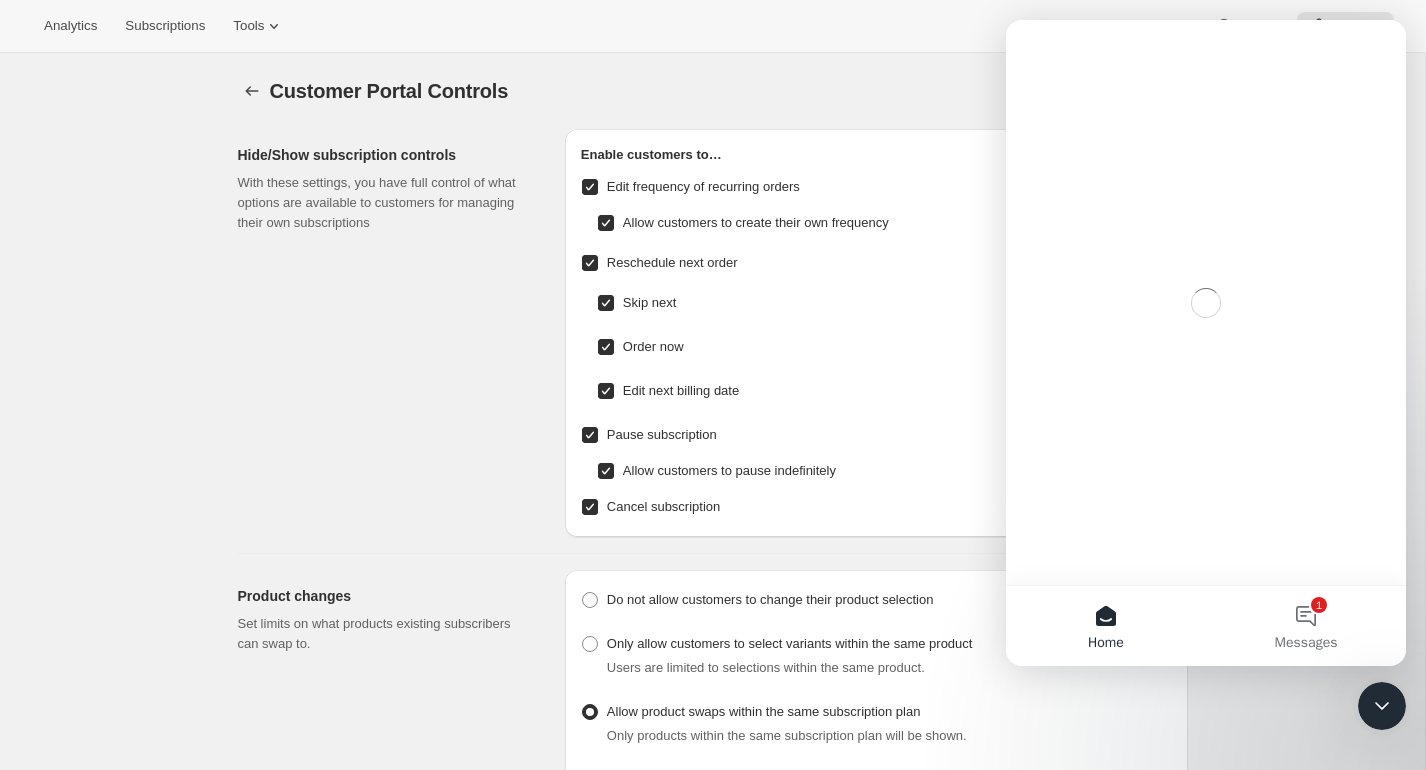 scroll, scrollTop: 0, scrollLeft: 0, axis: both 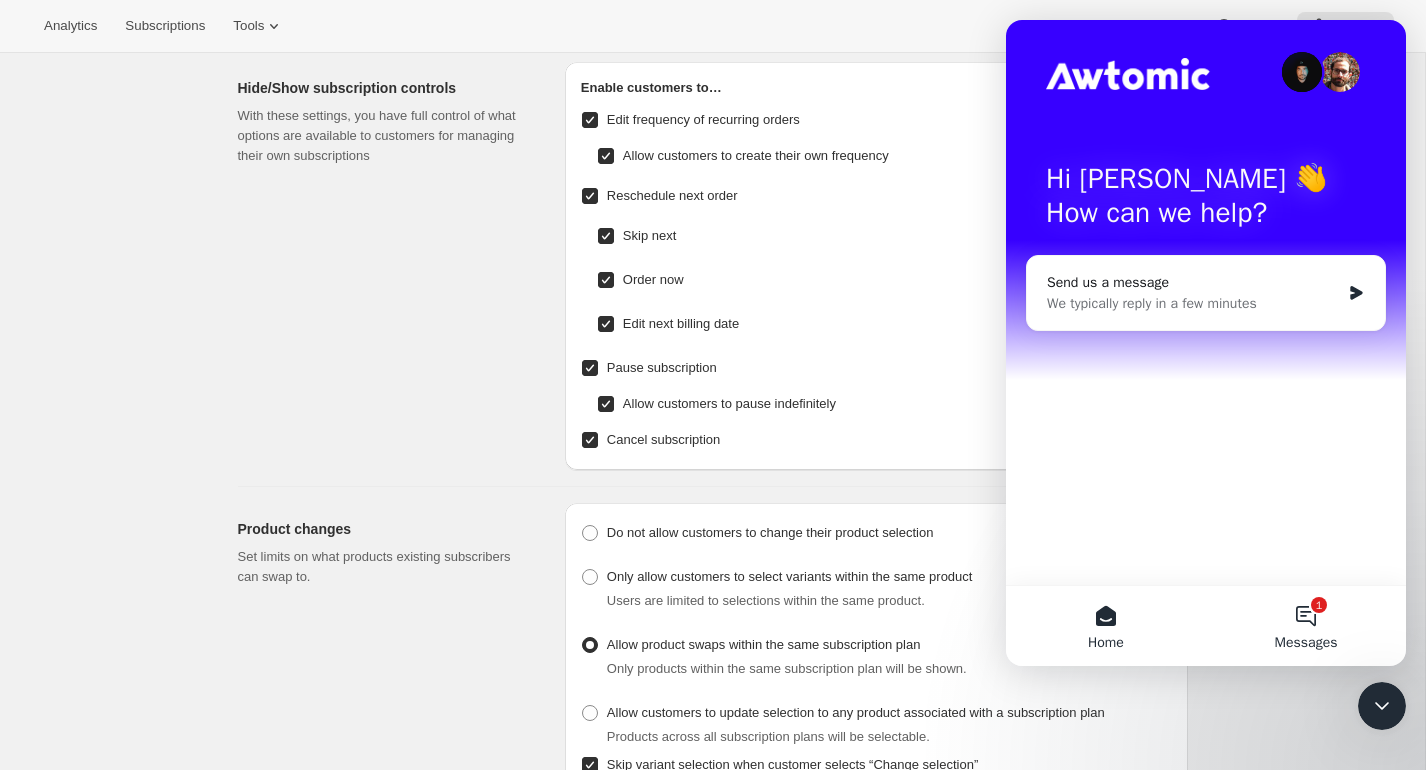 click on "1 Messages" at bounding box center [1306, 626] 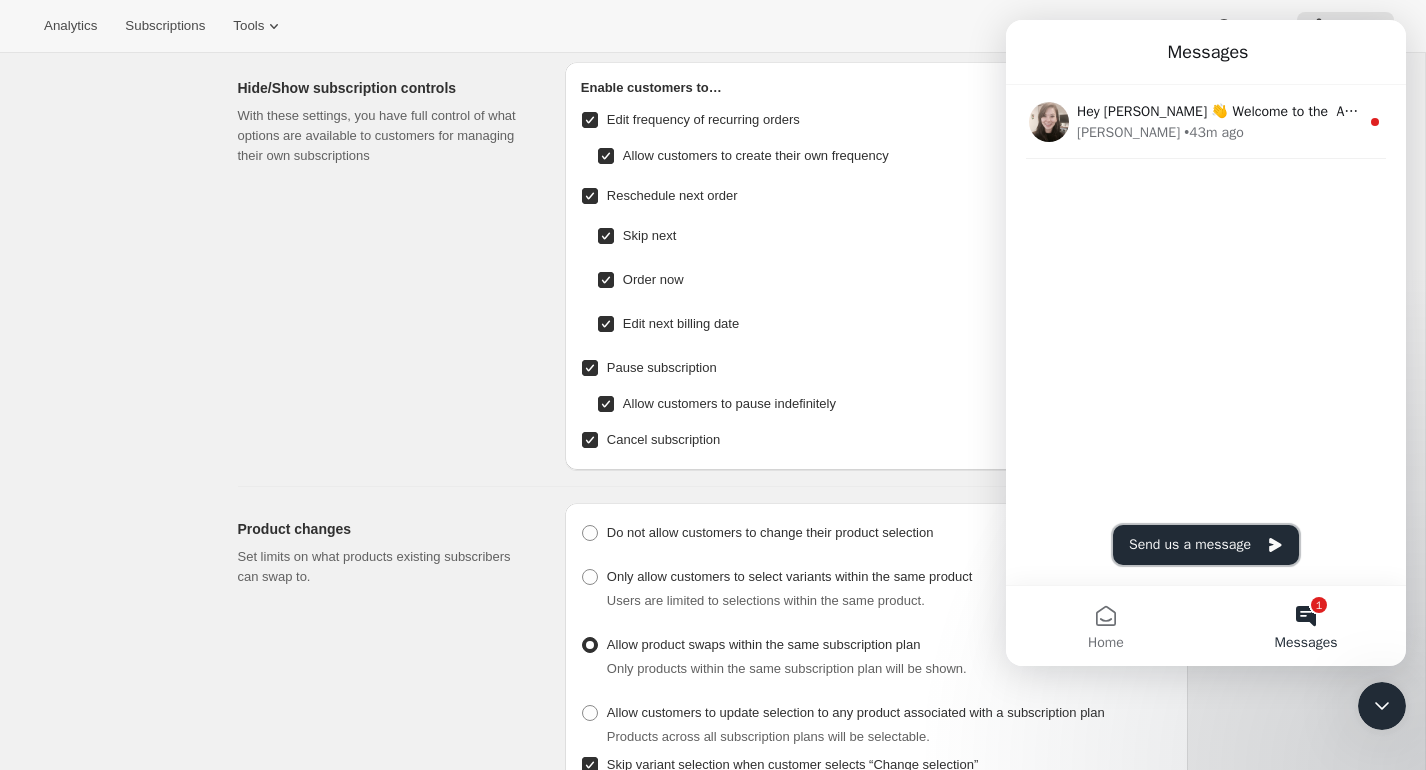 click on "Send us a message" at bounding box center (1206, 545) 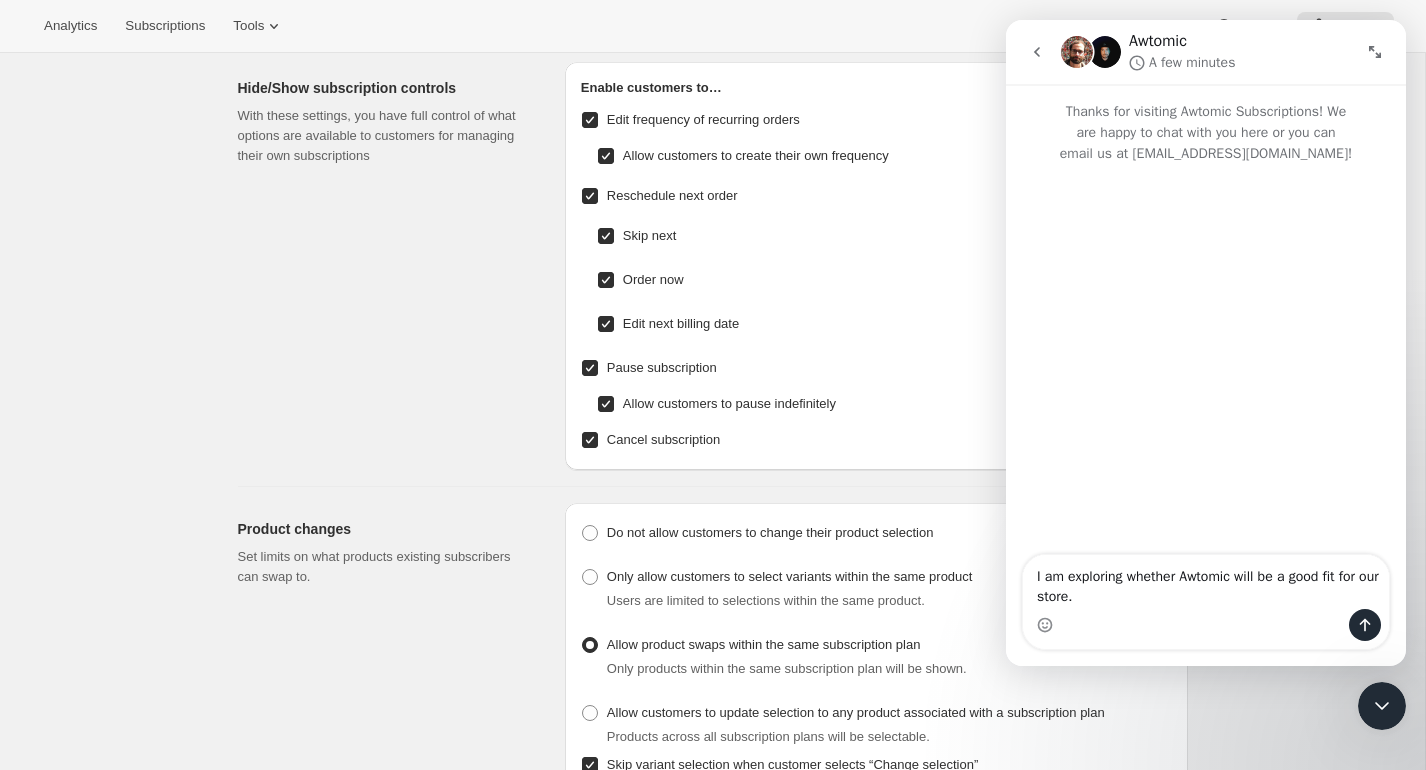 drag, startPoint x: 1131, startPoint y: 604, endPoint x: 1021, endPoint y: 566, distance: 116.37869 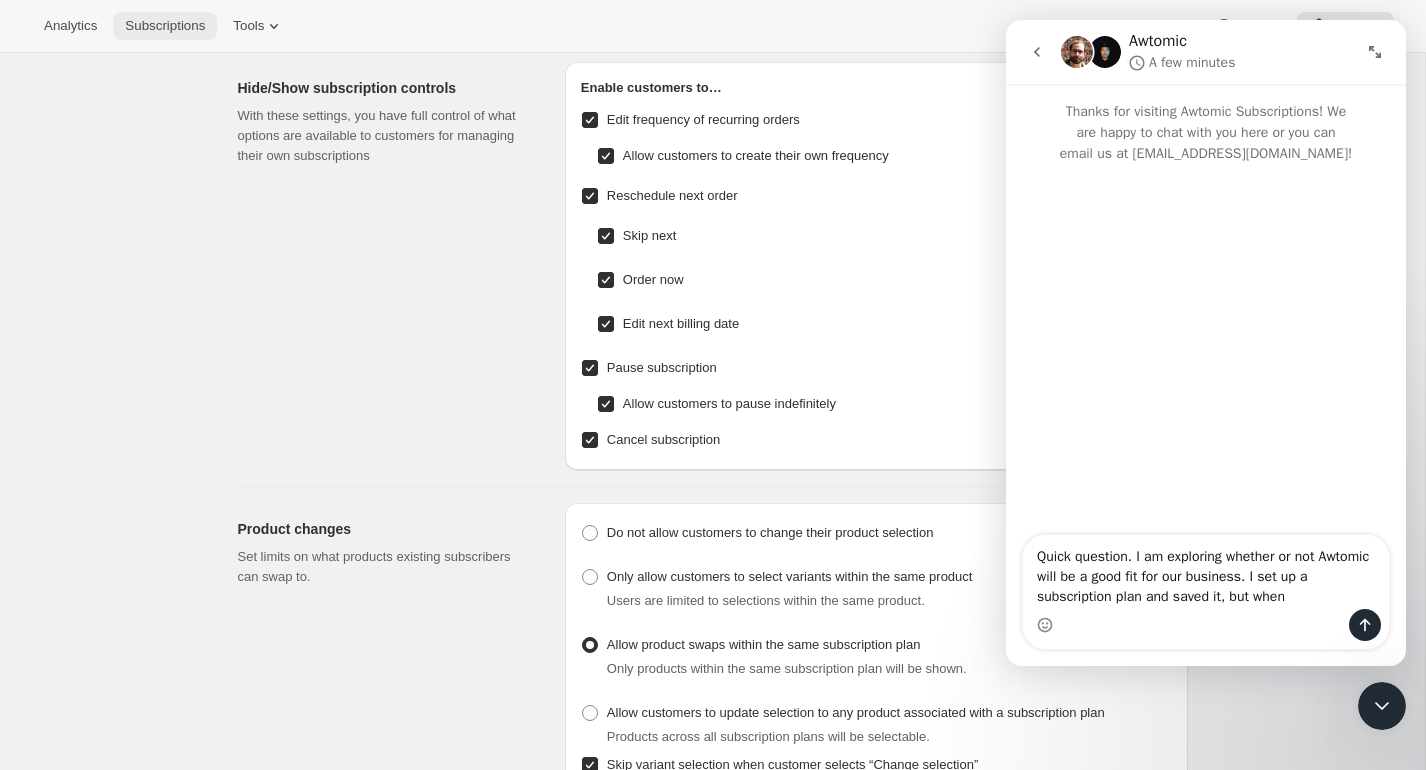 click on "Subscriptions" at bounding box center [165, 26] 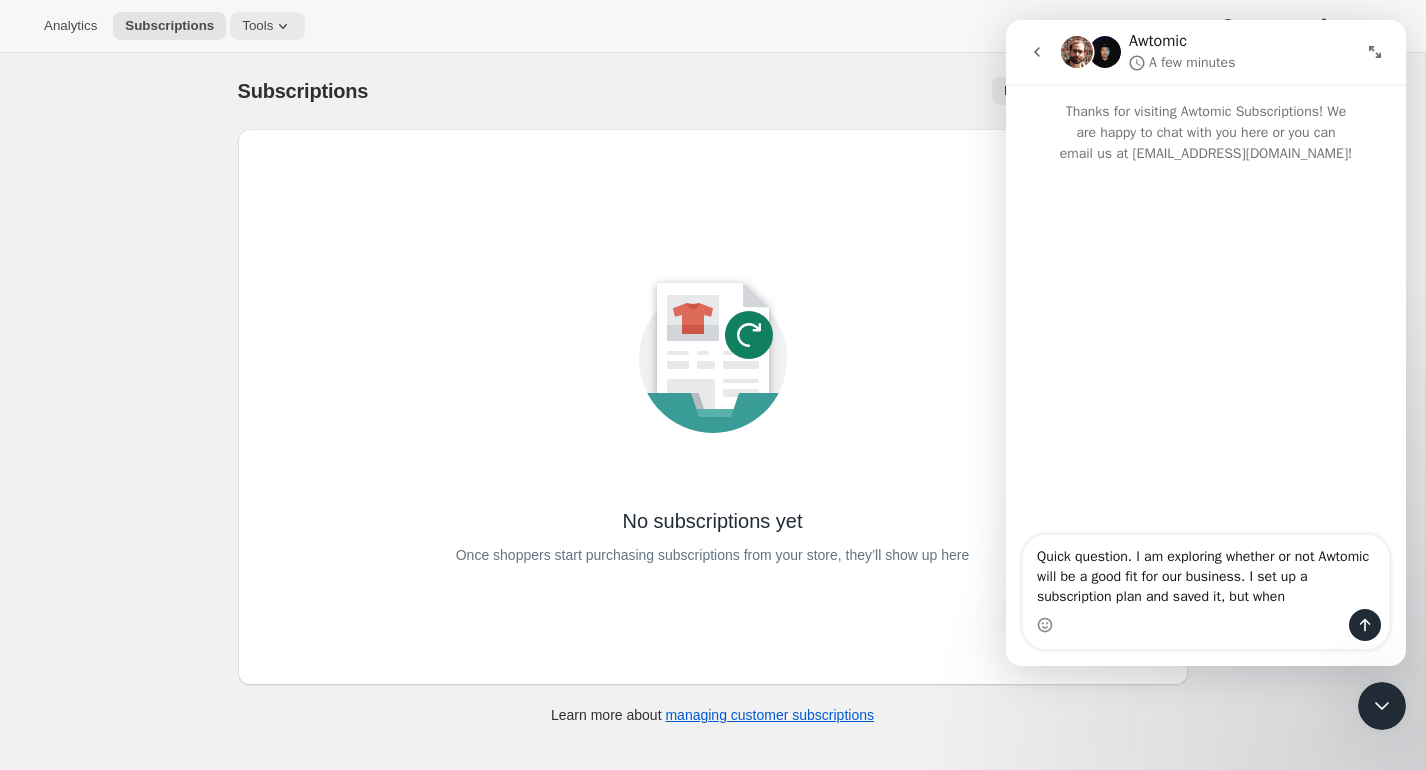 click on "Tools" at bounding box center (267, 26) 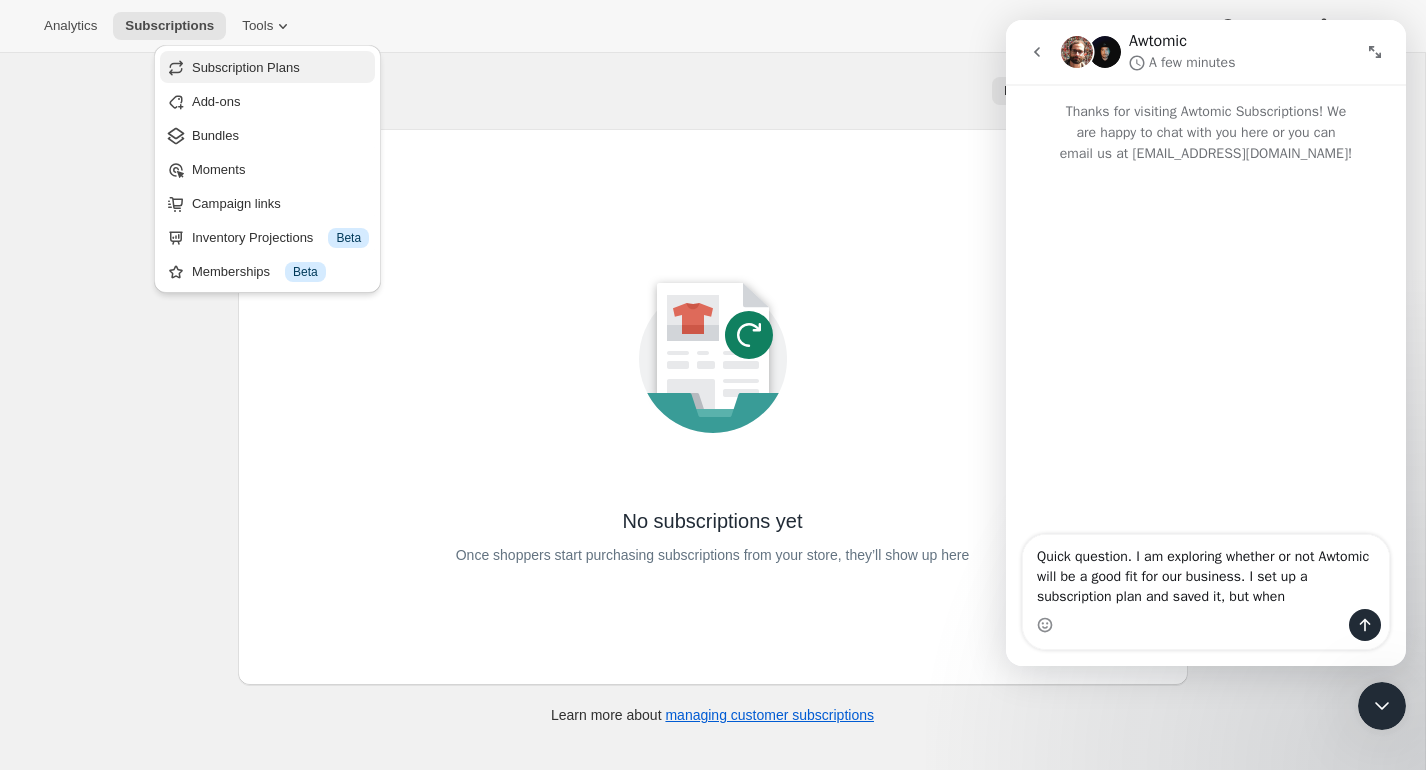 click on "Subscription Plans" at bounding box center (246, 67) 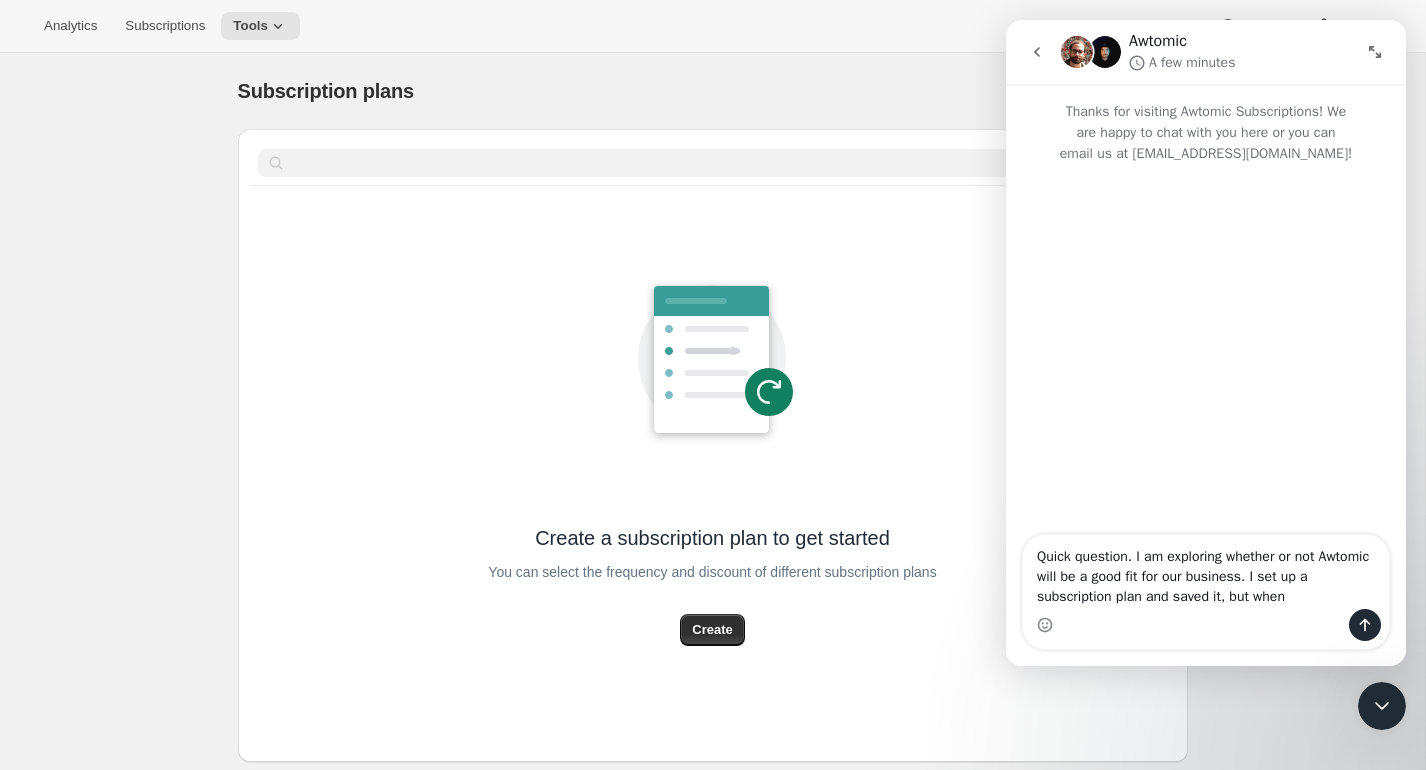 click at bounding box center [1206, 625] 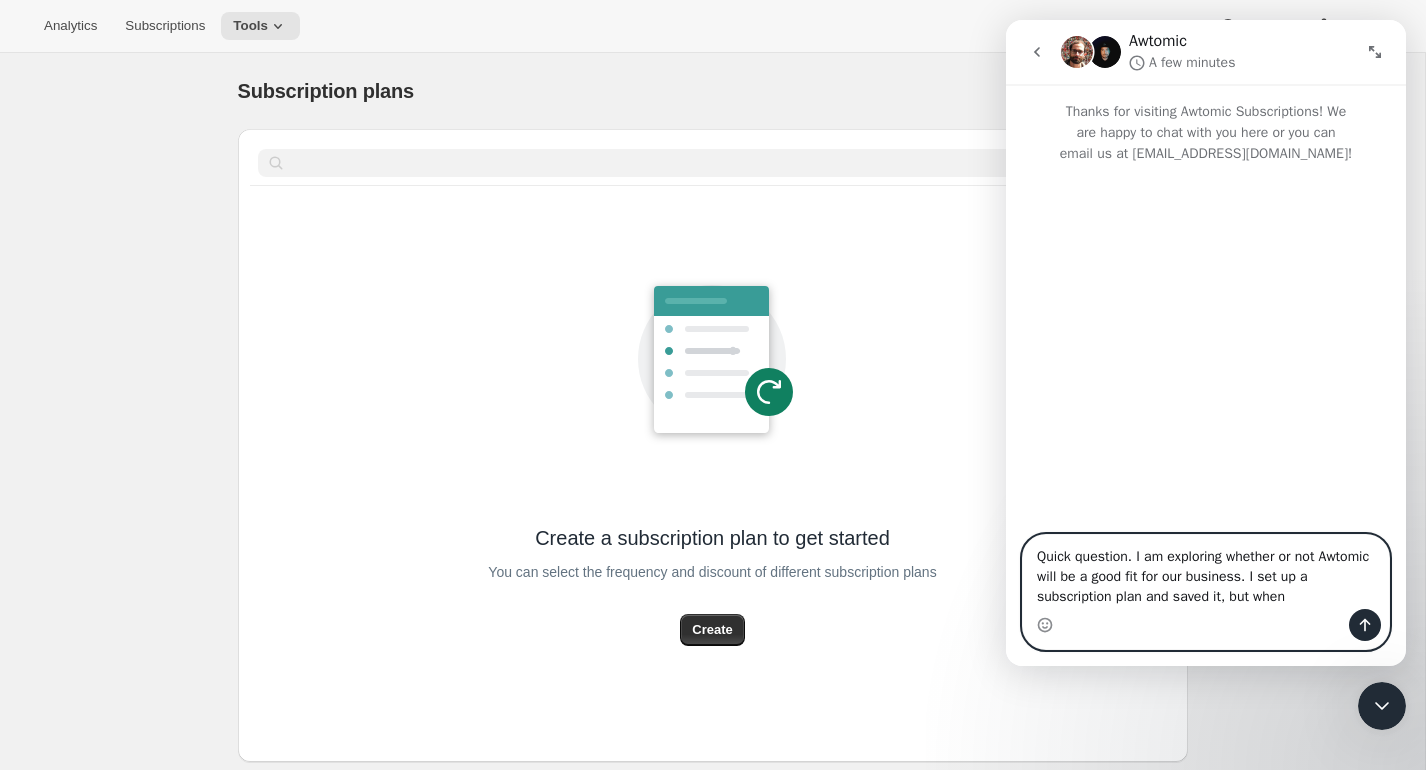 click on "Quick question. I am exploring whether or not Awtomic will be a good fit for our business. I set up a subscription plan and saved it, but when" at bounding box center [1206, 572] 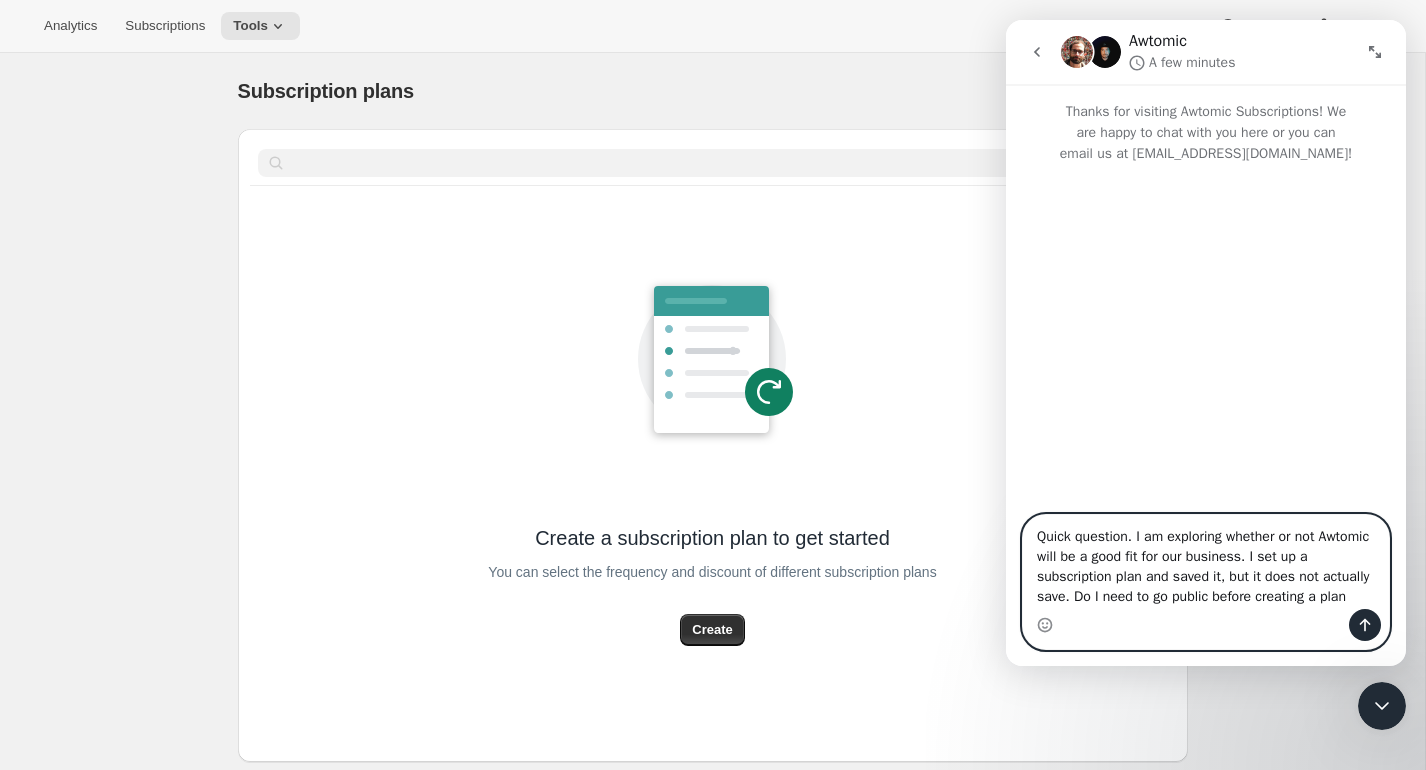 type on "Quick question. I am exploring whether or not Awtomic will be a good fit for our business. I set up a subscription plan and saved it, but it does not actually save. Do I need to go public before creating a plan?" 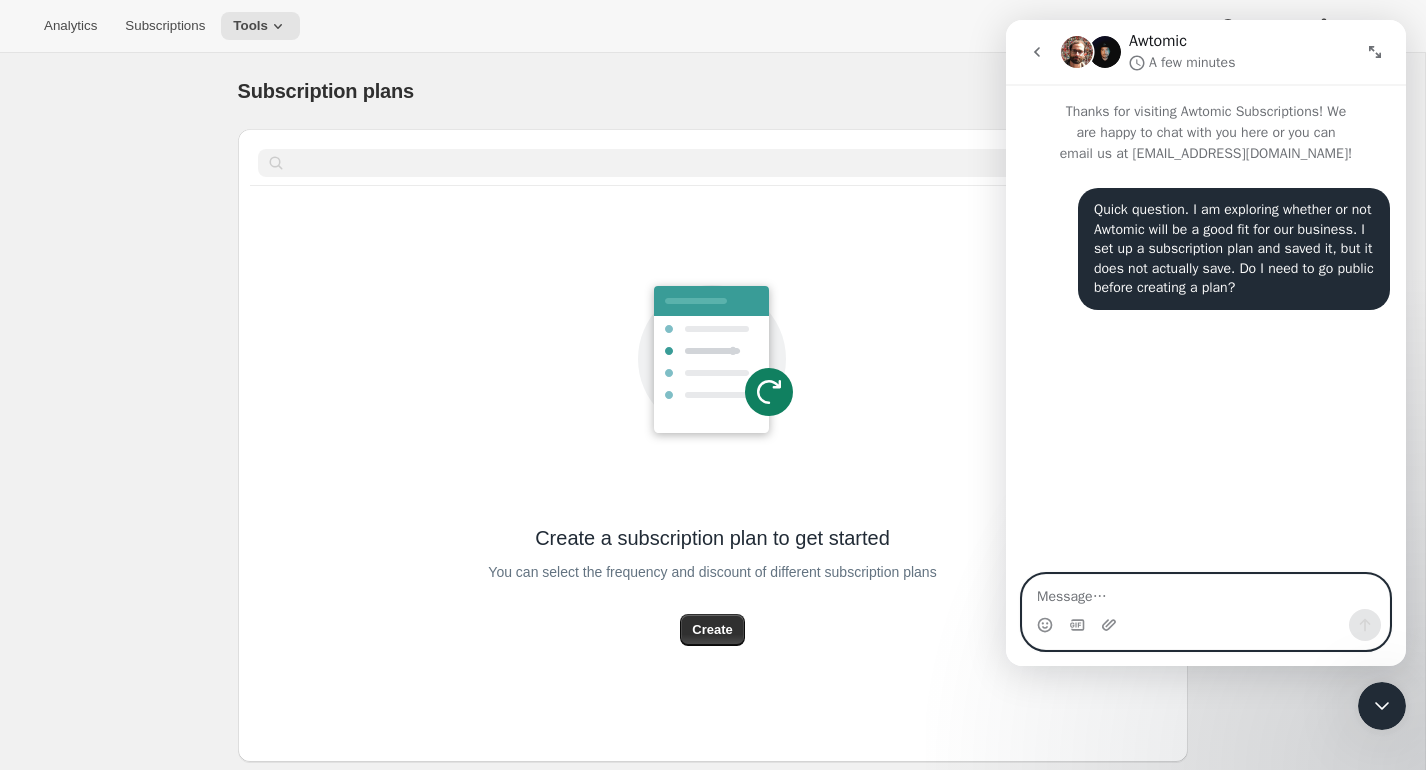 type 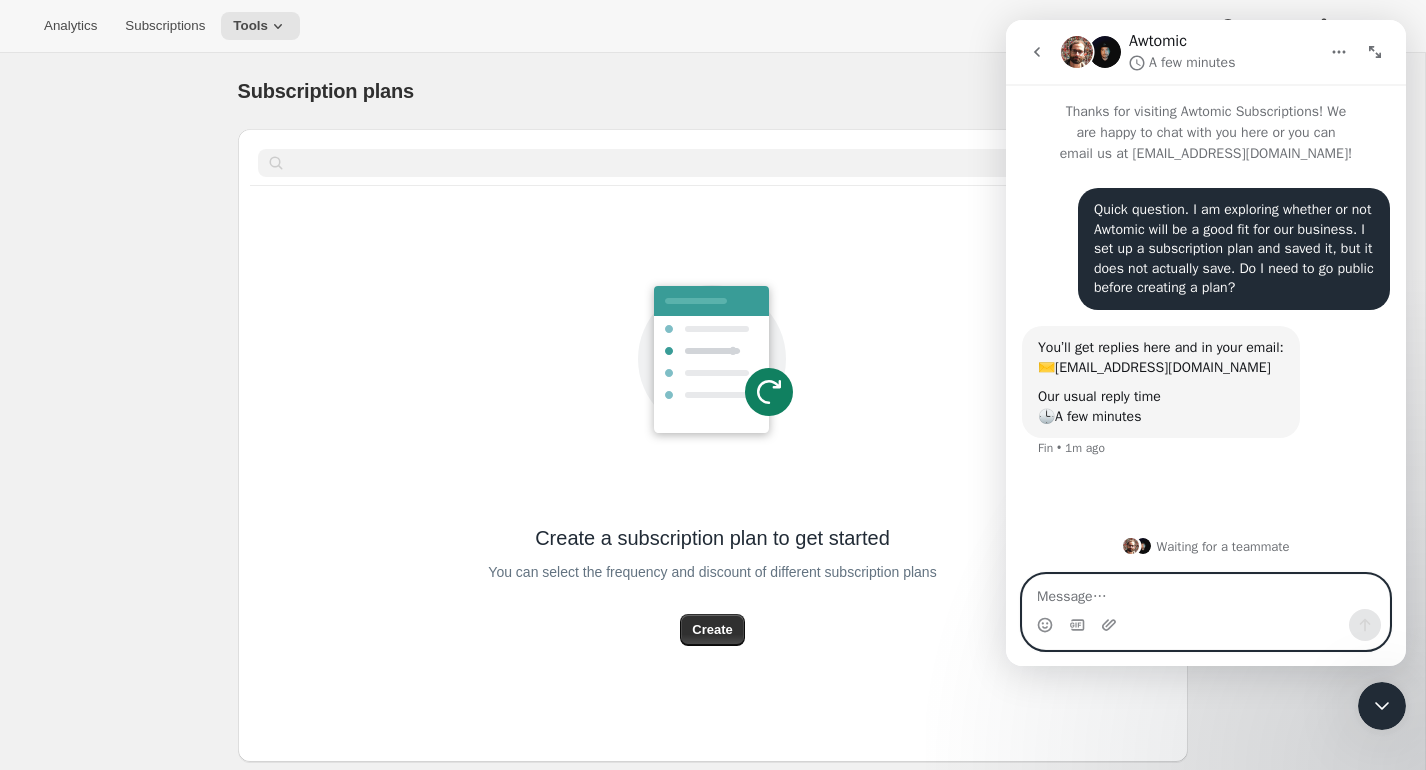 scroll, scrollTop: 53, scrollLeft: 0, axis: vertical 